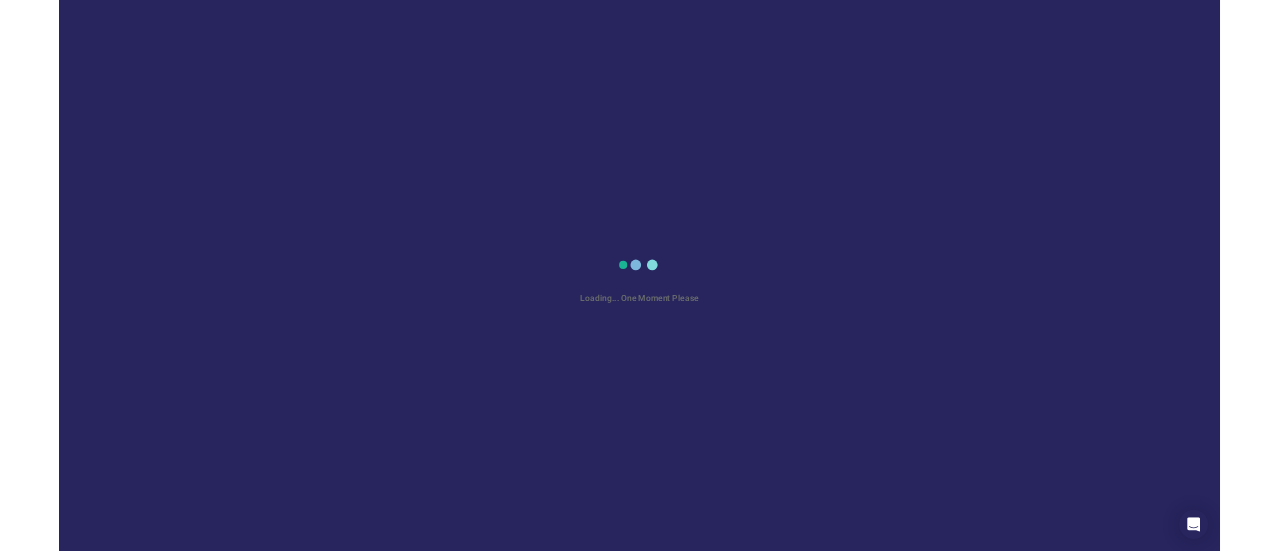 scroll, scrollTop: 0, scrollLeft: 0, axis: both 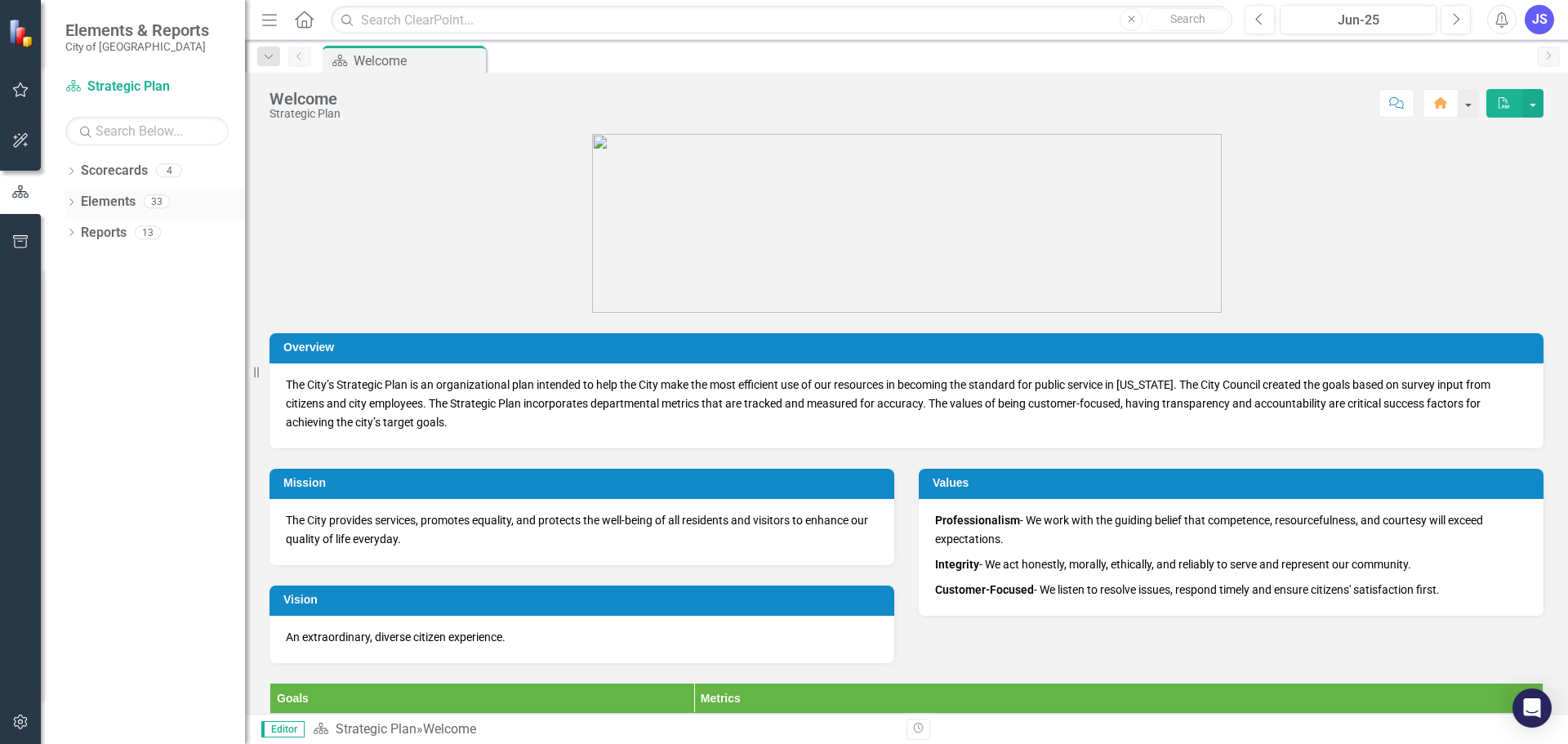 click on "Dropdown Elements 33" at bounding box center (155, 204) 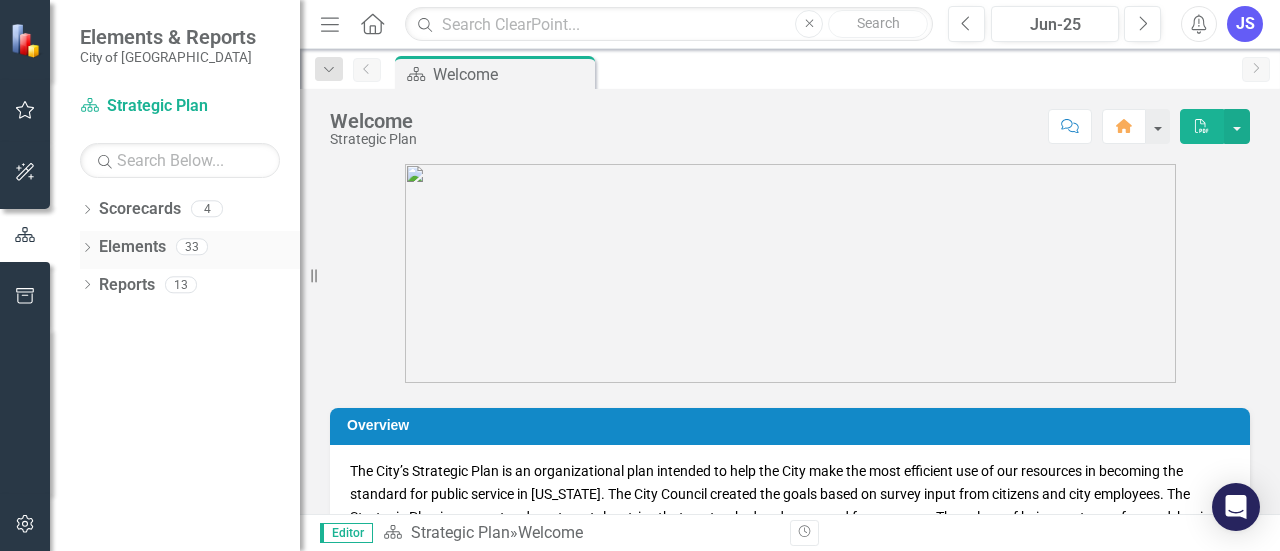 click on "Elements" at bounding box center [132, 247] 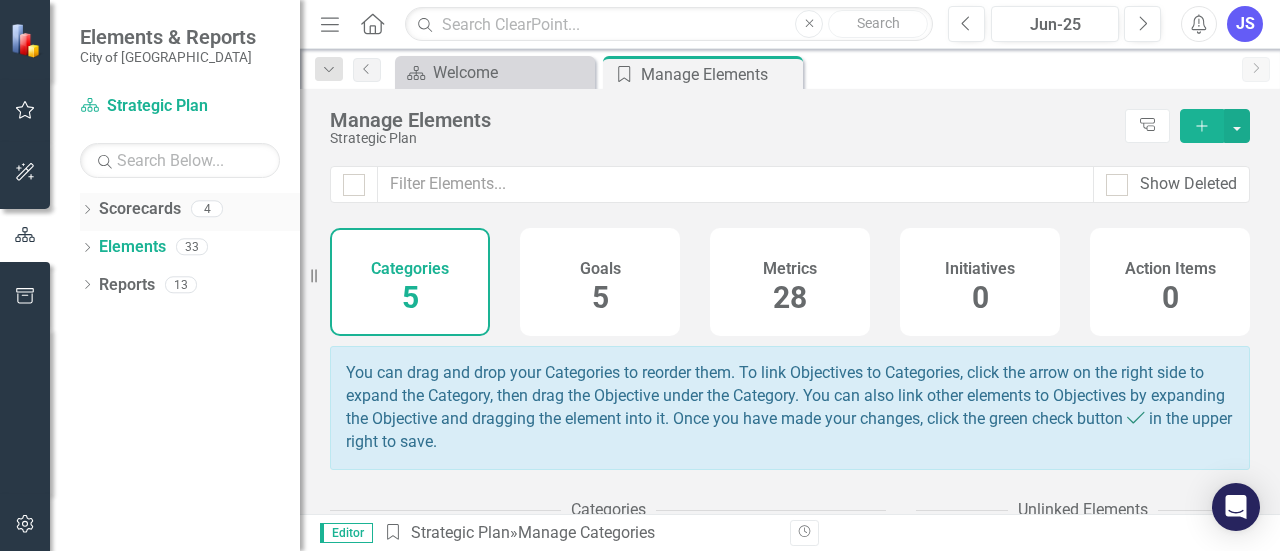 click on "Scorecards" at bounding box center (140, 209) 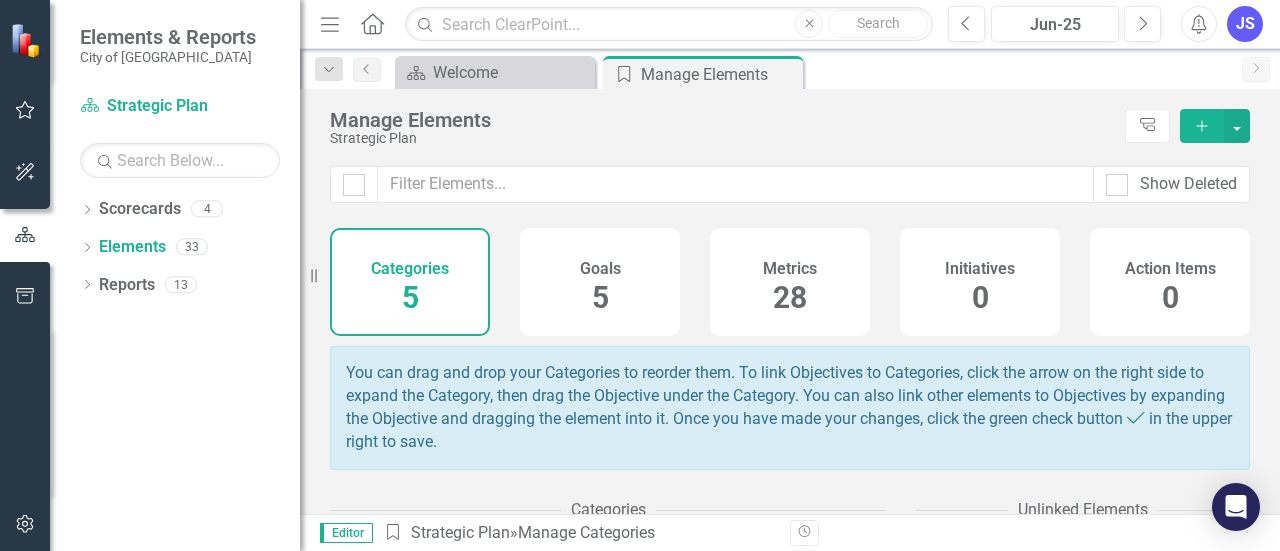 scroll, scrollTop: 0, scrollLeft: 0, axis: both 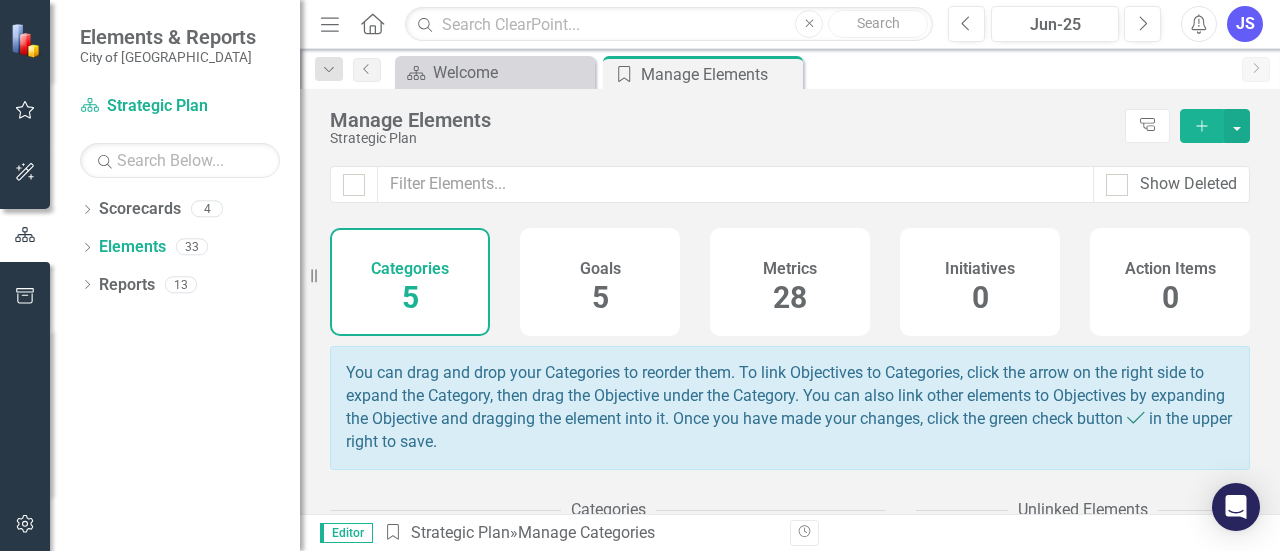 click on "Initiatives 0" at bounding box center (980, 282) 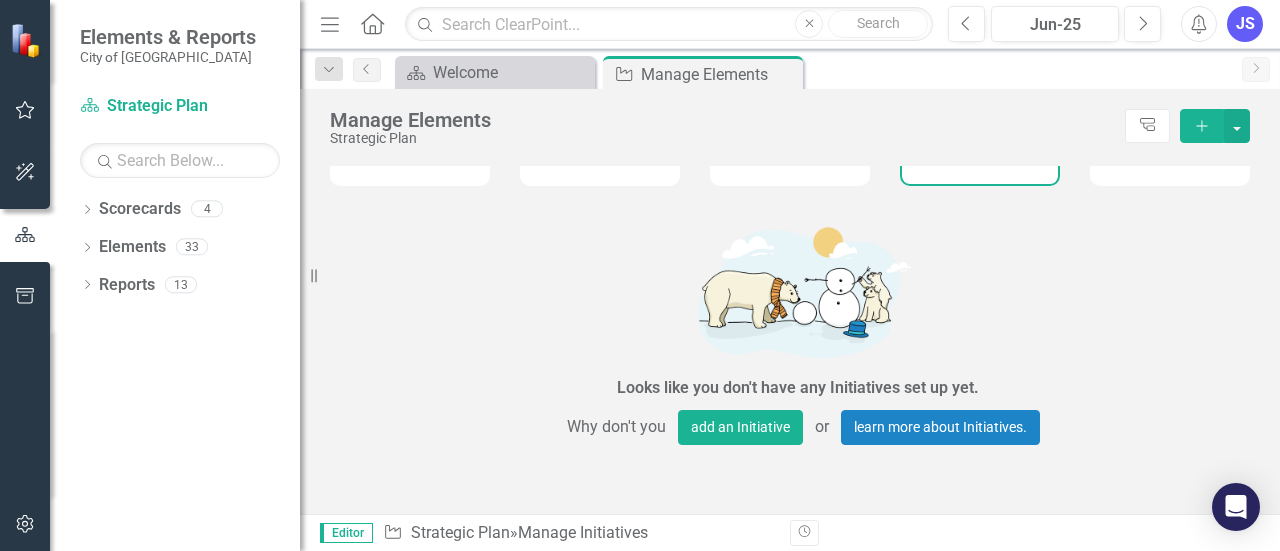 scroll, scrollTop: 0, scrollLeft: 0, axis: both 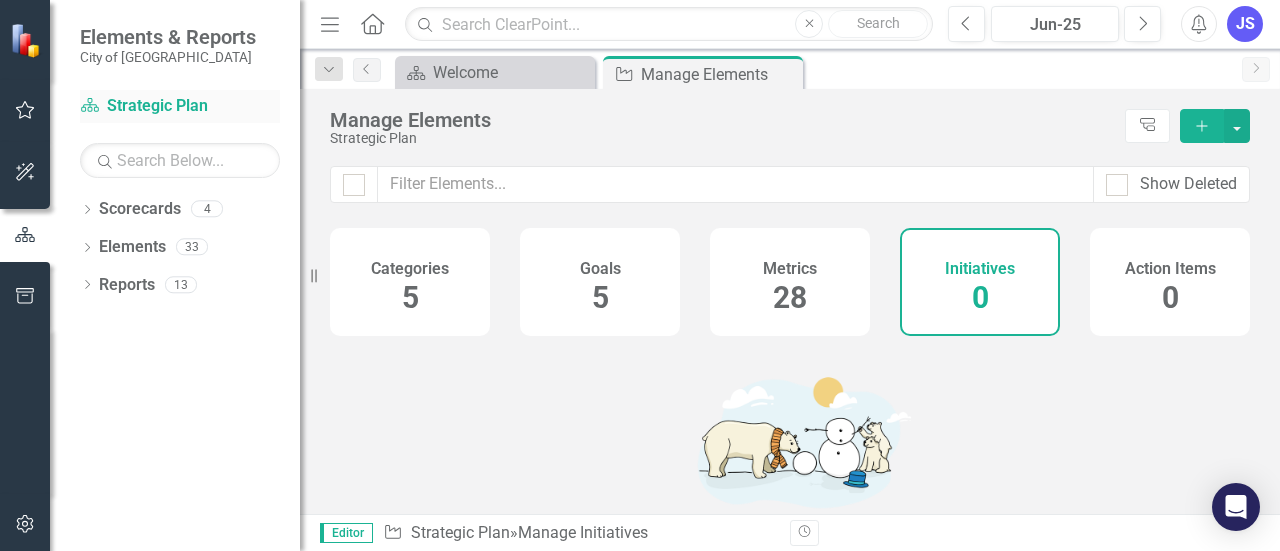 click on "Scorecard Strategic Plan" at bounding box center [180, 106] 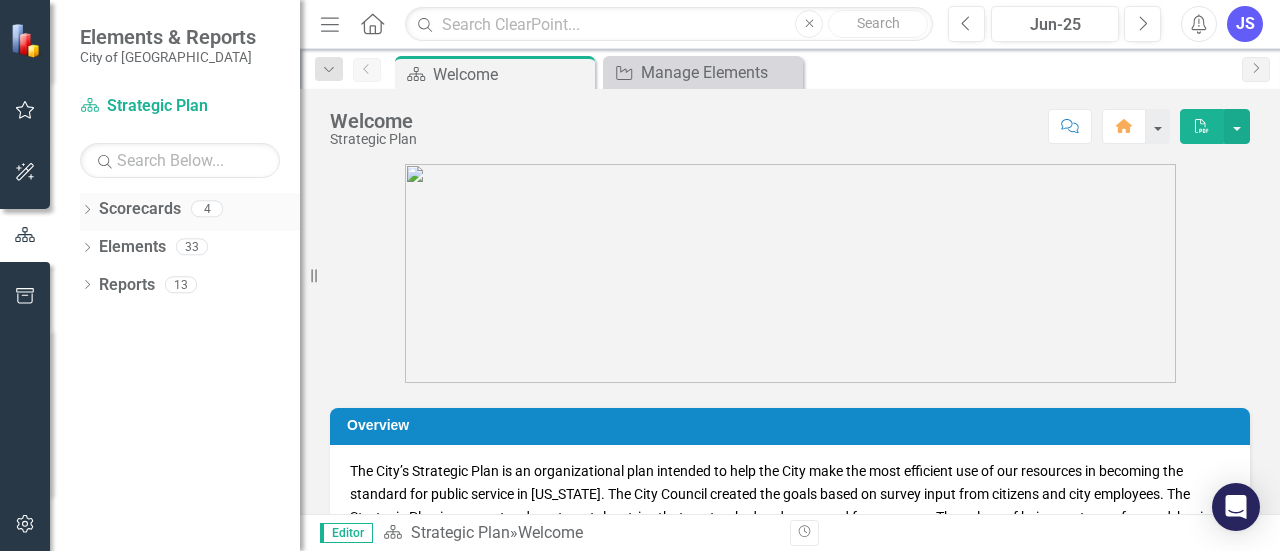 click on "Dropdown" 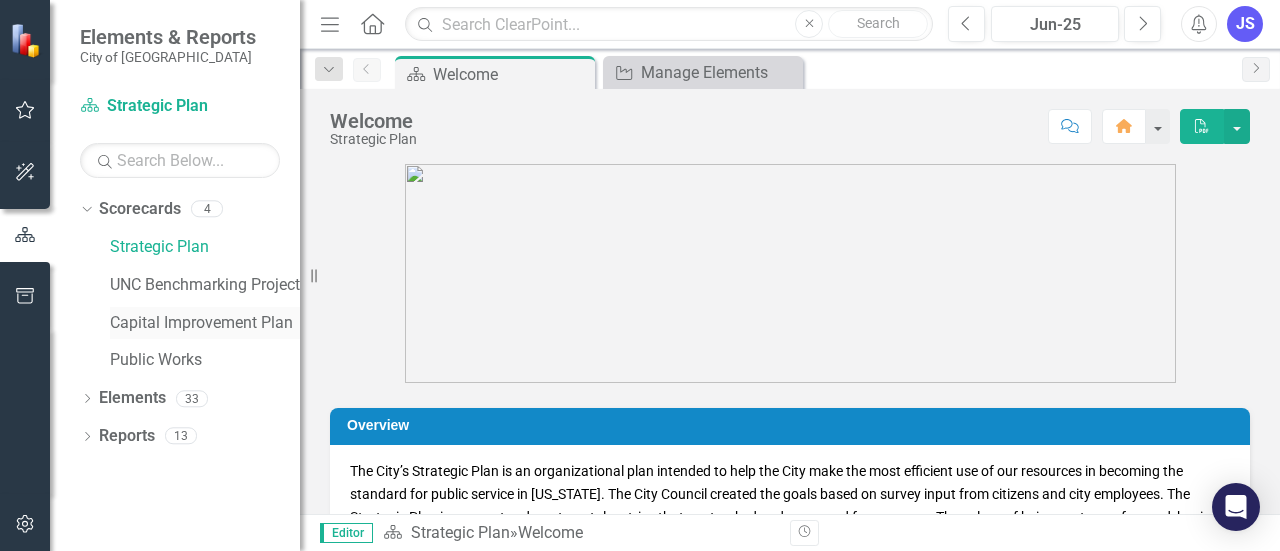 click on "Capital Improvement Plan" at bounding box center (205, 323) 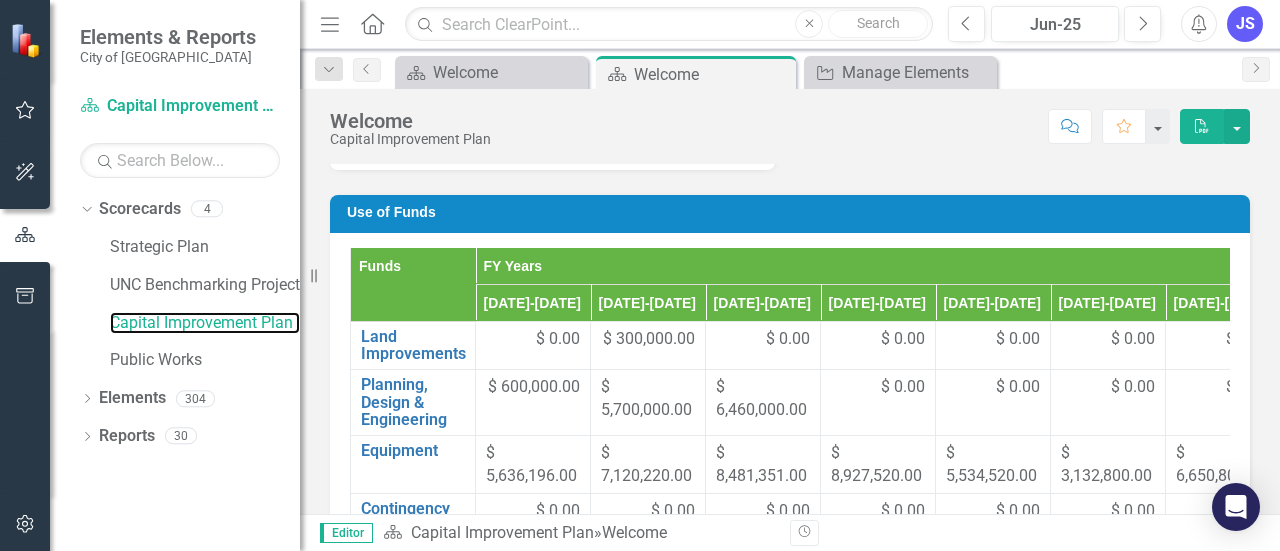 scroll, scrollTop: 1100, scrollLeft: 0, axis: vertical 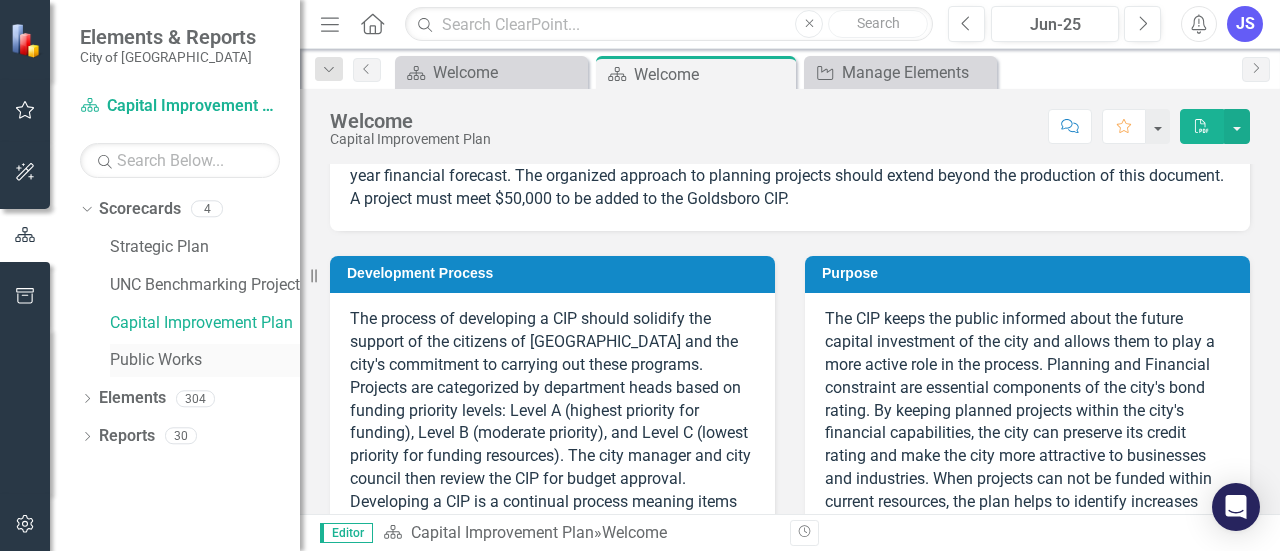 click on "Public Works" at bounding box center (205, 360) 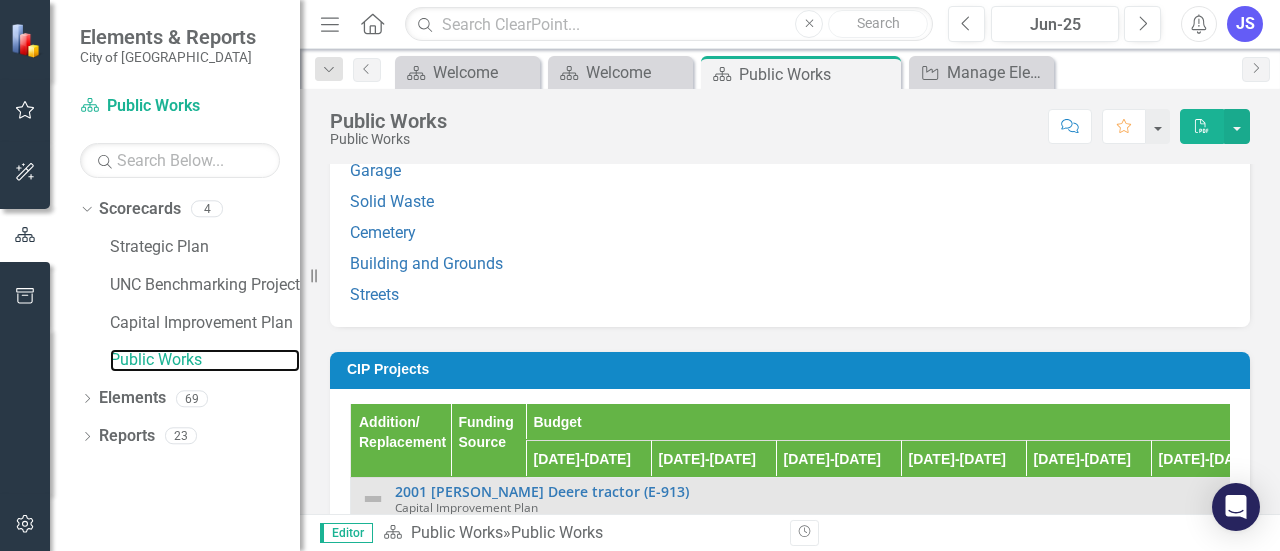 scroll, scrollTop: 400, scrollLeft: 0, axis: vertical 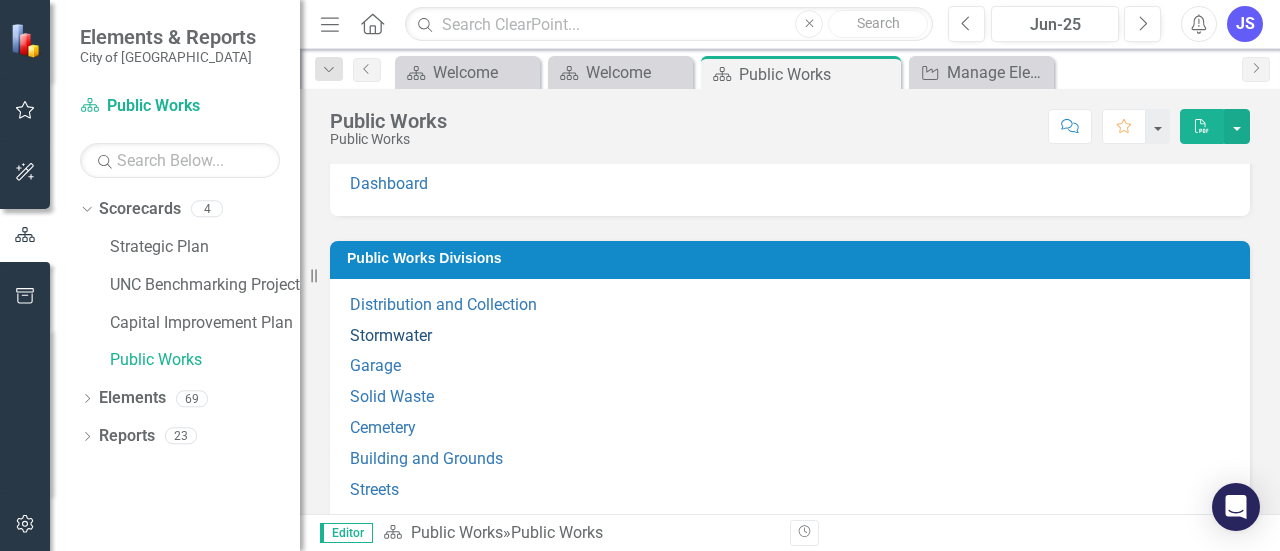 click on "Stormwater" at bounding box center [391, 335] 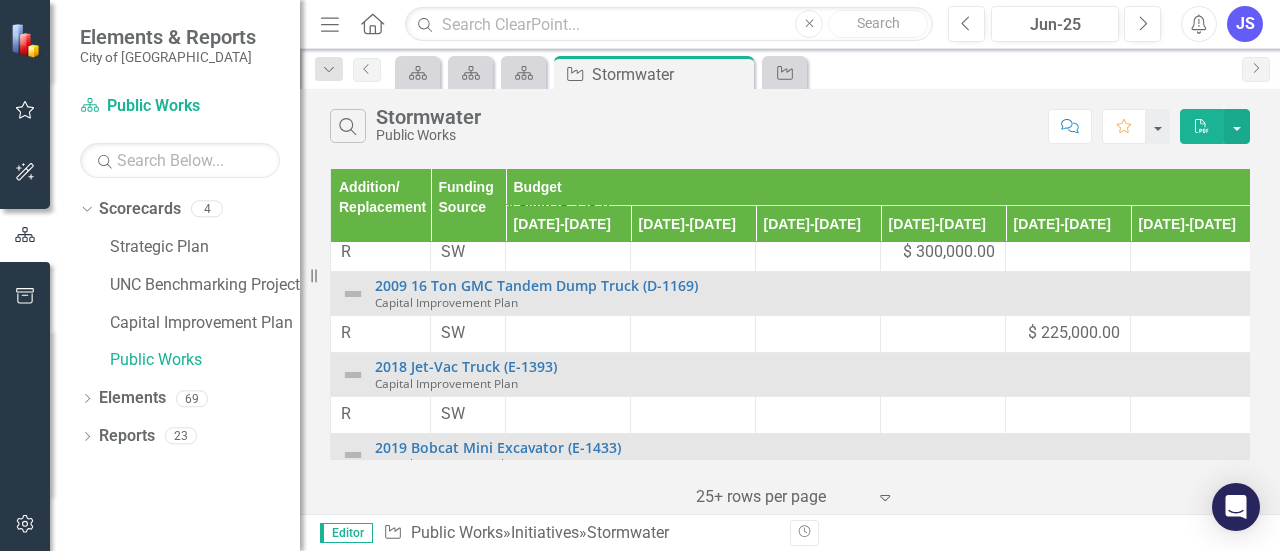 scroll, scrollTop: 400, scrollLeft: 0, axis: vertical 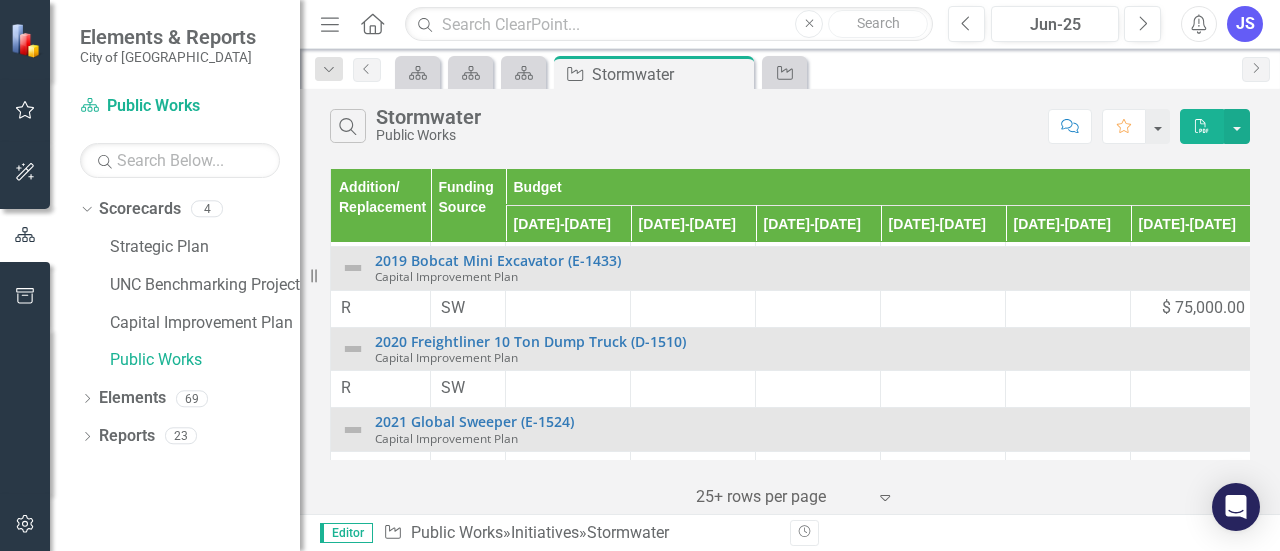 click on "[DATE]-[DATE]" at bounding box center (818, 224) 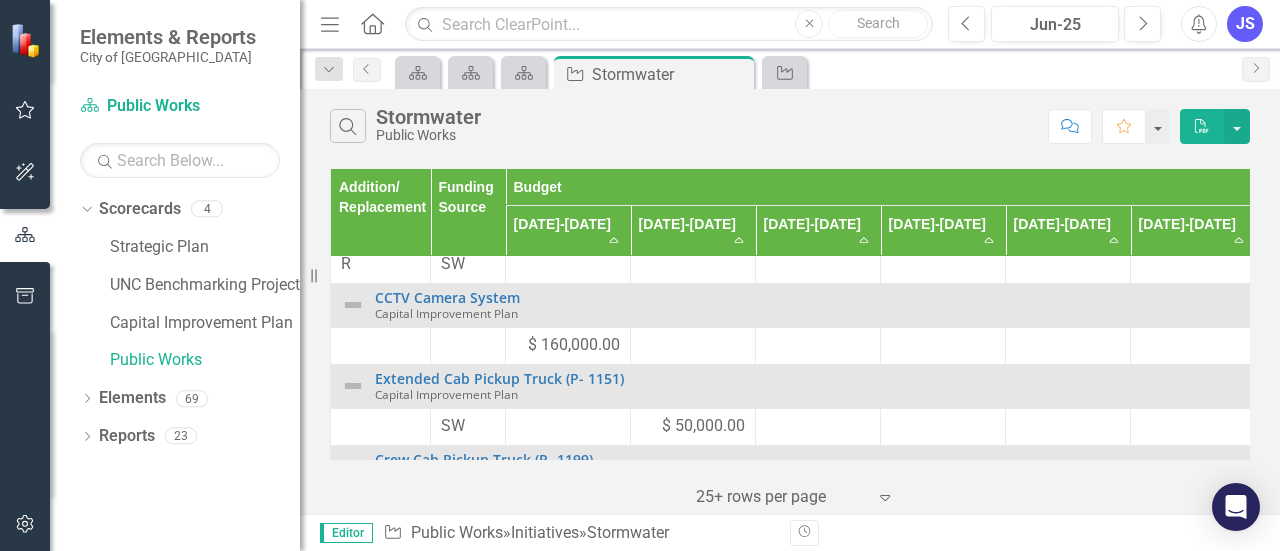 scroll, scrollTop: 759, scrollLeft: 0, axis: vertical 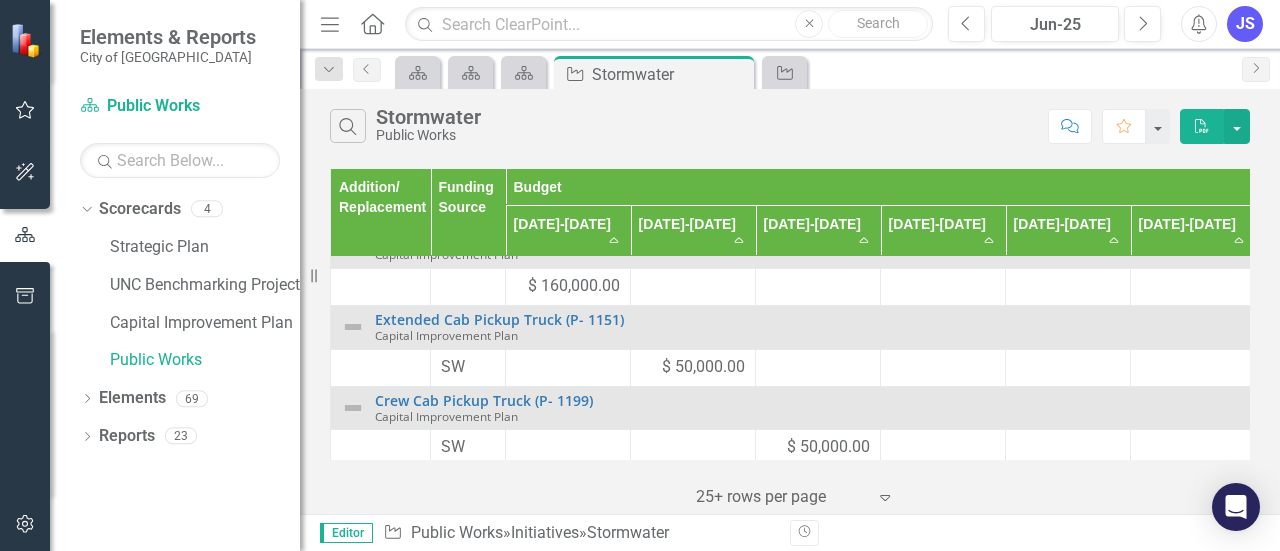 click 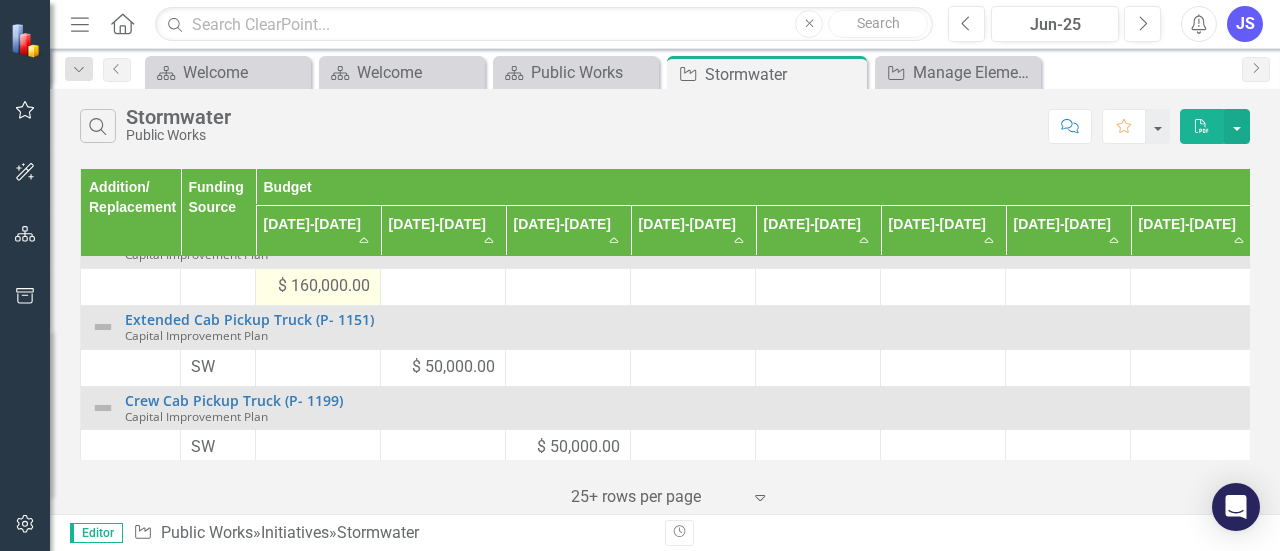 click on "$ 160,000.00" at bounding box center [324, 286] 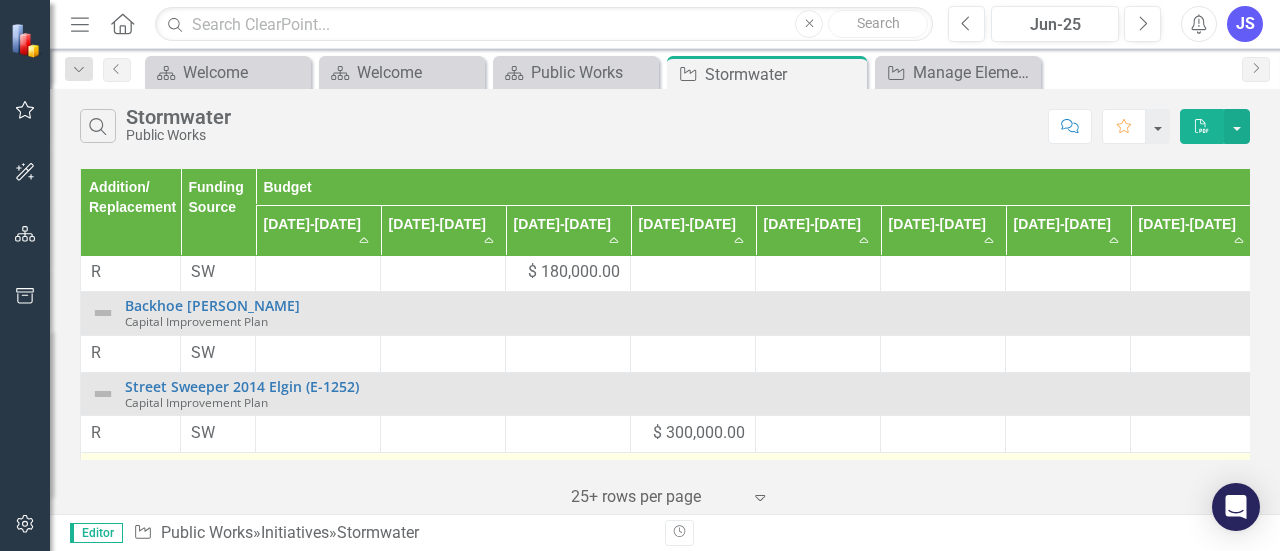 scroll, scrollTop: 0, scrollLeft: 0, axis: both 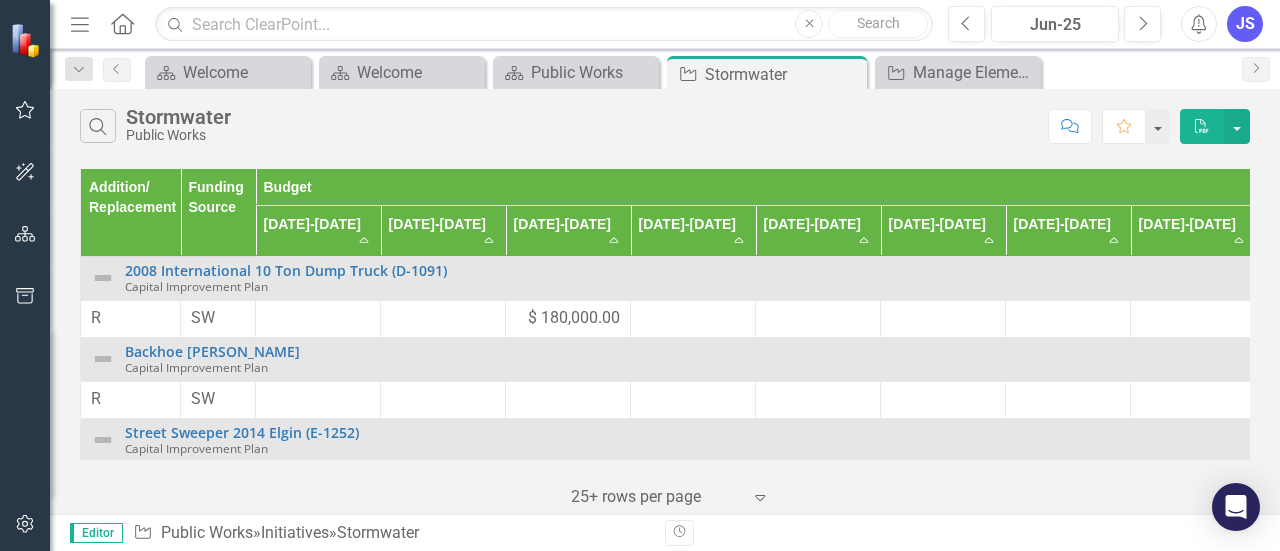 click on "2025-2026 Sort Ascending" at bounding box center [443, 231] 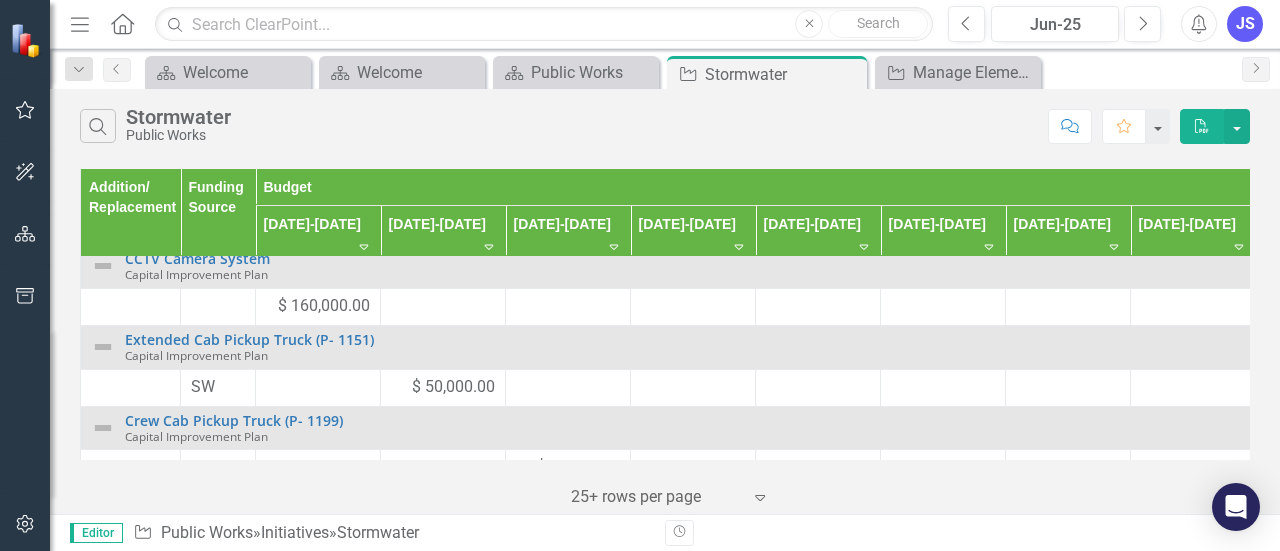 scroll, scrollTop: 759, scrollLeft: 0, axis: vertical 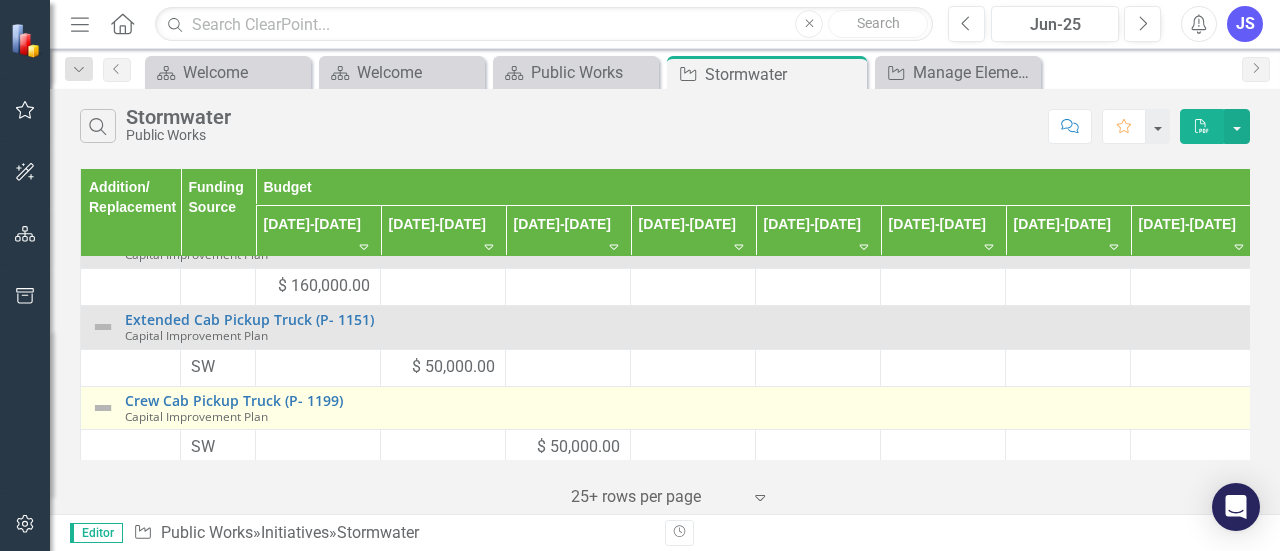click on "$ 50,000.00" at bounding box center (443, 367) 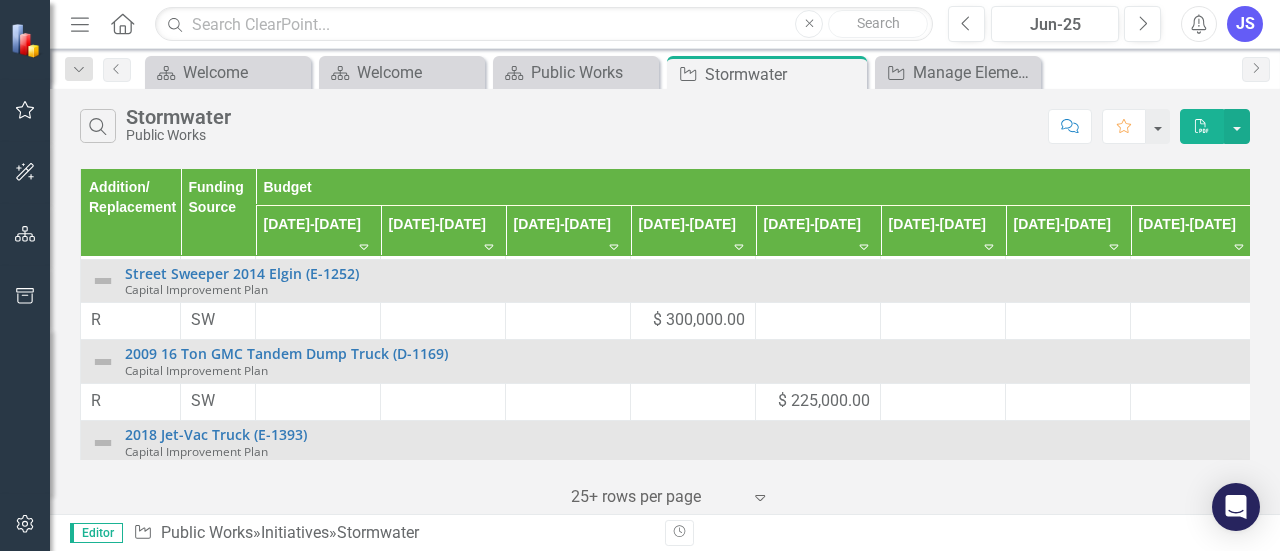 scroll, scrollTop: 0, scrollLeft: 0, axis: both 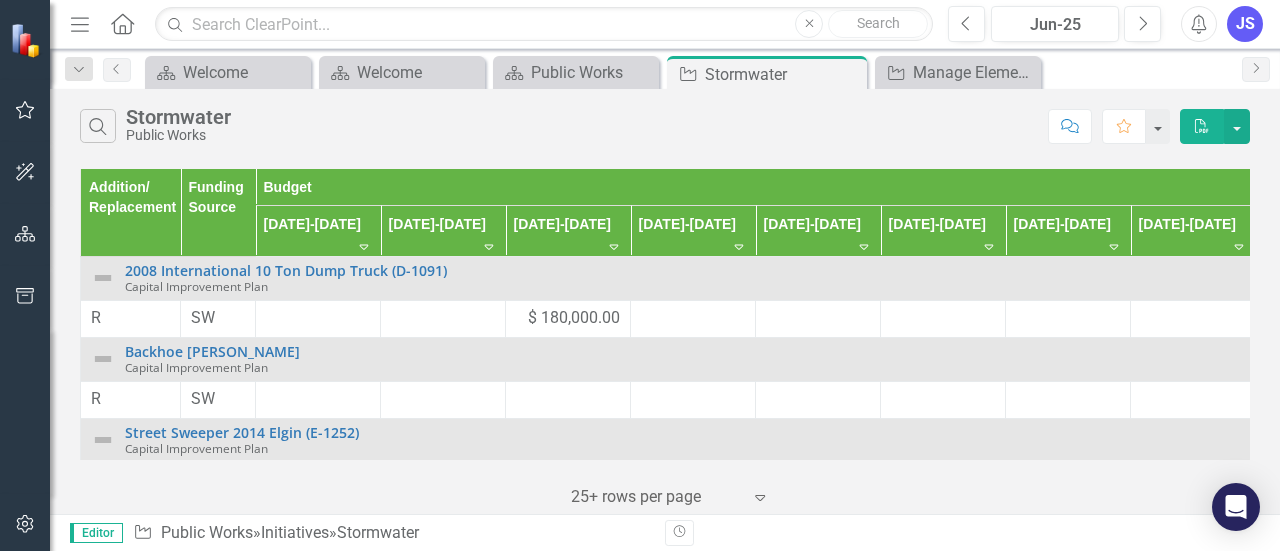 click on "2025-2026 Sort Descending" at bounding box center [443, 231] 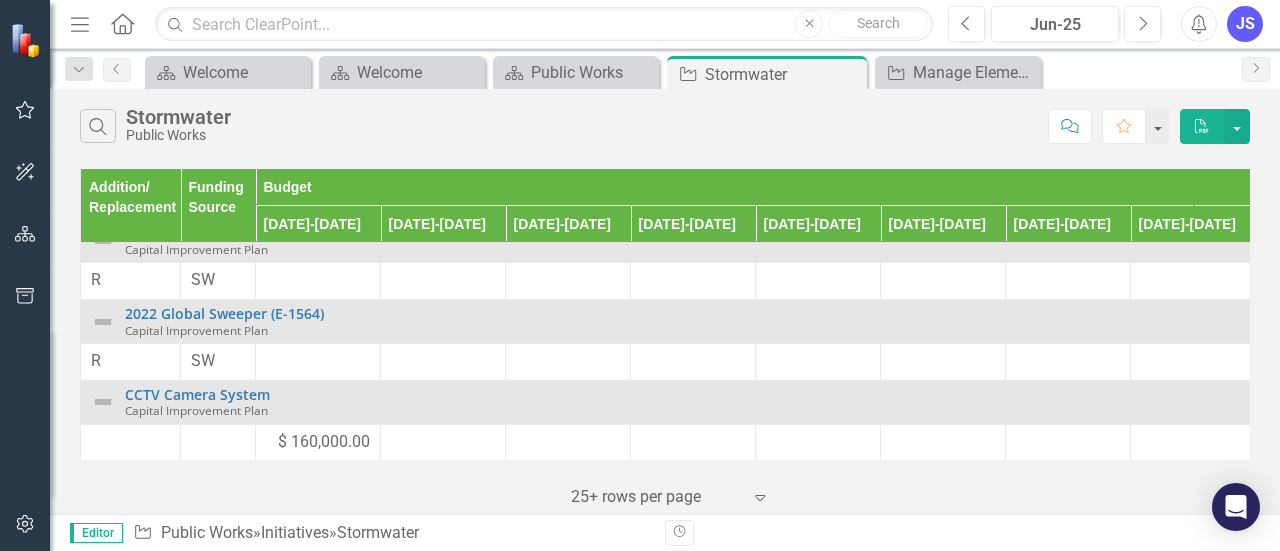 scroll, scrollTop: 759, scrollLeft: 0, axis: vertical 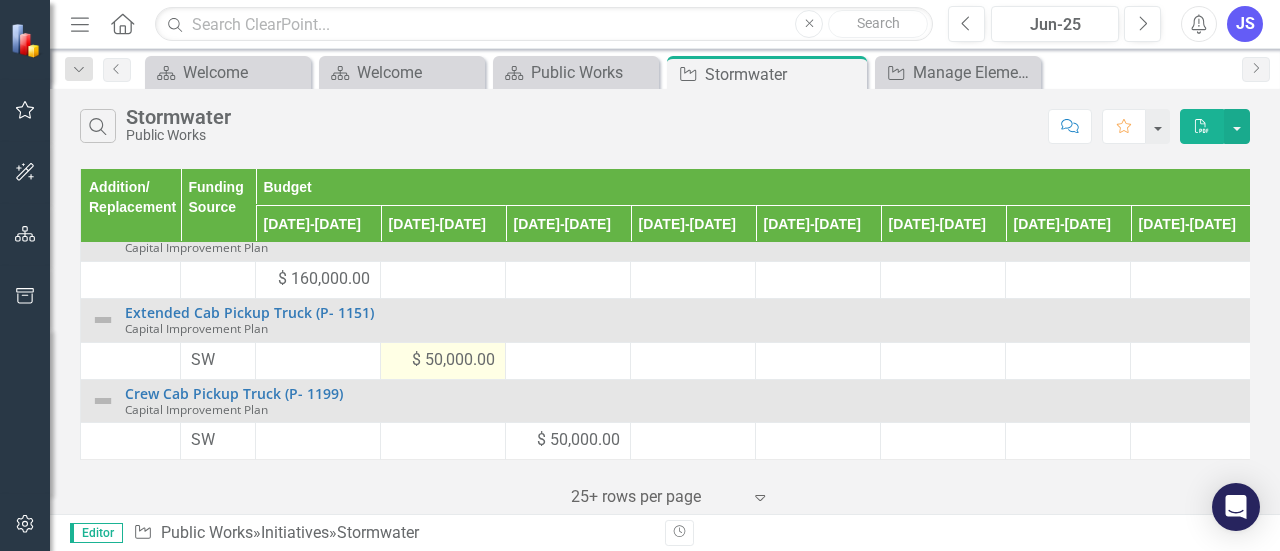 click on "$ 50,000.00" at bounding box center [453, 360] 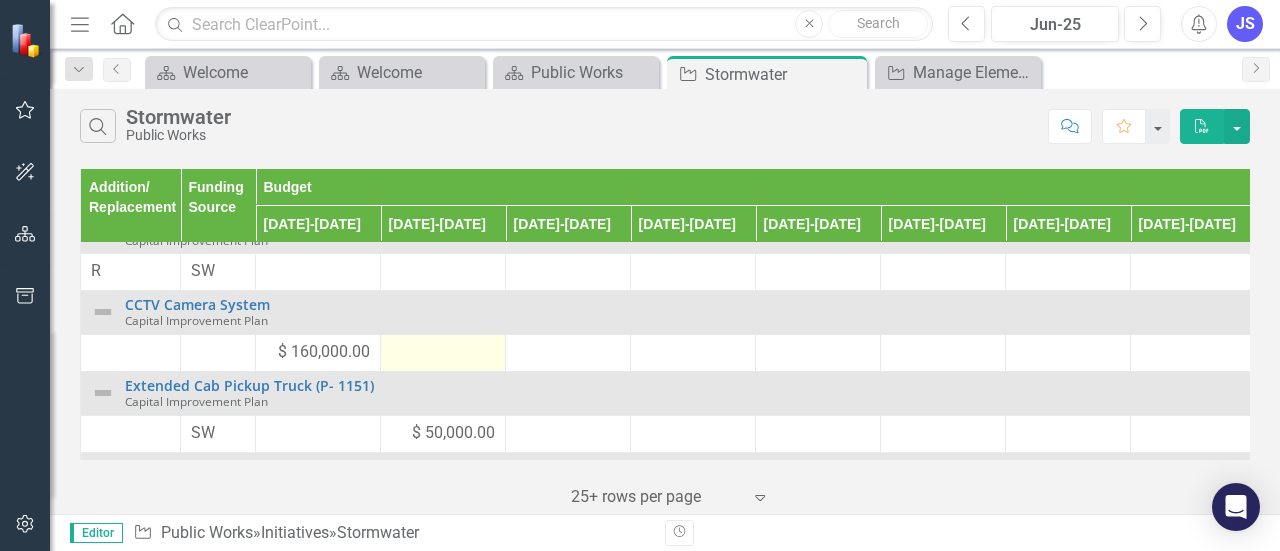 scroll, scrollTop: 759, scrollLeft: 0, axis: vertical 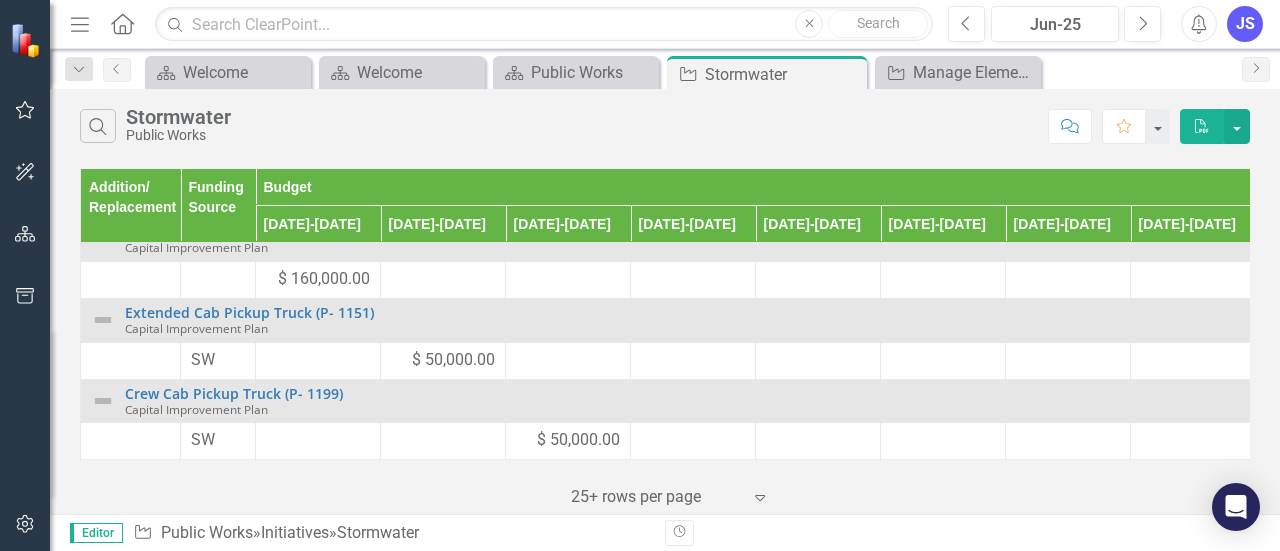 click at bounding box center (656, 497) 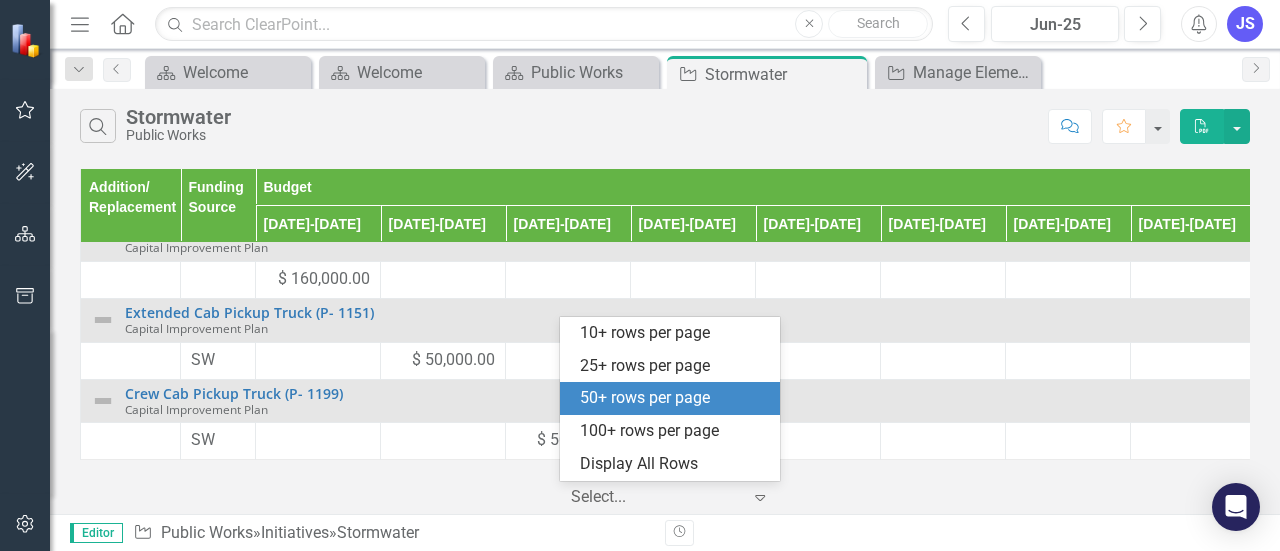 click on "50+ rows per page" at bounding box center (674, 398) 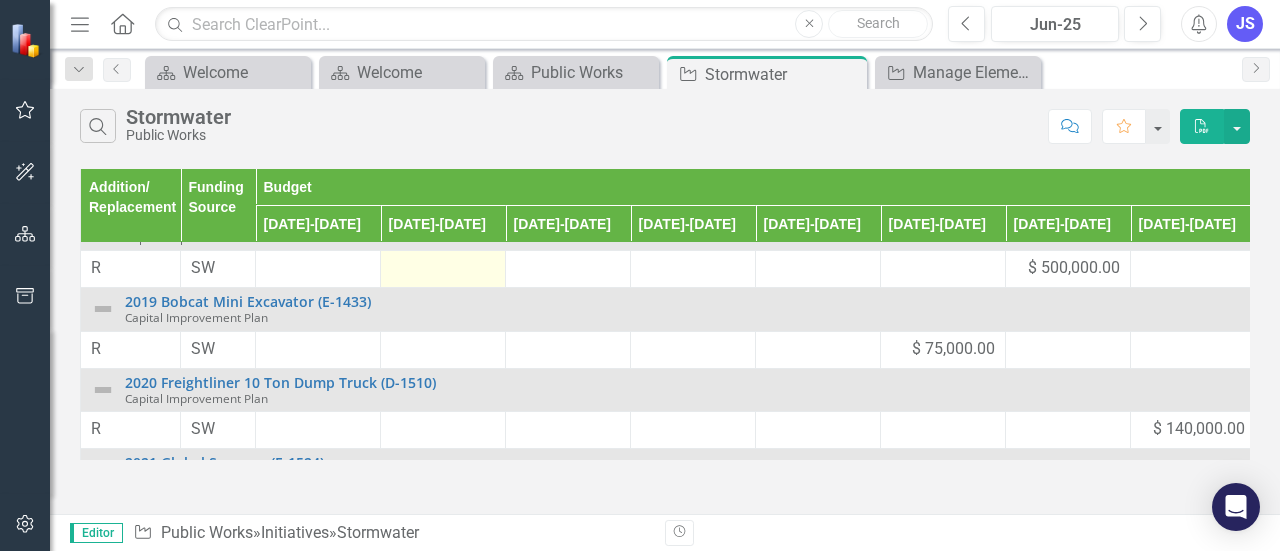 scroll, scrollTop: 0, scrollLeft: 0, axis: both 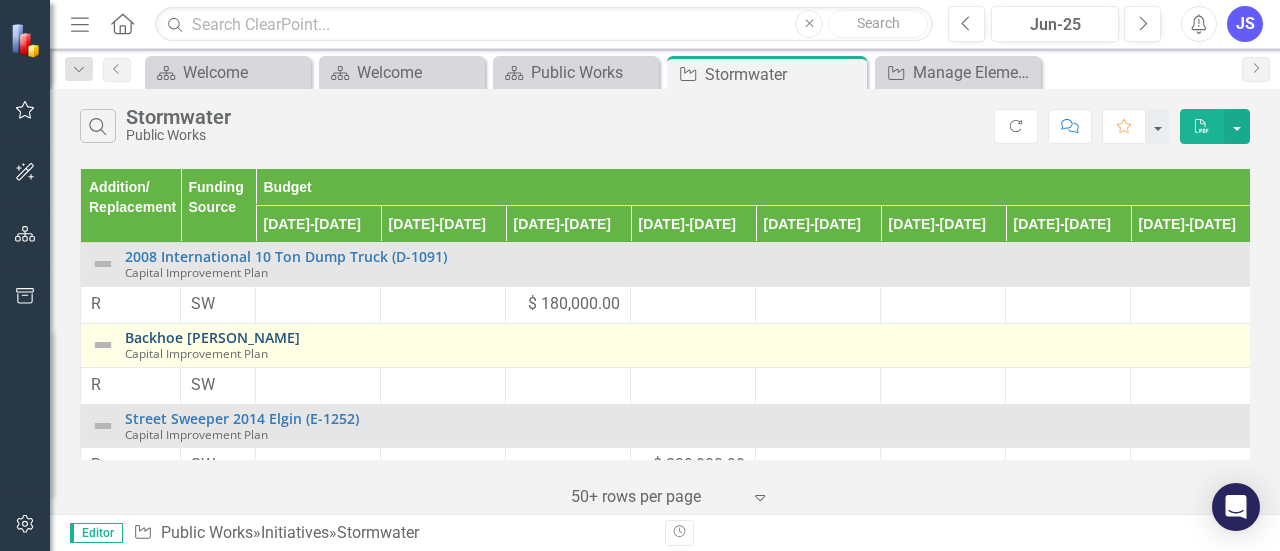 click on "Backhoe [PERSON_NAME]" at bounding box center [810, 337] 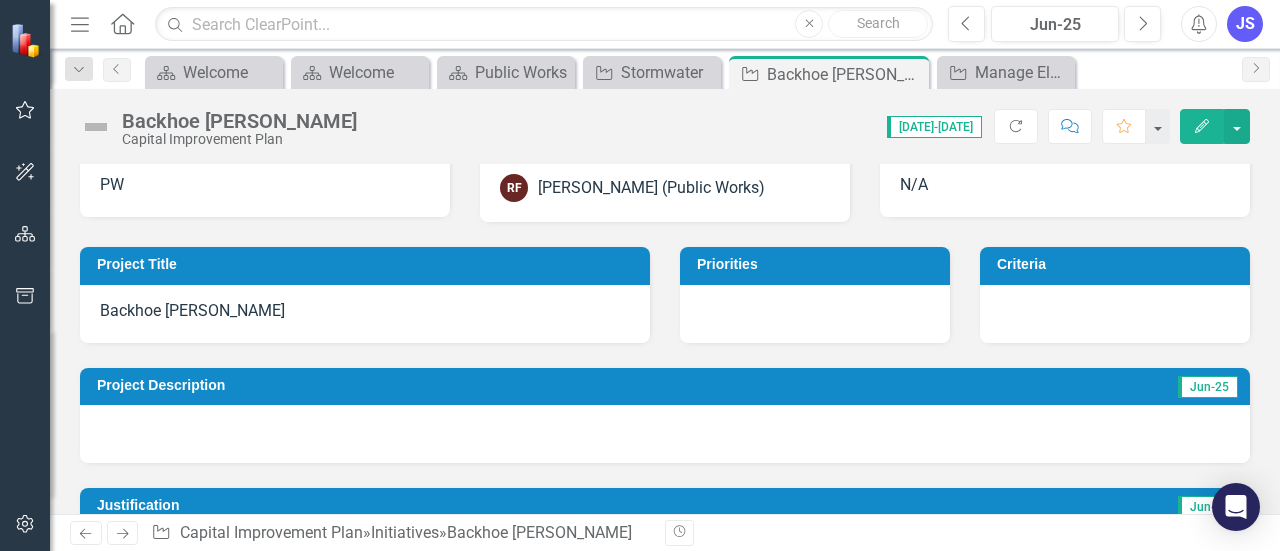 scroll, scrollTop: 0, scrollLeft: 0, axis: both 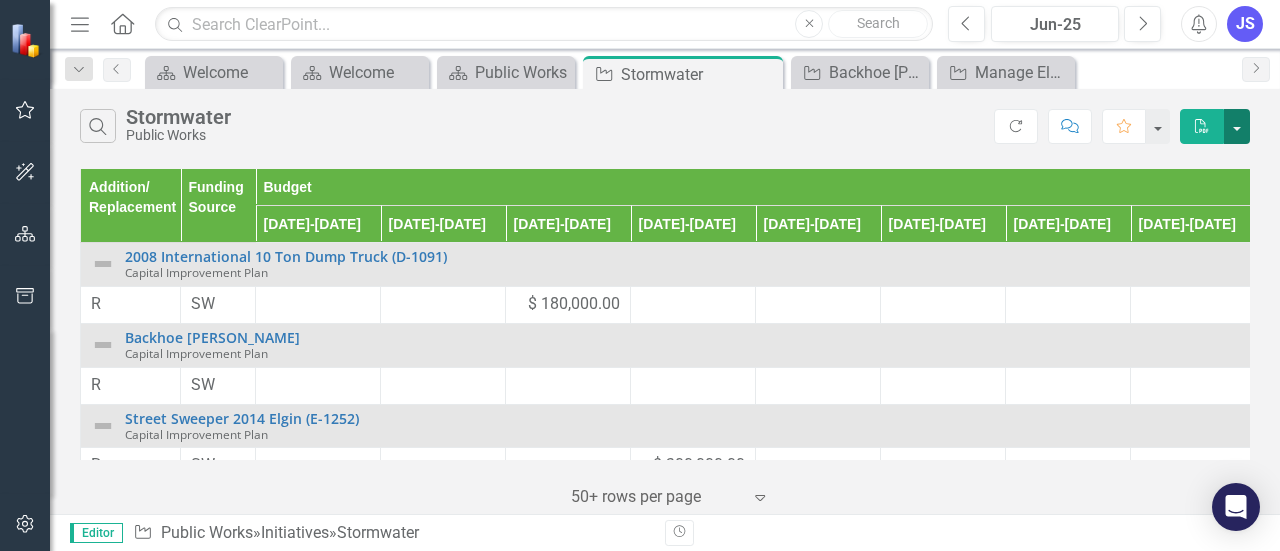 click at bounding box center (1237, 126) 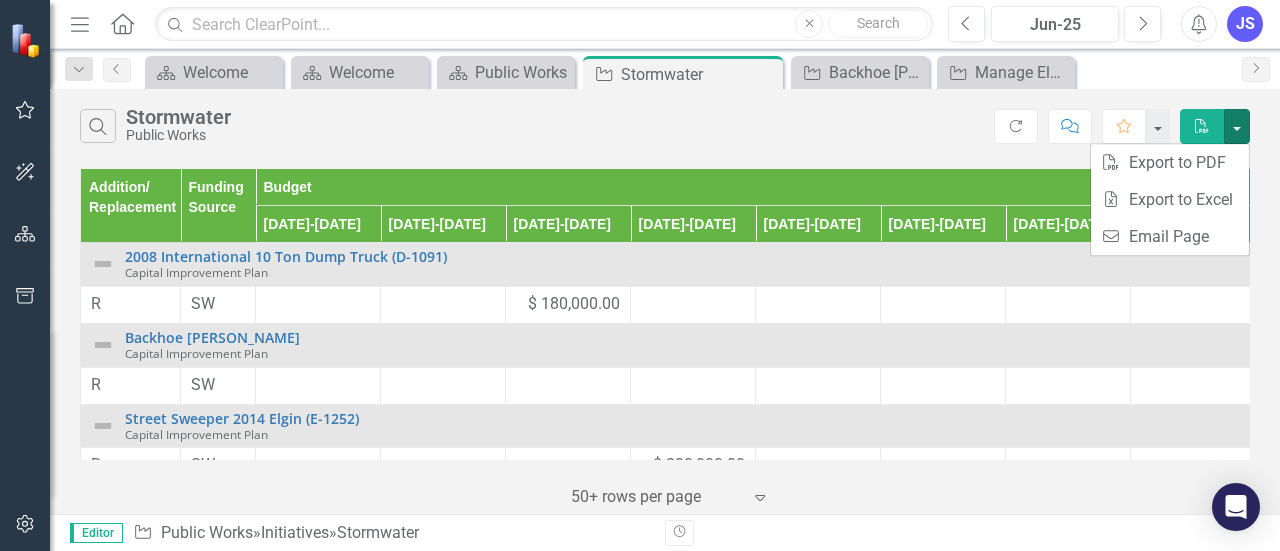 click on "Search Stormwater Public Works" at bounding box center (537, 126) 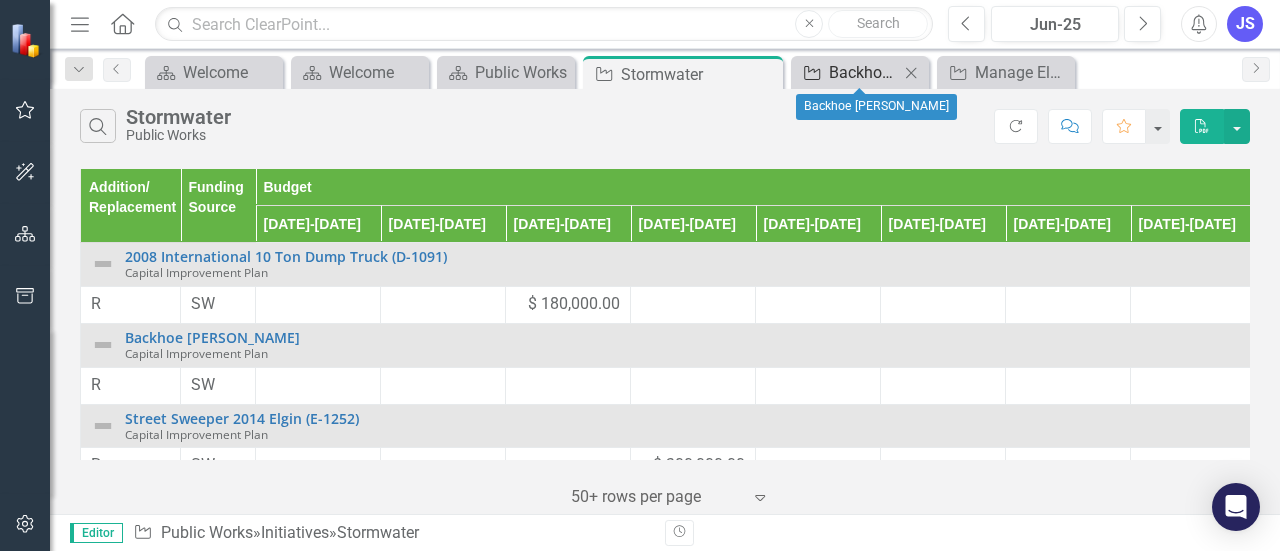 click on "Backhoe [PERSON_NAME]" at bounding box center (864, 72) 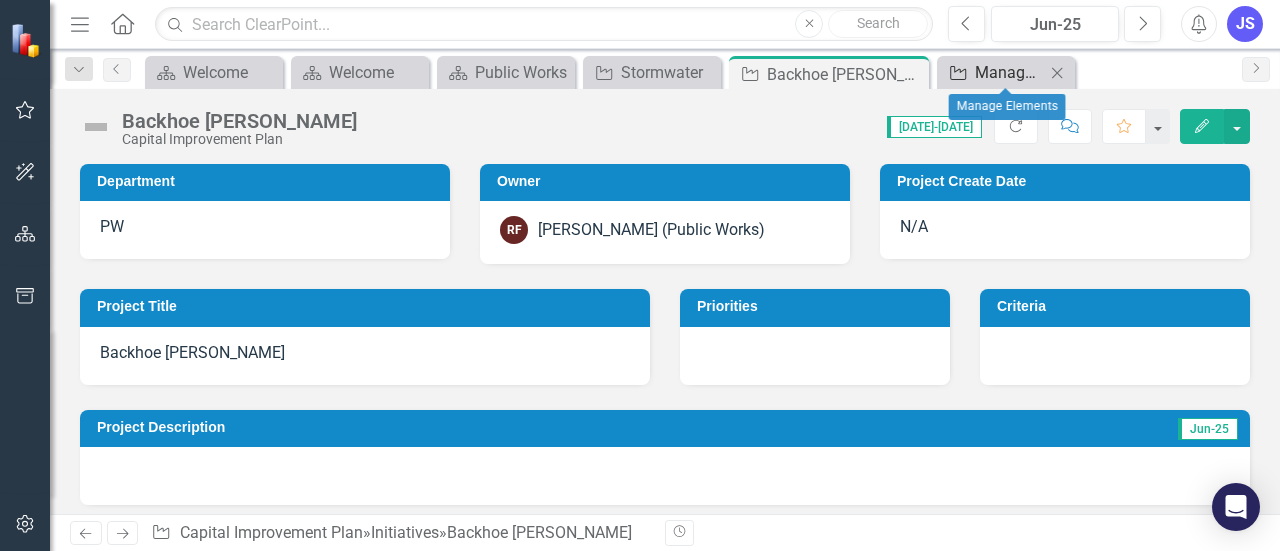 click on "Manage Elements" at bounding box center [1010, 72] 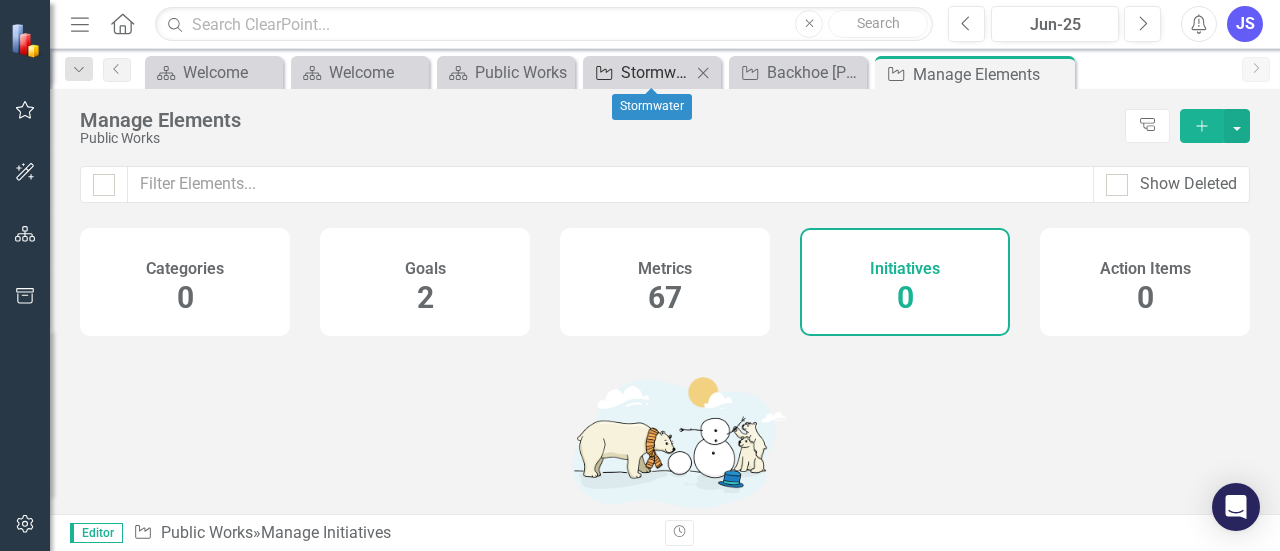 drag, startPoint x: 640, startPoint y: 65, endPoint x: 648, endPoint y: 83, distance: 19.697716 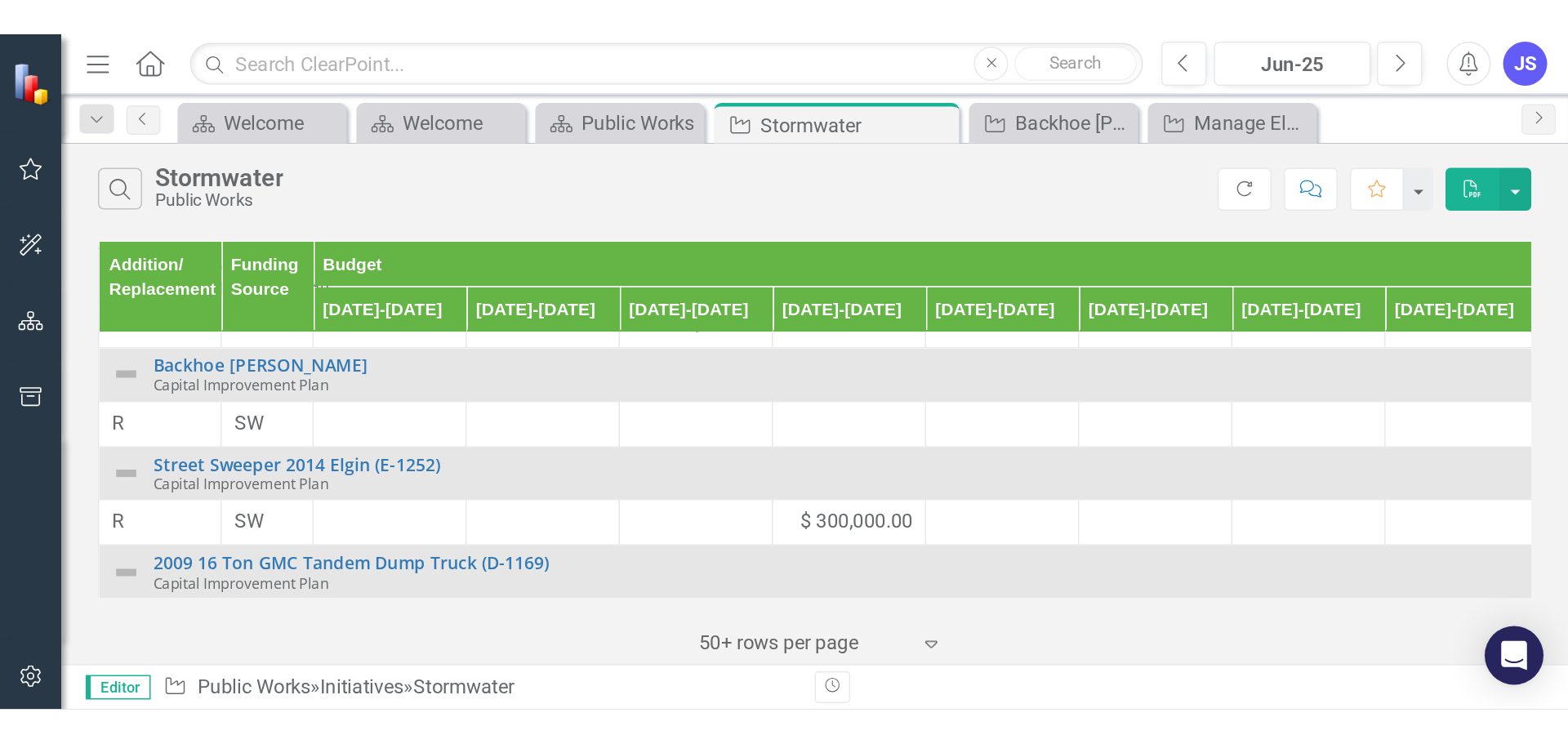 scroll, scrollTop: 0, scrollLeft: 0, axis: both 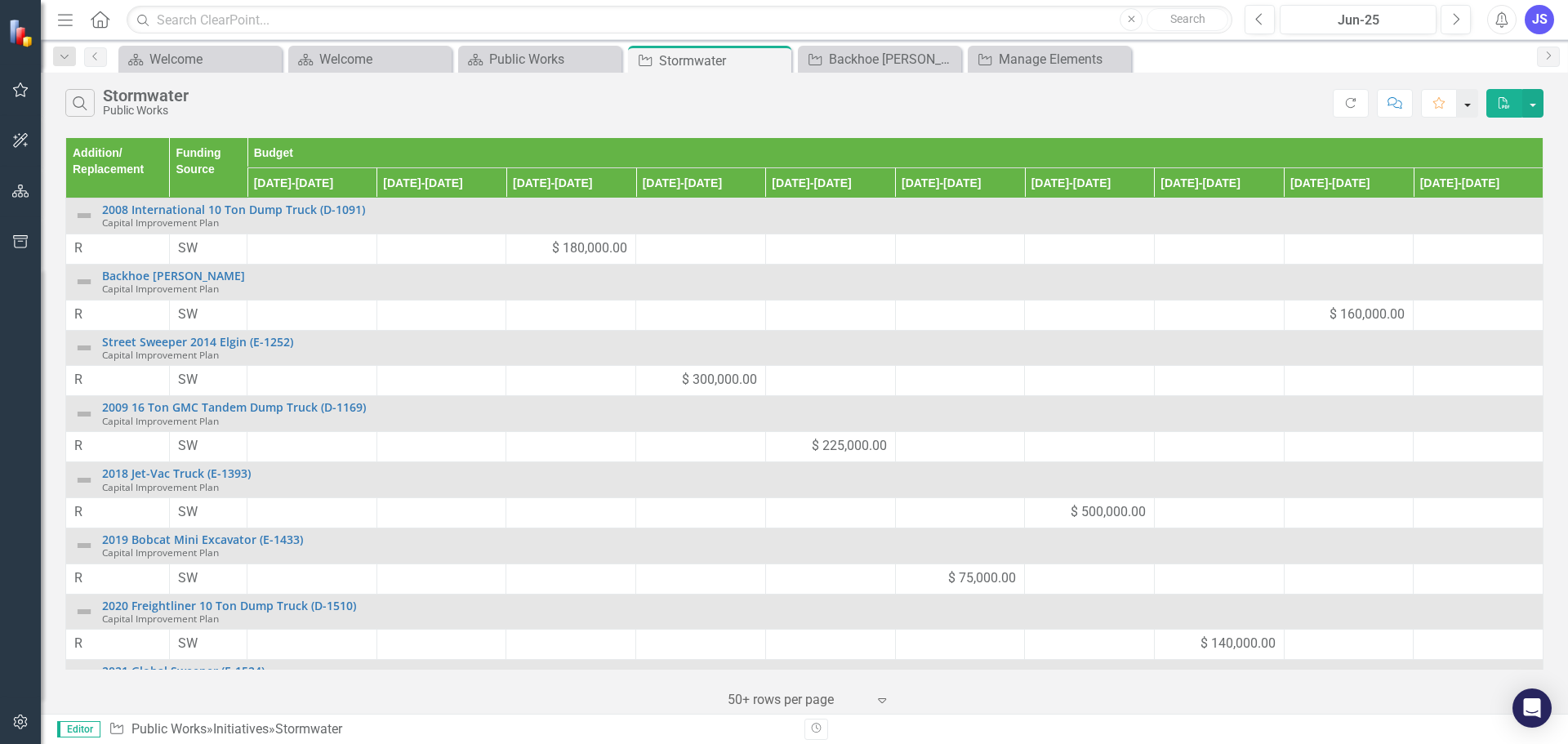 click at bounding box center (1468, 103) 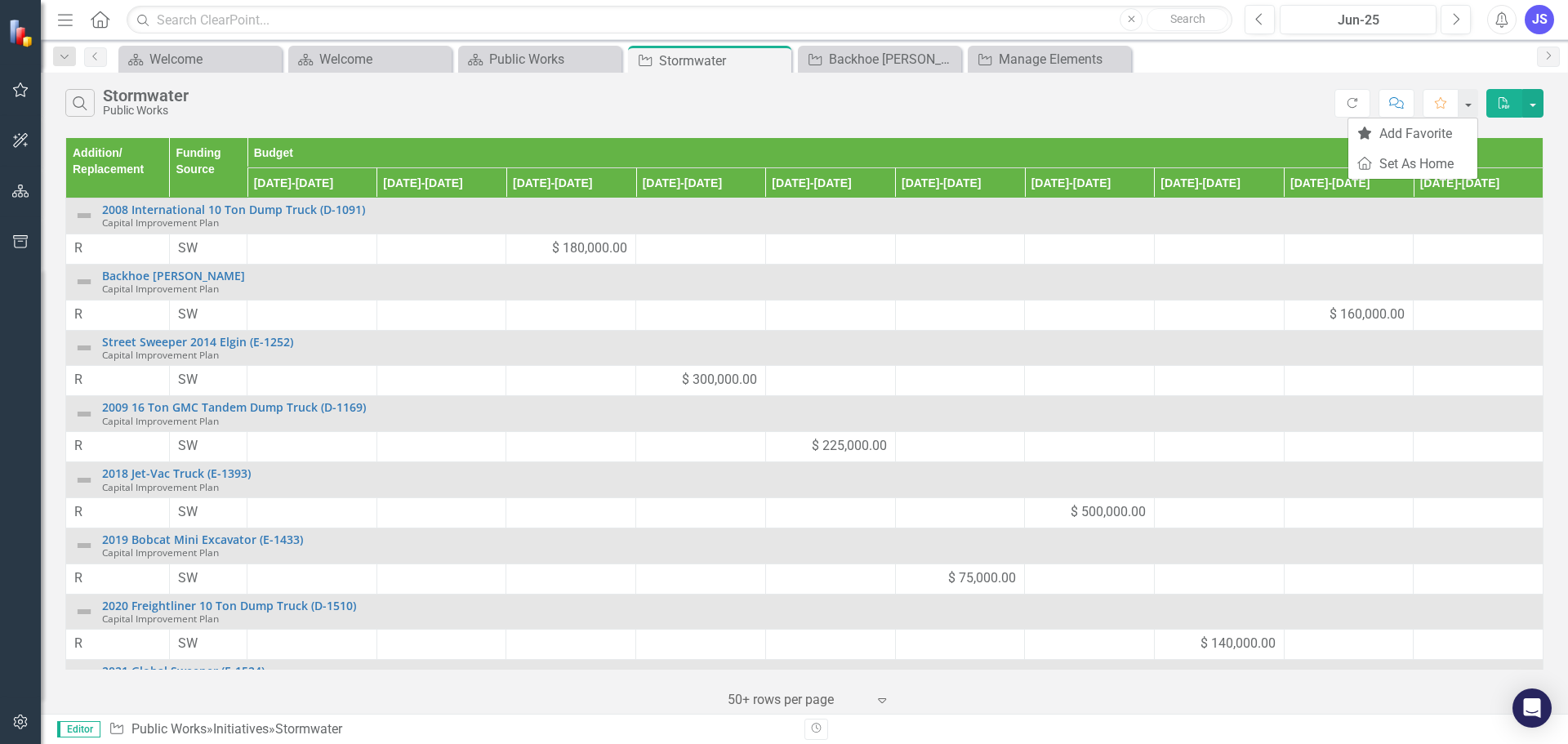 click on "Search Stormwater Public Works" at bounding box center (700, 103) 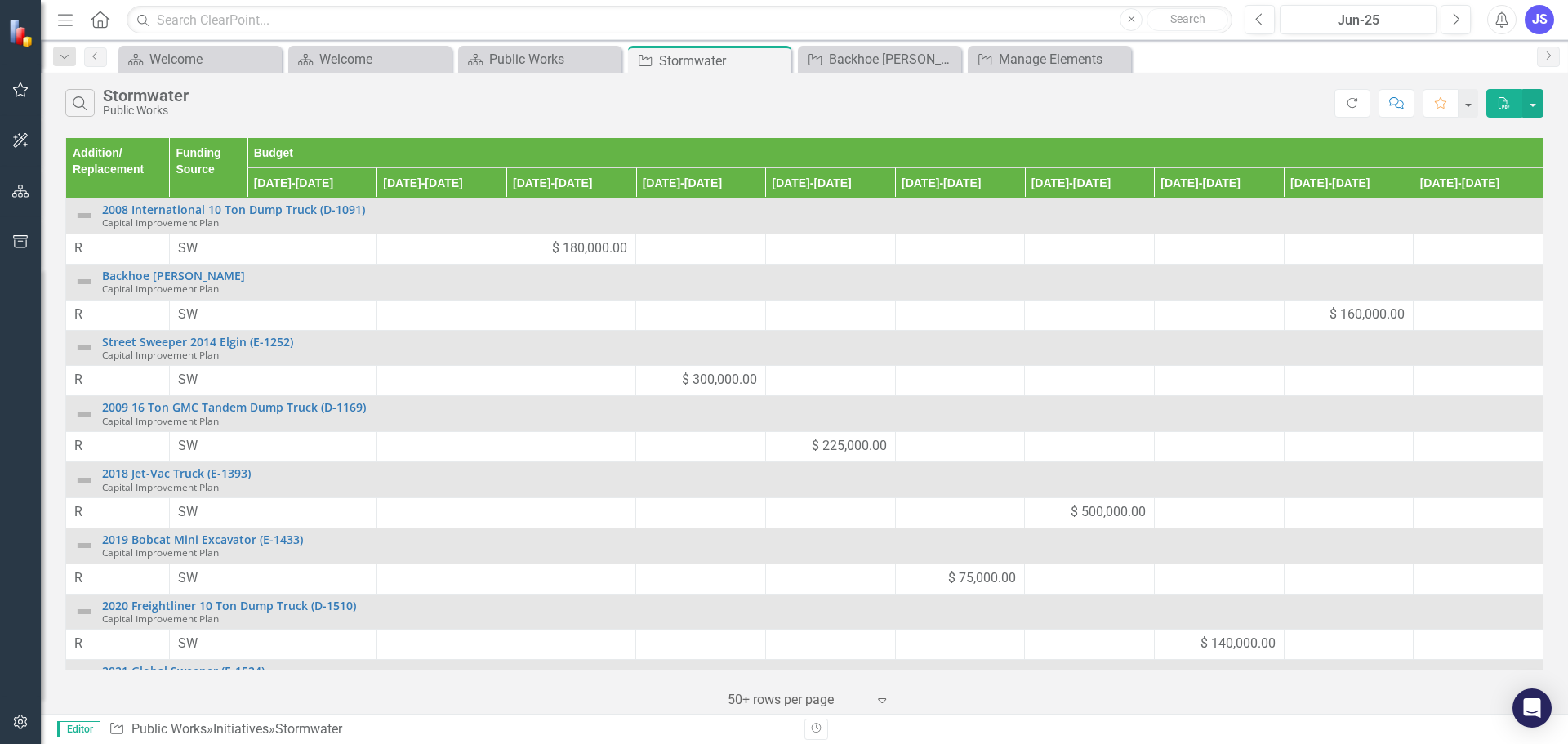 click on "Search Stormwater Public Works Refresh Comment Favorite PDF" at bounding box center (804, 99) 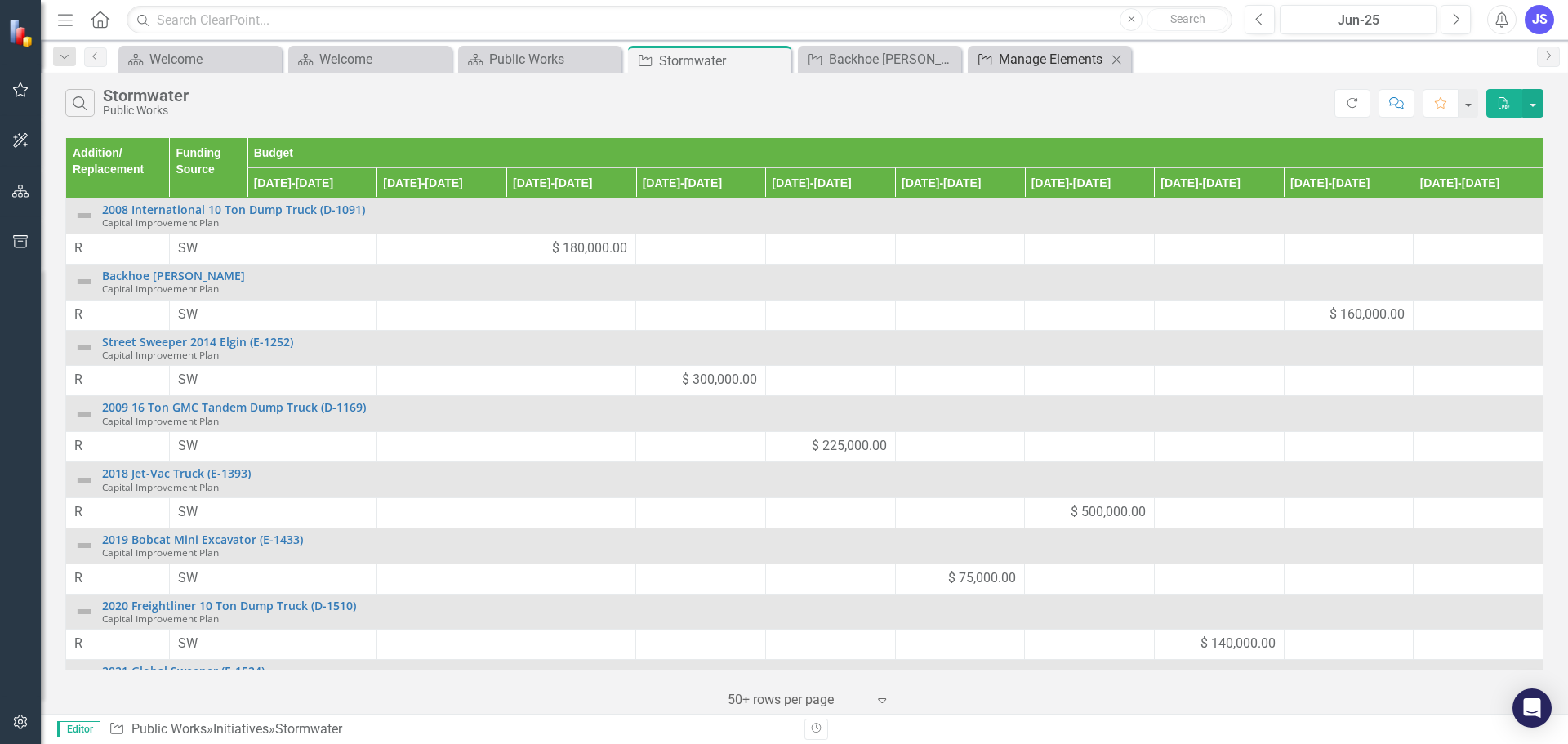 click on "Manage Elements" at bounding box center (1053, 59) 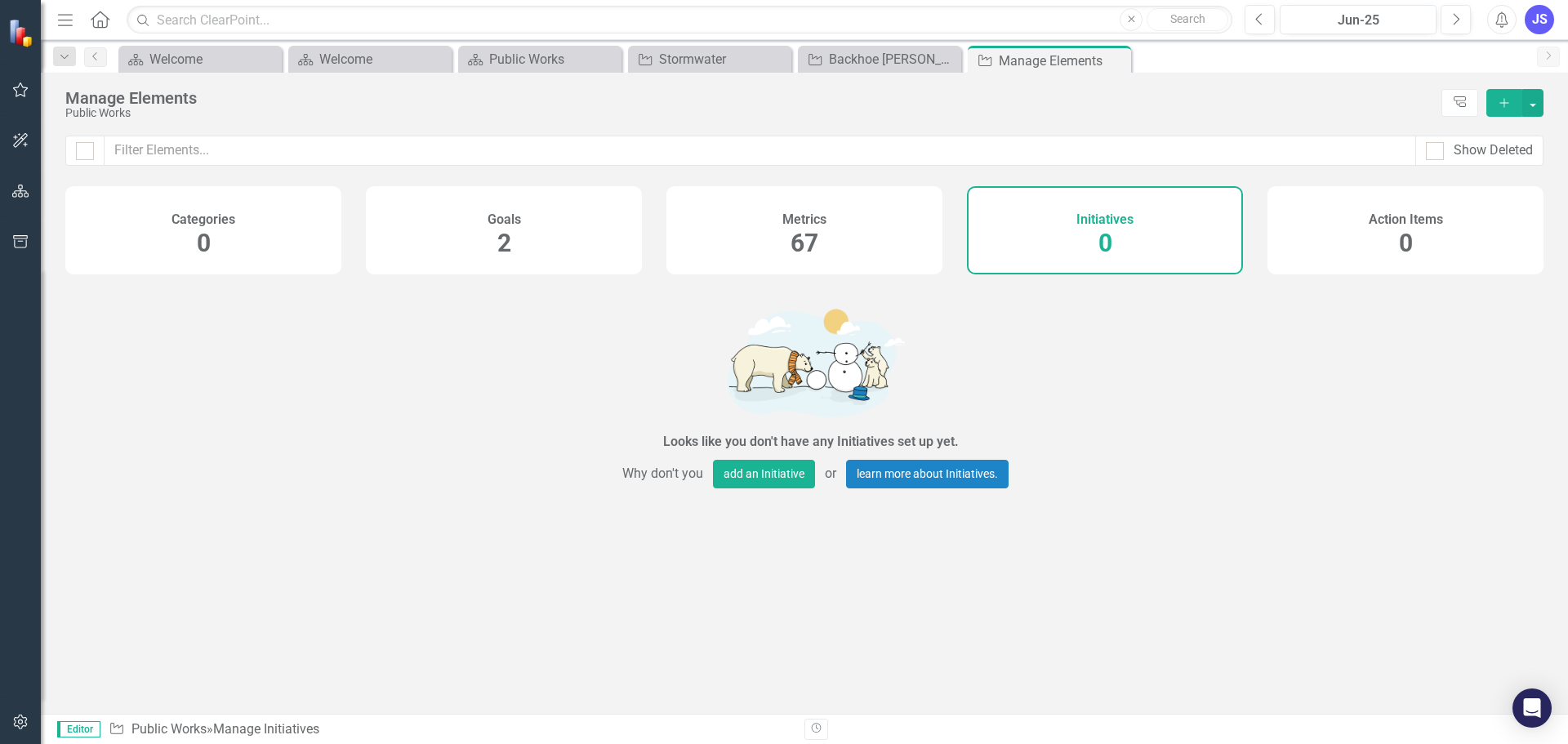click 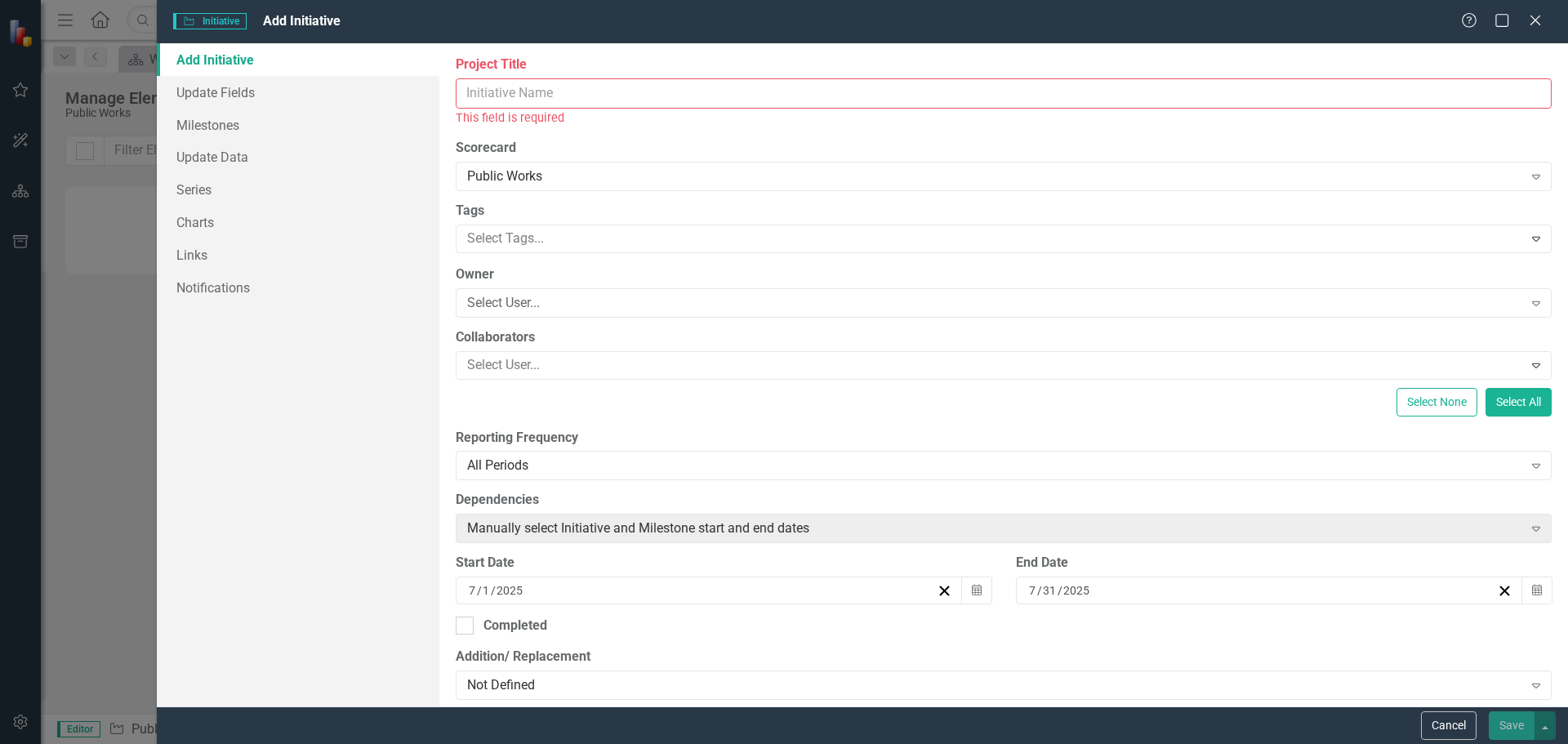click on "Project Title" at bounding box center [1004, 93] 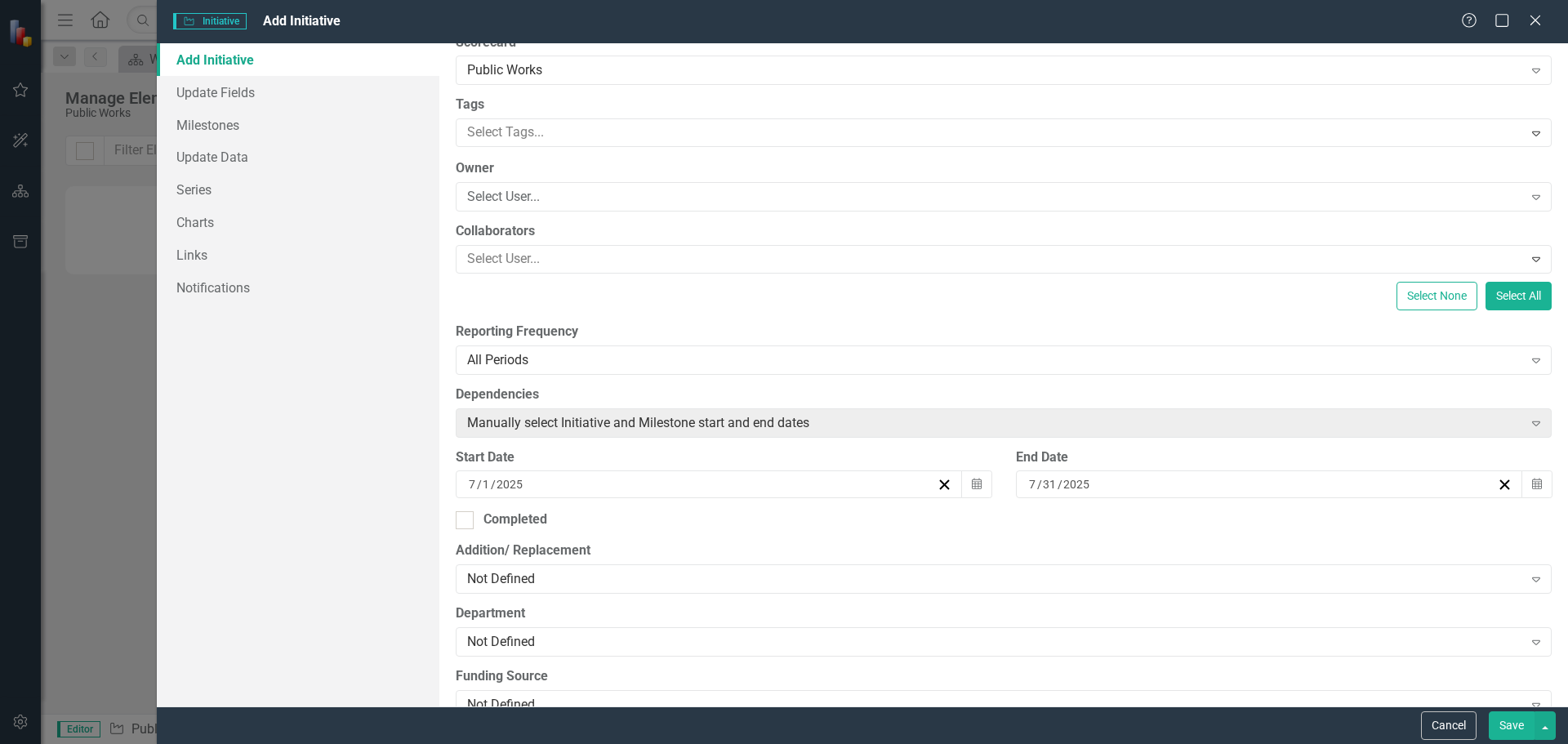 scroll, scrollTop: 0, scrollLeft: 0, axis: both 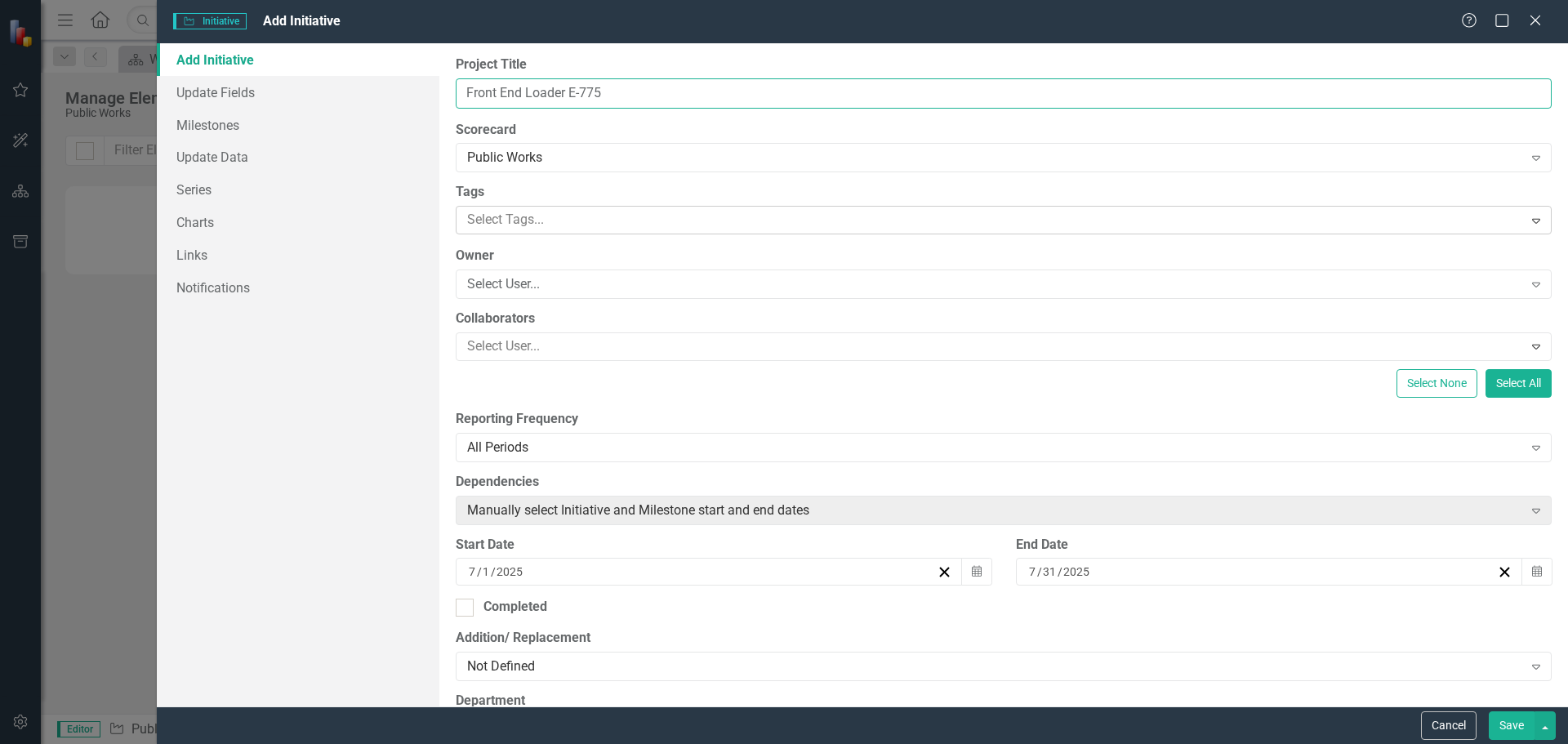 type on "Front End Loader E-775" 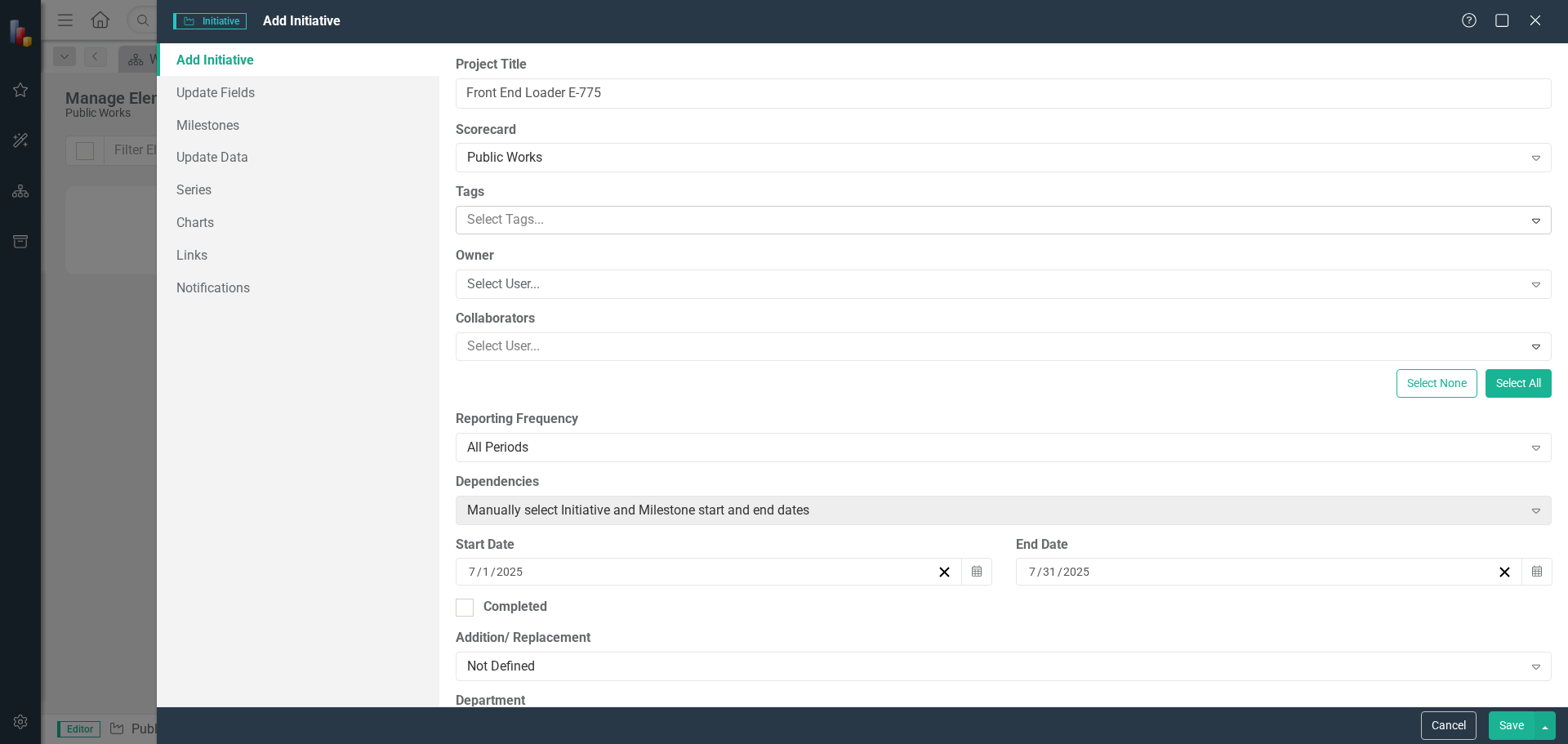 click at bounding box center (991, 220) 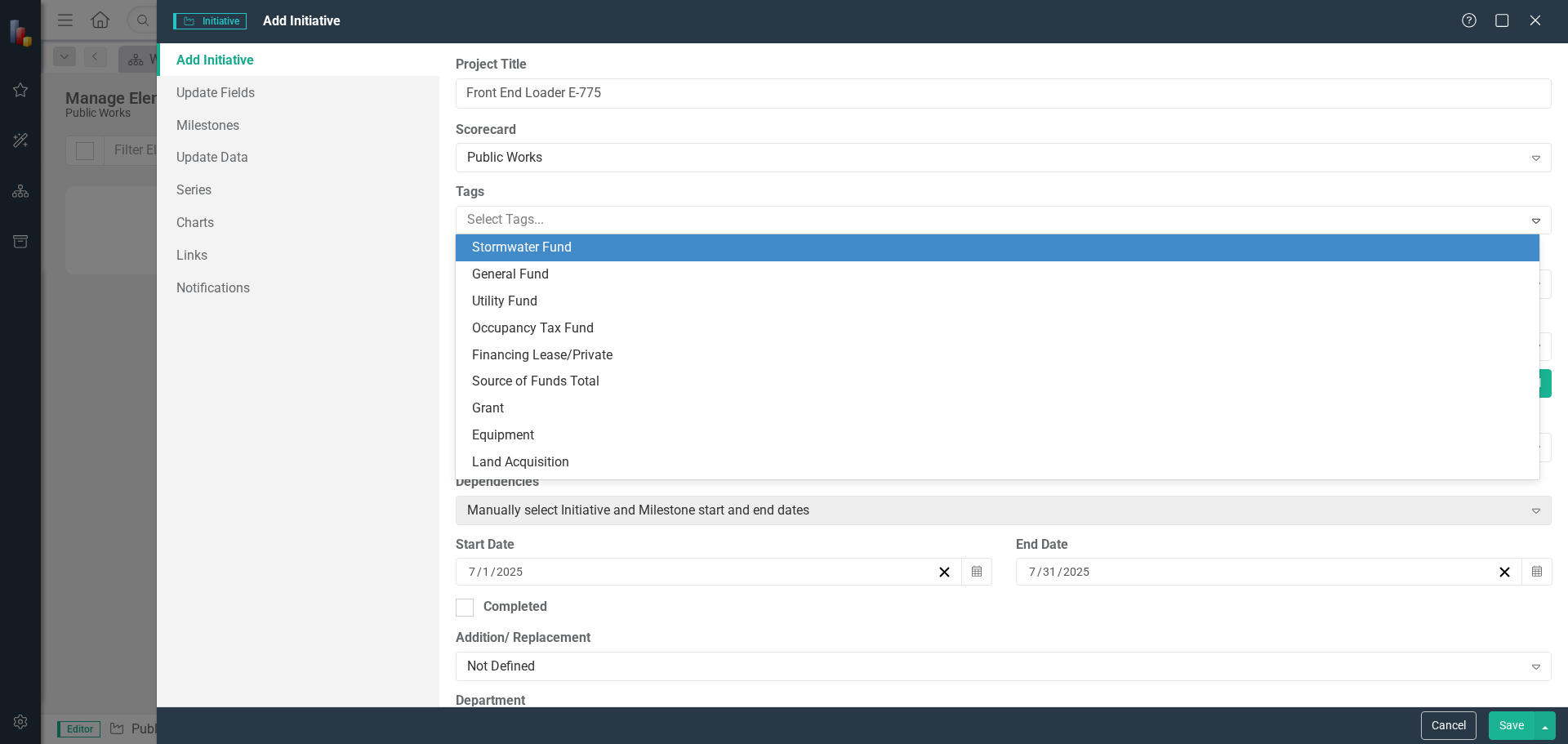 click on "Stormwater Fund" at bounding box center (522, 247) 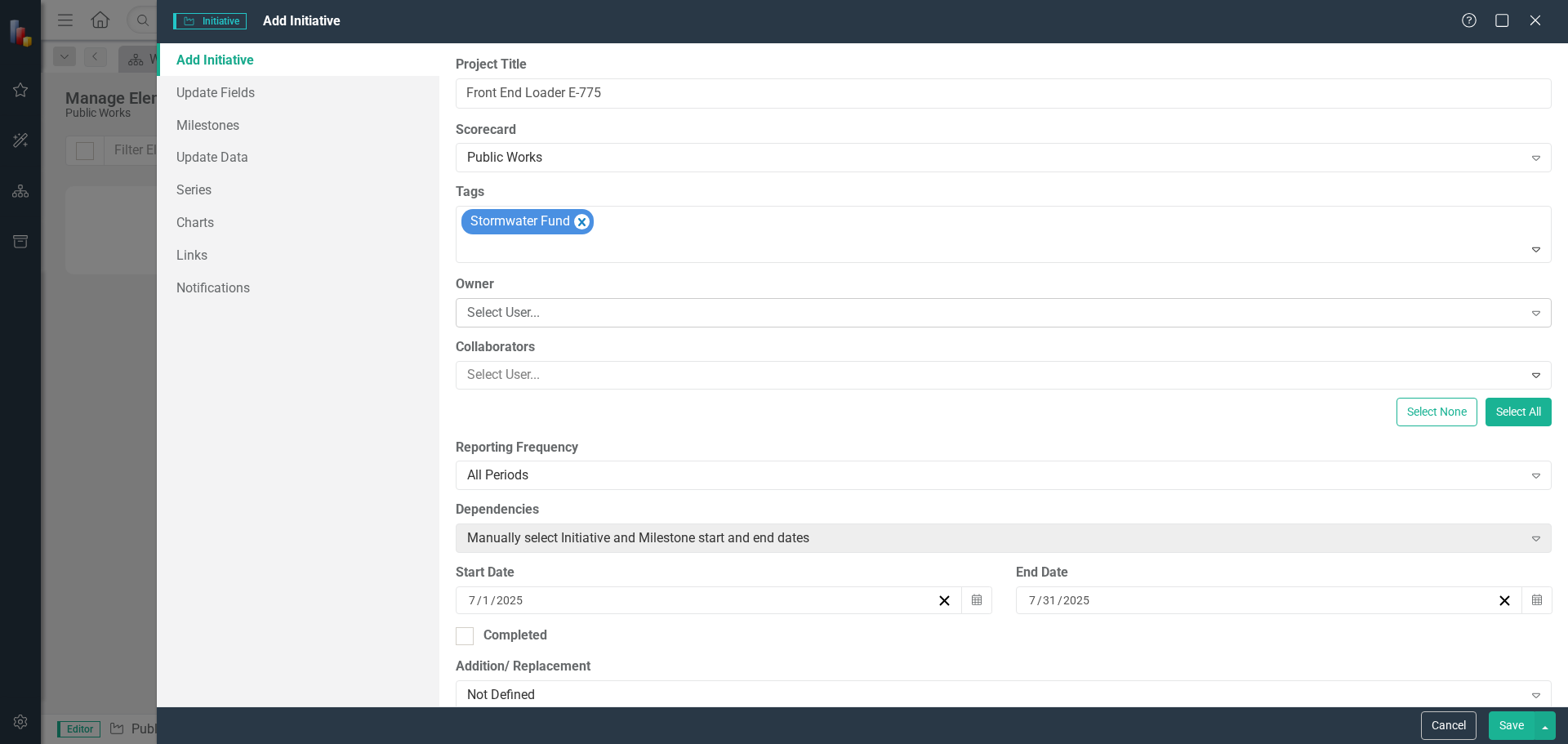 click on "Select User... Expand" at bounding box center (1004, 313) 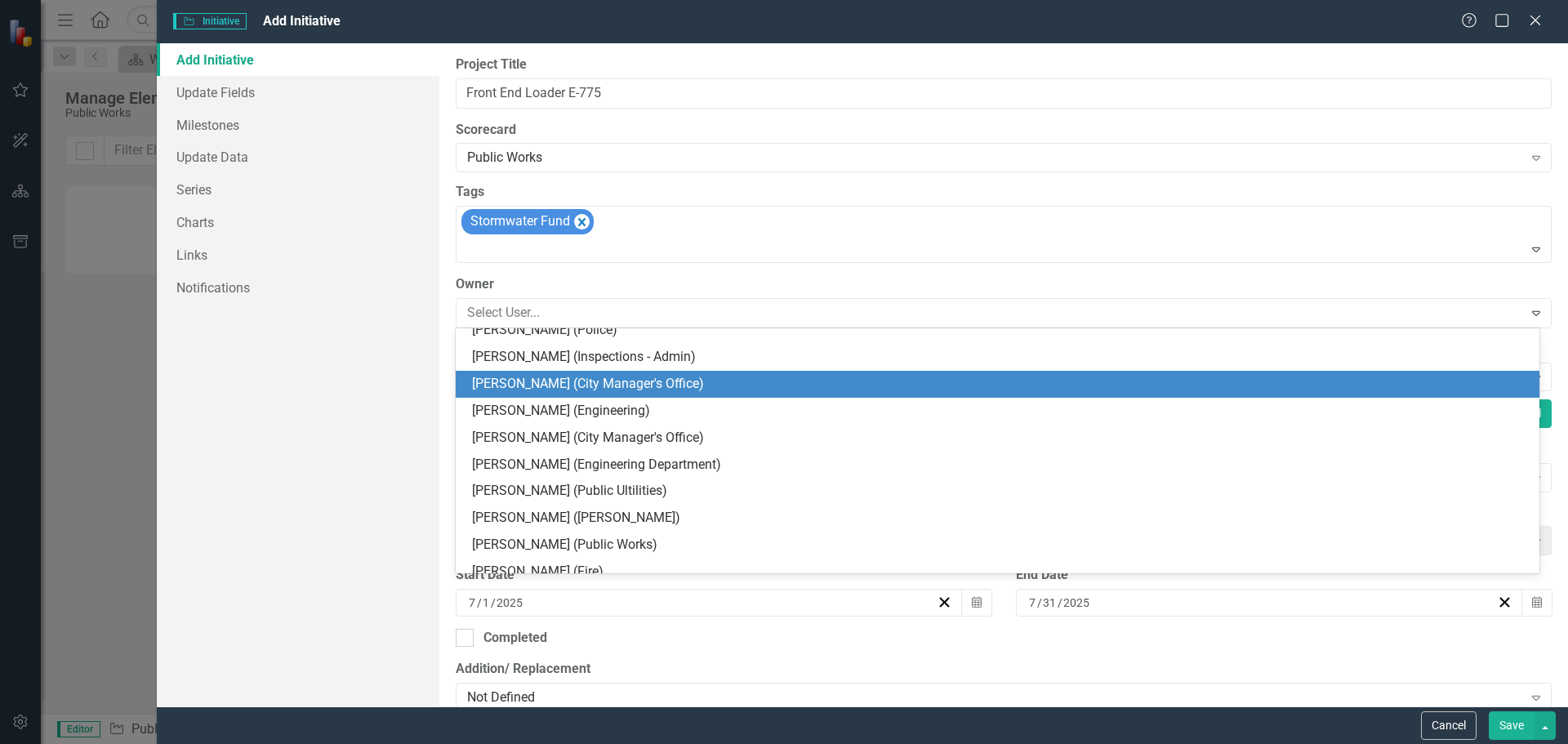 scroll, scrollTop: 408, scrollLeft: 0, axis: vertical 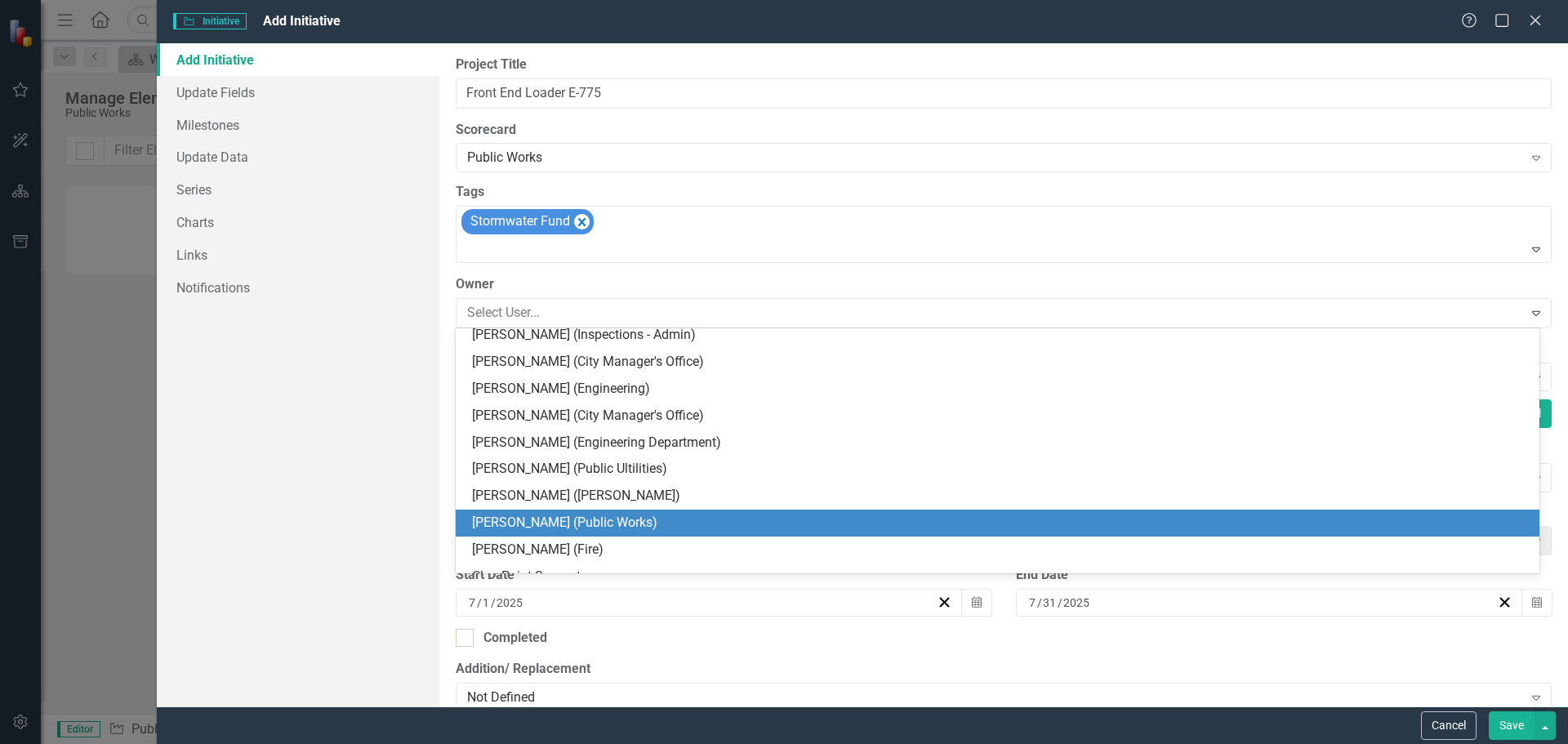 click on "[PERSON_NAME] (Public Works)" at bounding box center [997, 523] 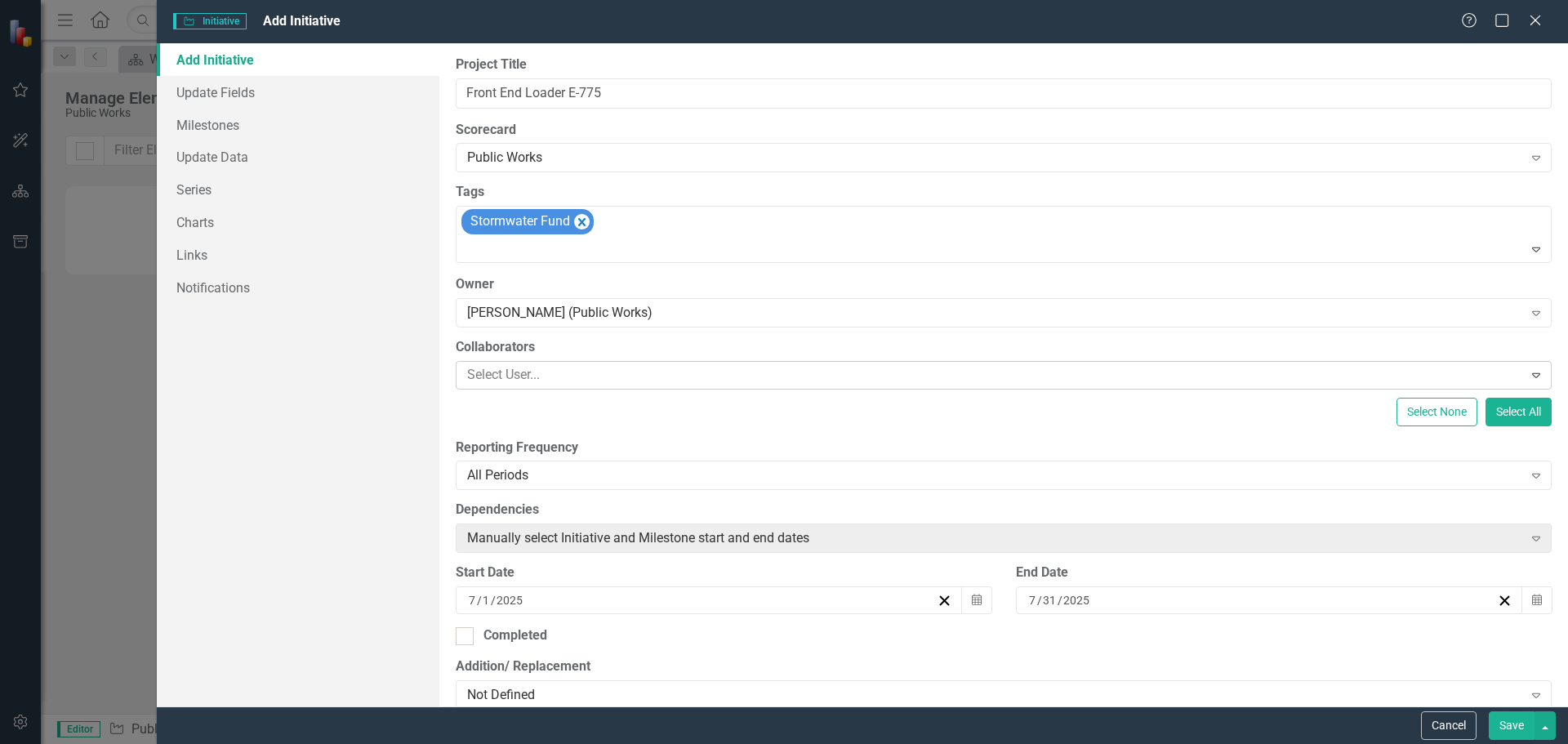 click on "Select User..." at bounding box center [990, 375] 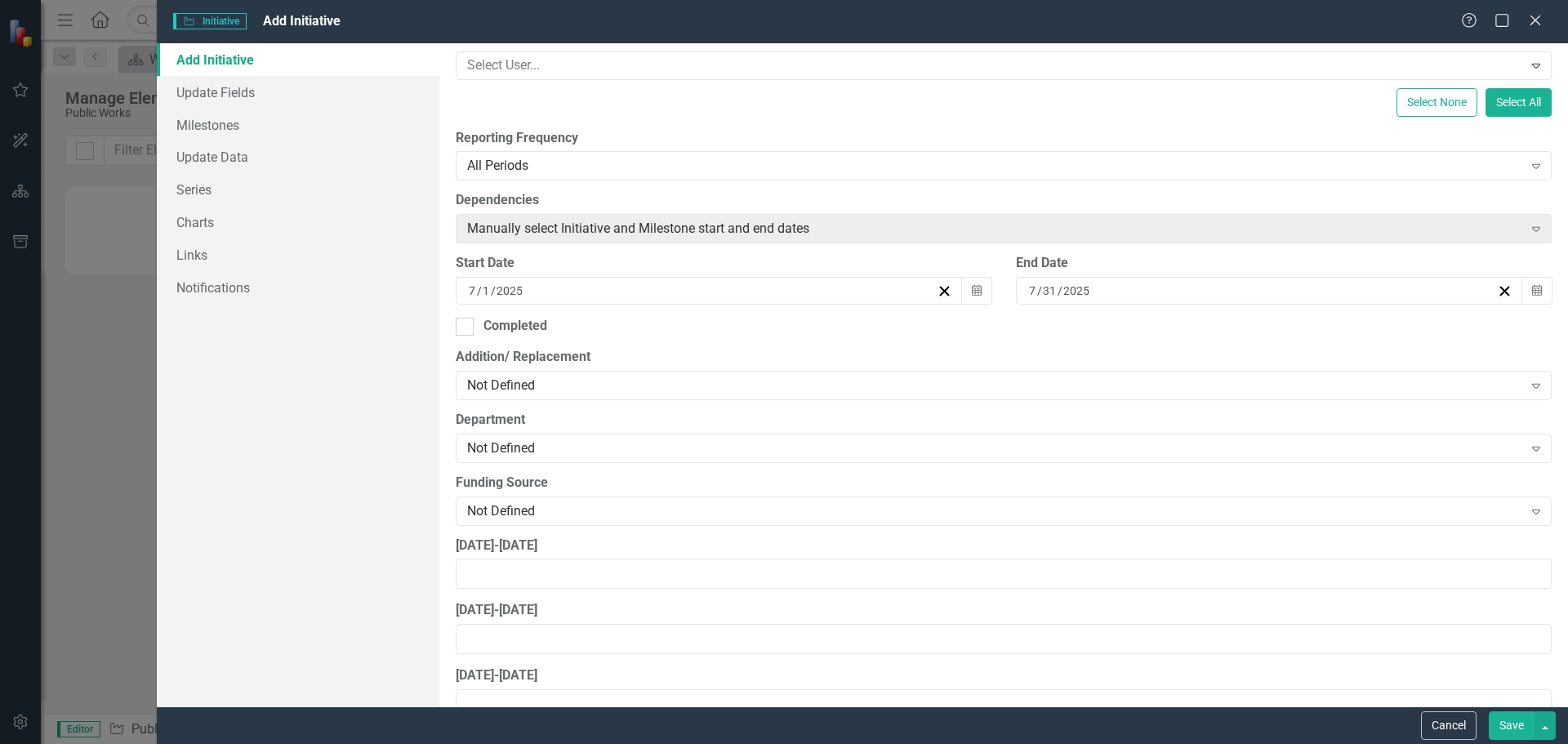 scroll, scrollTop: 327, scrollLeft: 0, axis: vertical 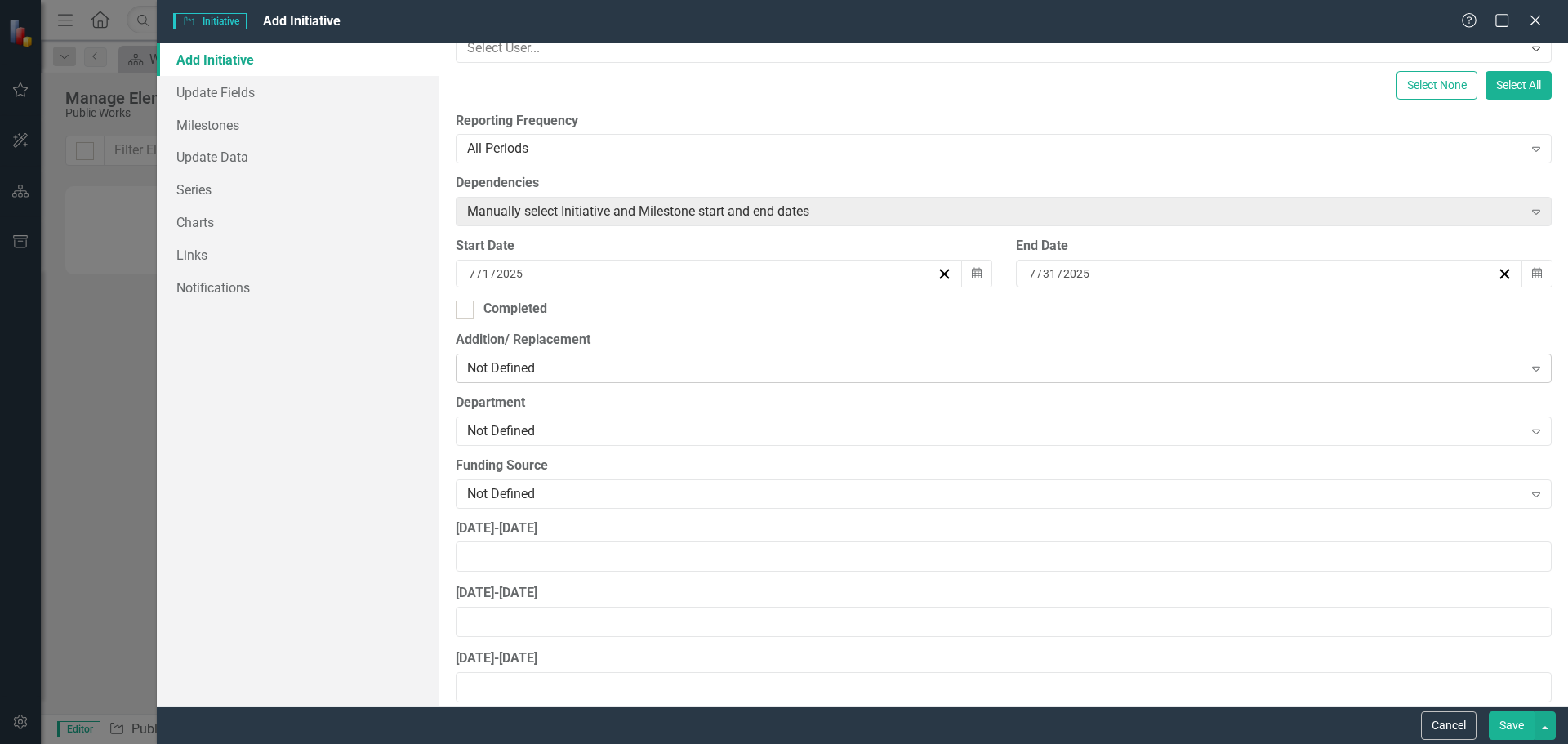 click on "Not Defined" at bounding box center [995, 368] 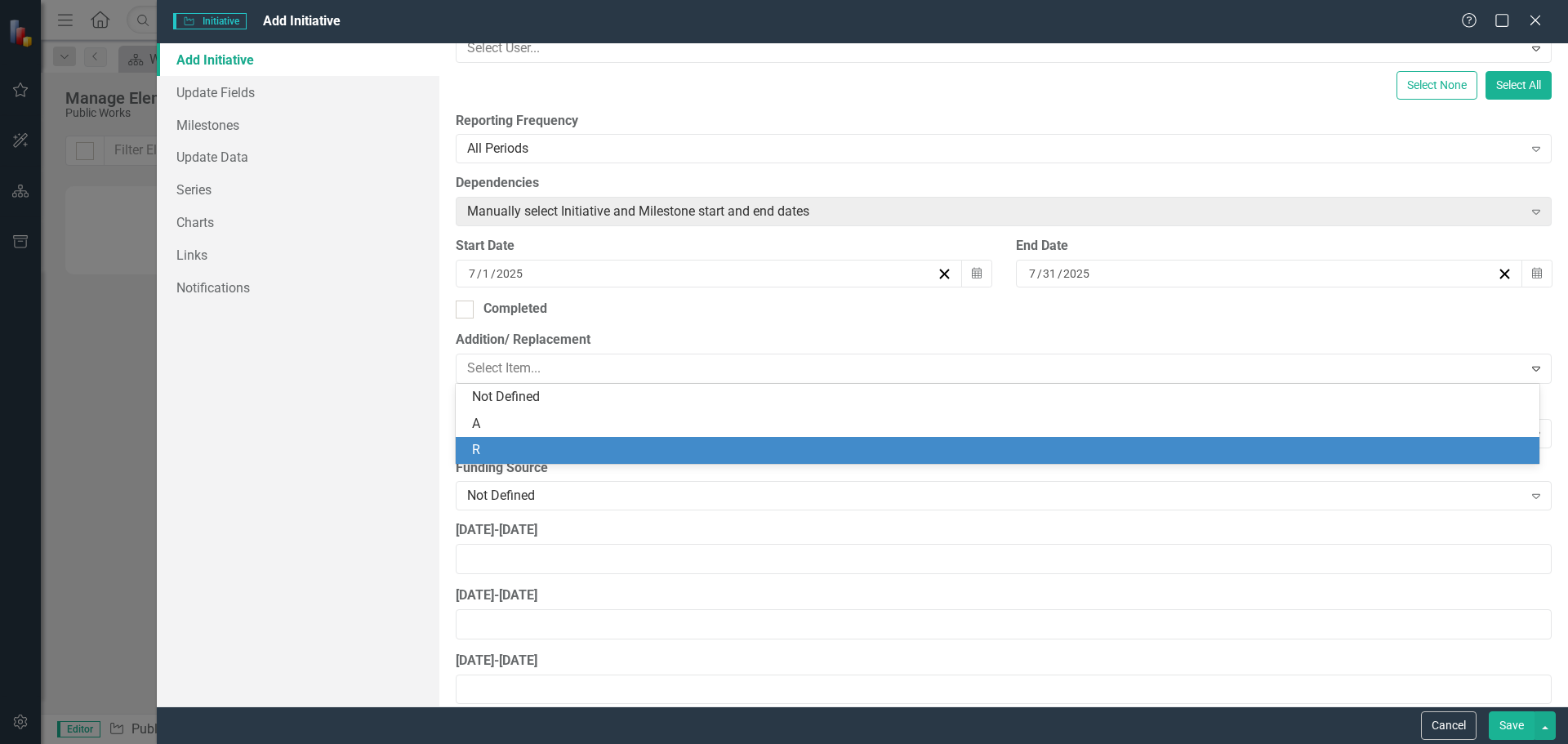 click on "R" at bounding box center (1000, 450) 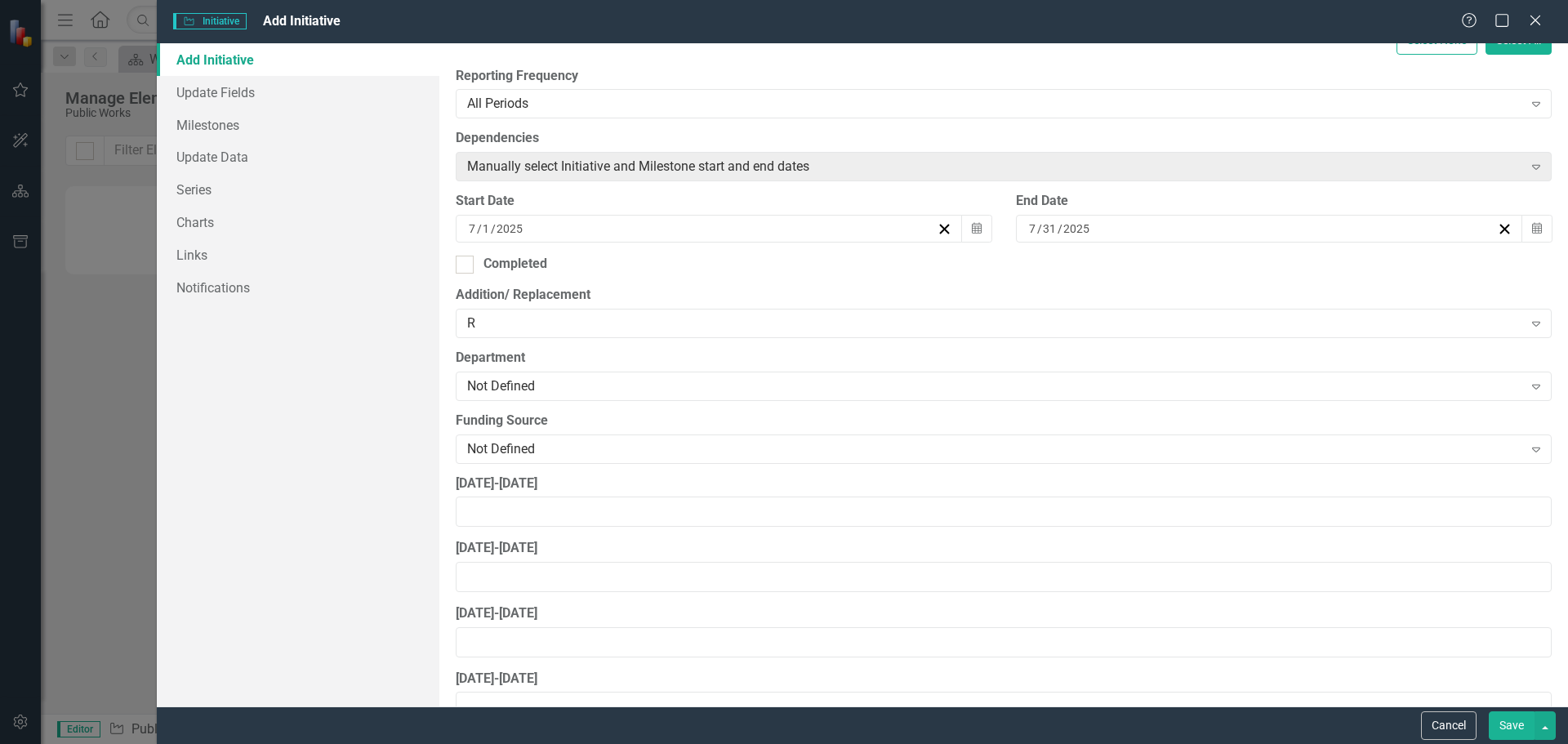 scroll, scrollTop: 408, scrollLeft: 0, axis: vertical 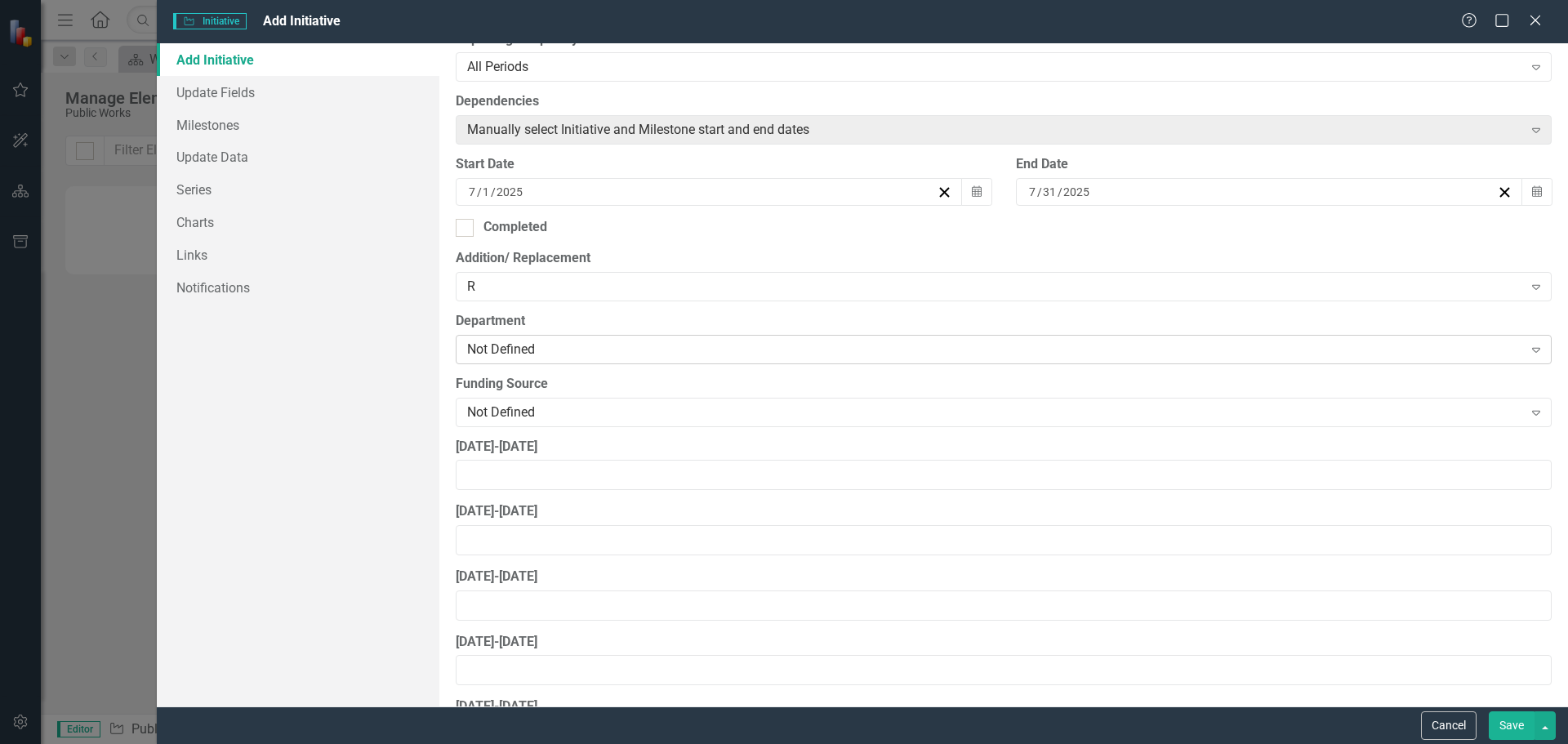 click on "Not Defined Expand" at bounding box center (1004, 350) 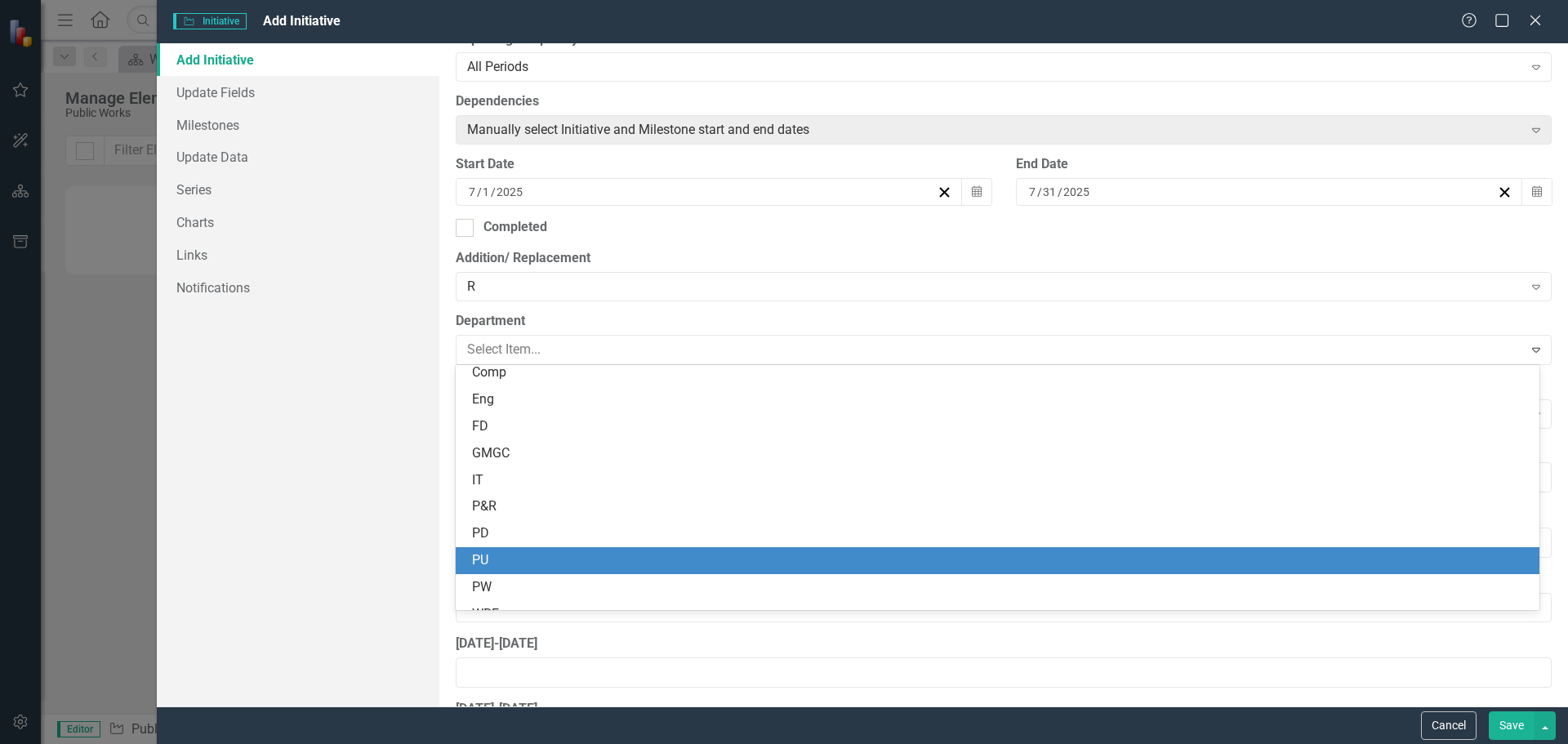 scroll, scrollTop: 82, scrollLeft: 0, axis: vertical 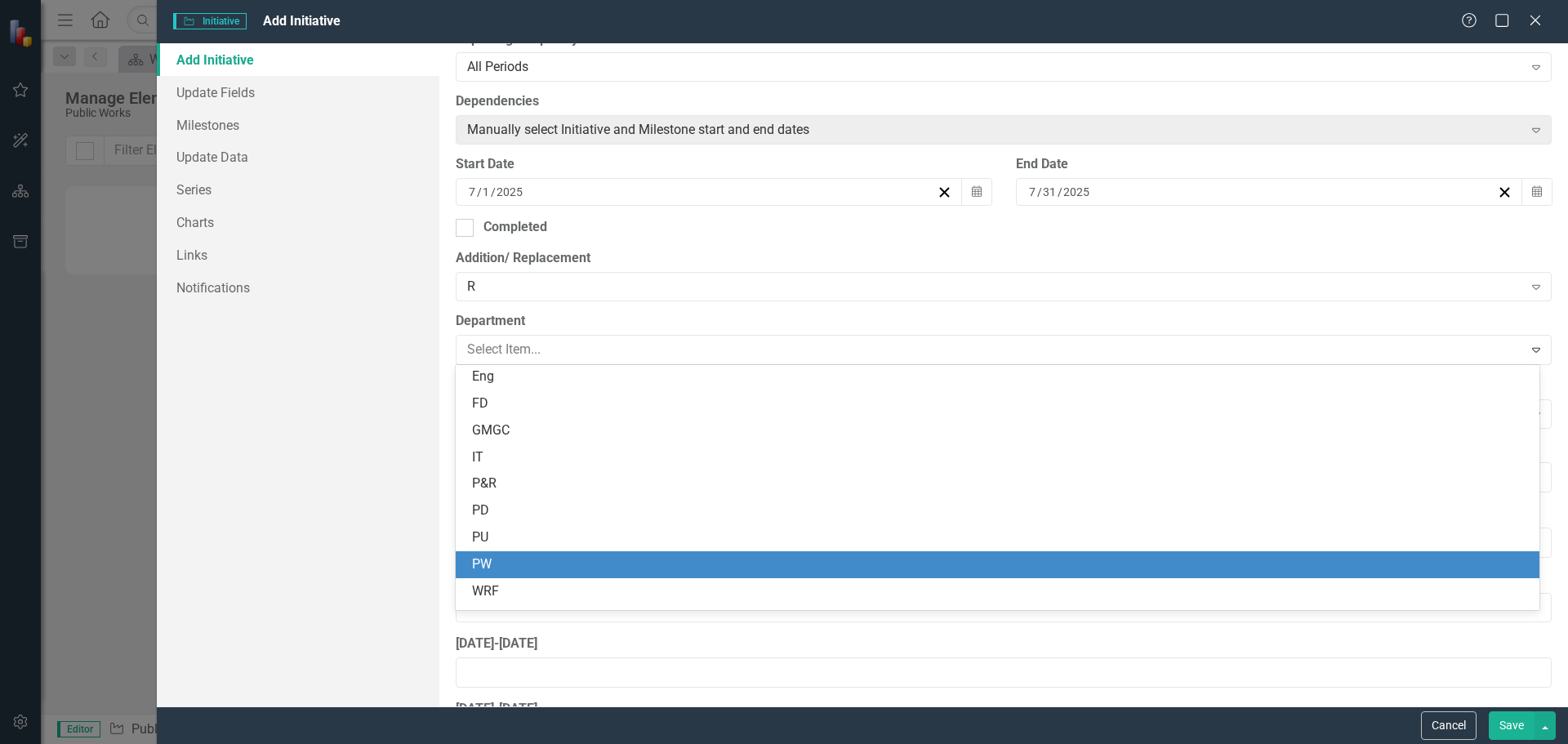 click on "PW" at bounding box center [1000, 564] 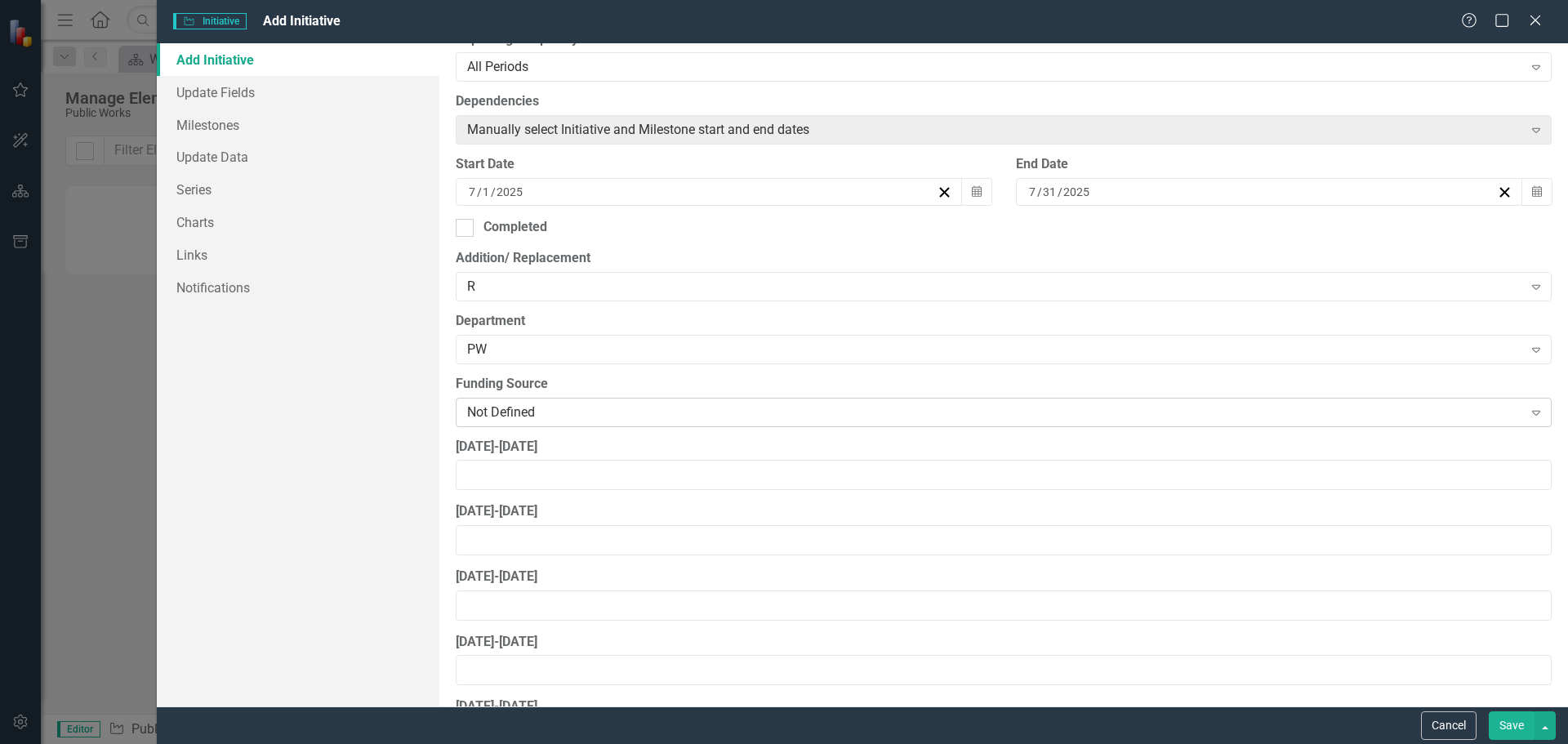 click on "Not Defined" at bounding box center [995, 412] 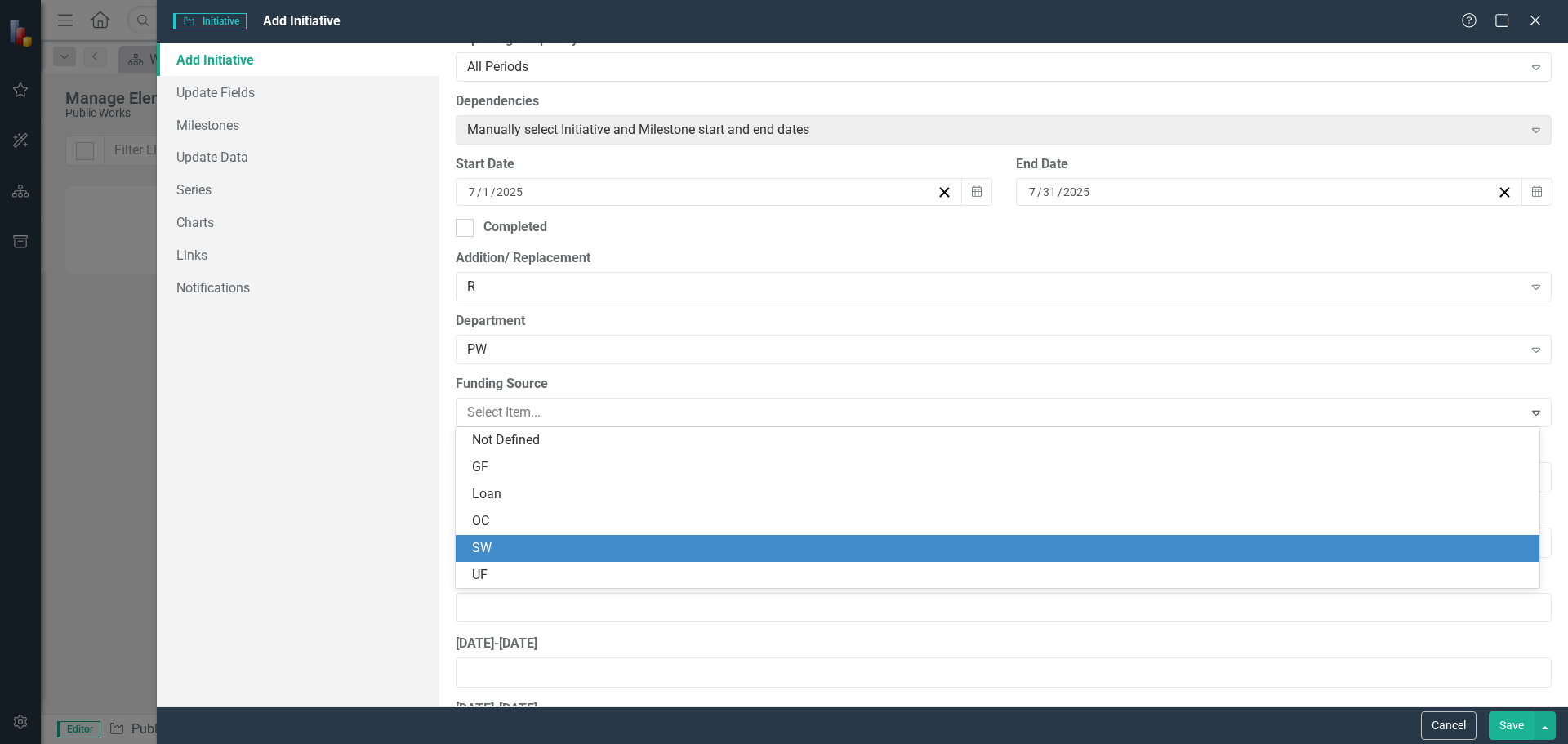 click on "SW" at bounding box center (1000, 548) 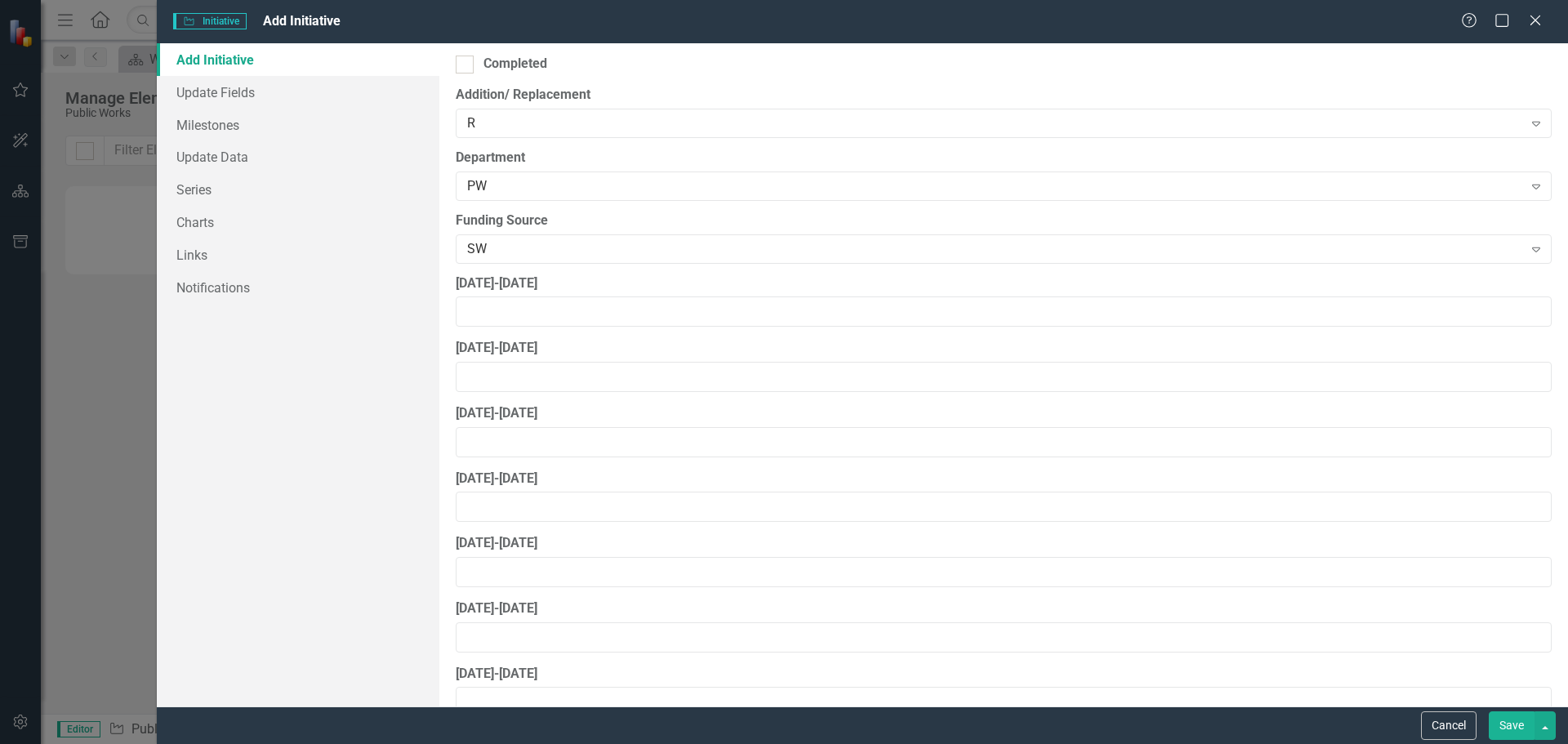 scroll, scrollTop: 653, scrollLeft: 0, axis: vertical 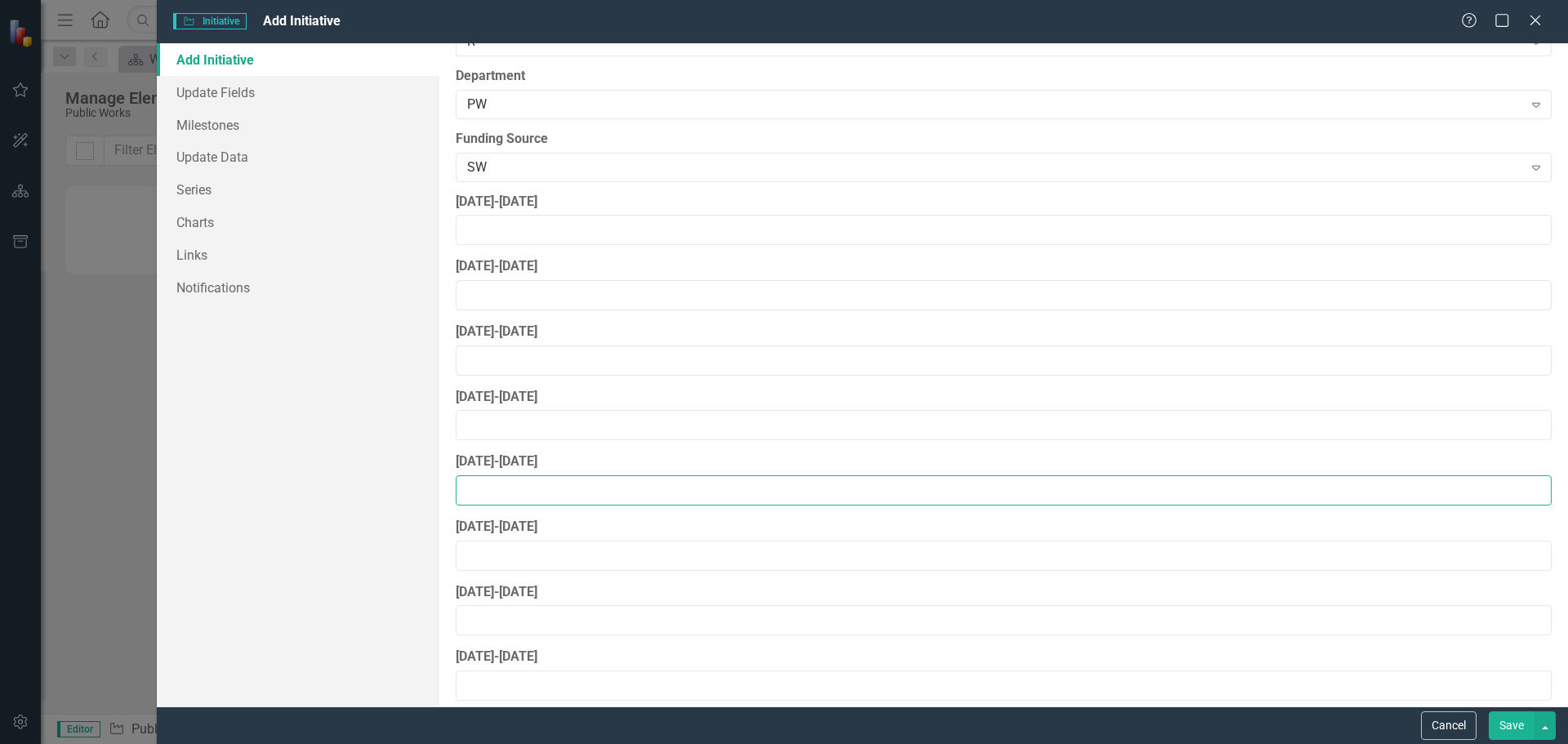 click on "[DATE]-[DATE]" at bounding box center [1004, 490] 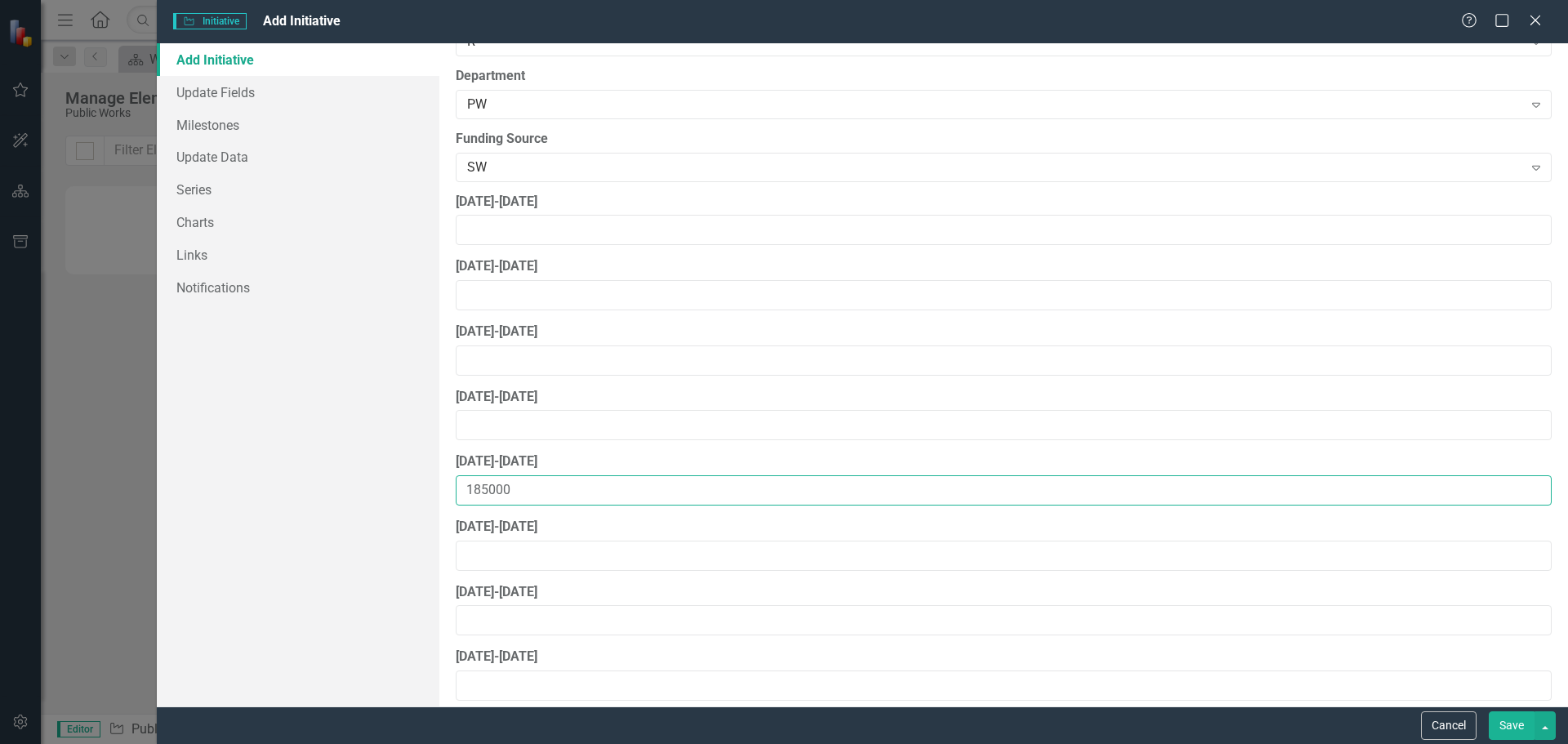 type on "185000" 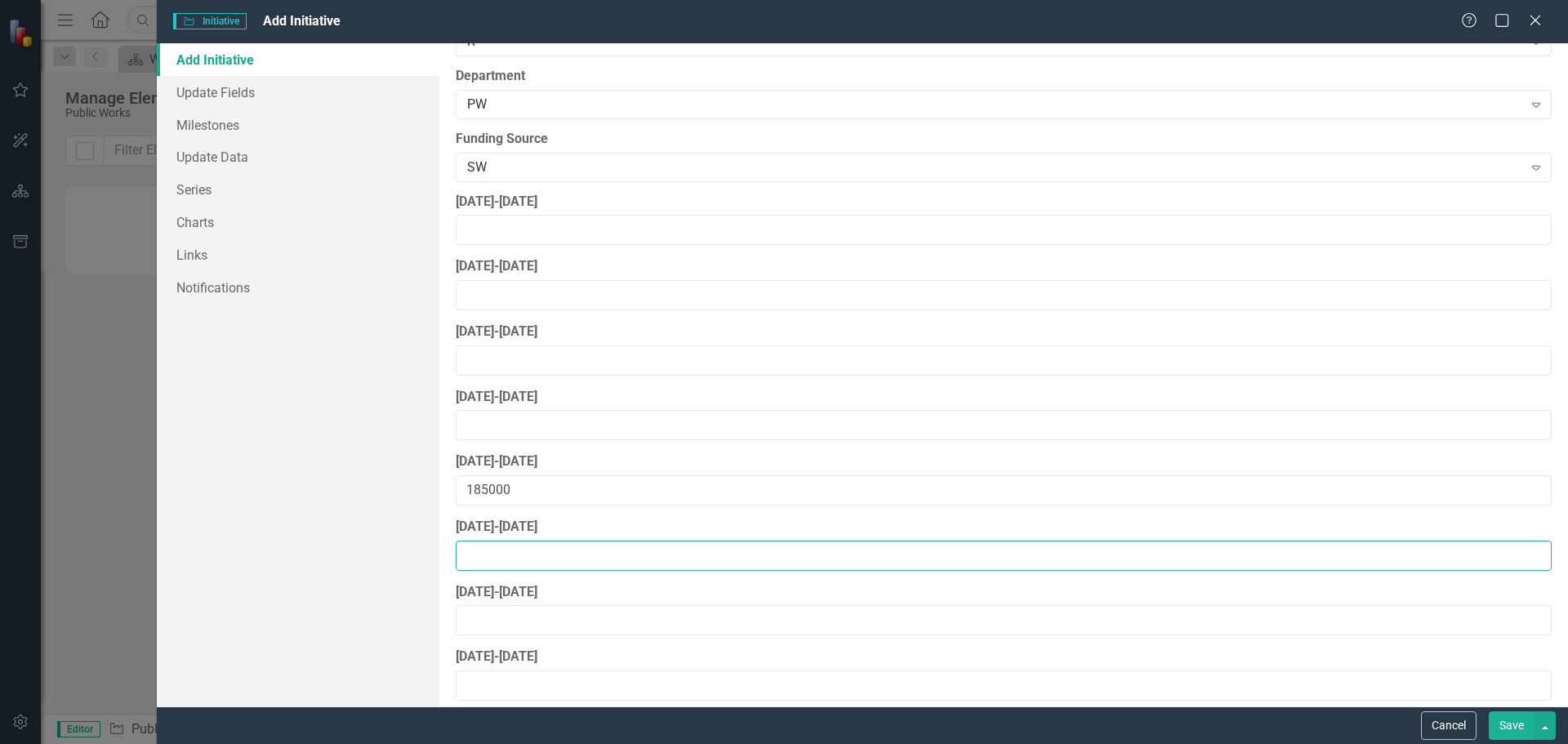 click on "[DATE]-[DATE]" at bounding box center (1004, 555) 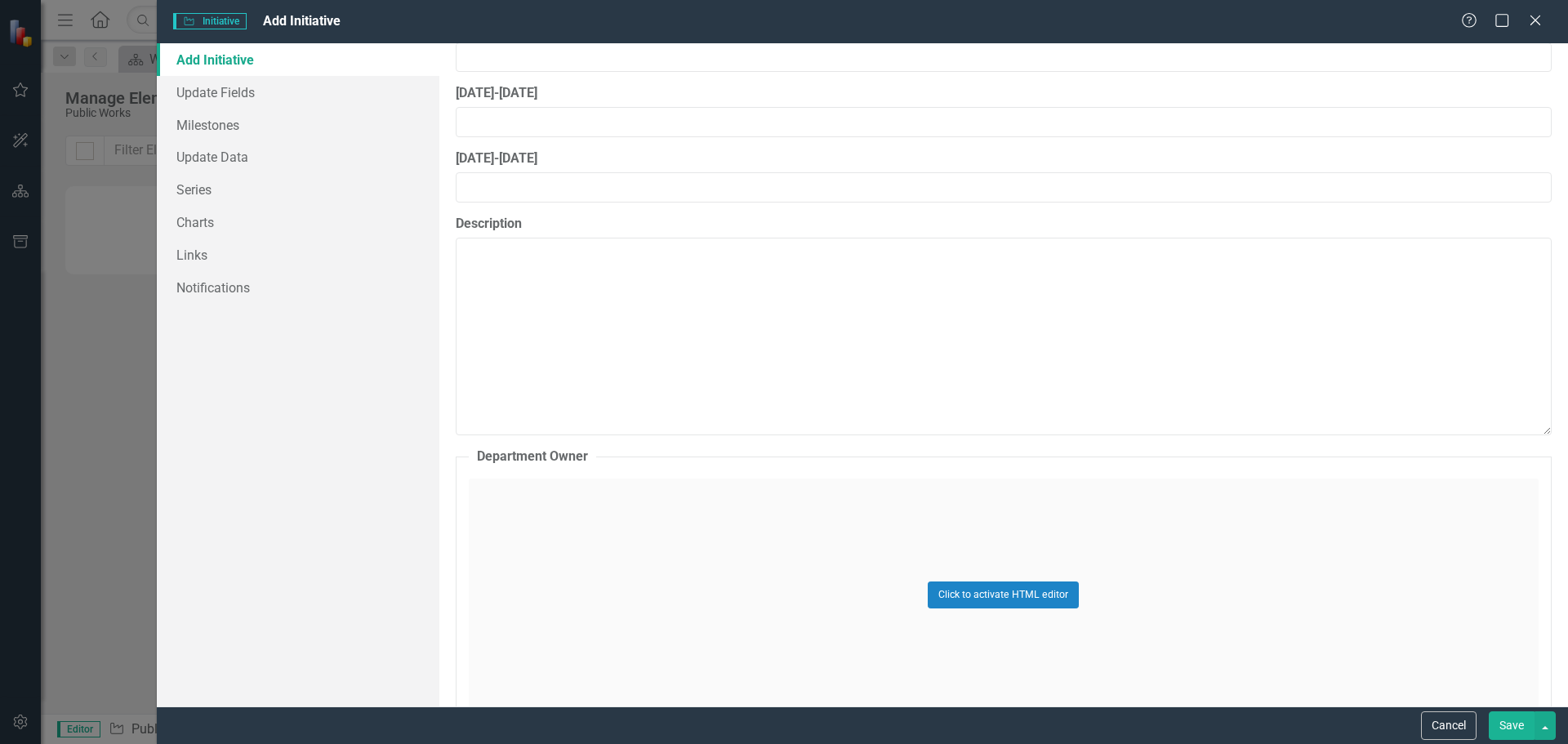 scroll, scrollTop: 1388, scrollLeft: 0, axis: vertical 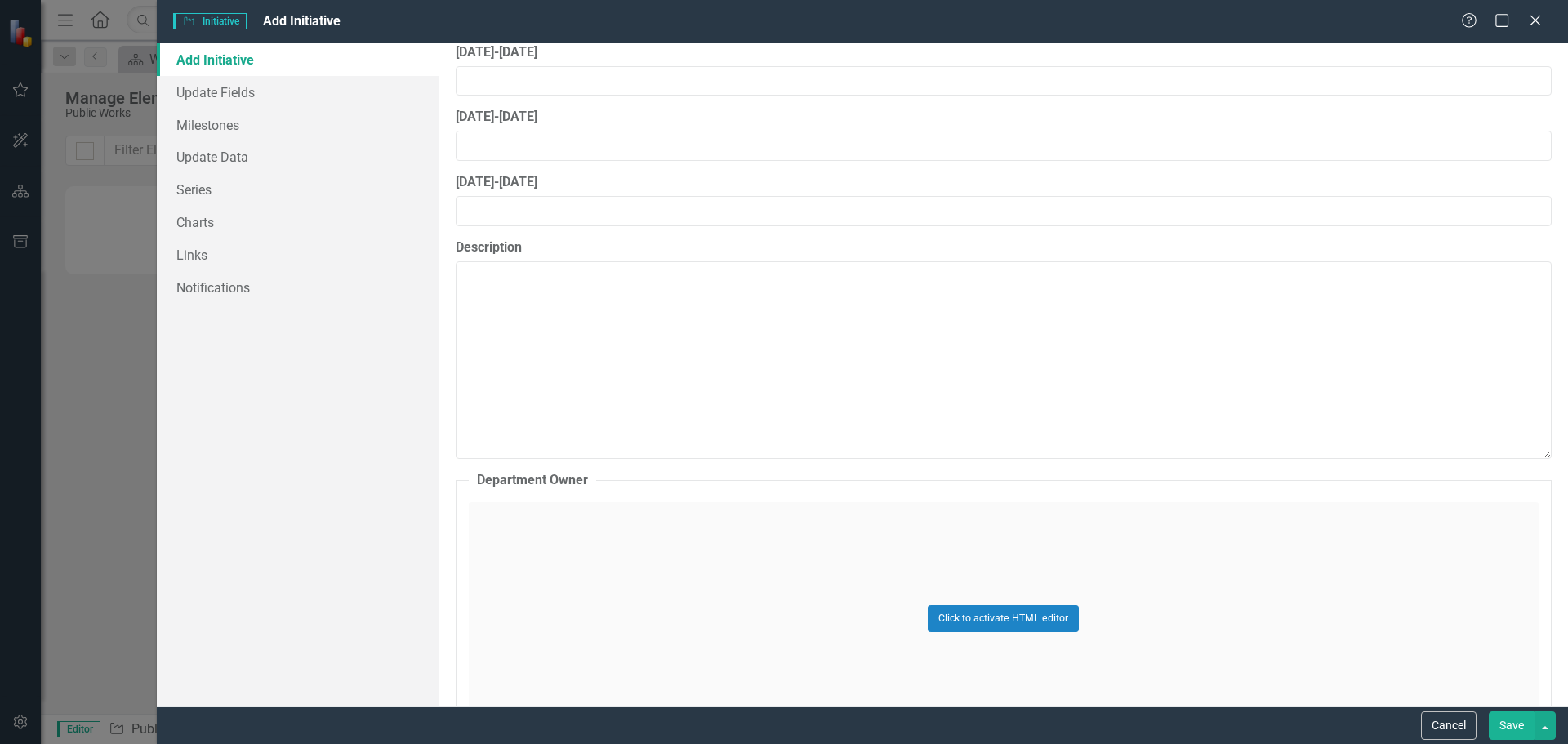 type on "-1" 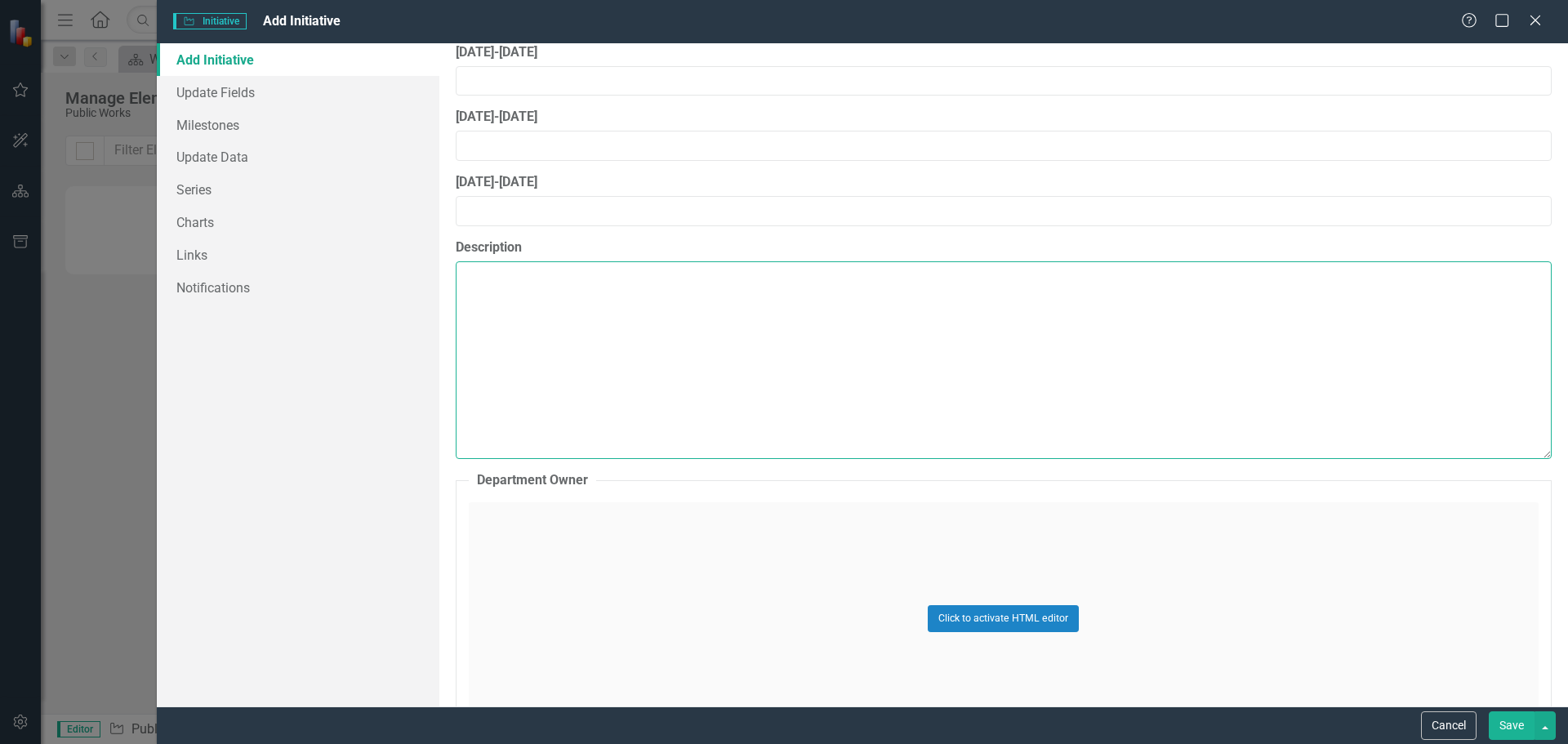 click on "Description" at bounding box center [1004, 360] 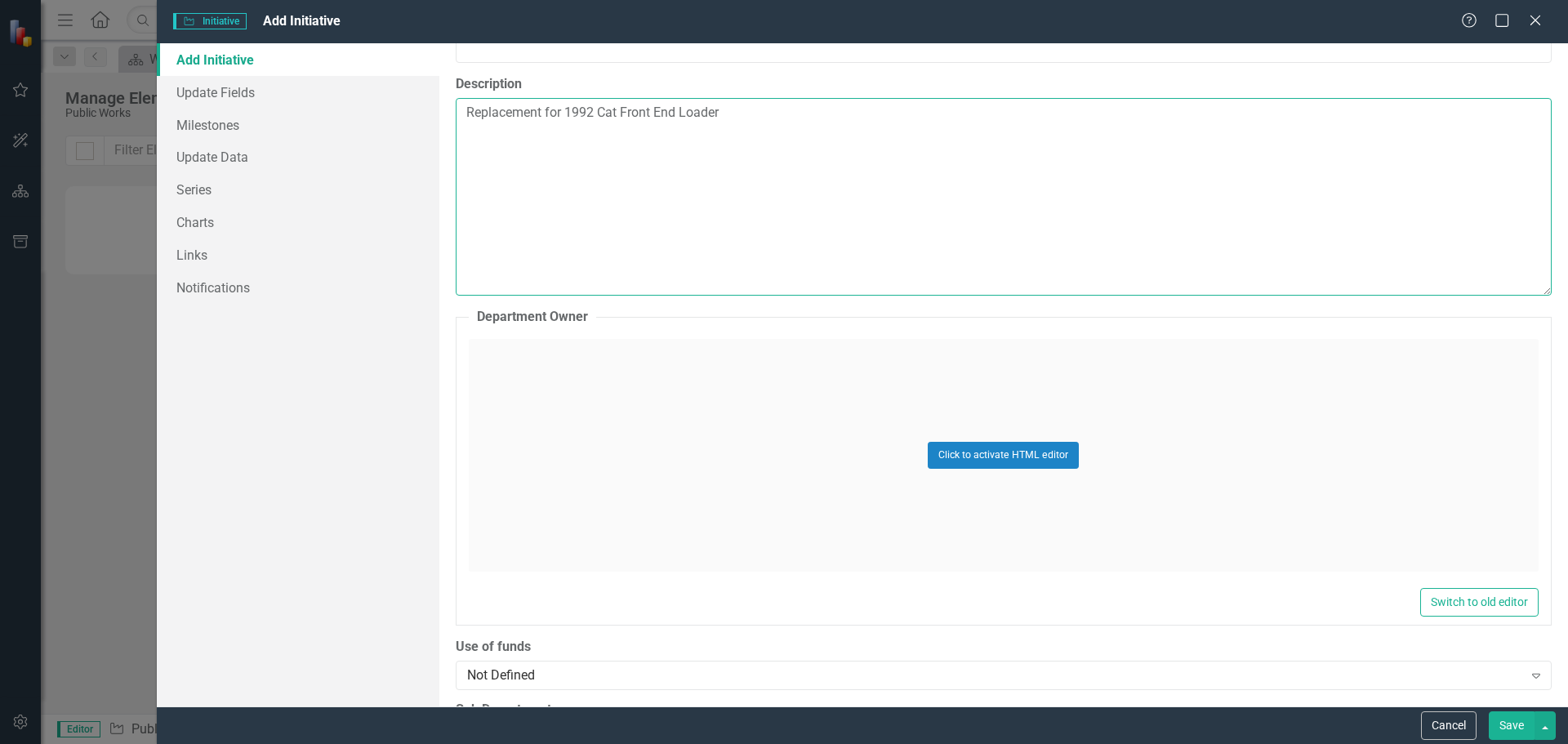 type on "Replacement for 1992 Cat Front End Loader" 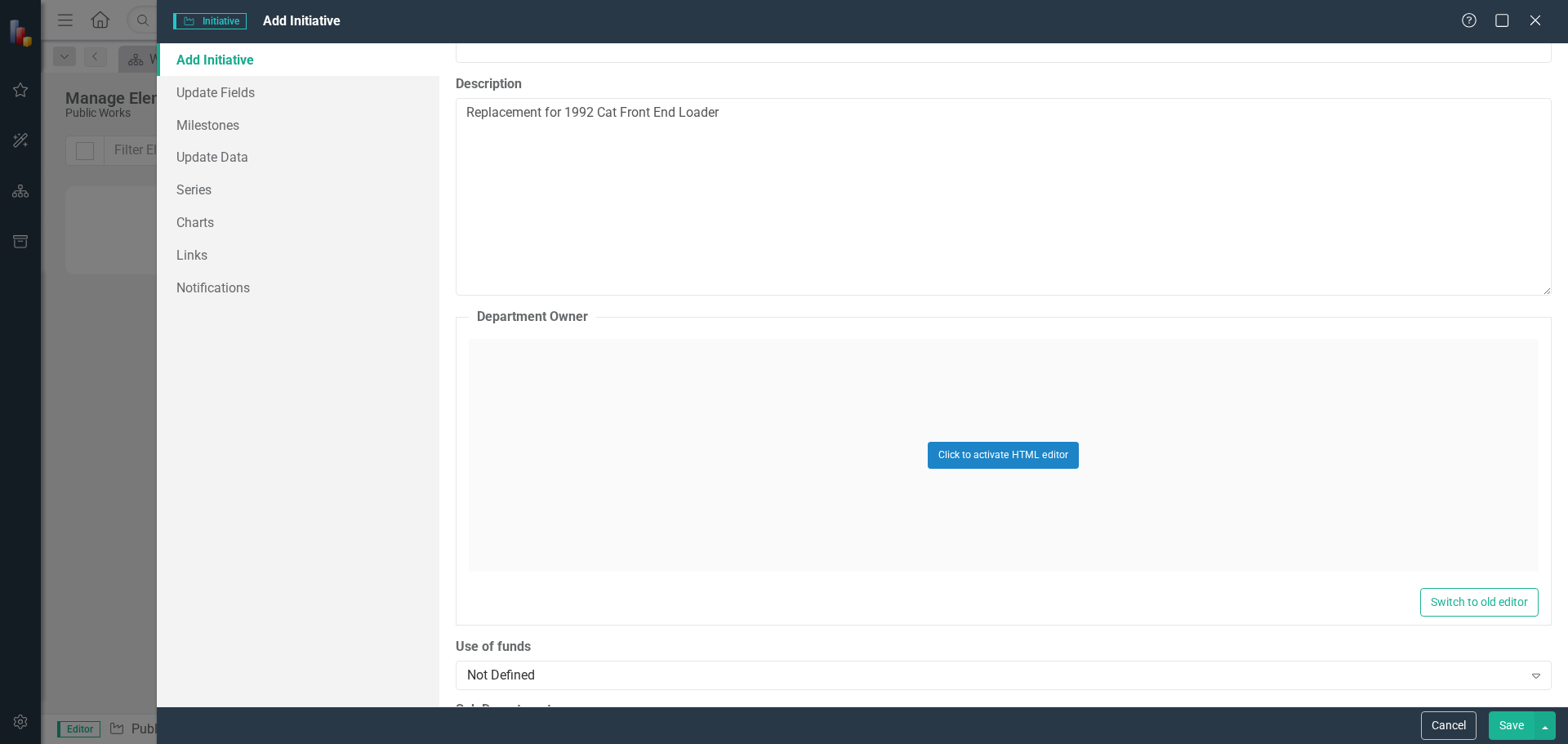 click on "Click to activate HTML editor" at bounding box center [1004, 455] 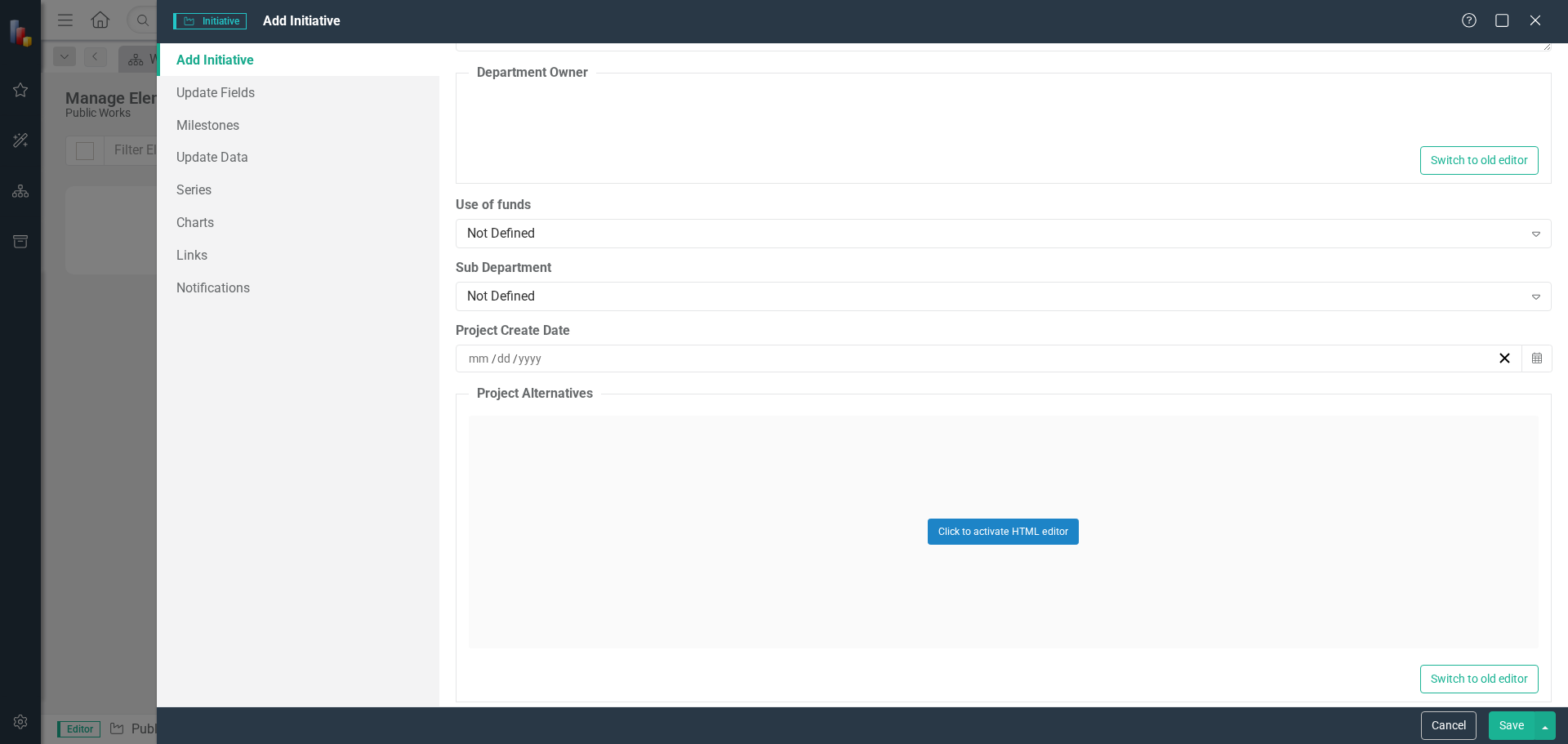 scroll, scrollTop: 1797, scrollLeft: 0, axis: vertical 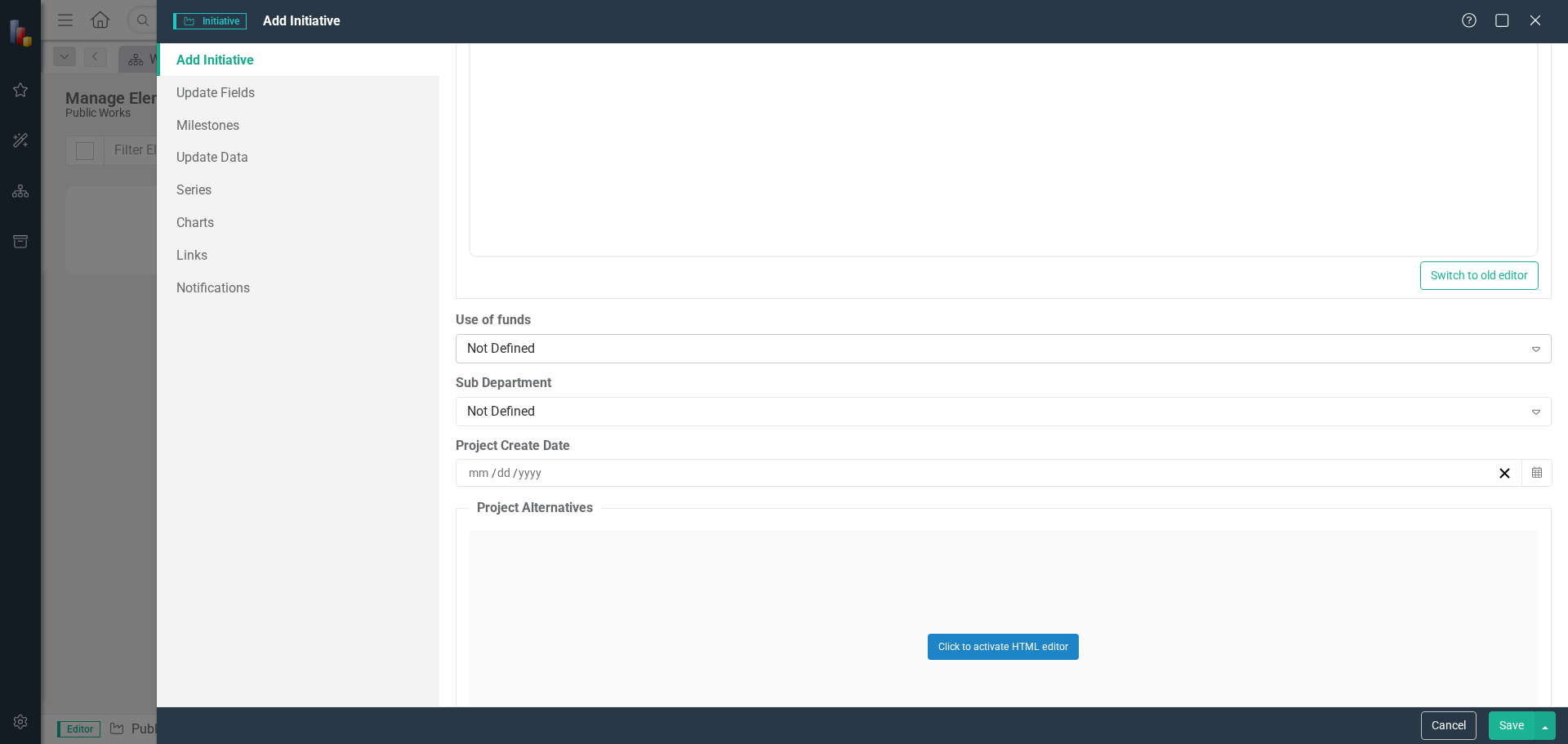 click on "Not Defined" at bounding box center [995, 348] 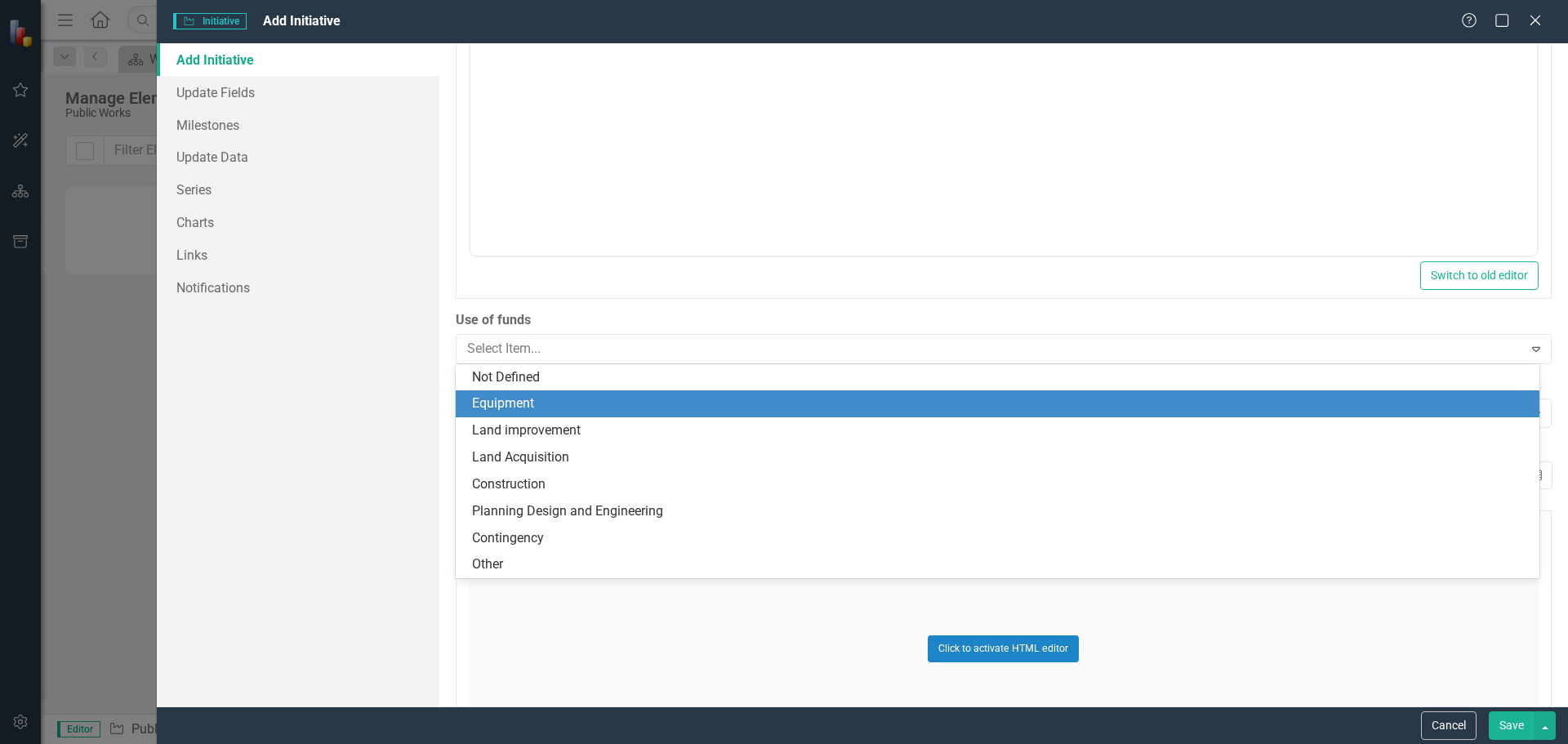 click on "Equipment" at bounding box center (1000, 403) 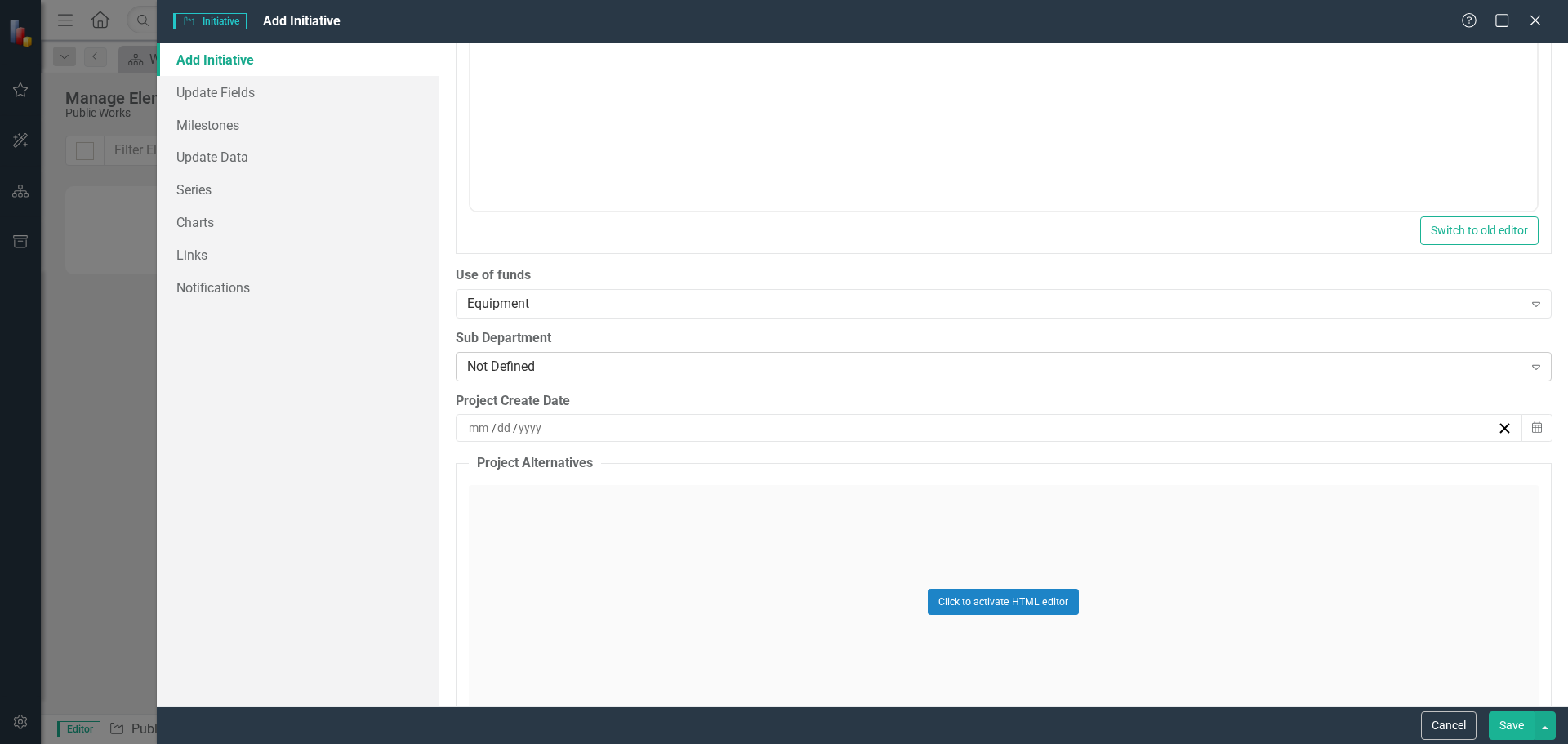 scroll, scrollTop: 2123, scrollLeft: 0, axis: vertical 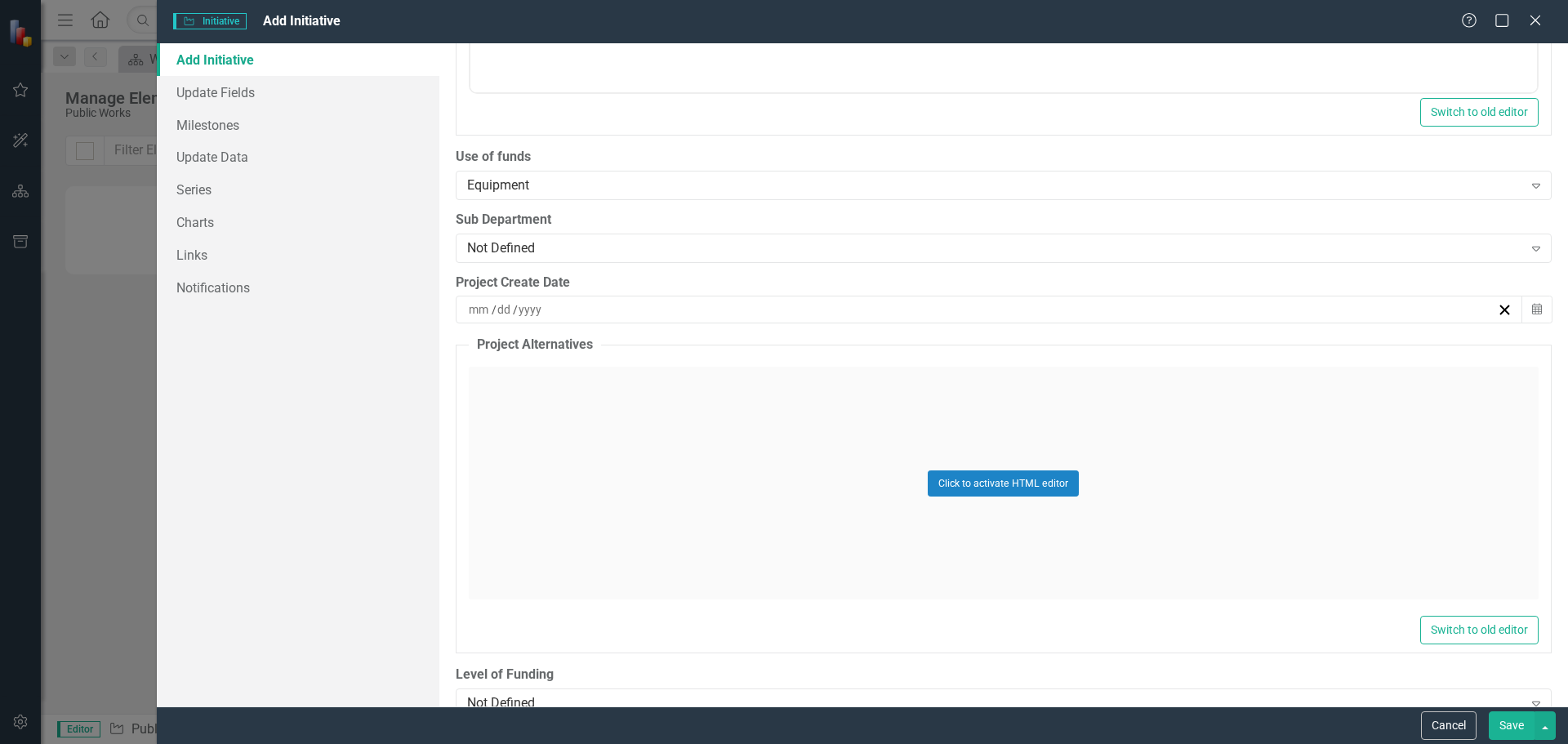 click on "/ /" at bounding box center [982, 310] 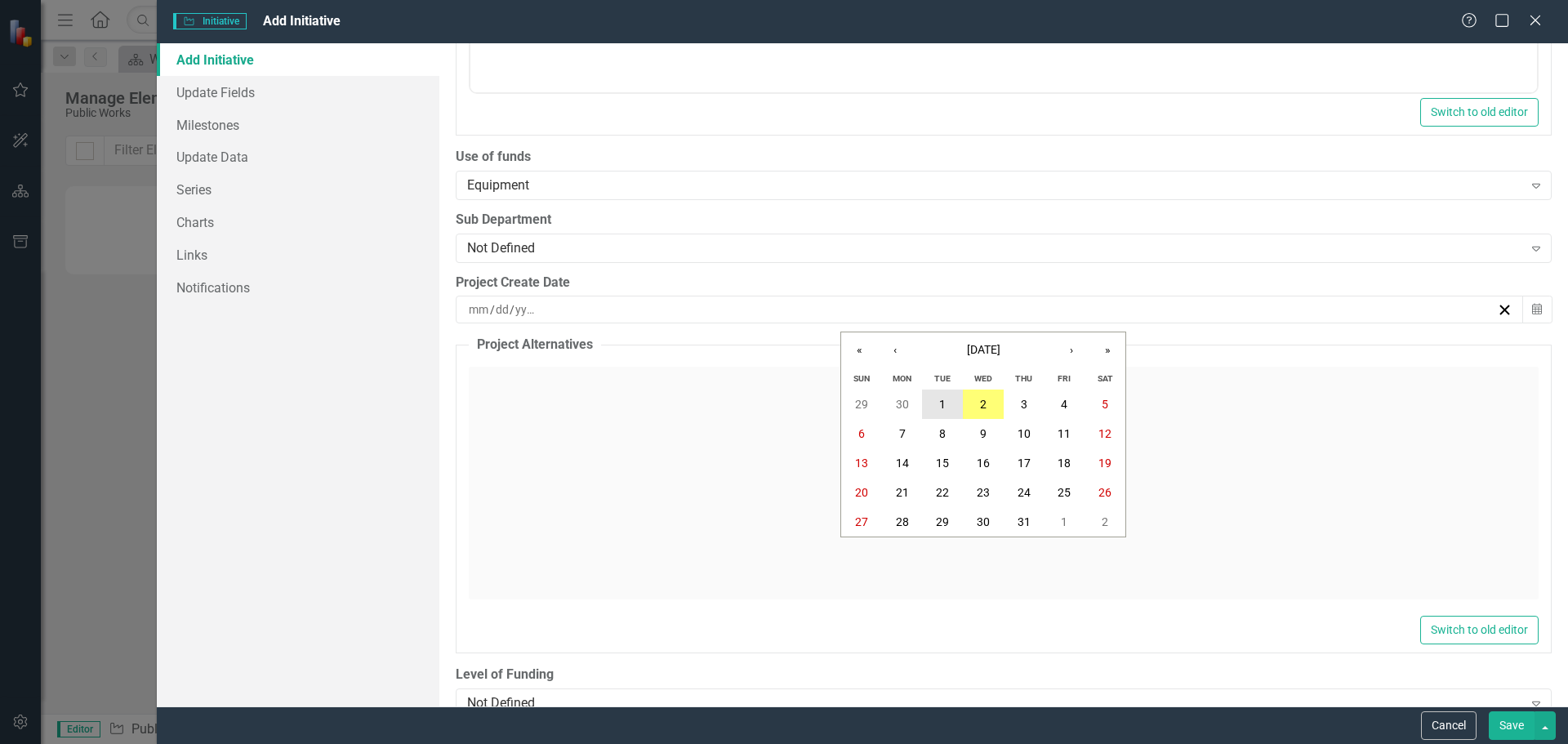 click on "1" at bounding box center (942, 404) 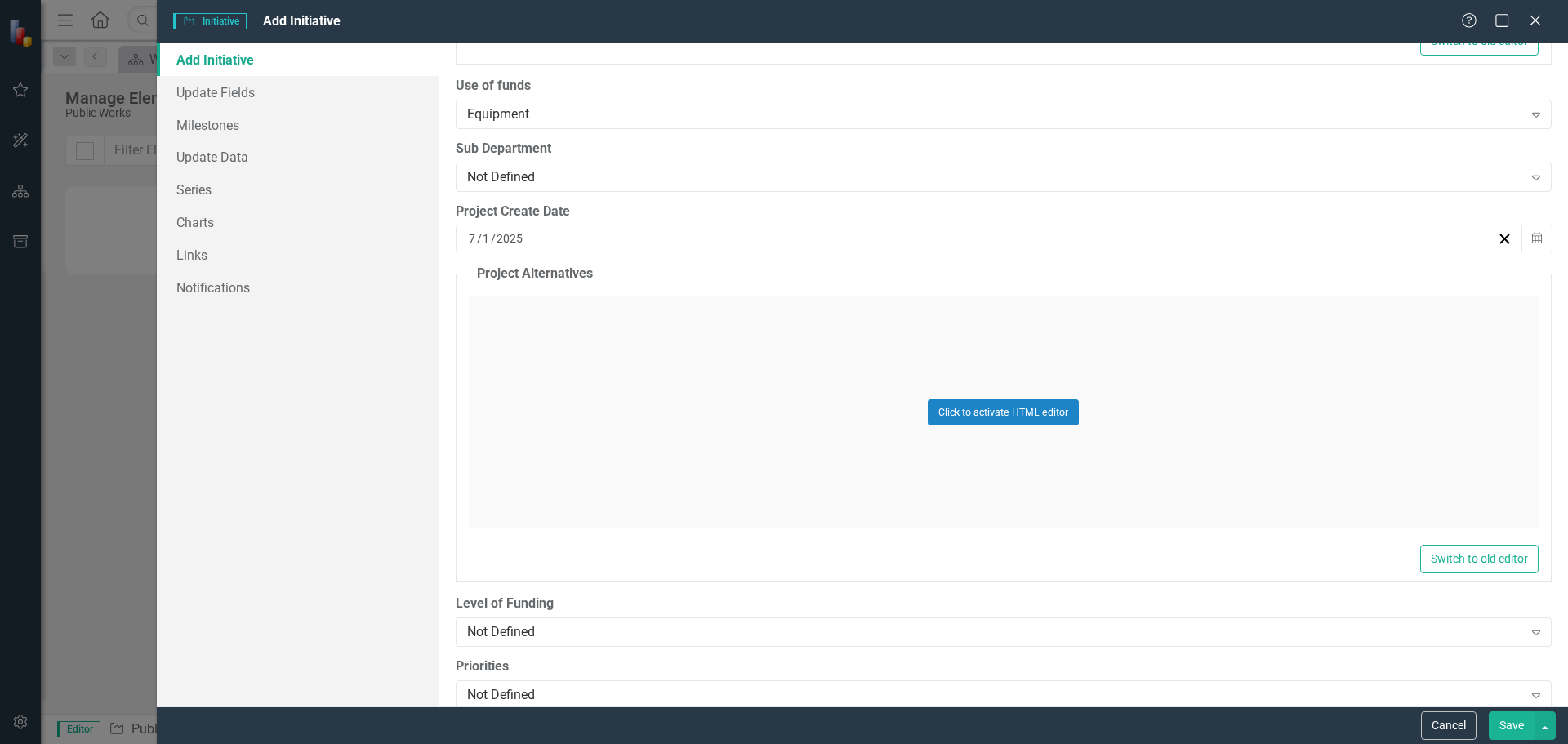 scroll, scrollTop: 2283, scrollLeft: 0, axis: vertical 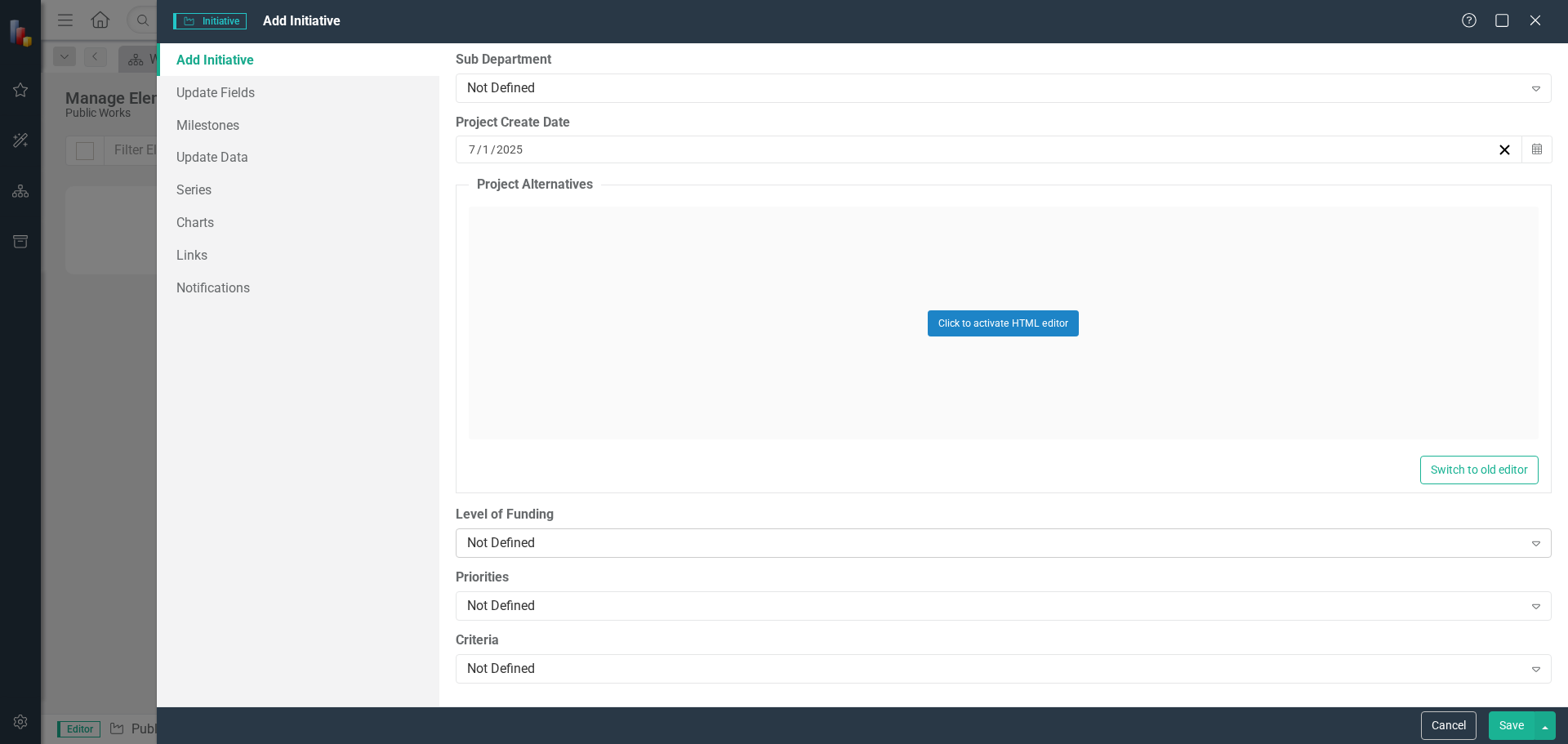 click on "Not Defined" at bounding box center [995, 543] 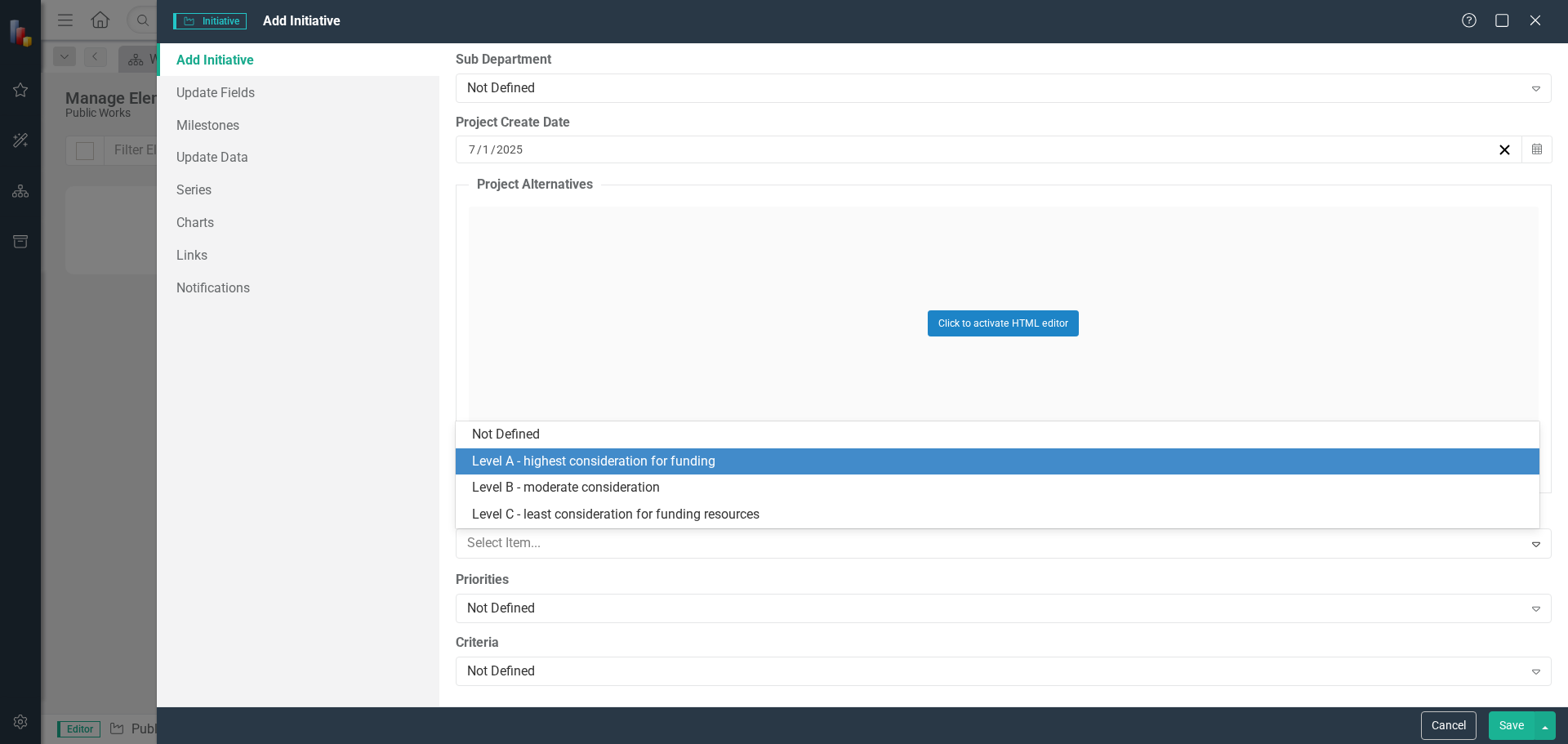 click on "Level A - highest consideration for funding" at bounding box center (1000, 461) 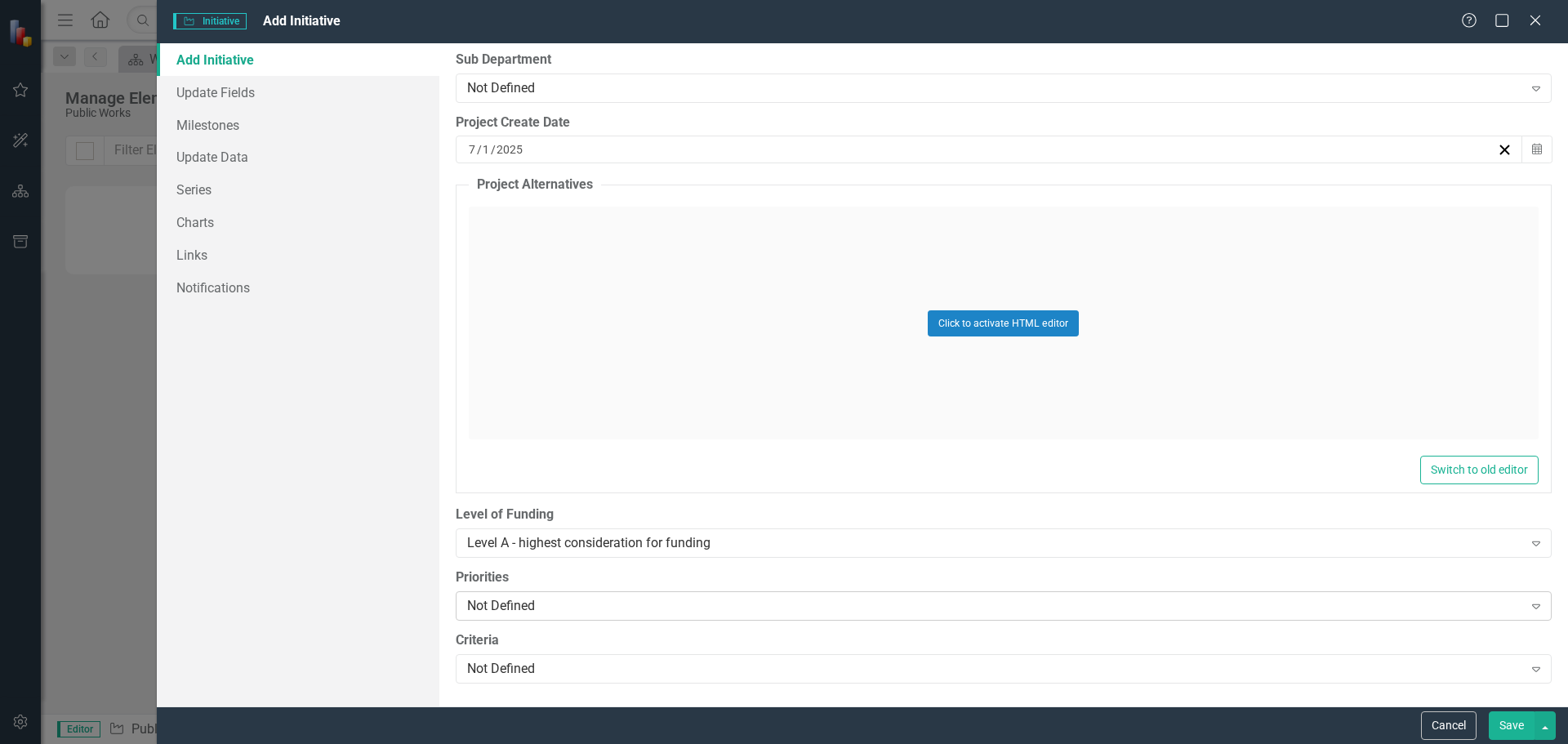 click on "Not Defined" at bounding box center [995, 606] 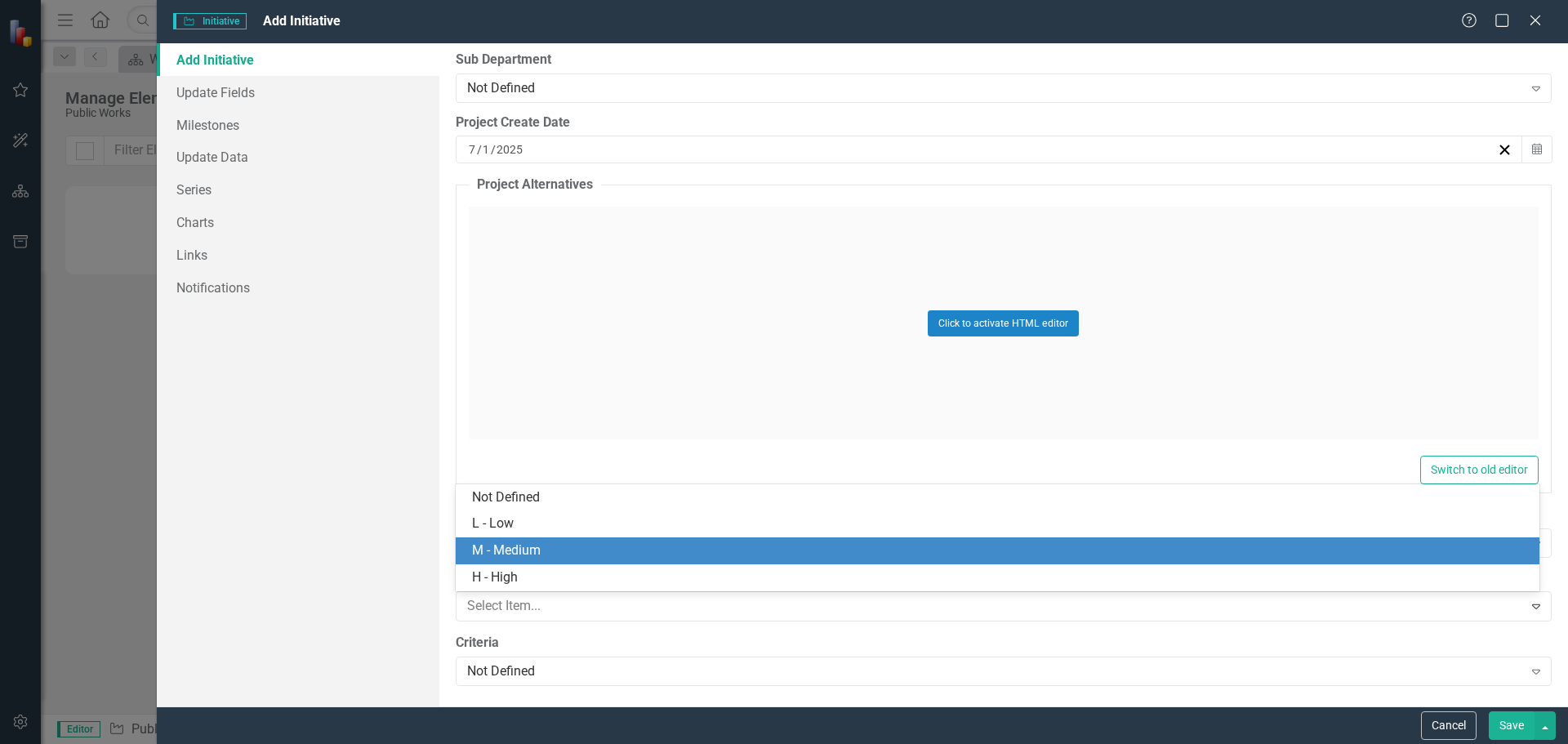 click on "M - Medium" at bounding box center (1000, 550) 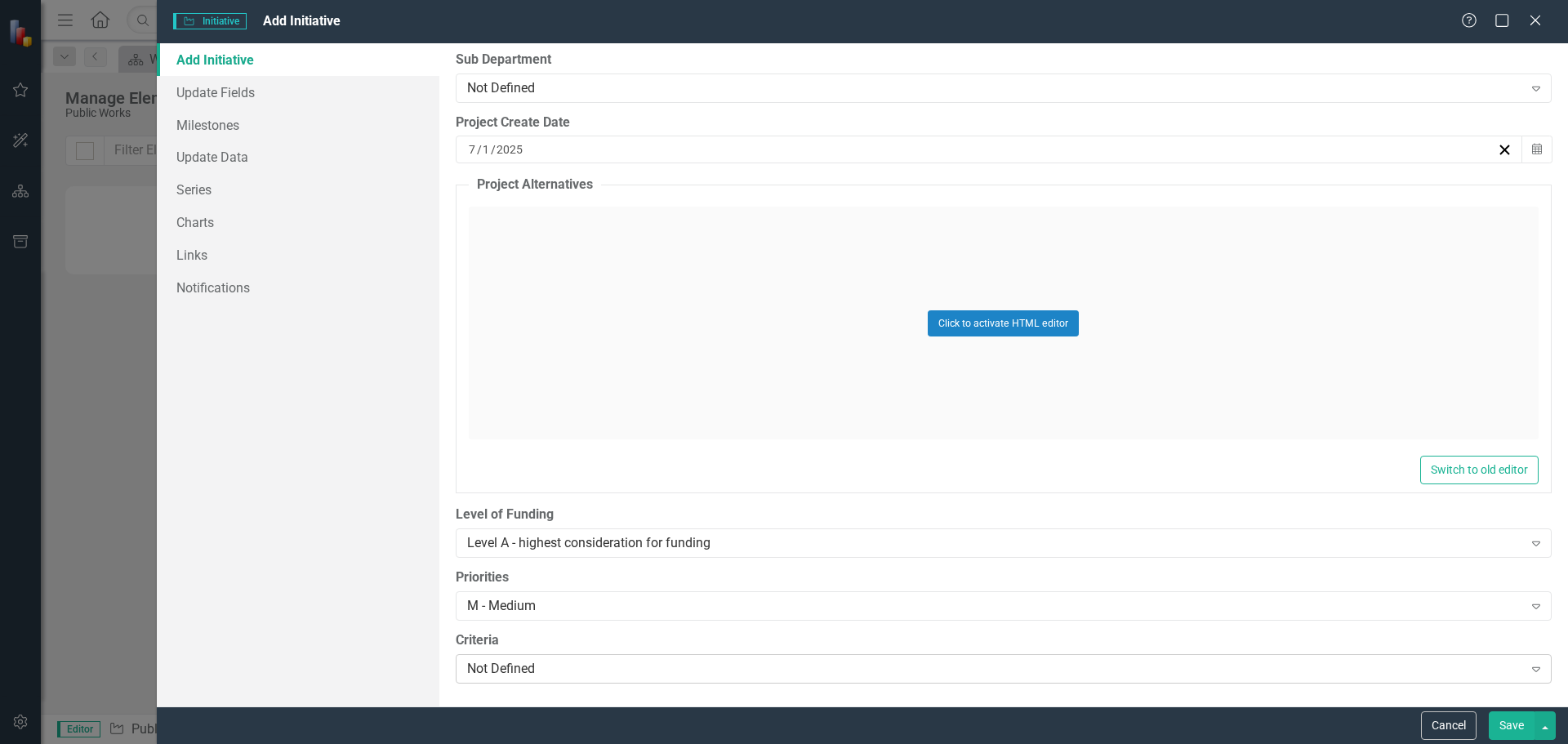 click on "Not Defined" at bounding box center [995, 668] 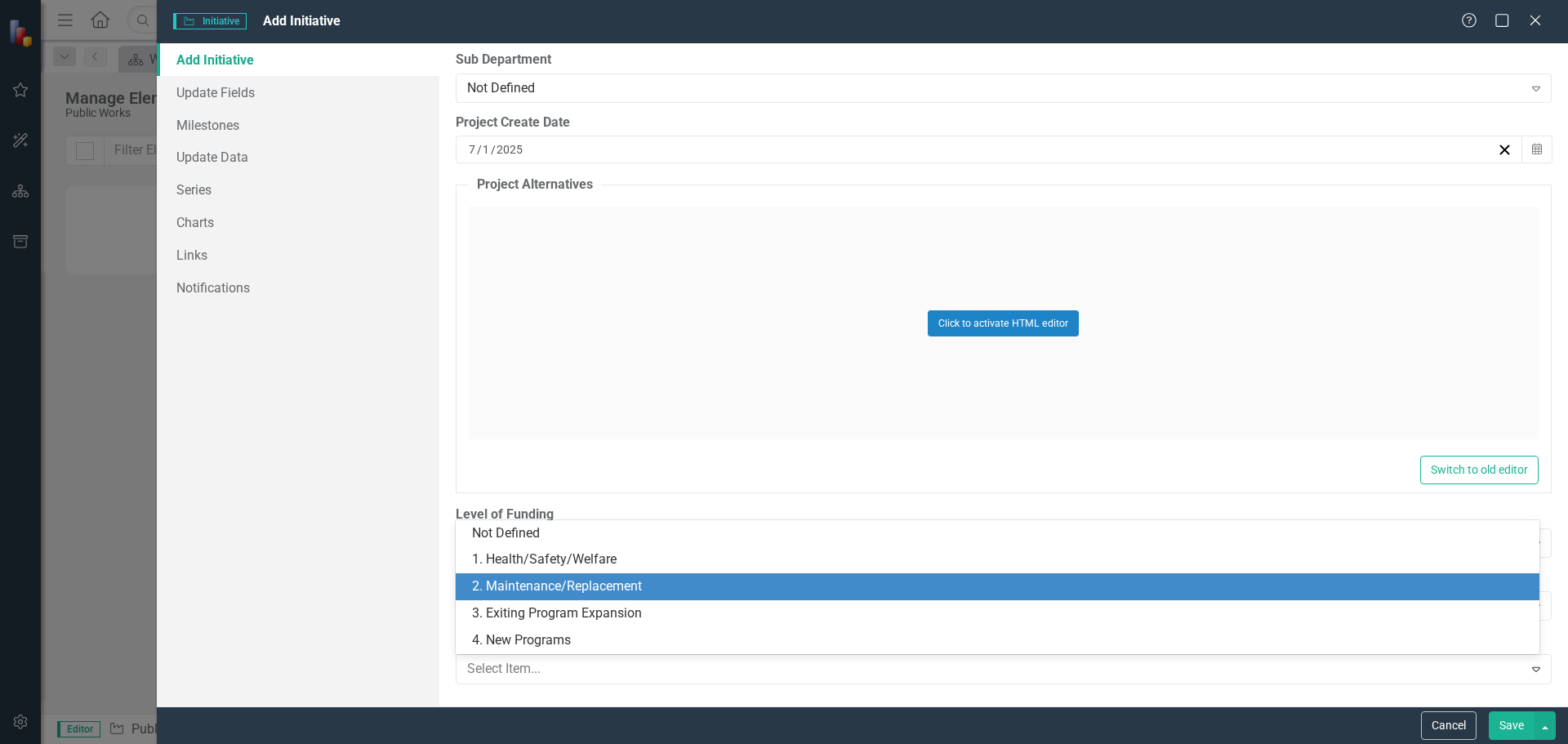 click on "2. Maintenance/Replacement" at bounding box center (1000, 586) 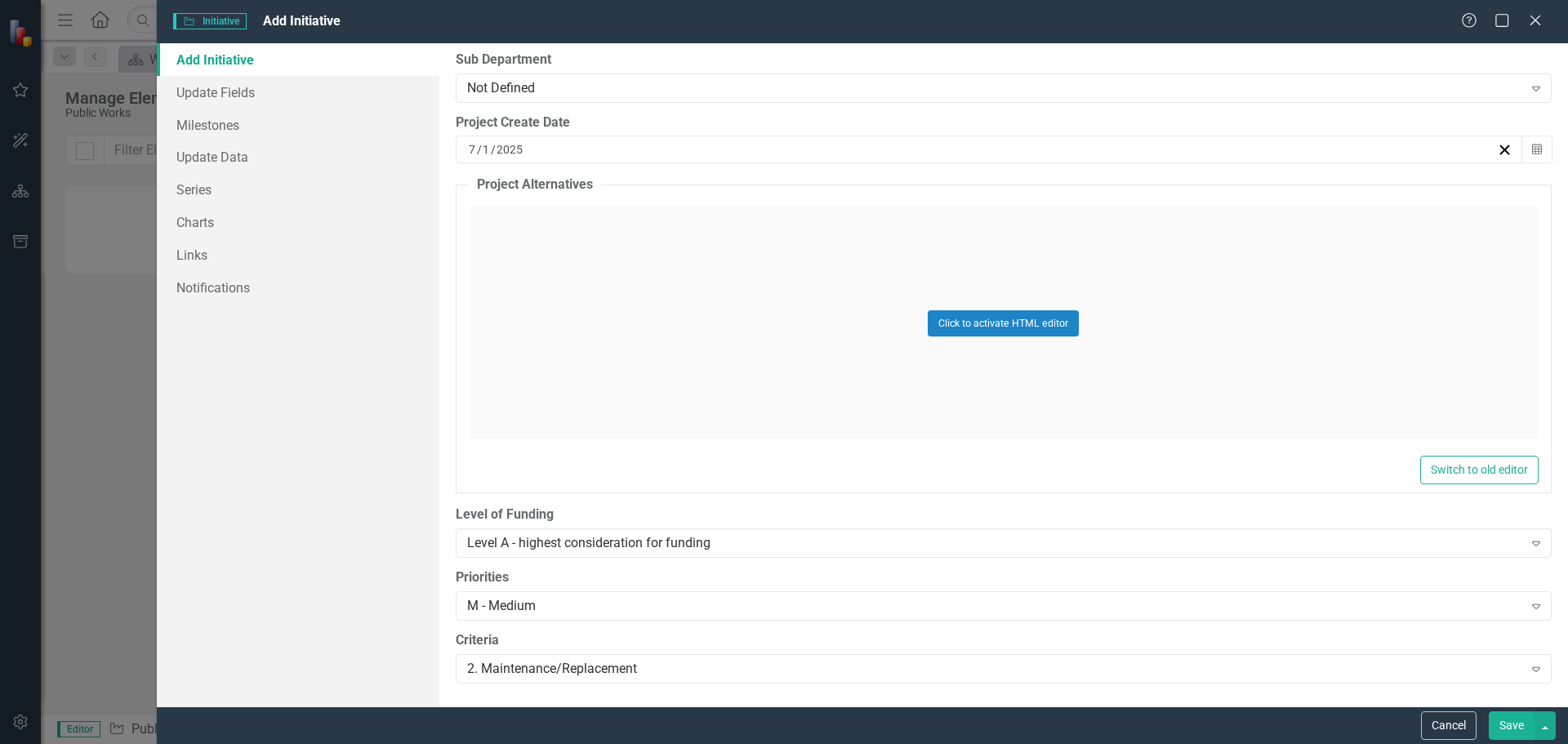 click on "Save" at bounding box center (1512, 725) 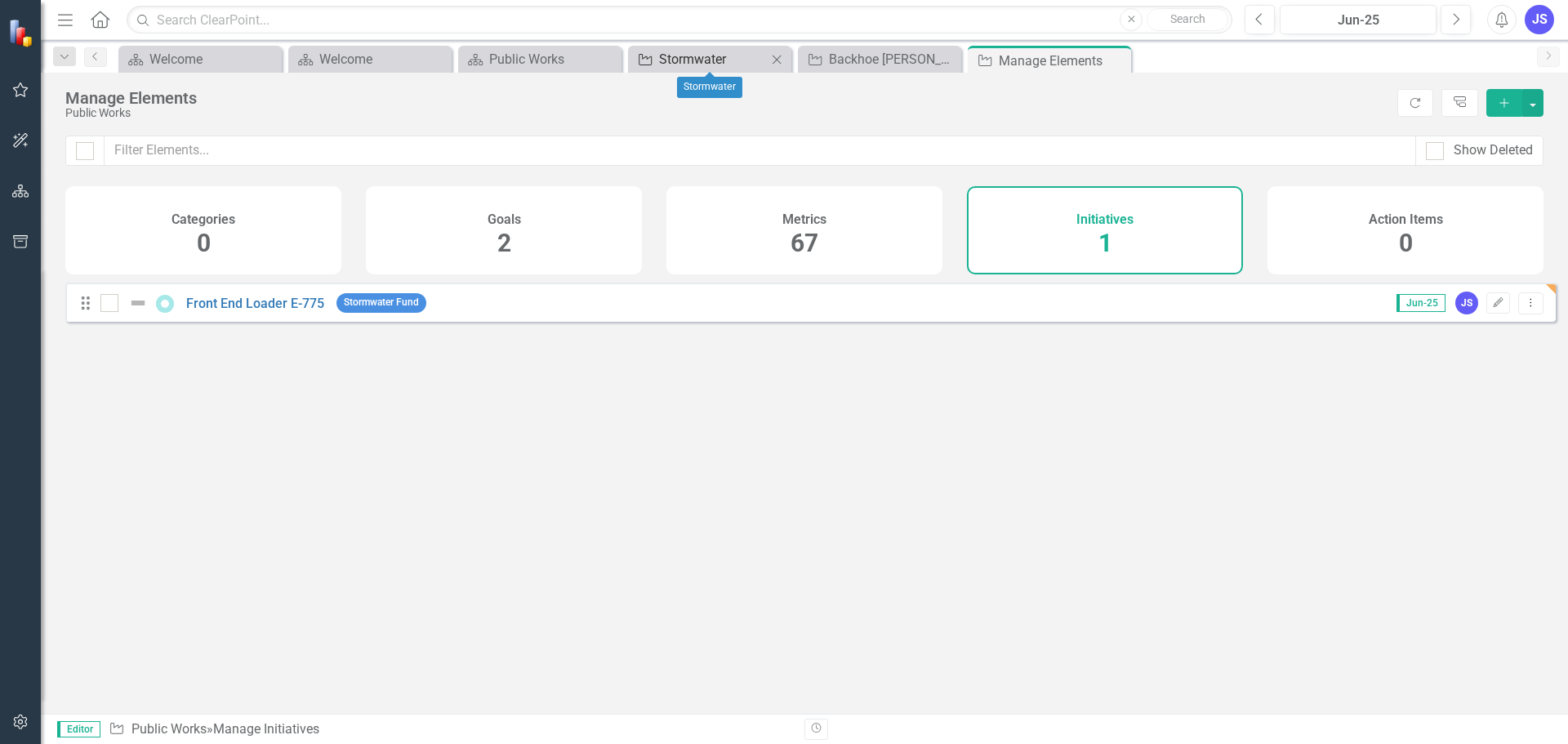 click on "Stormwater" at bounding box center (713, 59) 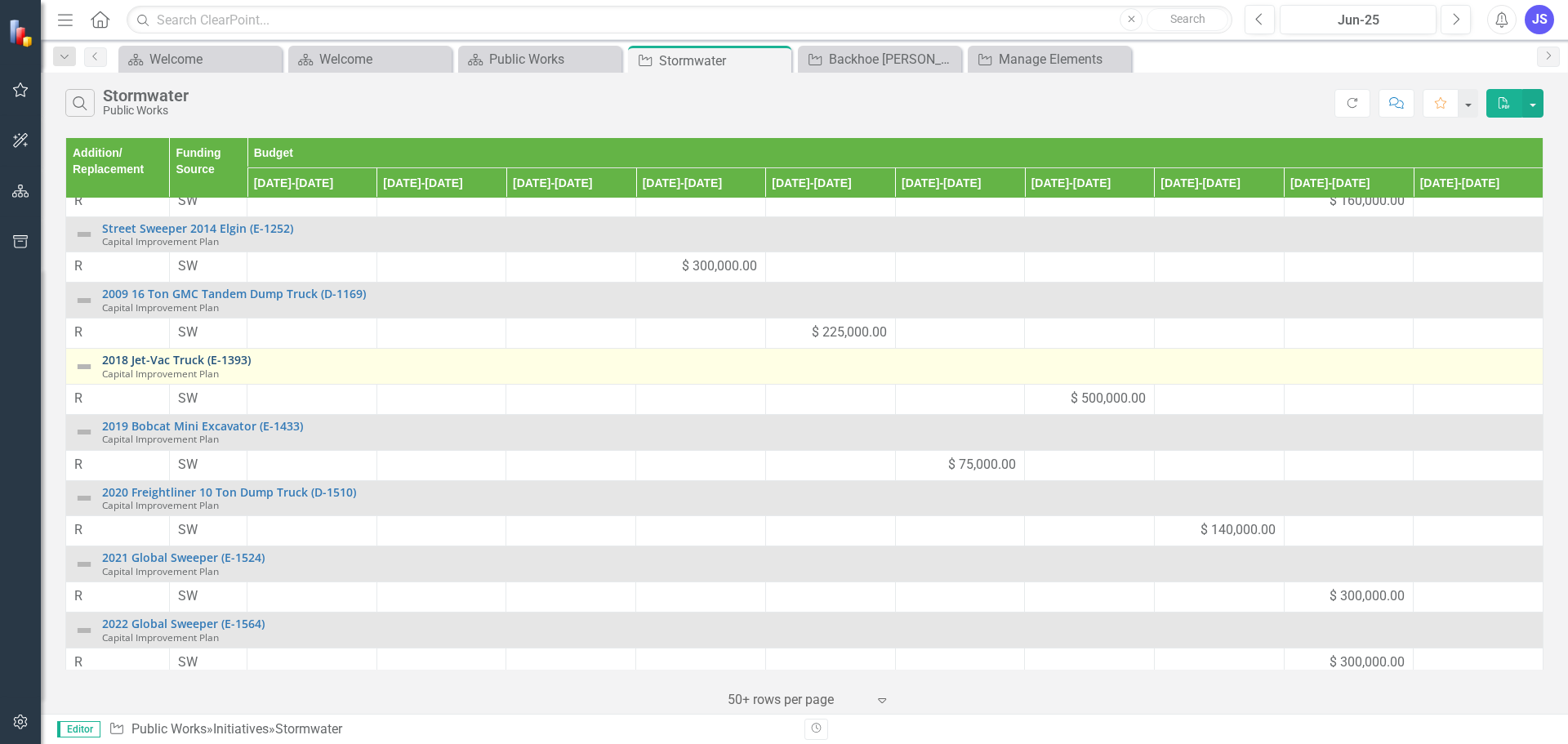 scroll, scrollTop: 0, scrollLeft: 0, axis: both 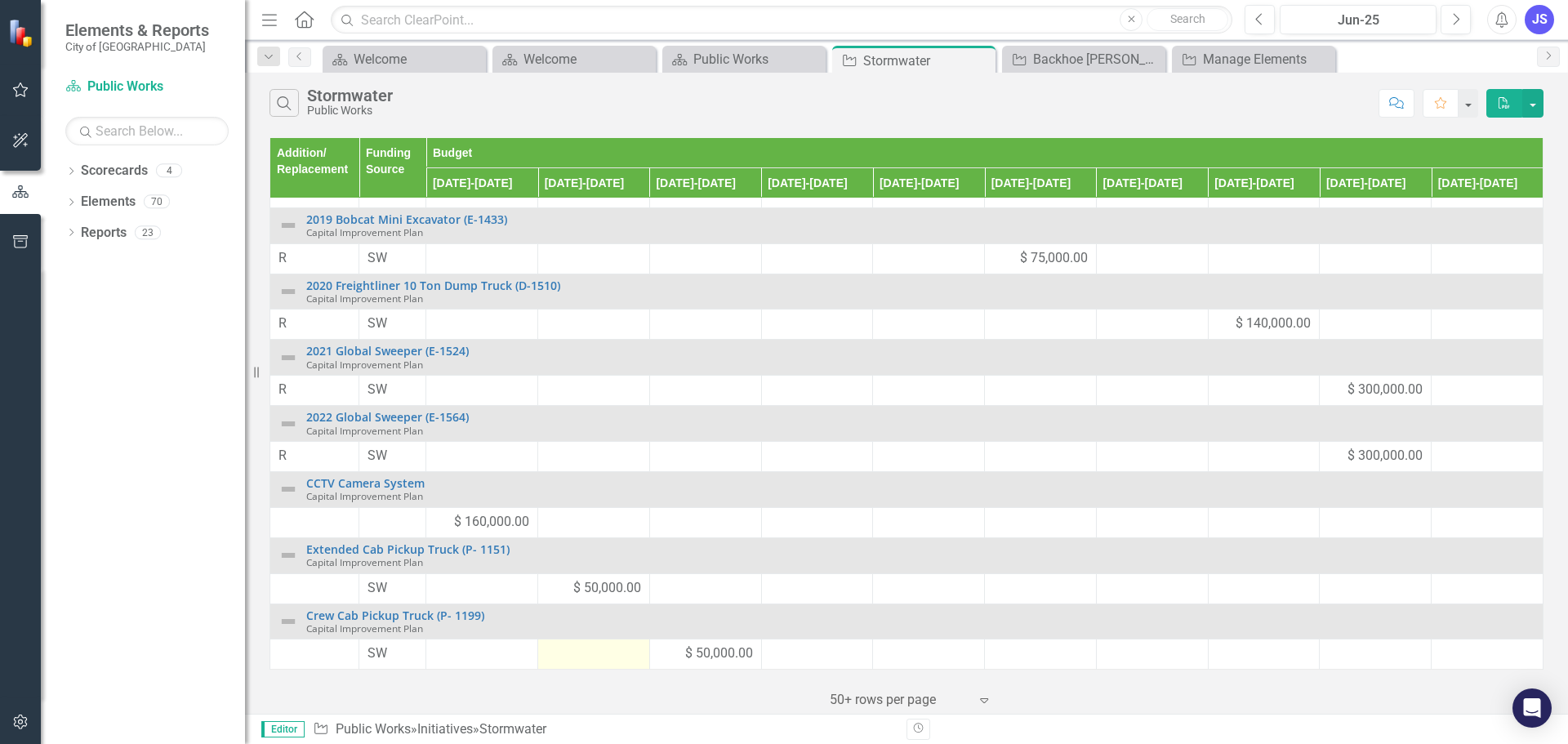 click at bounding box center [594, 654] 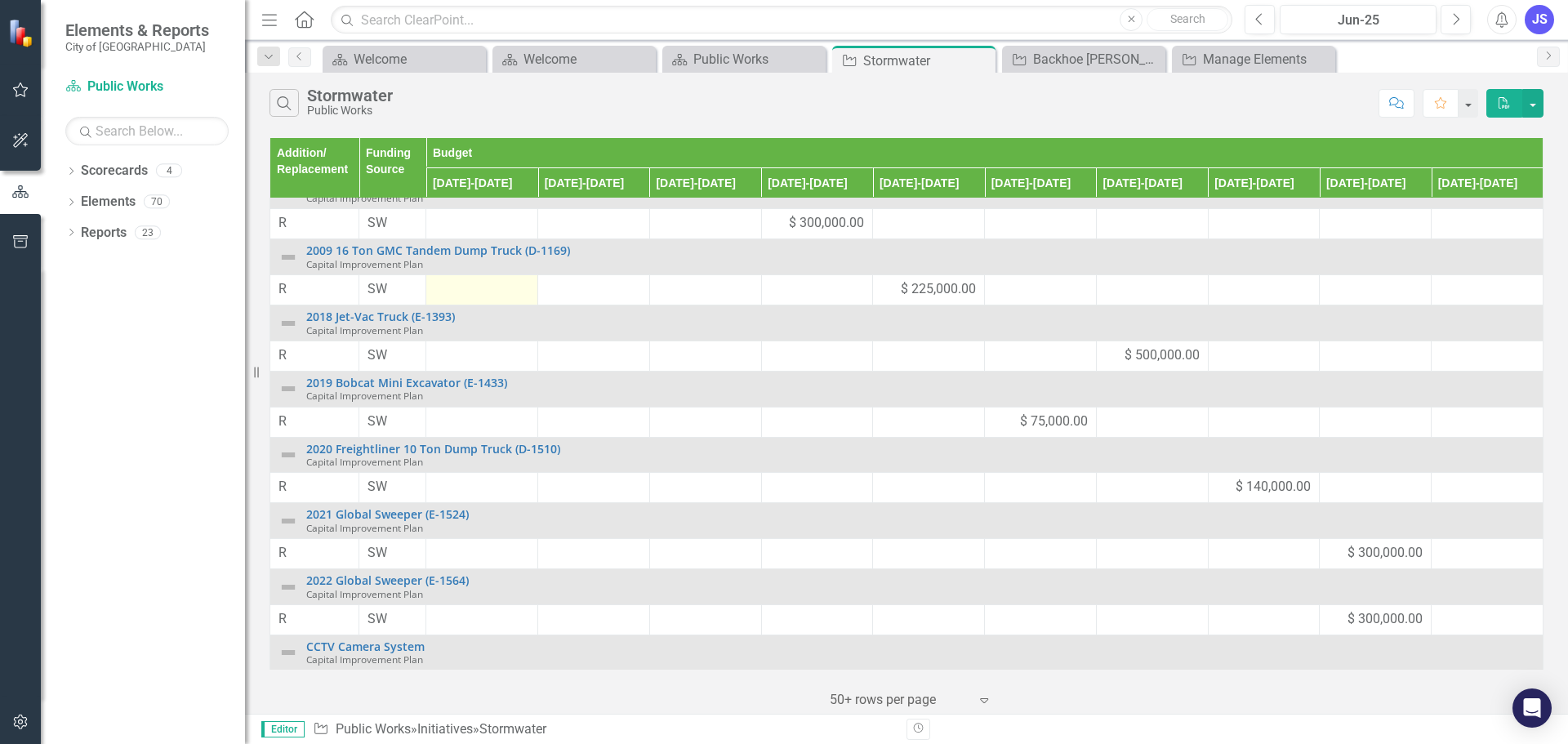 scroll, scrollTop: 0, scrollLeft: 0, axis: both 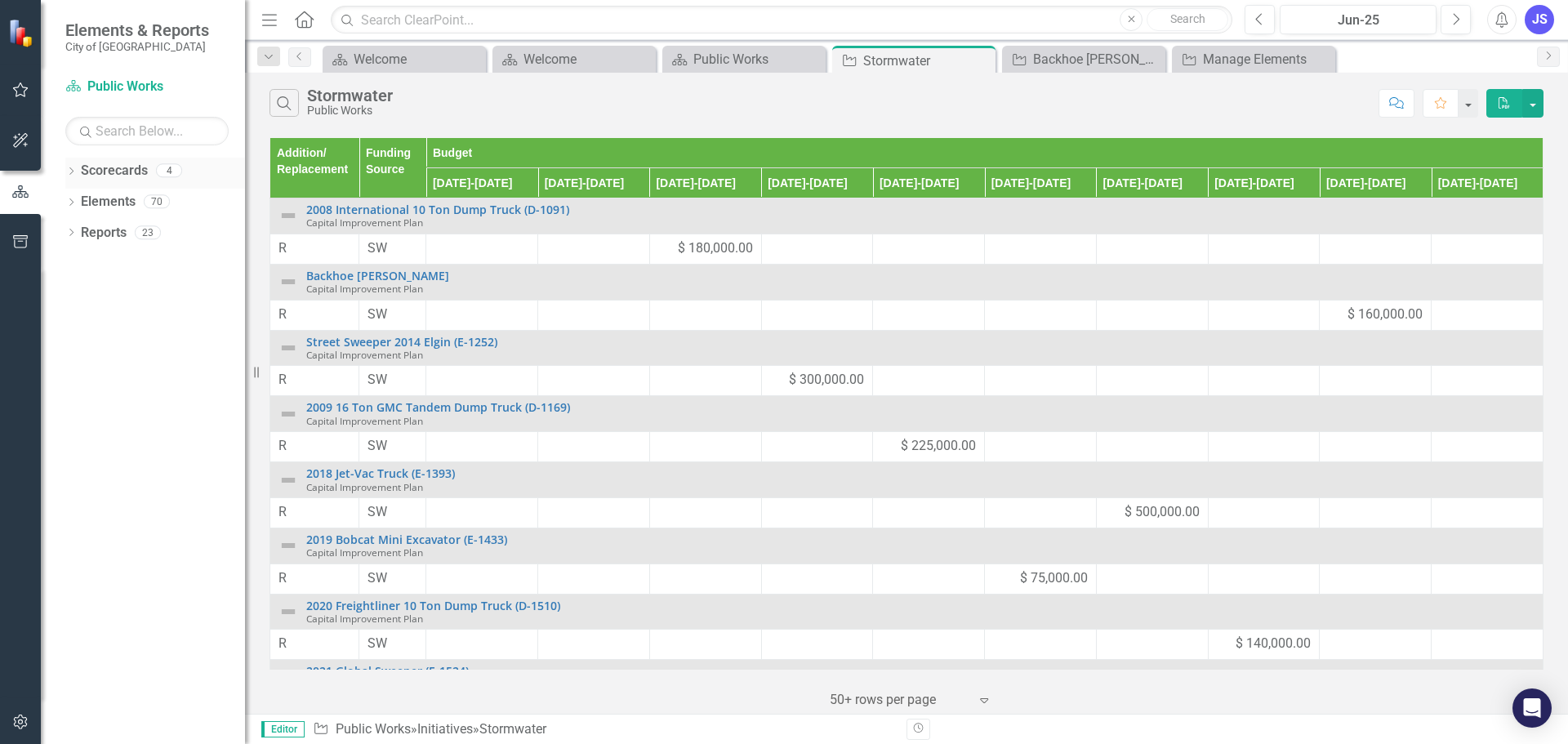 click on "Dropdown" 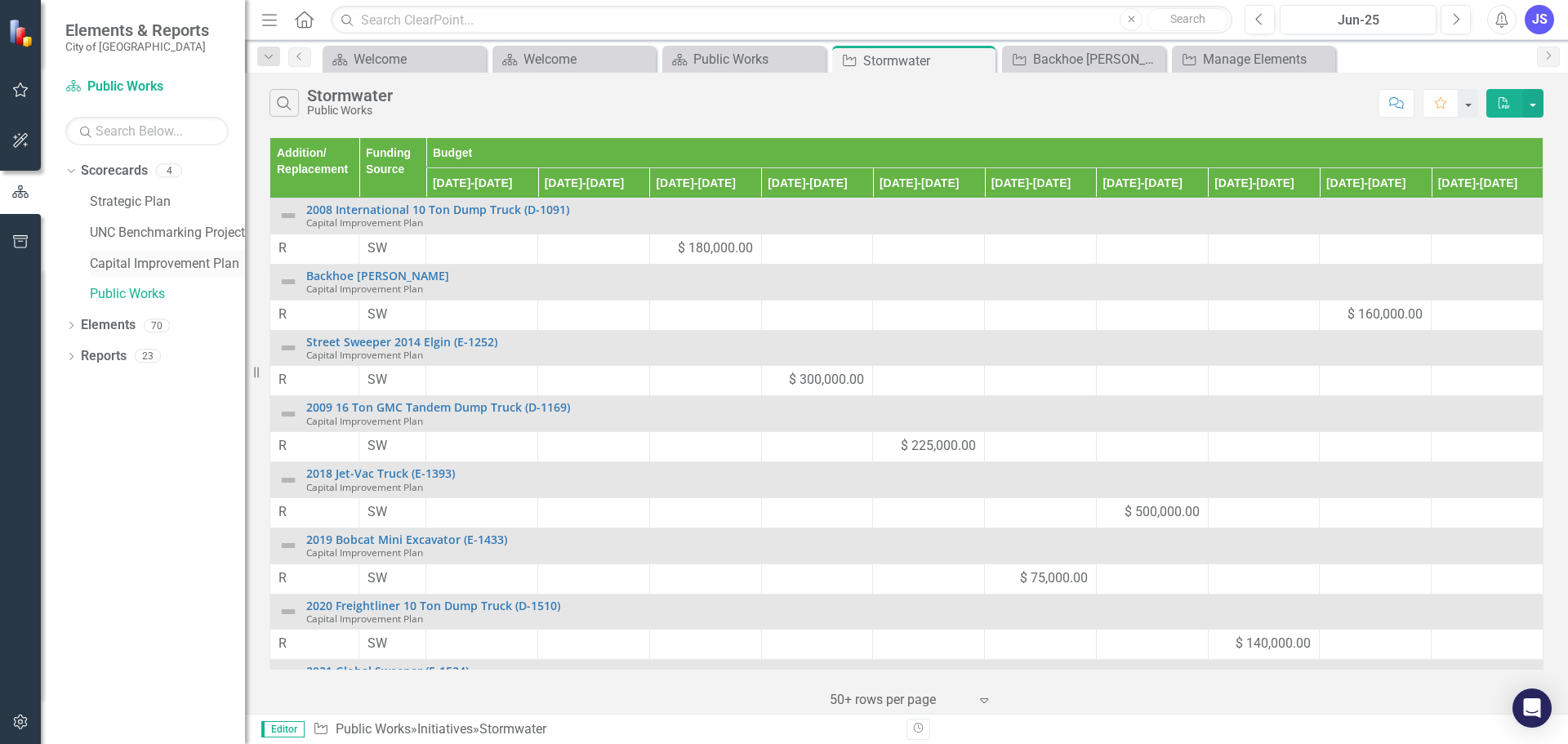 click on "Capital Improvement Plan" at bounding box center [167, 264] 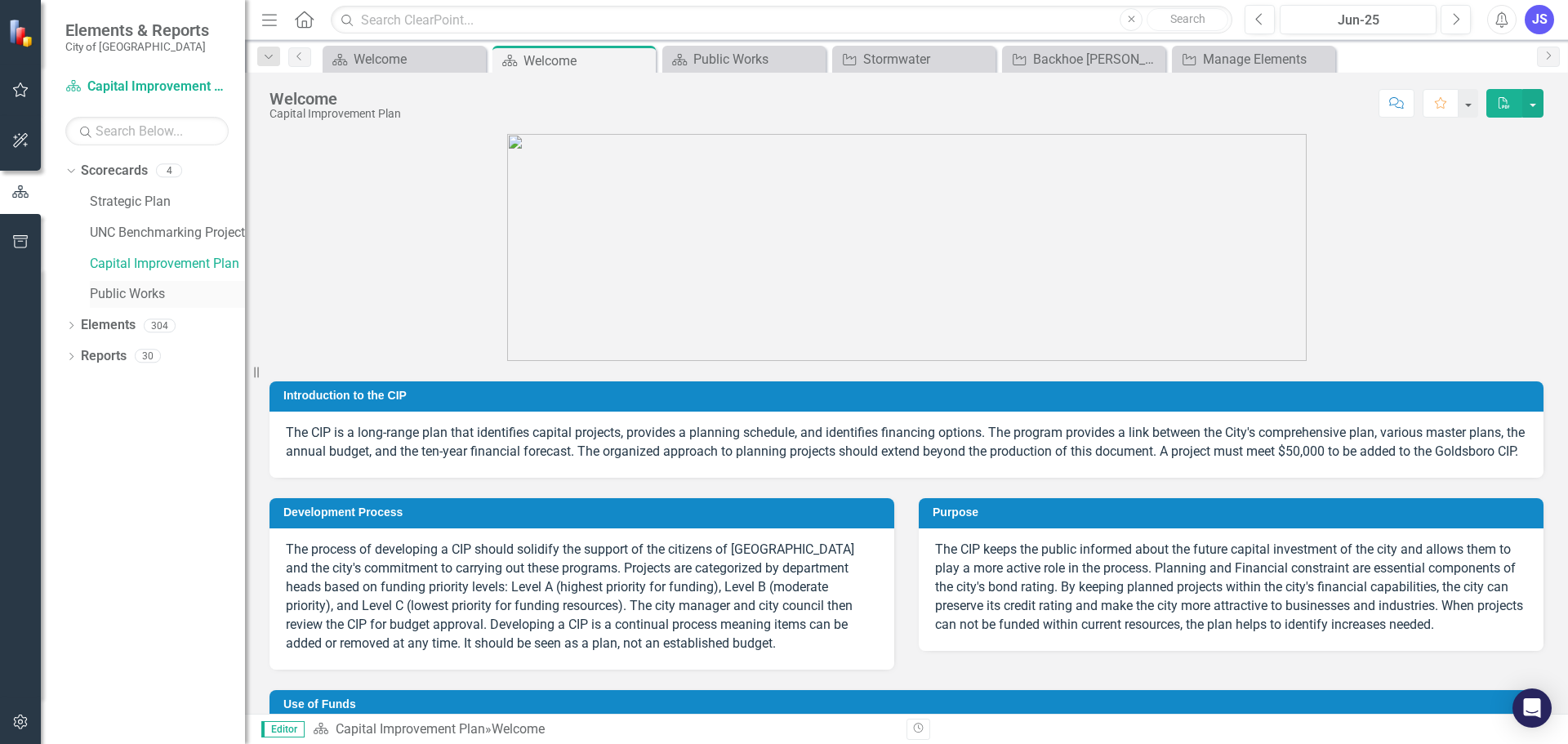 click on "Public Works" at bounding box center [167, 294] 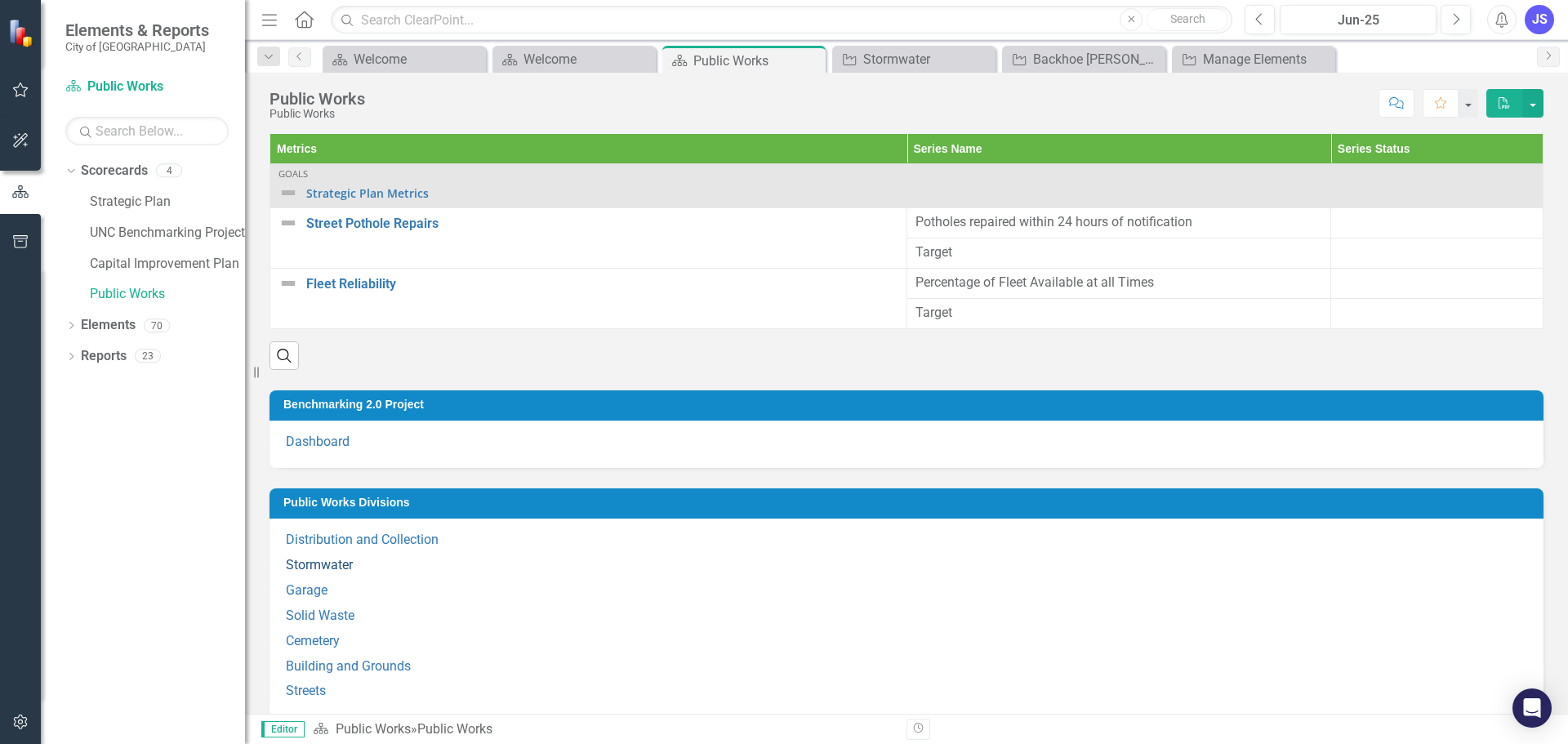 click on "Stormwater" at bounding box center [319, 564] 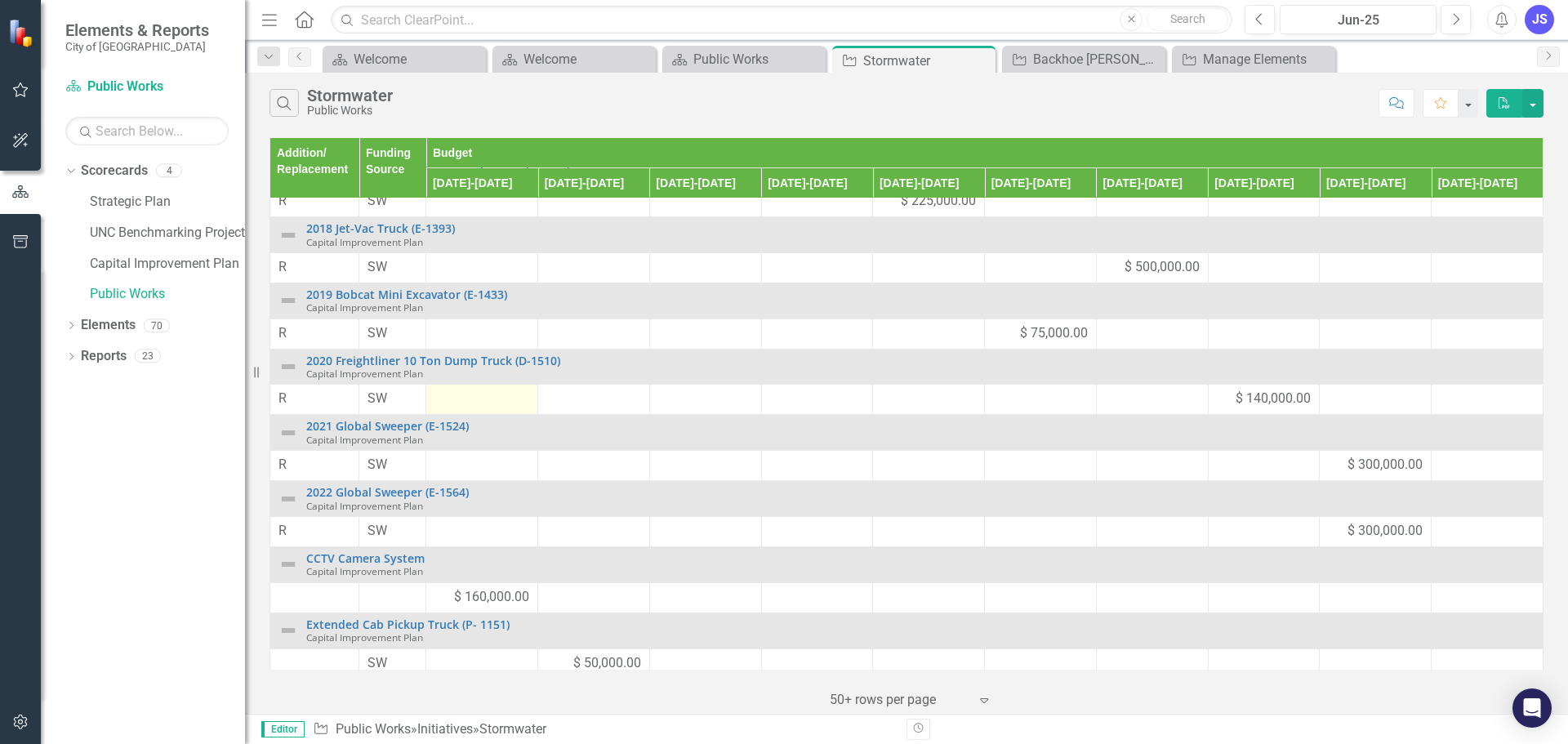 scroll, scrollTop: 320, scrollLeft: 0, axis: vertical 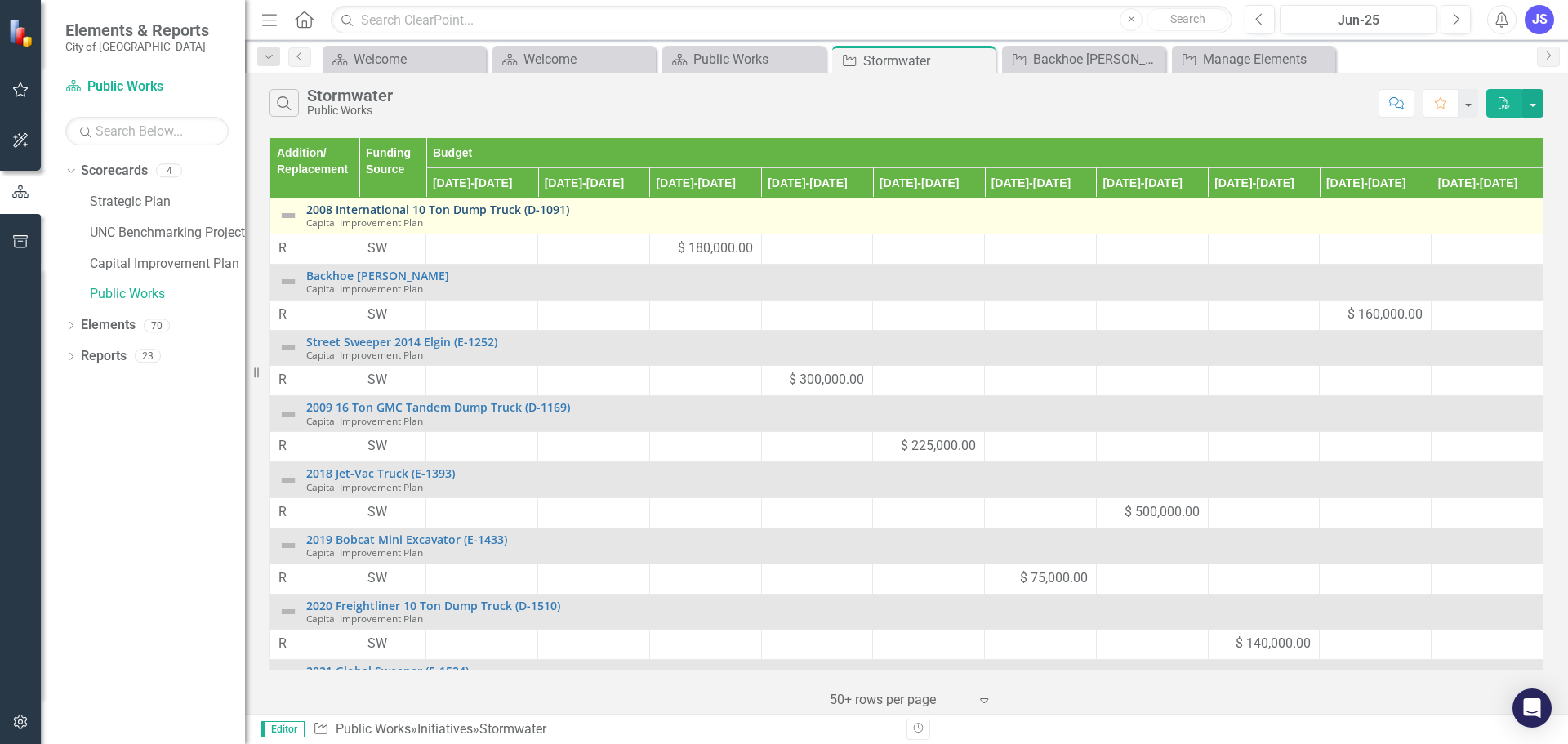 click on "2008 International 10 Ton Dump Truck (D-1091)" at bounding box center (920, 209) 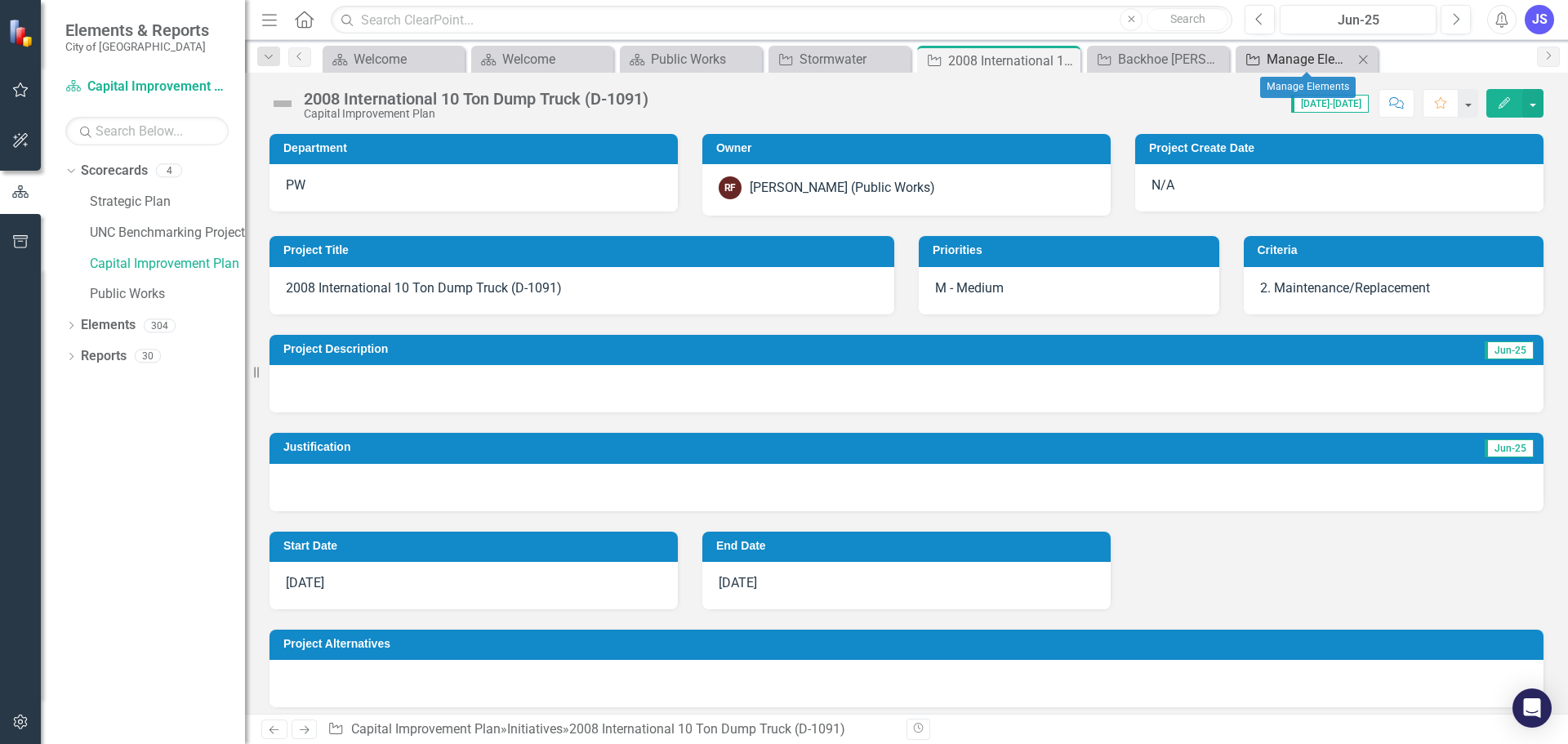 click on "Manage Elements" at bounding box center (1310, 59) 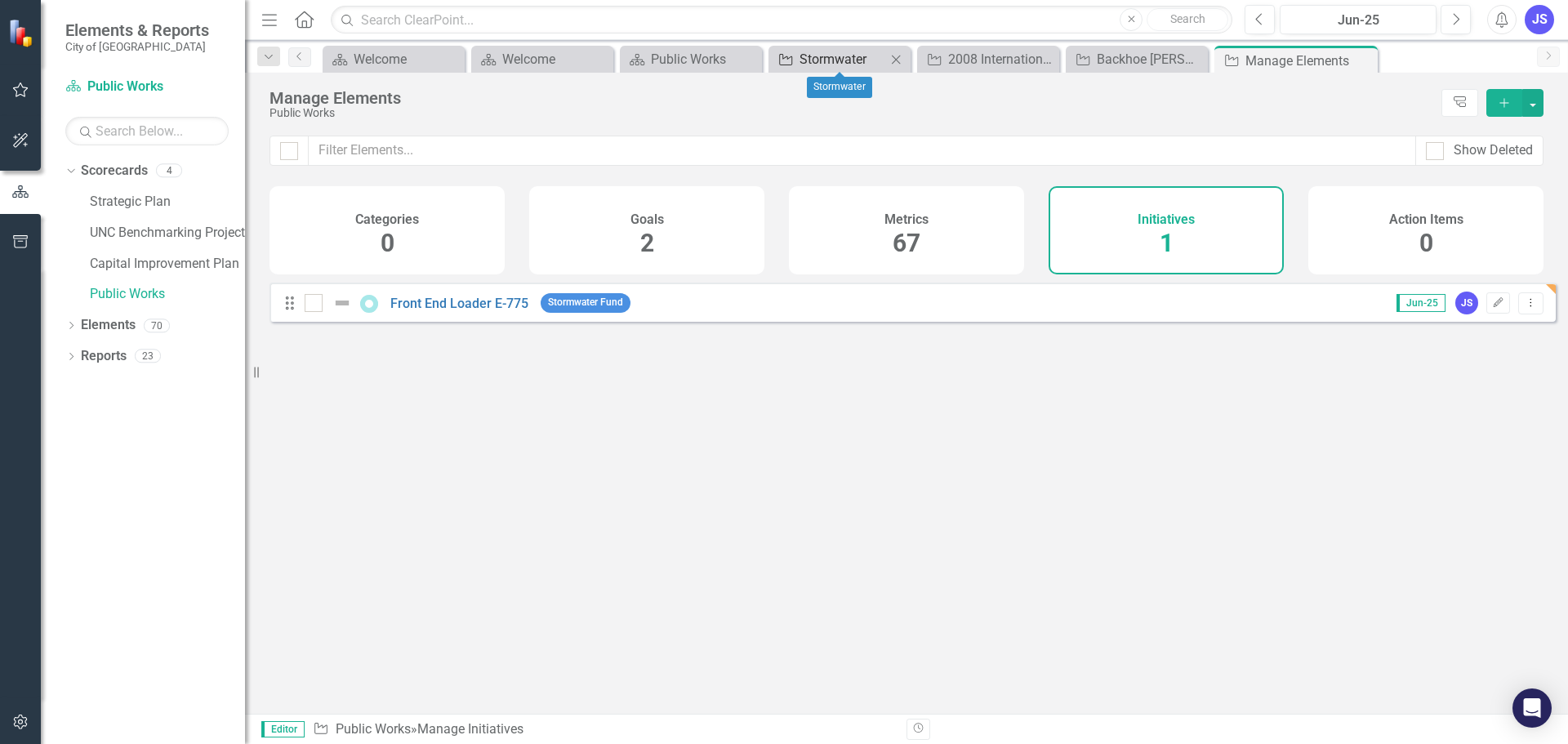 click on "Stormwater" at bounding box center (843, 59) 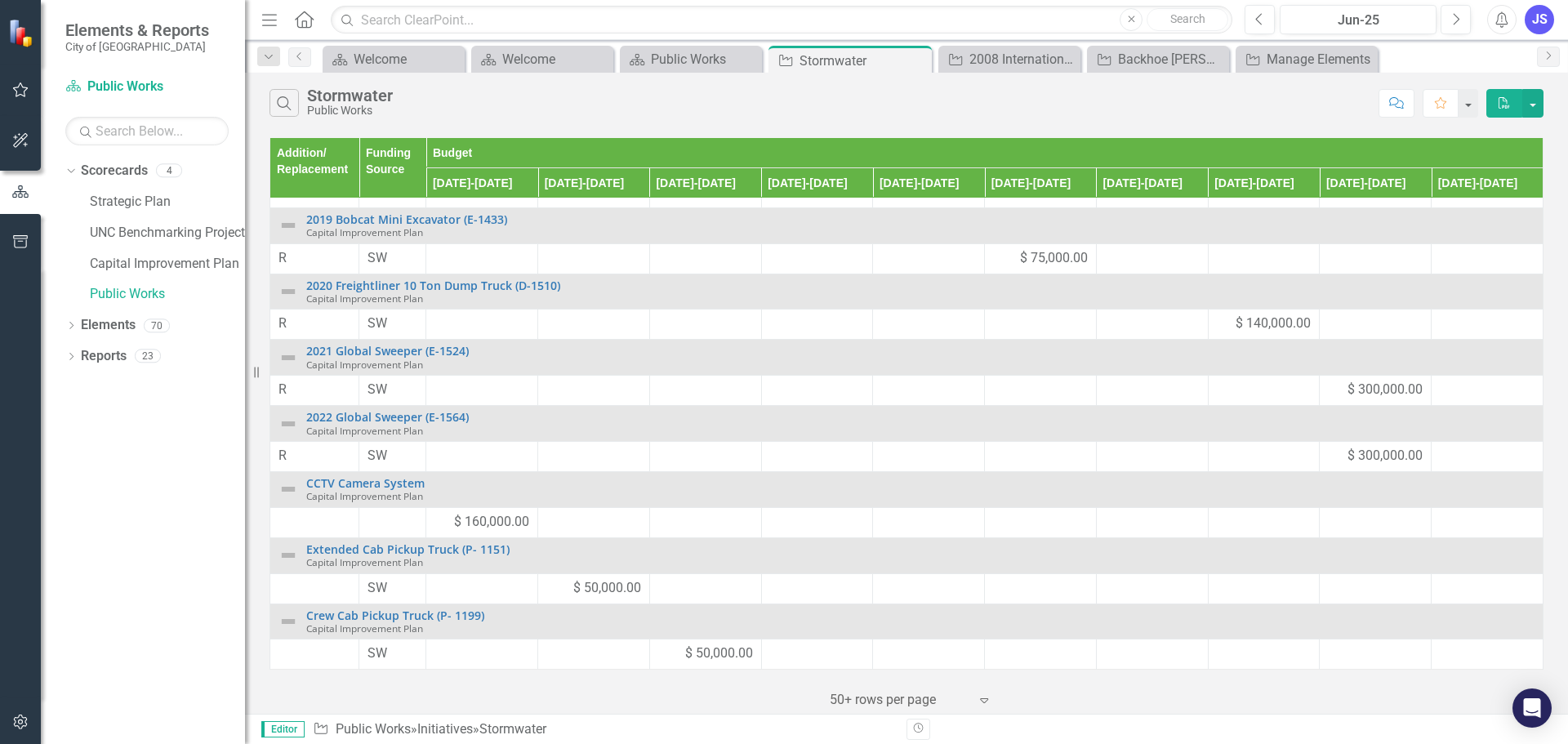 scroll, scrollTop: 0, scrollLeft: 0, axis: both 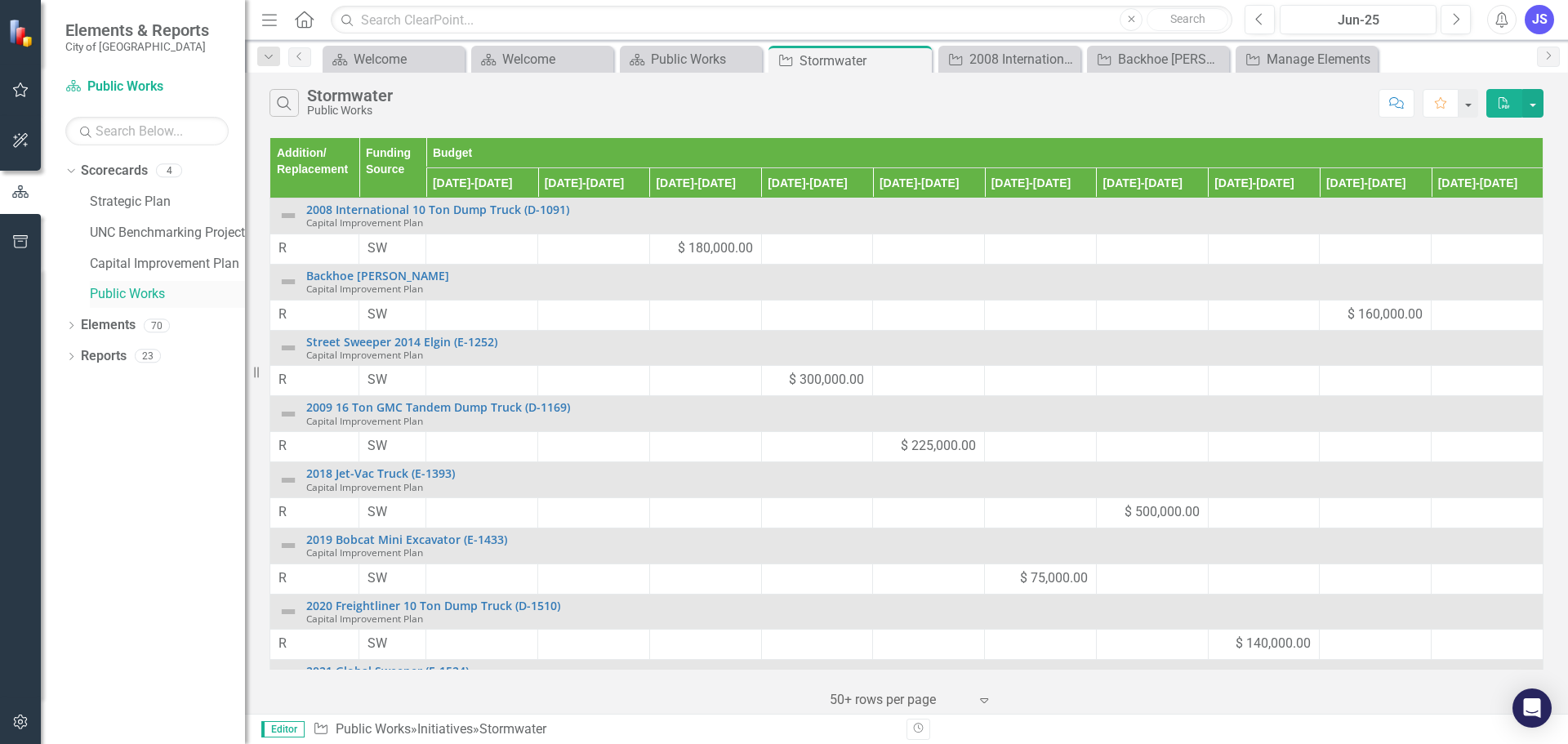 click on "Public Works" at bounding box center (167, 294) 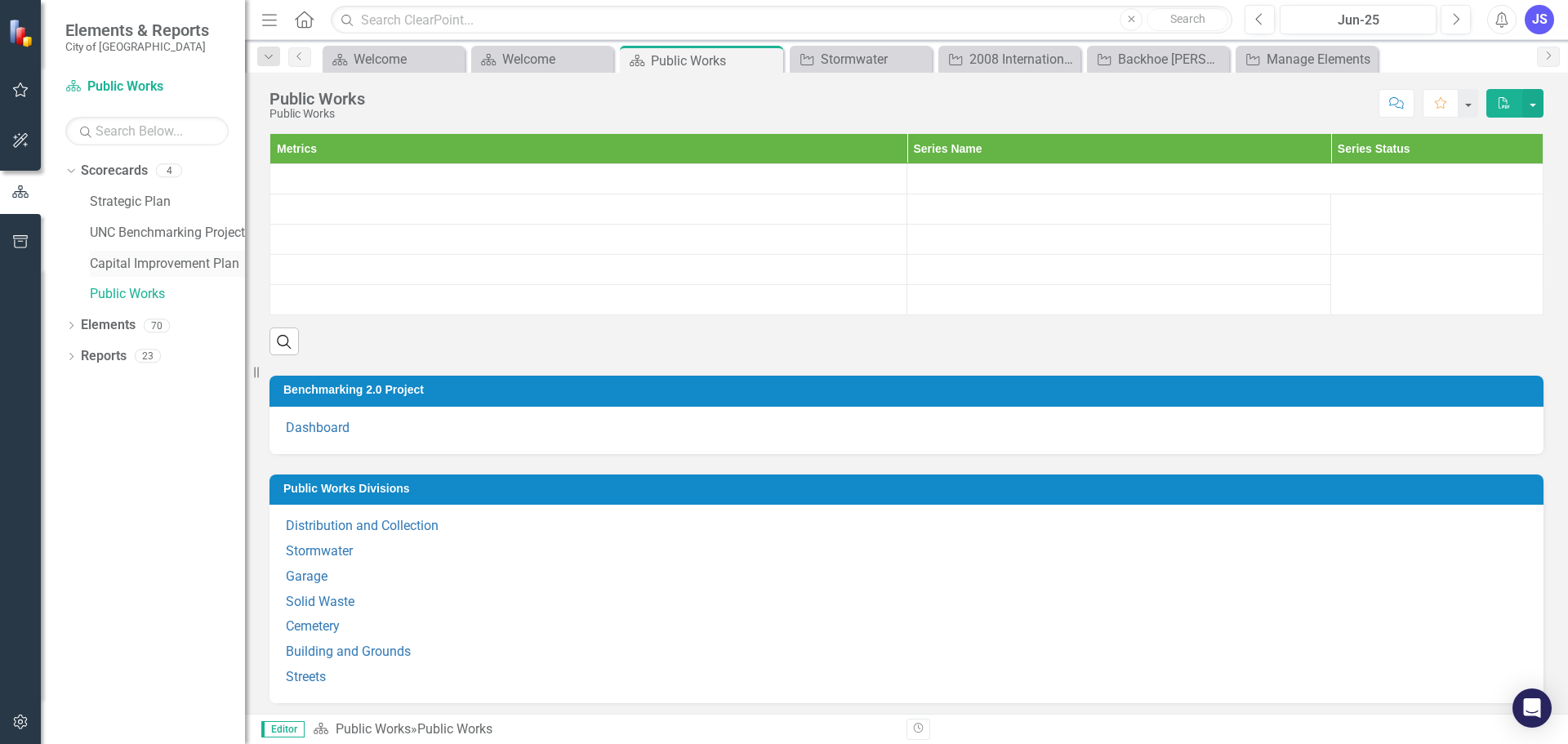 click on "Capital Improvement Plan" at bounding box center (167, 264) 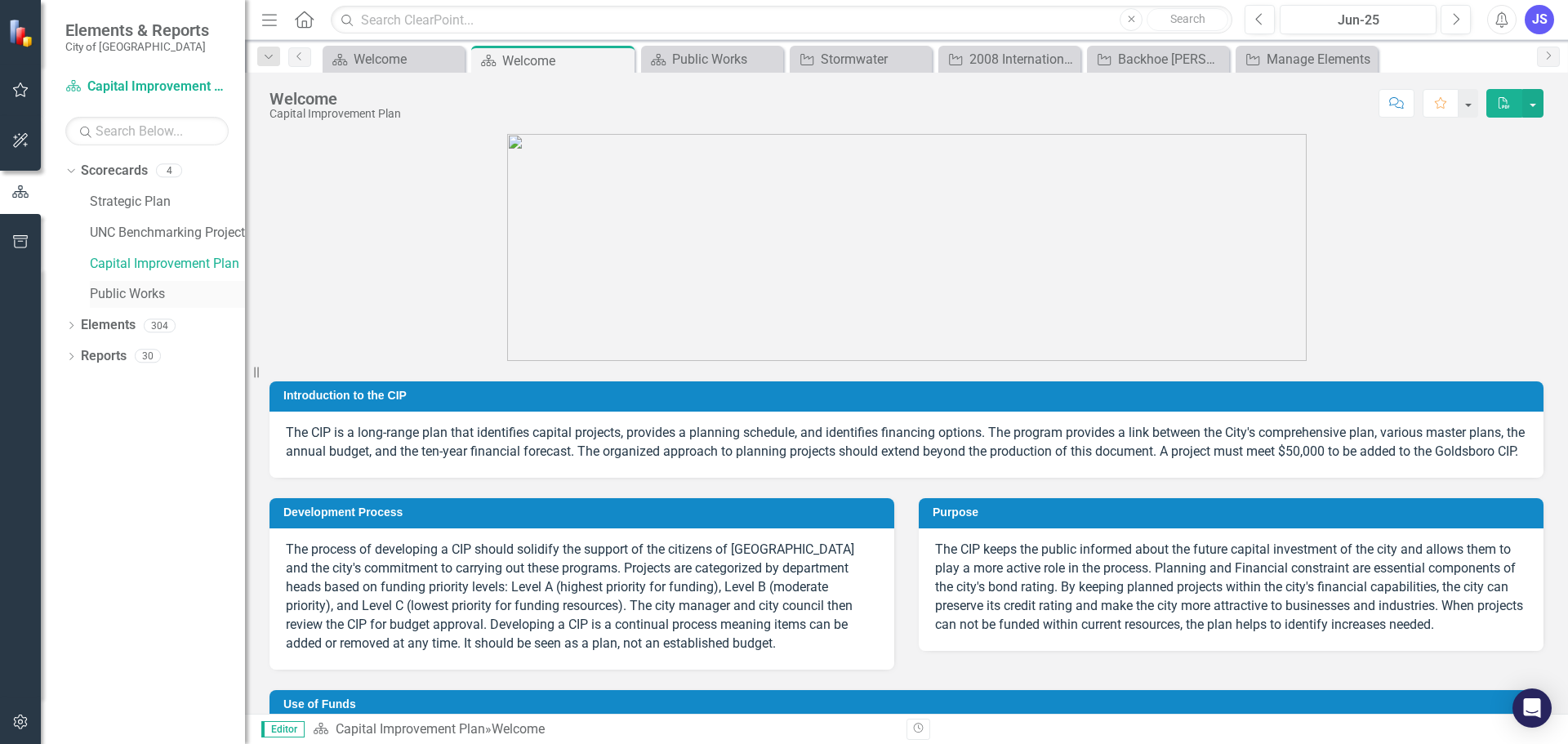 click on "Public Works" at bounding box center (167, 294) 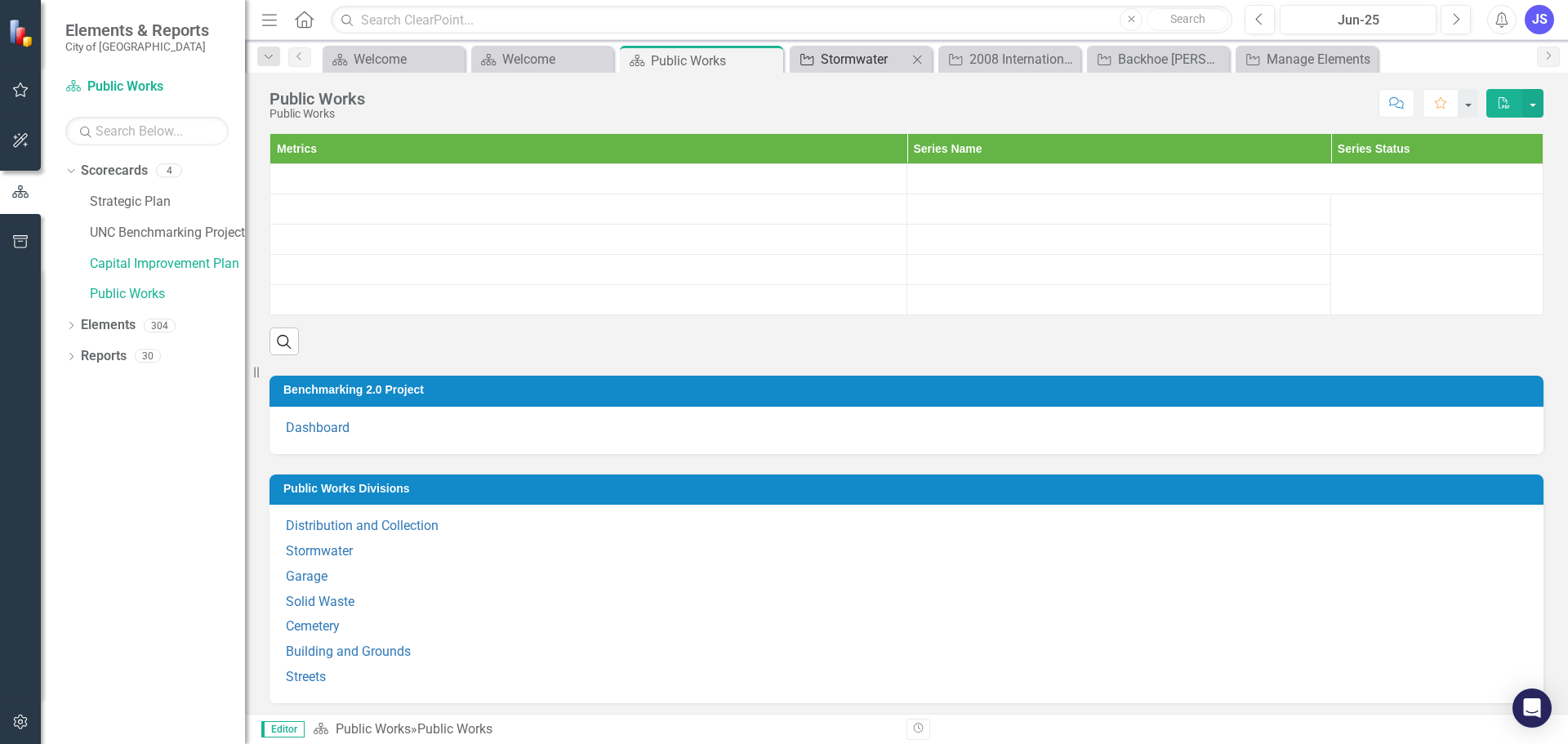 click on "Stormwater" at bounding box center [864, 59] 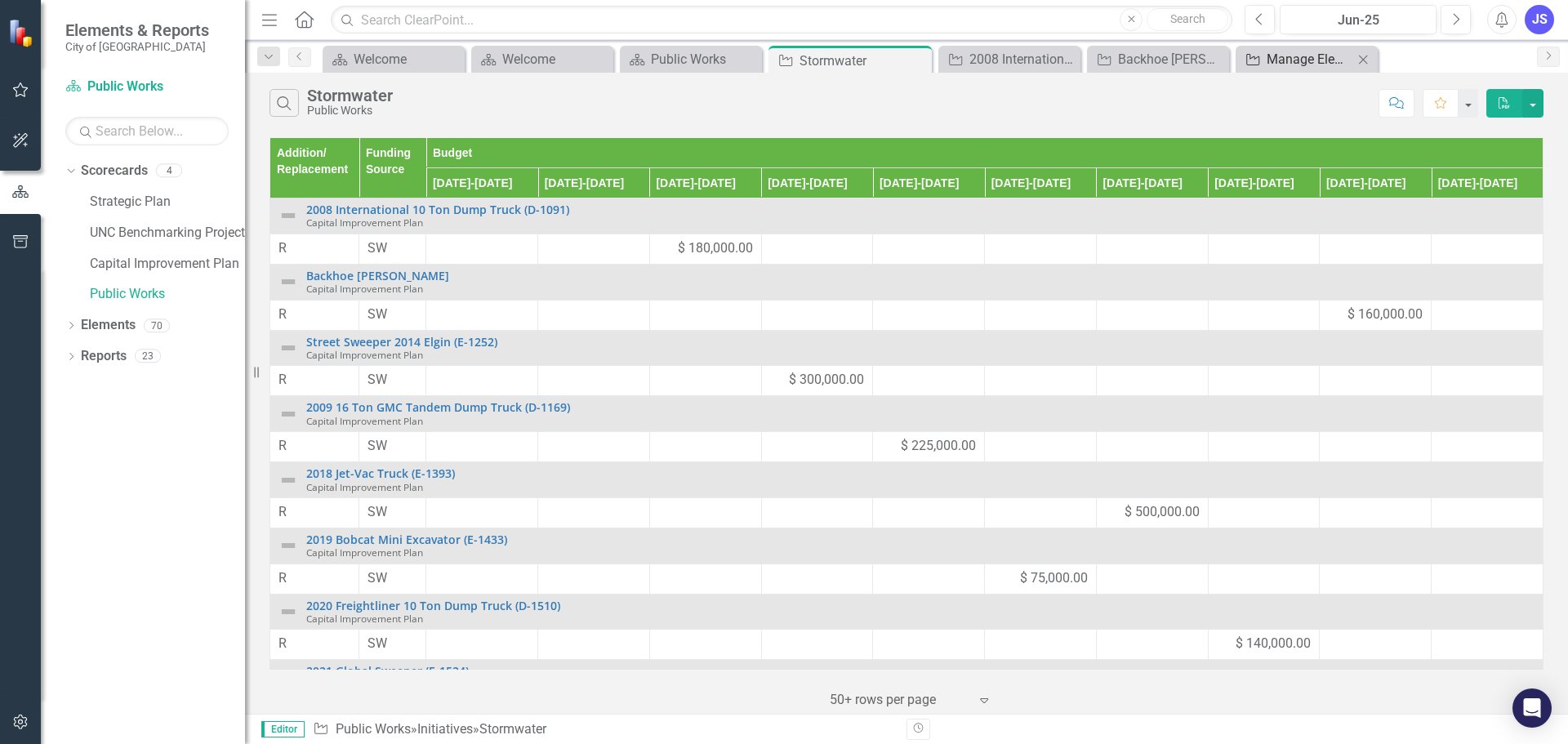 click on "Manage Elements" at bounding box center [1310, 59] 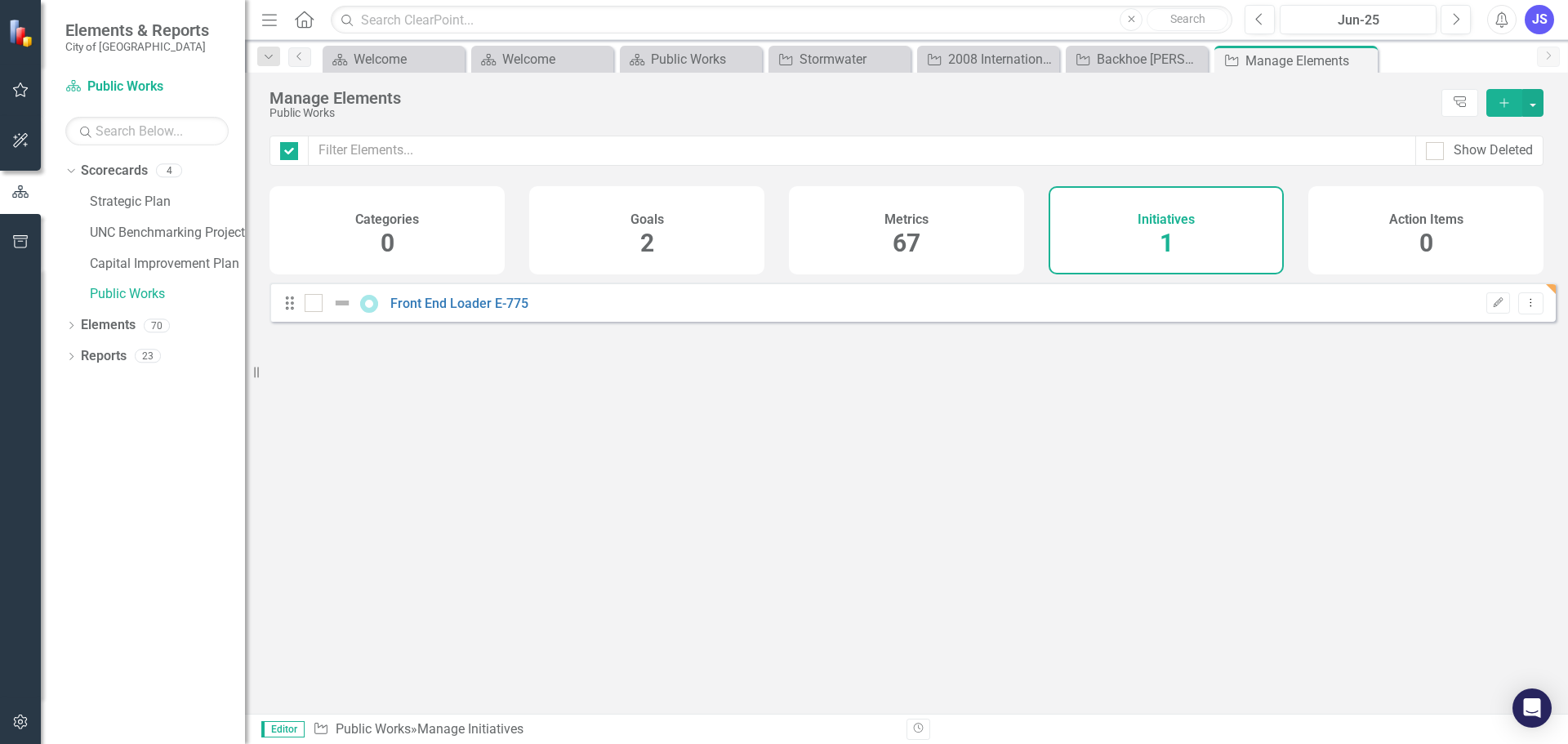 checkbox on "false" 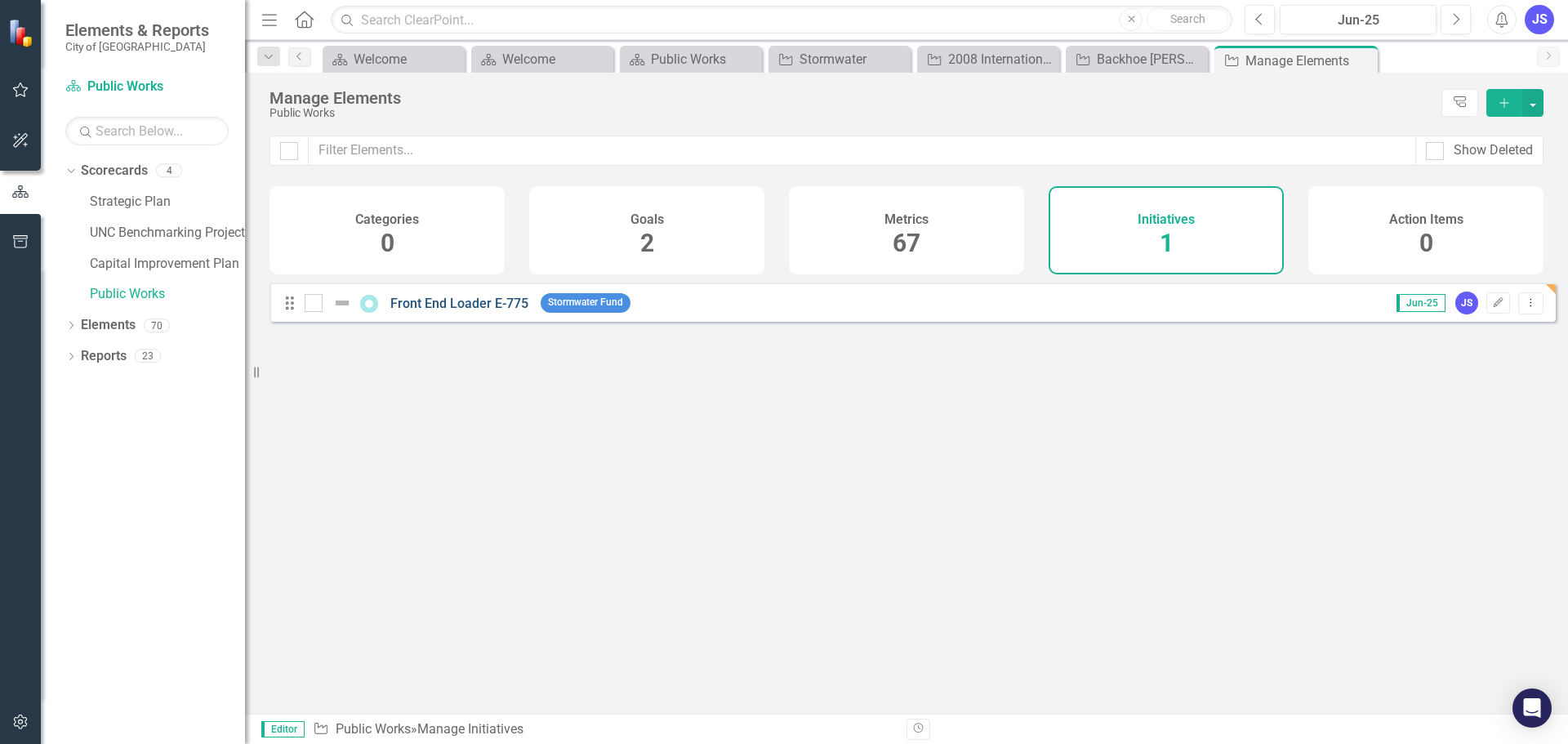 click on "Front End Loader E-775" at bounding box center [418, 303] 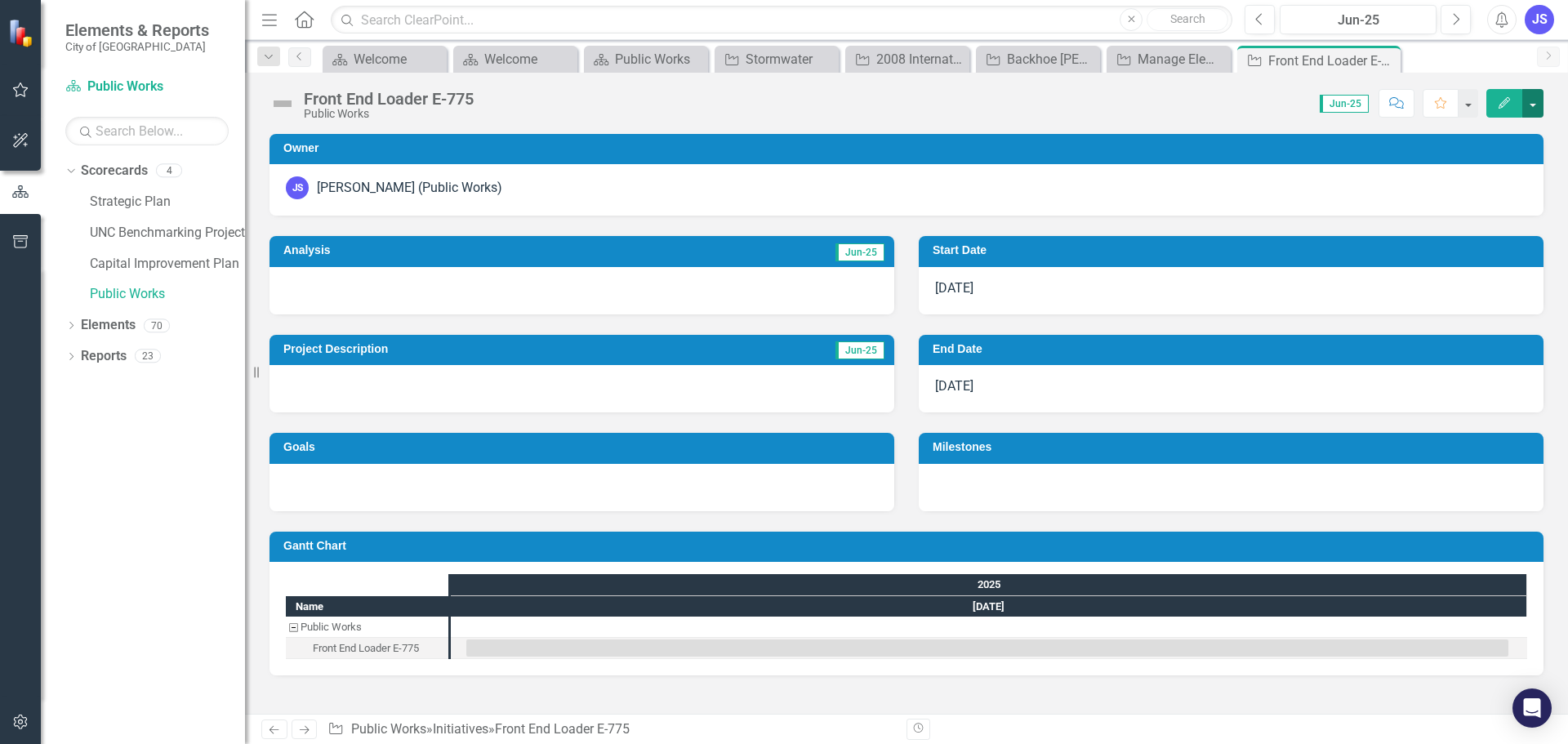 click at bounding box center [1533, 103] 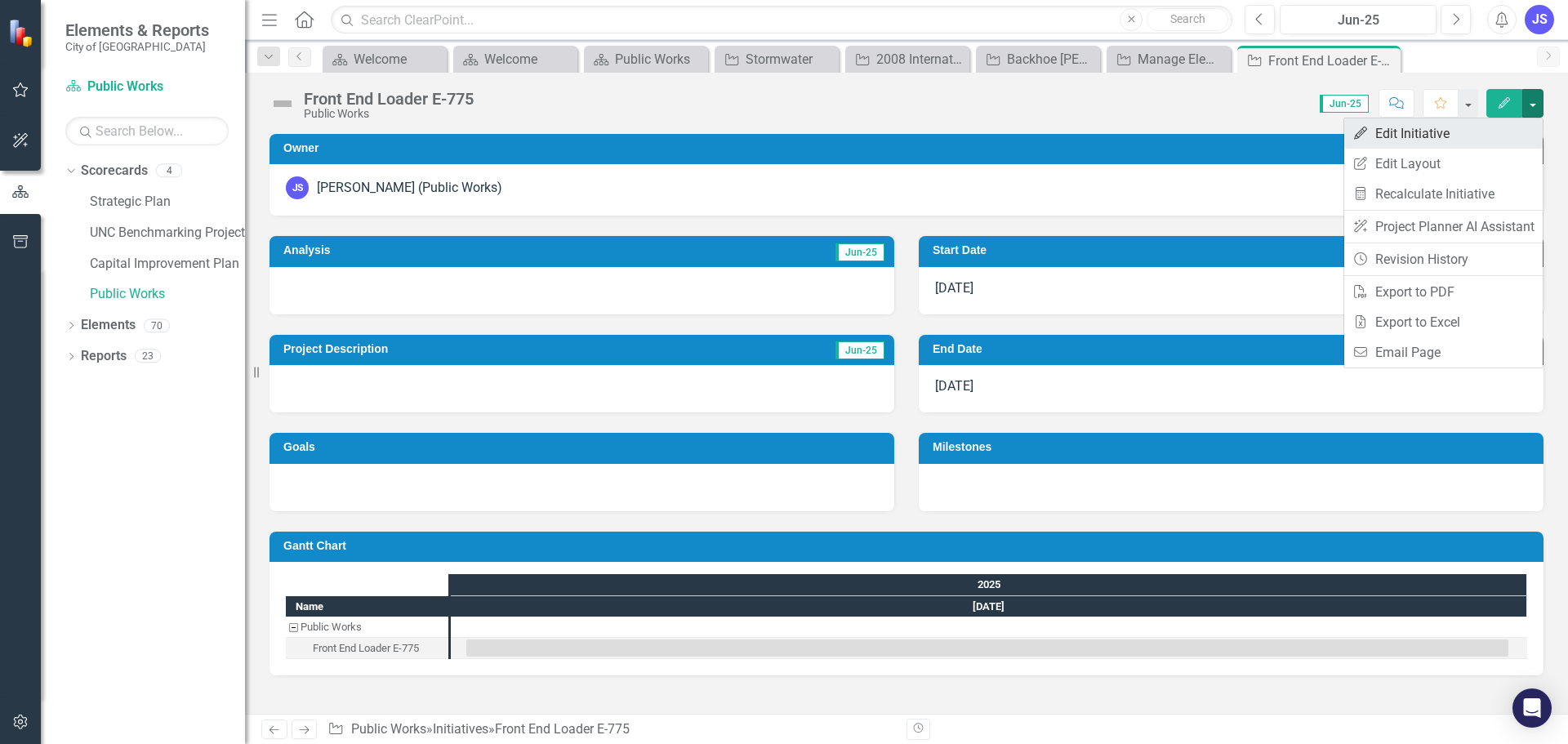 click on "Edit Edit Initiative" at bounding box center (1443, 133) 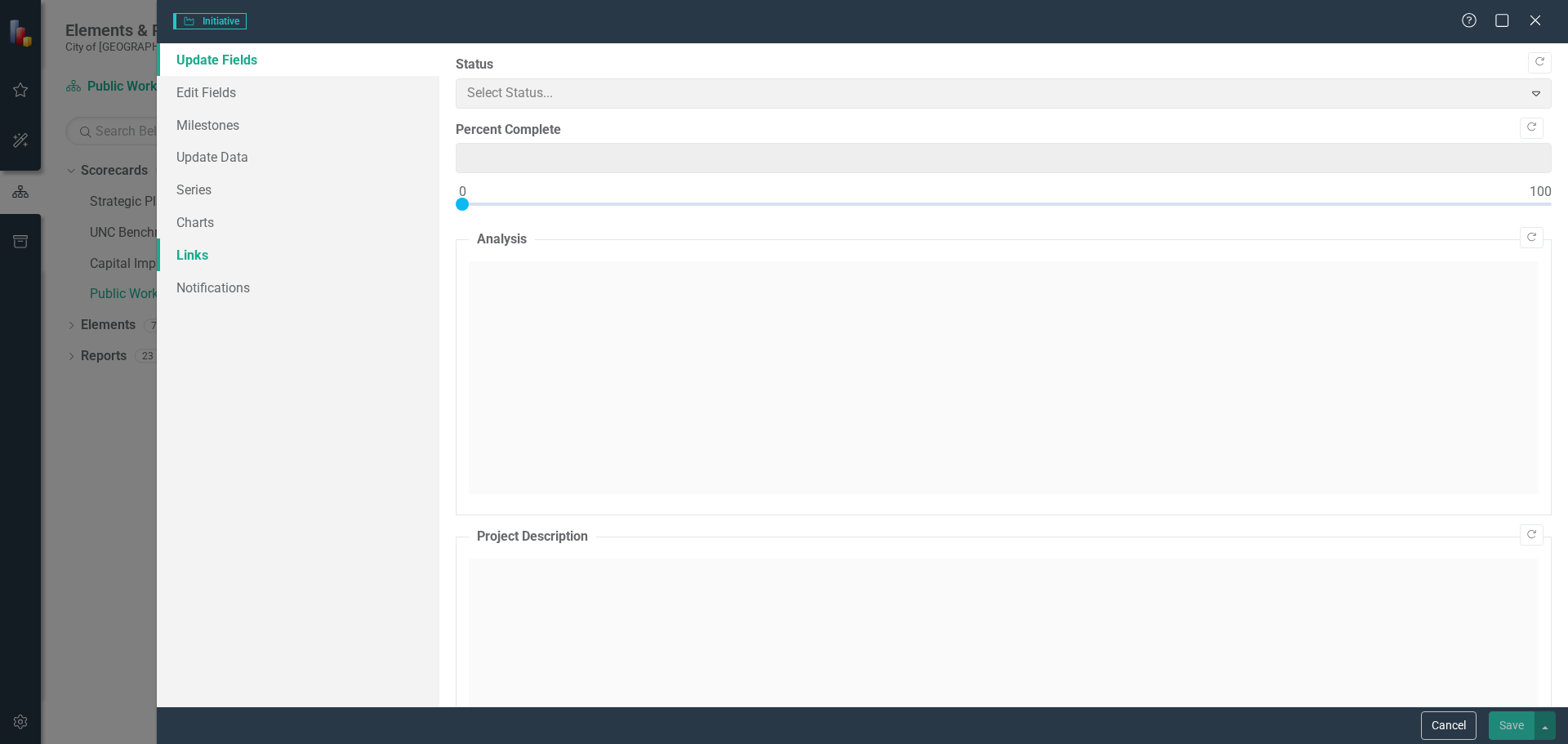 type on "0" 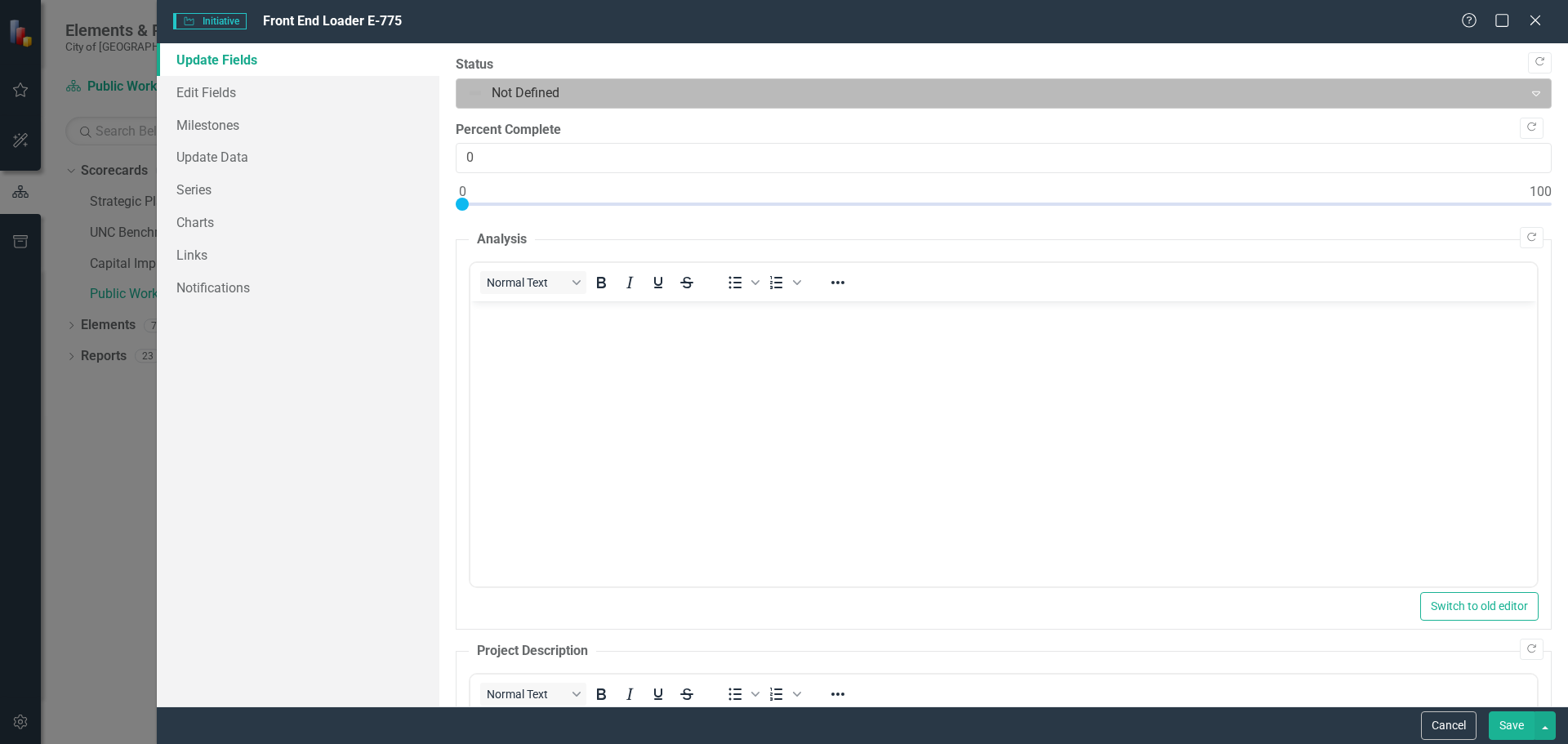 scroll, scrollTop: 0, scrollLeft: 0, axis: both 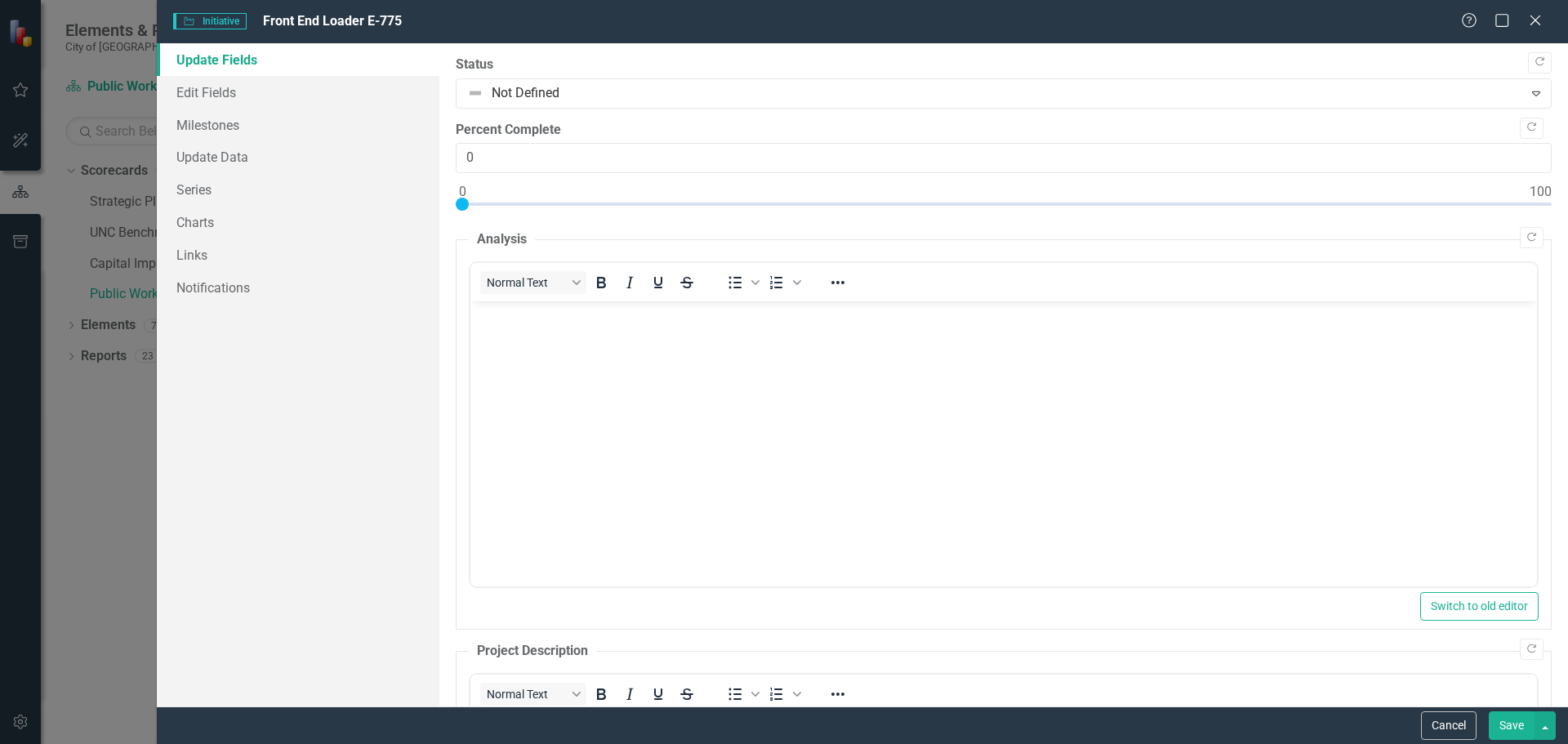 click on "Update Fields" at bounding box center [298, 60] 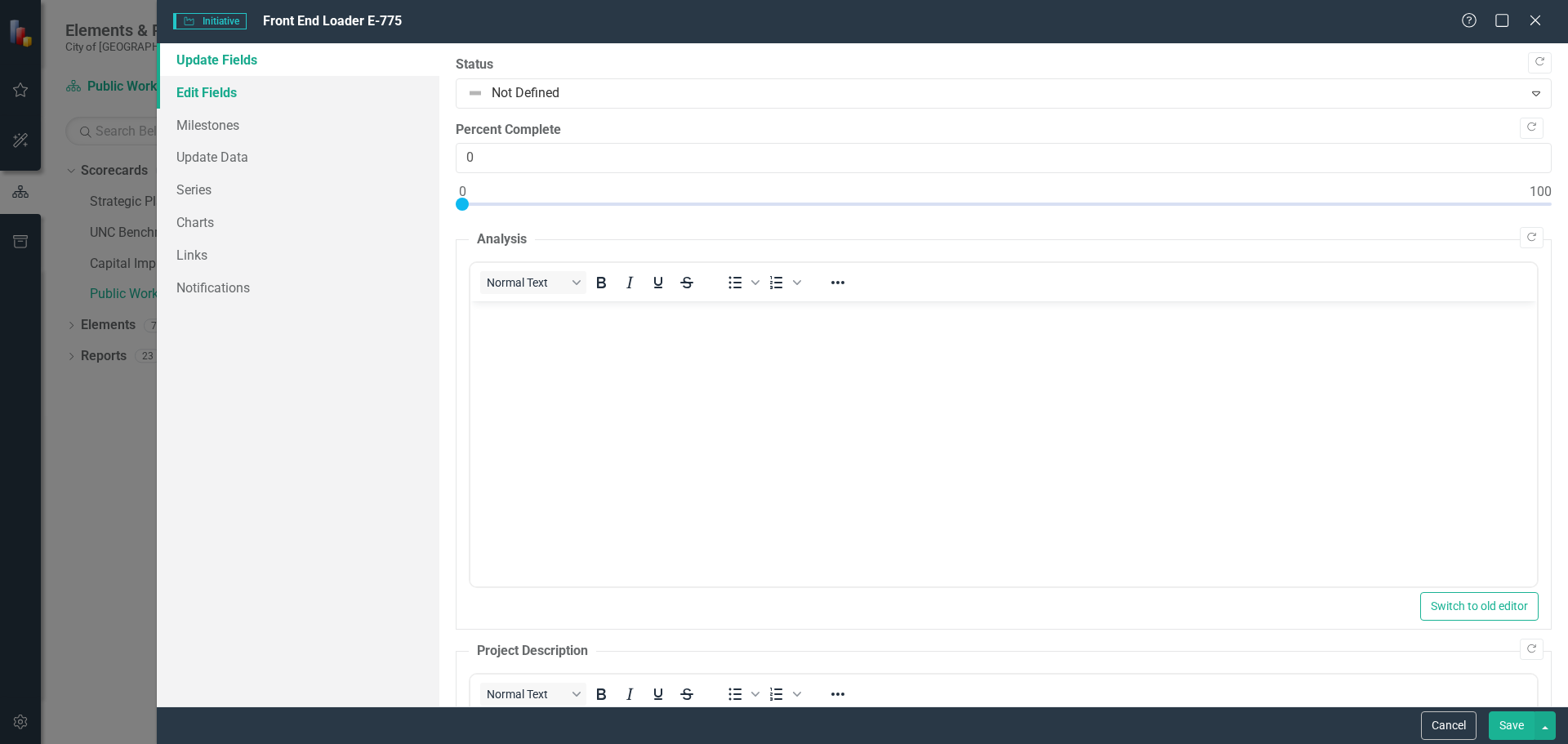 click on "Edit Fields" at bounding box center (298, 92) 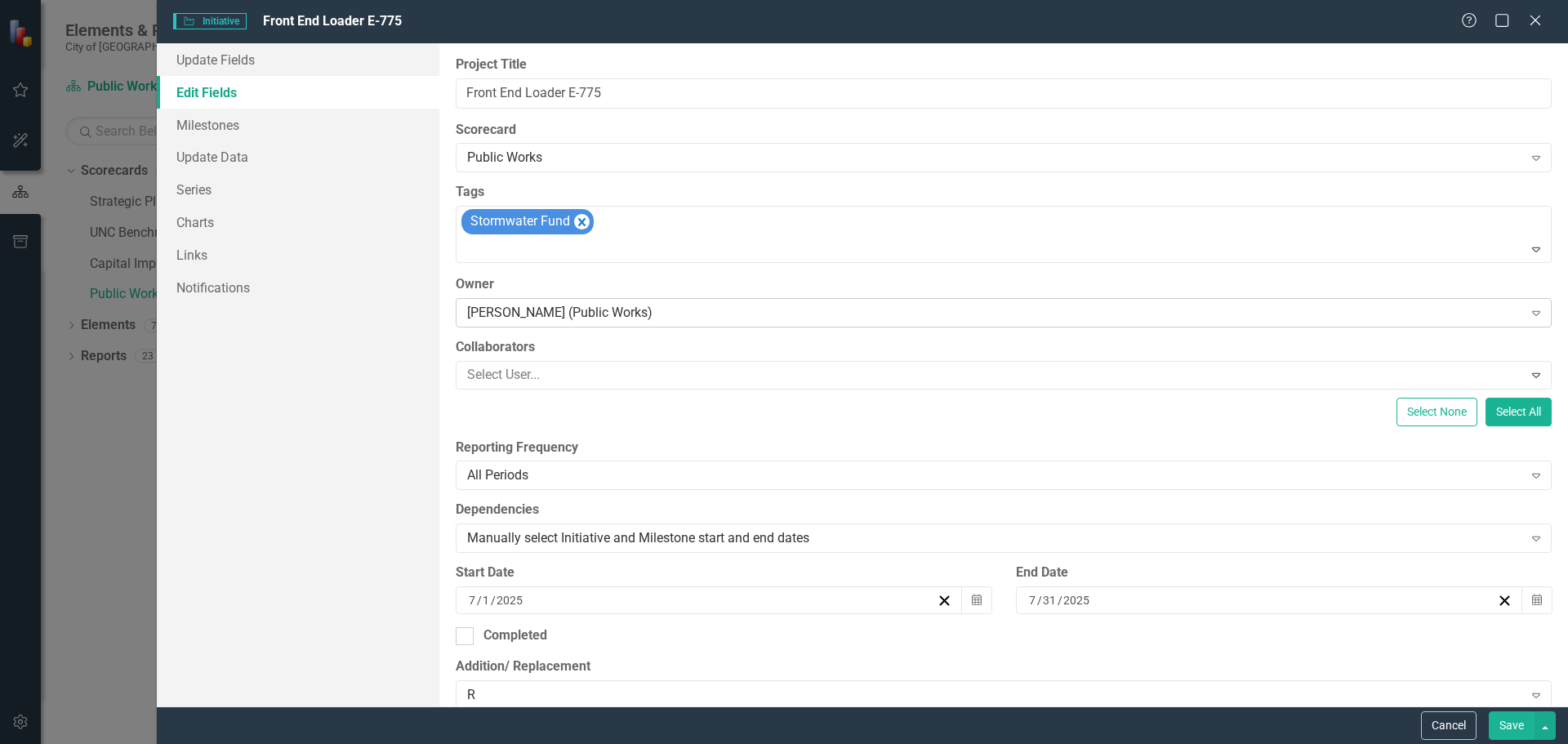 click on "[PERSON_NAME] (Public Works) Expand" at bounding box center (1004, 313) 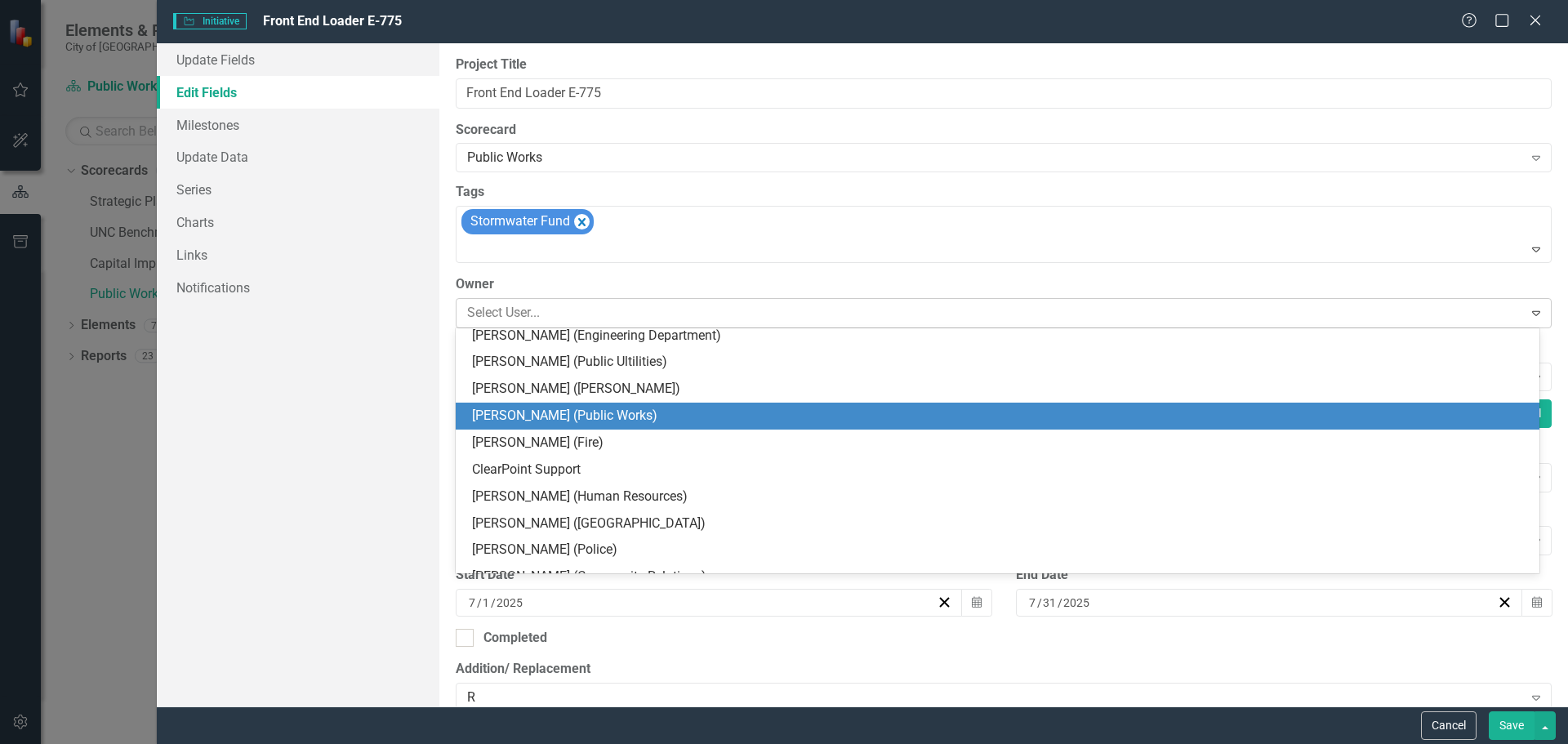 scroll, scrollTop: 559, scrollLeft: 0, axis: vertical 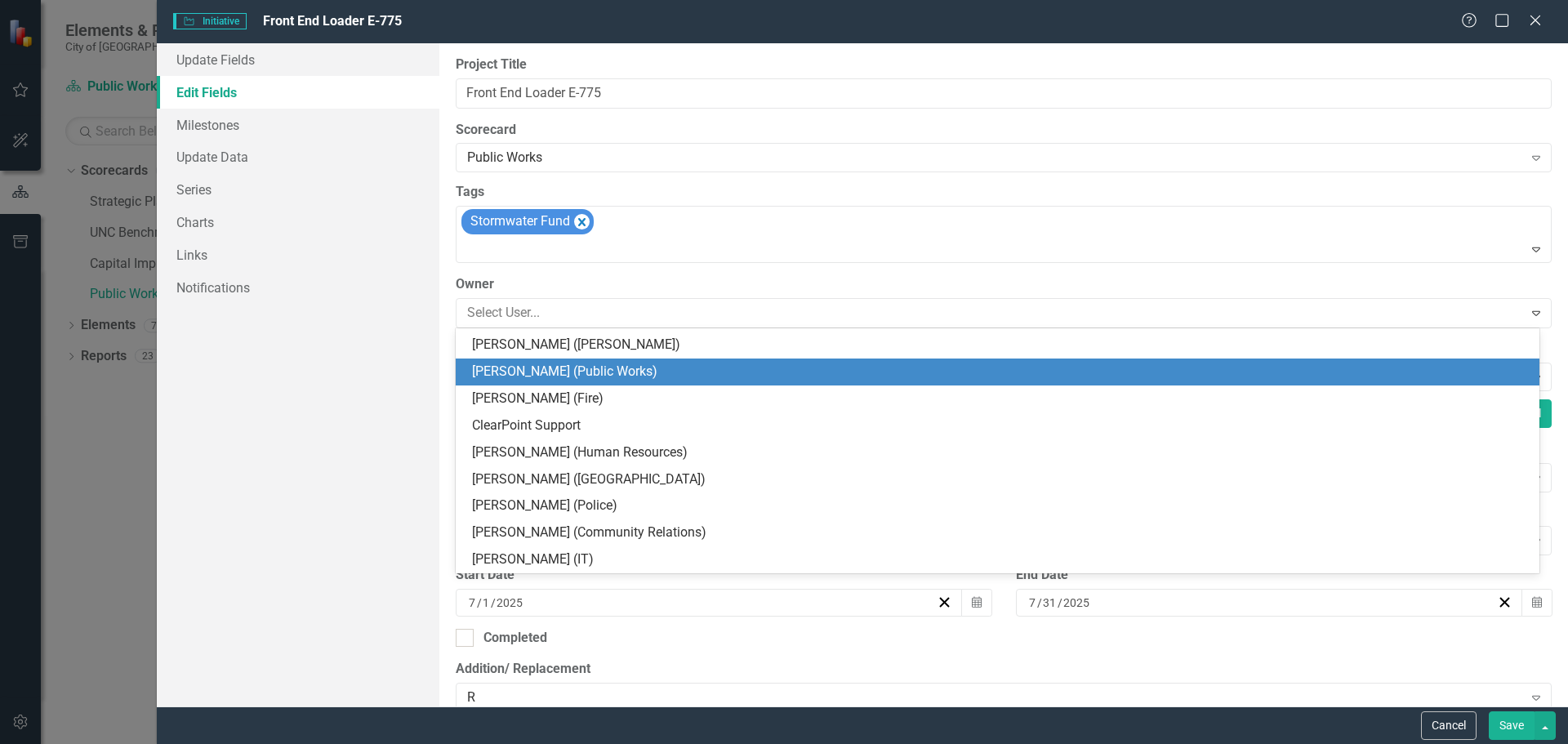 click on "[PERSON_NAME] (Public Works)" at bounding box center (1000, 372) 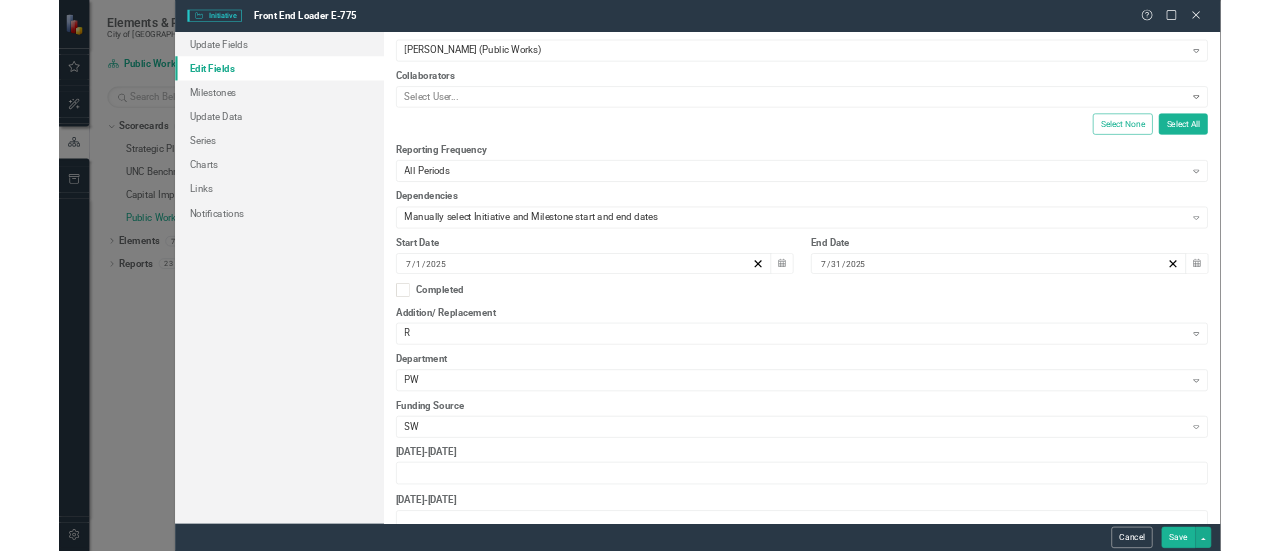 scroll, scrollTop: 300, scrollLeft: 0, axis: vertical 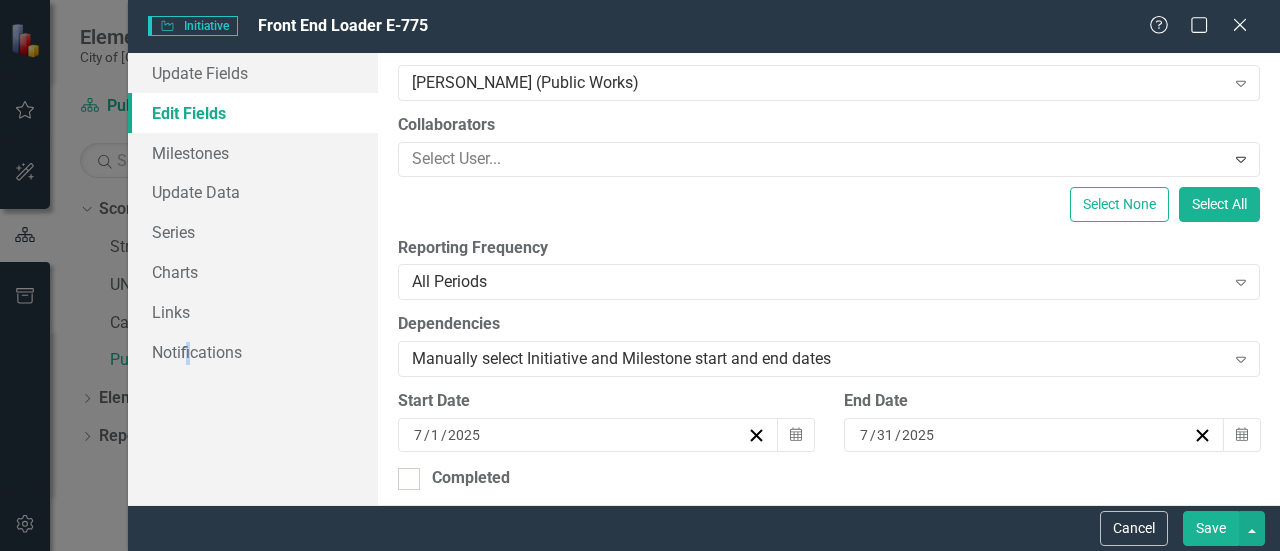 click on "Update Fields Edit Fields Milestones Update  Data Series Charts Links Notifications" at bounding box center [253, 279] 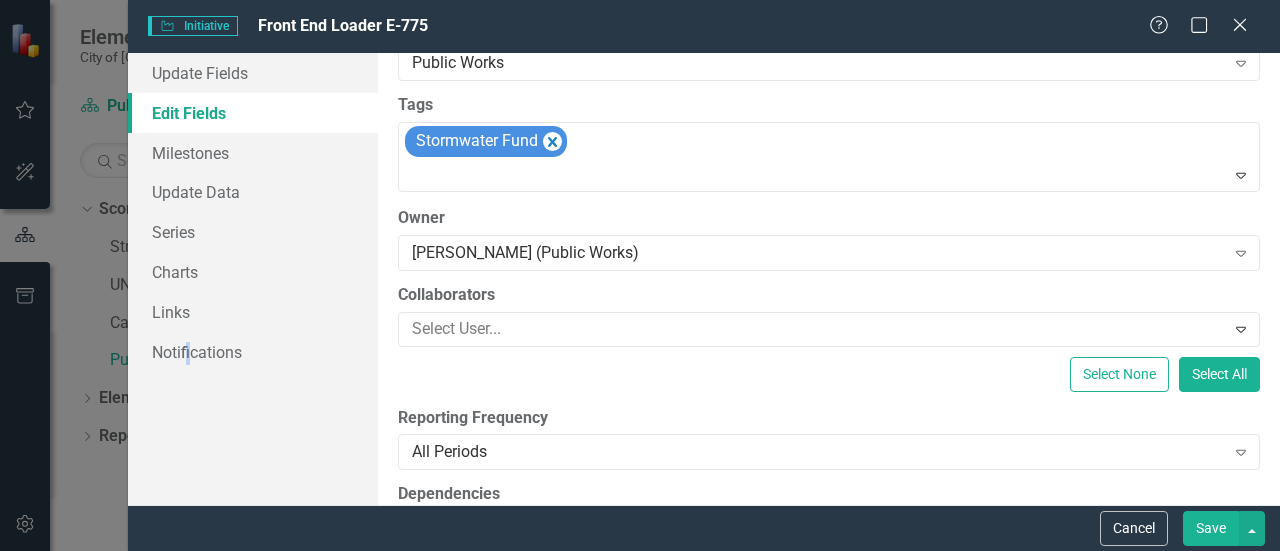scroll, scrollTop: 0, scrollLeft: 0, axis: both 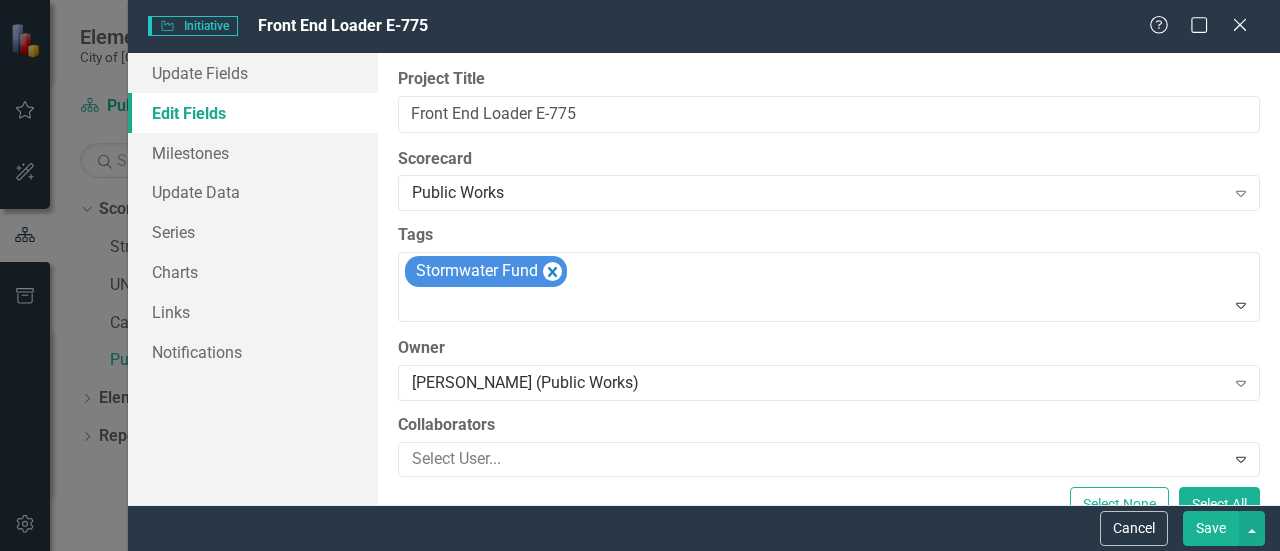 click on "ClearPoint Can Do More! How ClearPoint Can Help Close Enterprise  plans can automatically adjust milestone or initiative dates based on their linked elements. For example, you could set up your initiatives to automatically calculate start and end dates based on their milestones' dates, or automatically shift milestone dates when the initiative start date changes.  Please contact   [EMAIL_ADDRESS][DOMAIN_NAME]   for more information or to upgrade your account View Plans Learn More "Edit" fields in ClearPoint are the fields that do not change from reporting period to reporting period. For example, the element name would be consistent in all reporting periods.   Learn more in the ClearPoint Support Center. Close Help Project Title Front End Loader E-775 Scorecard Public Works Expand Tags Stormwater Fund Expand Owner [PERSON_NAME] (Public Works) Expand Collaborators Select User... Expand Select None Select All Reporting Frequency All Periods Expand Dependencies Expand Start Date [DATE] Calendar 7 / 31" at bounding box center [829, 279] 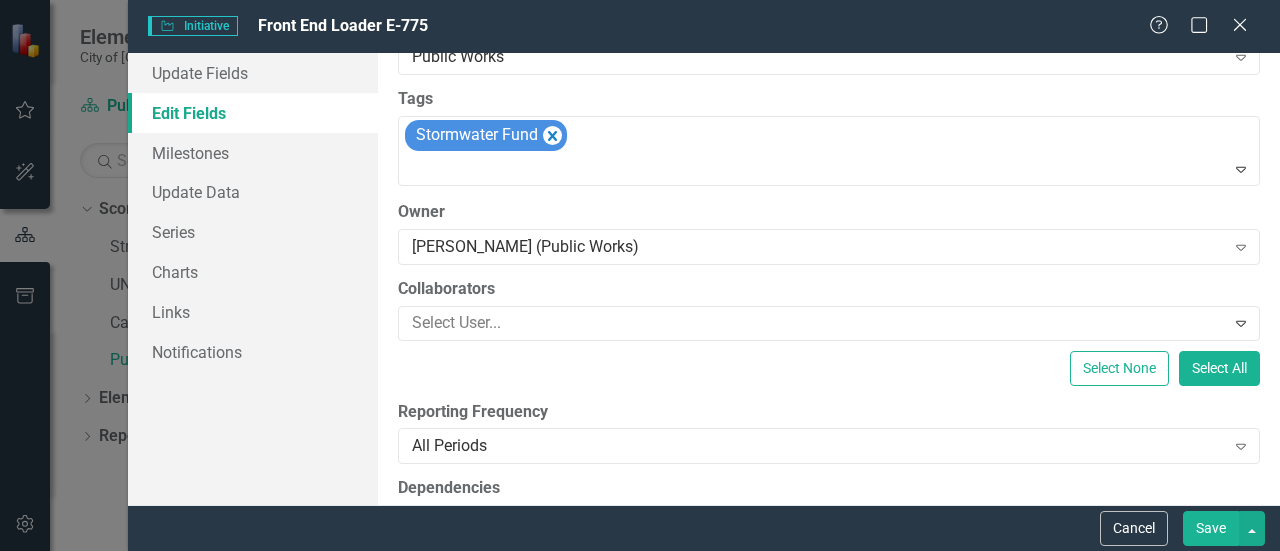 scroll, scrollTop: 200, scrollLeft: 0, axis: vertical 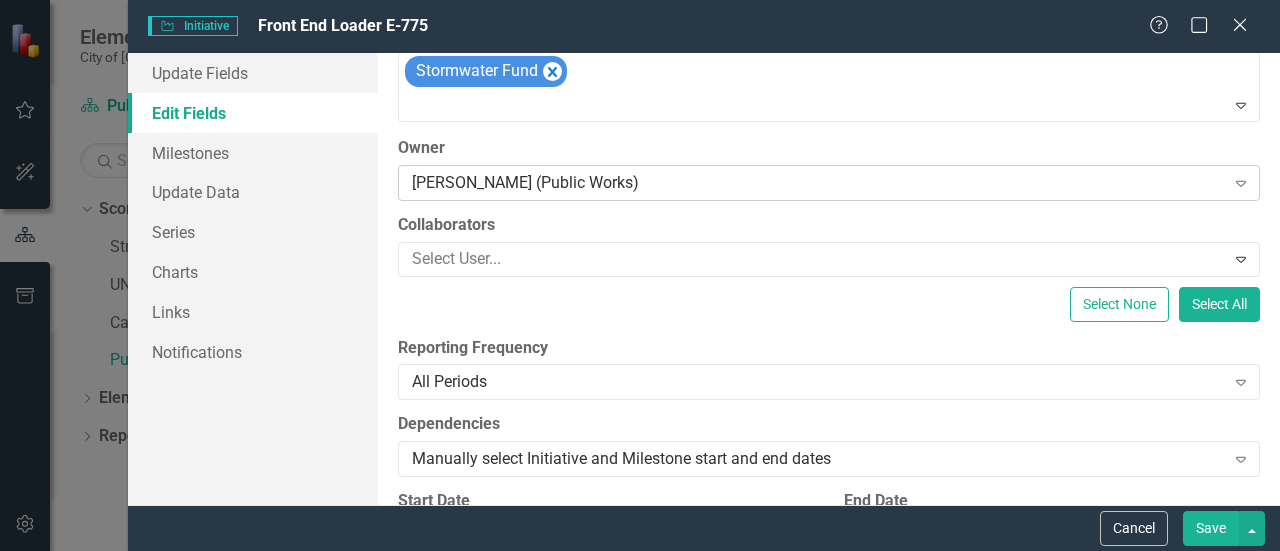click on "[PERSON_NAME] (Public Works)" at bounding box center (818, 182) 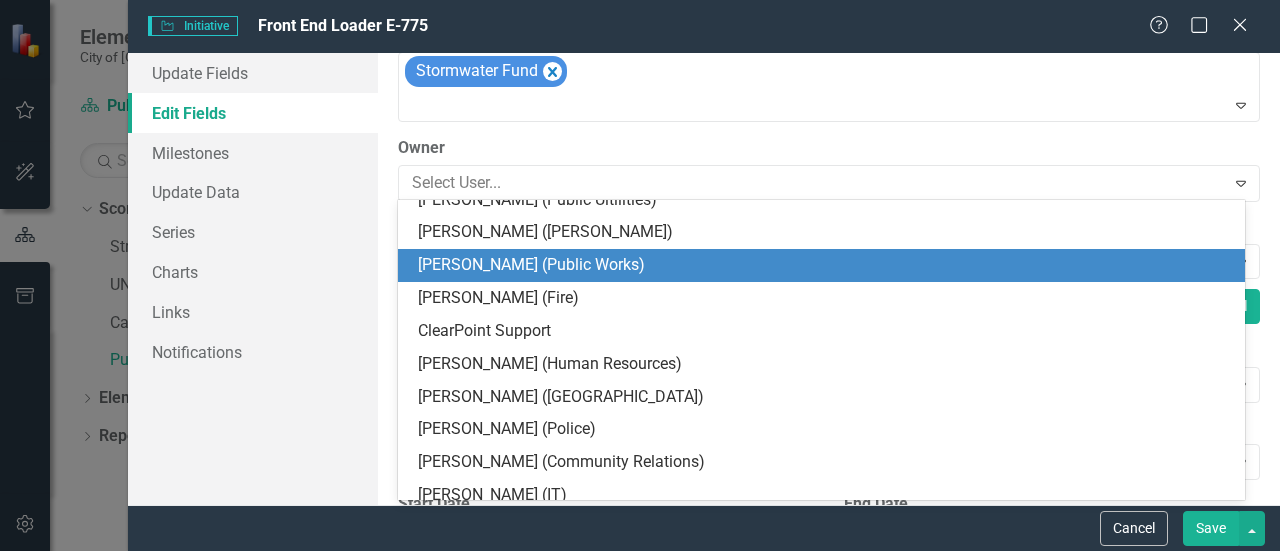 scroll, scrollTop: 685, scrollLeft: 0, axis: vertical 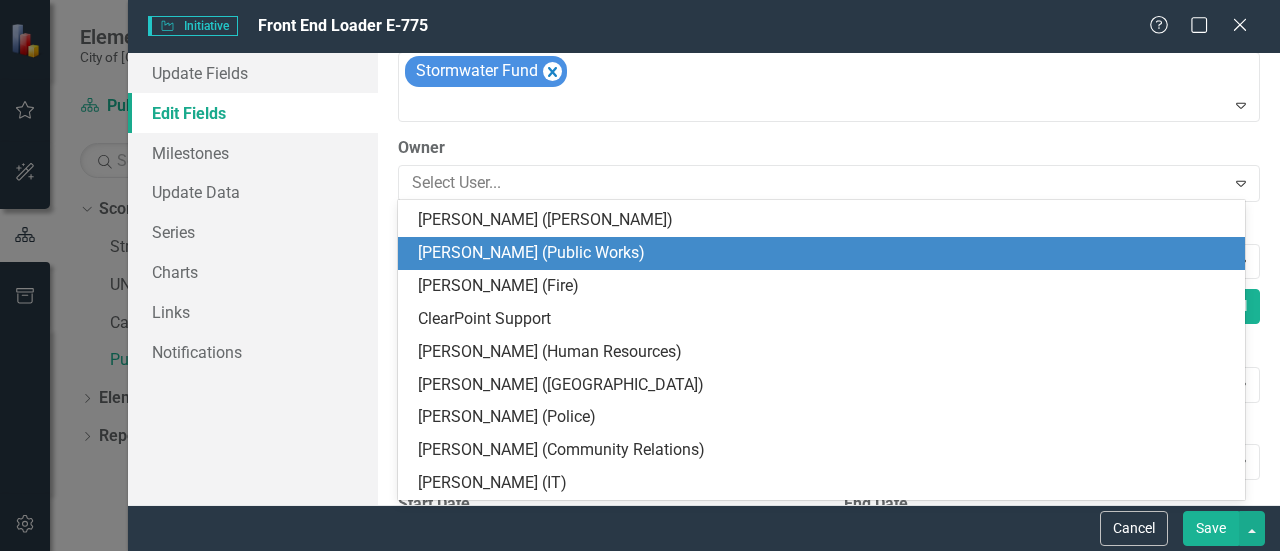 click on "[PERSON_NAME] (Public Works)" at bounding box center [825, 253] 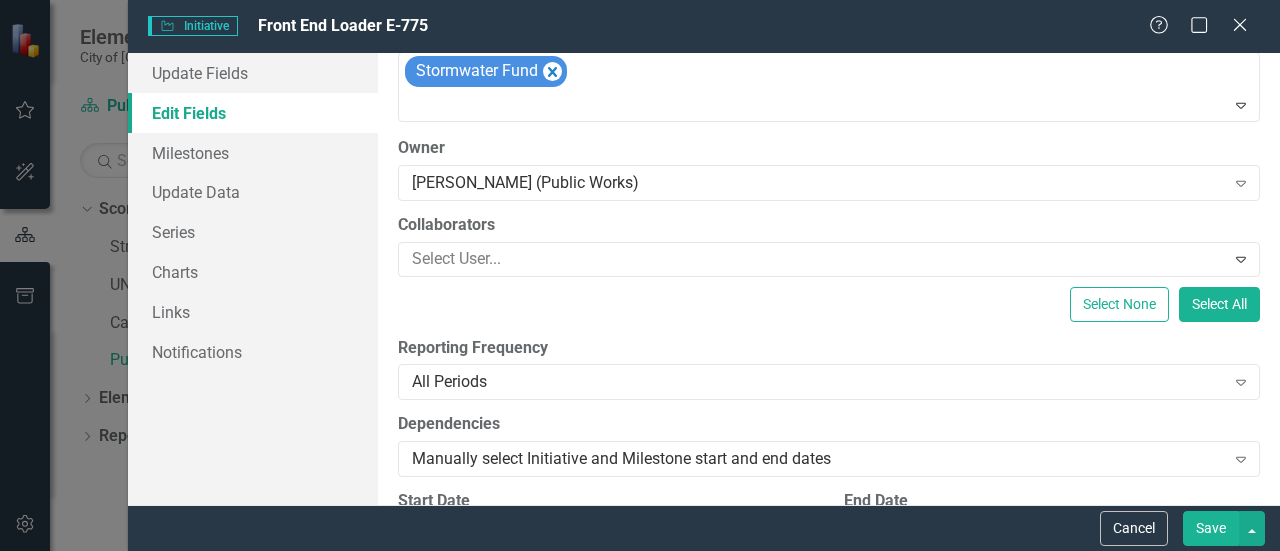click on "Save" at bounding box center [1211, 528] 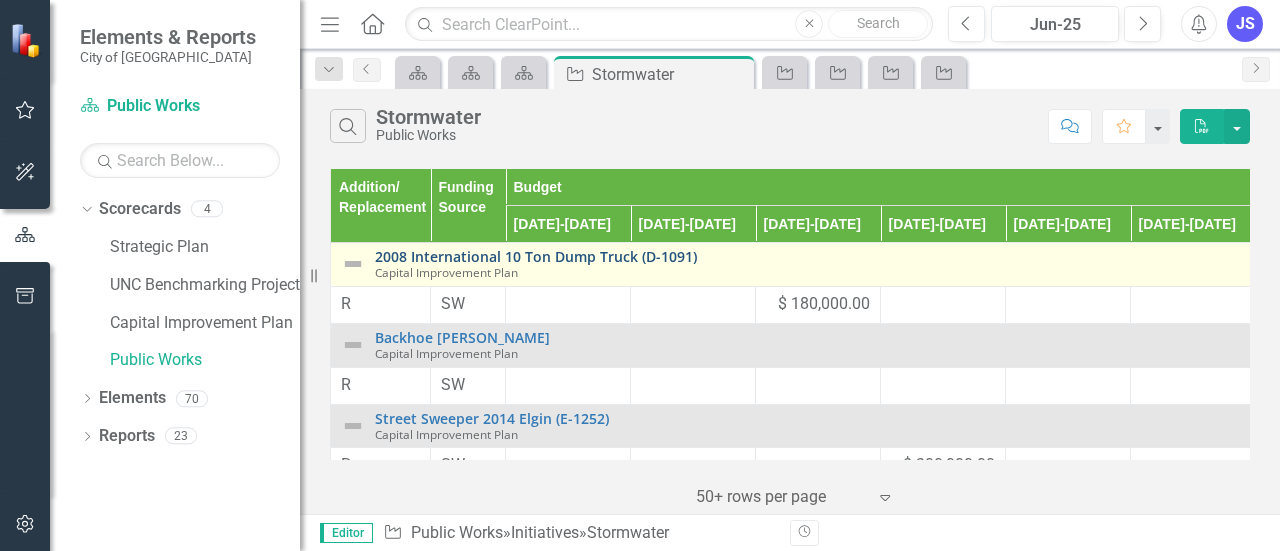 click on "2008 International 10 Ton Dump Truck (D-1091)" at bounding box center [1060, 256] 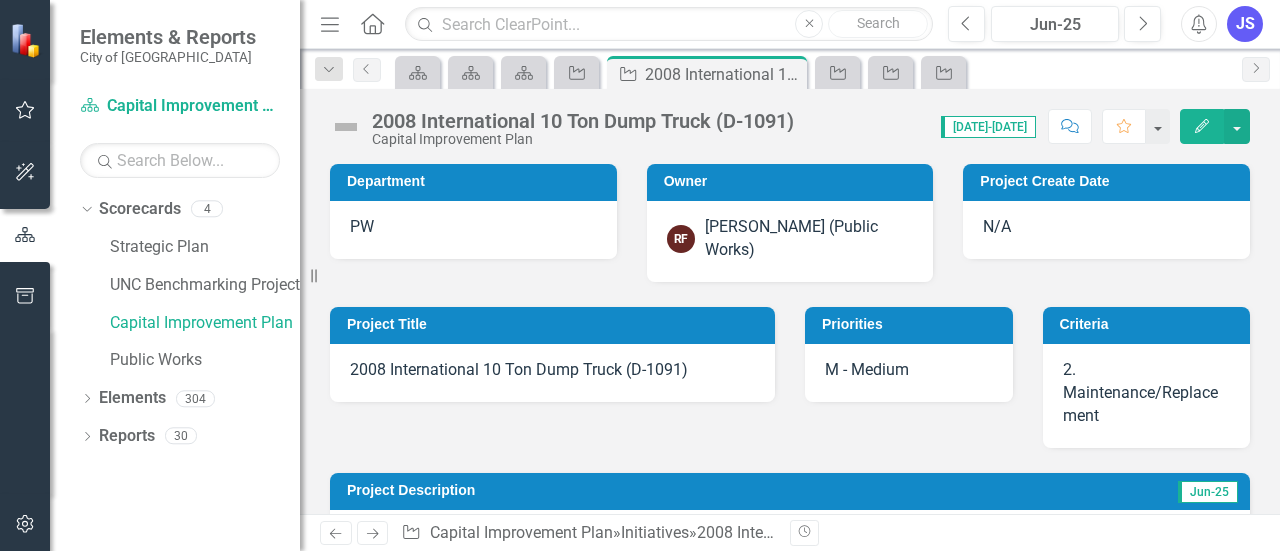 click on "PW" at bounding box center (473, 230) 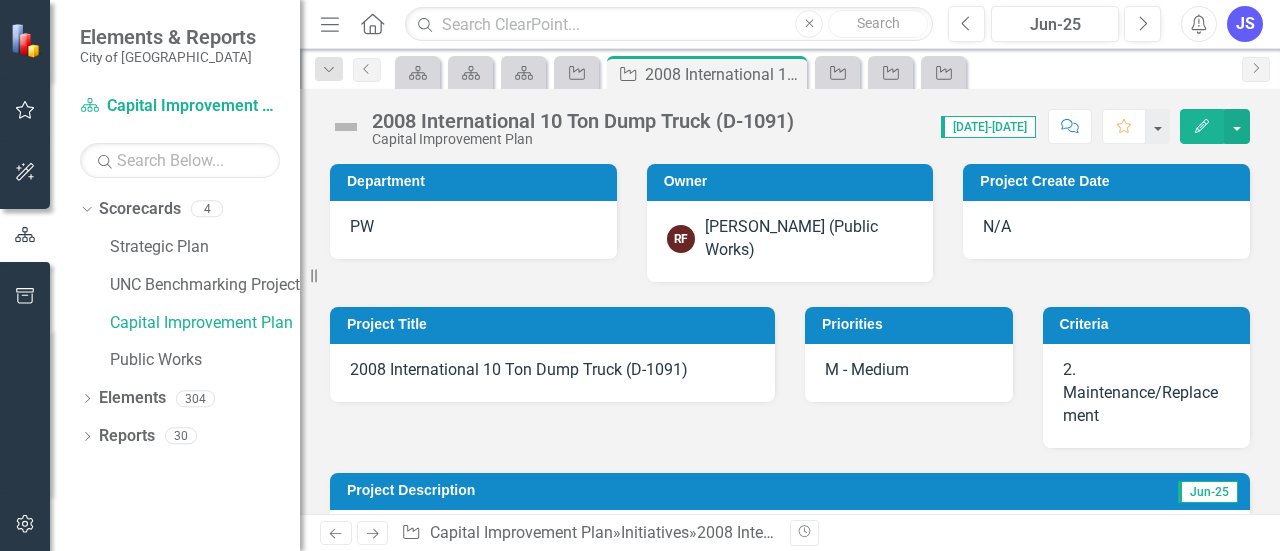 click on "Edit" 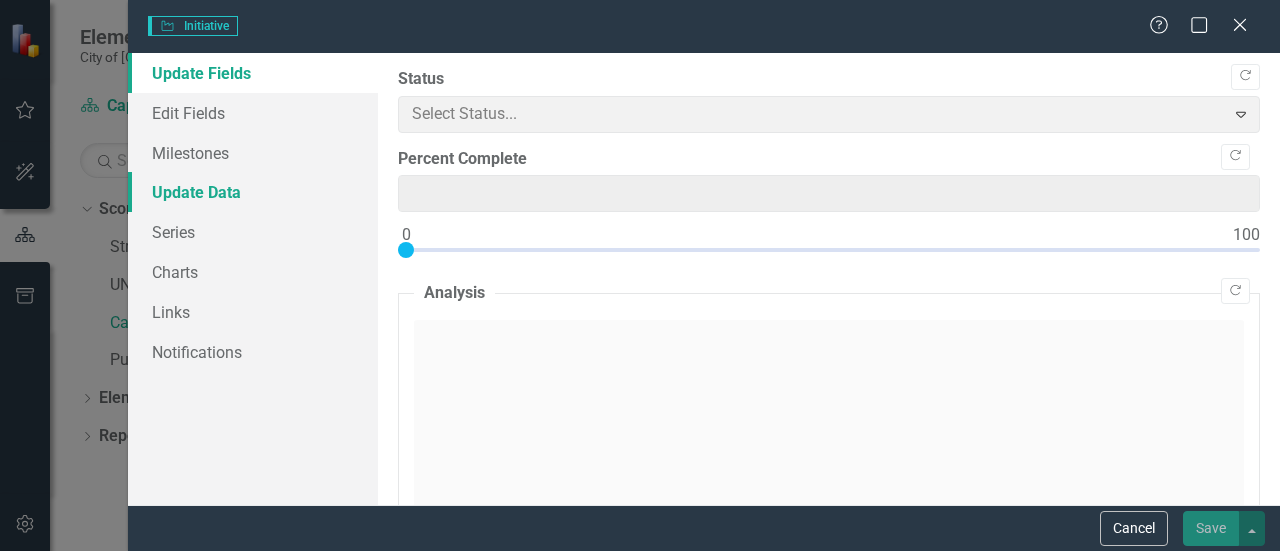 type on "0" 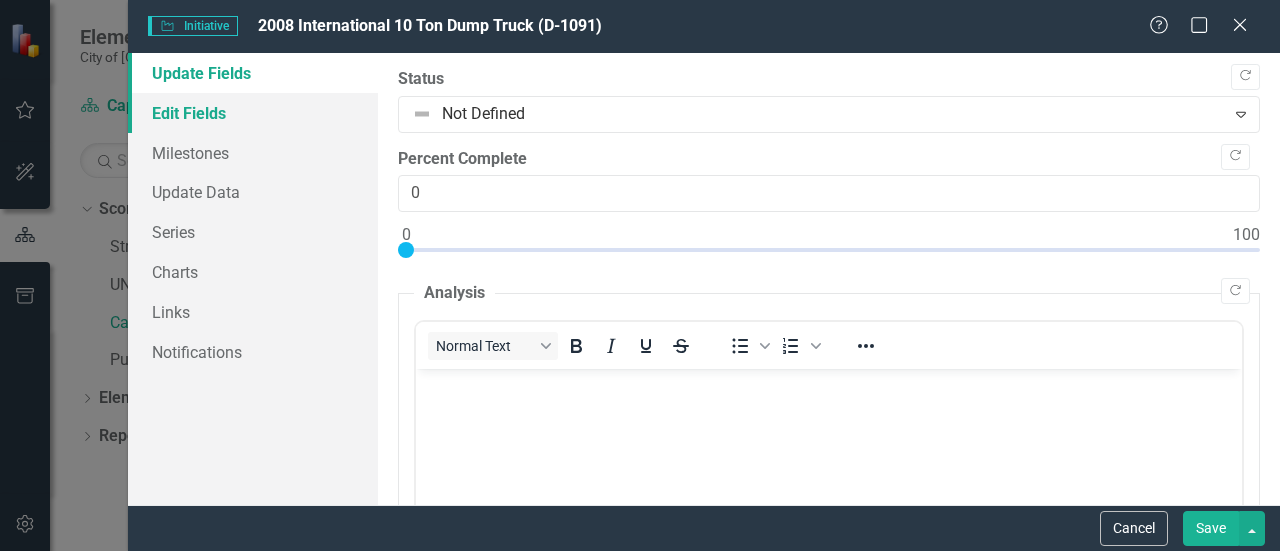 scroll, scrollTop: 0, scrollLeft: 0, axis: both 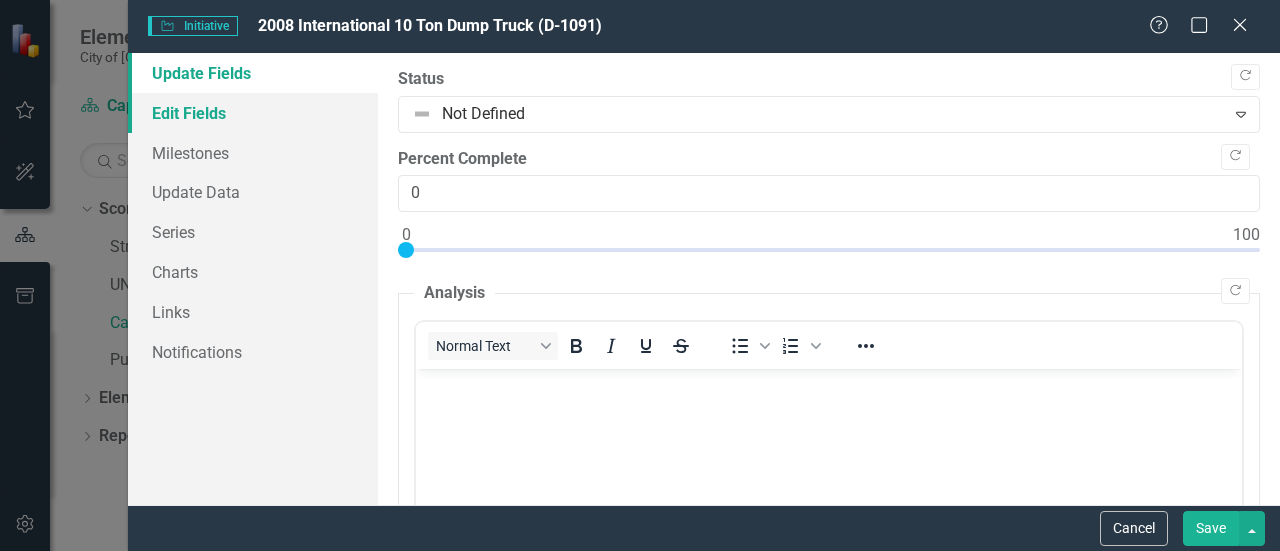 click on "Edit Fields" at bounding box center [253, 113] 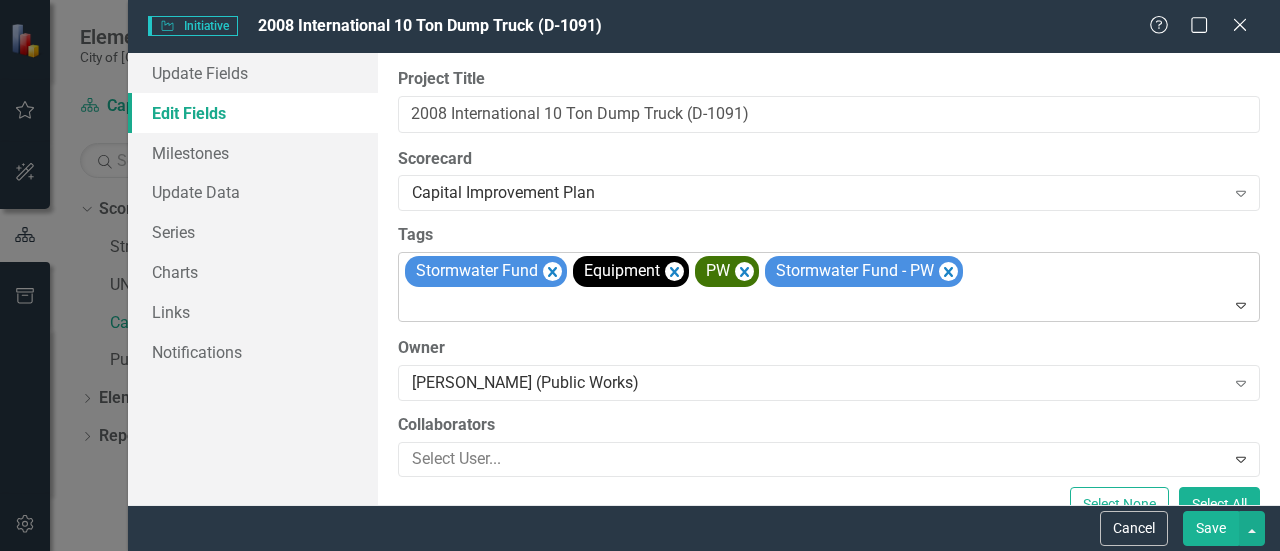 click on "Stormwater Fund Equipment PW Stormwater Fund - PW" at bounding box center [830, 287] 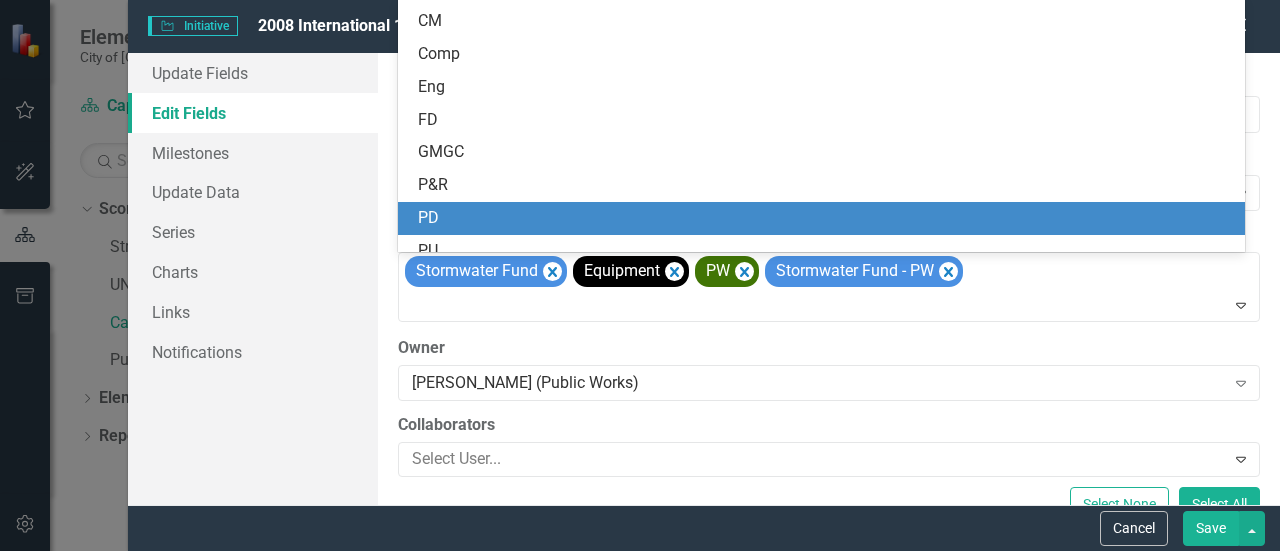 scroll, scrollTop: 522, scrollLeft: 0, axis: vertical 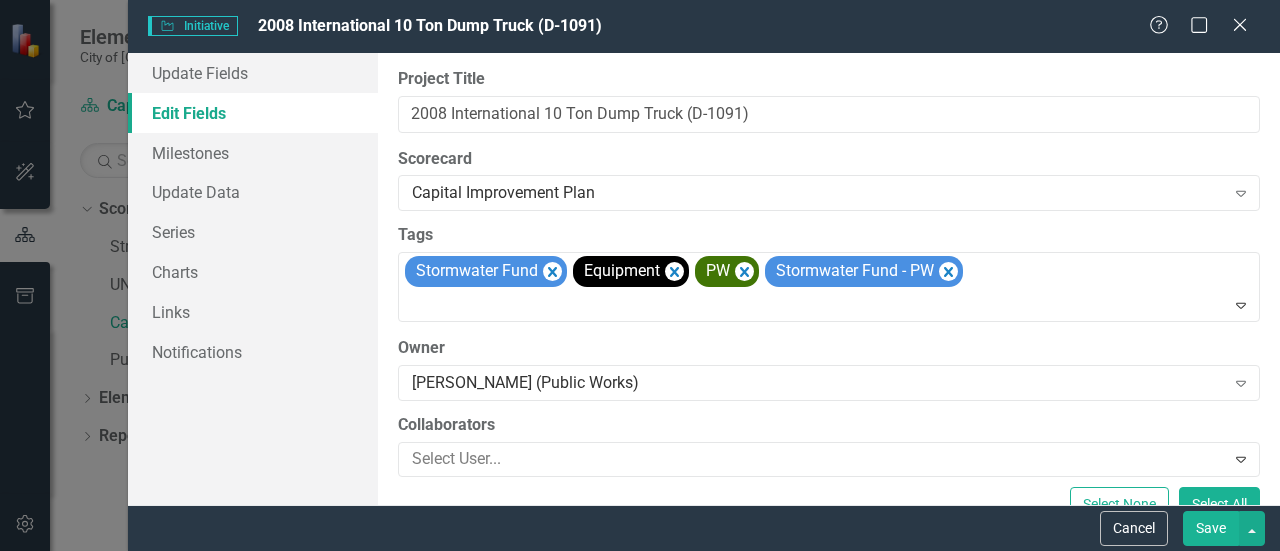 click on "ClearPoint Can Do More! How ClearPoint Can Help Close Enterprise  plans can automatically adjust milestone or initiative dates based on their linked elements. For example, you could set up your initiatives to automatically calculate start and end dates based on their milestones' dates, or automatically shift milestone dates when the initiative start date changes.  Please contact   [EMAIL_ADDRESS][DOMAIN_NAME]   for more information or to upgrade your account View Plans Learn More "Edit" fields in ClearPoint are the fields that do not change from reporting period to reporting period. For example, the element name would be consistent in all reporting periods.   Learn more in the ClearPoint Support Center. Close Help Project Title 2008 International 10 Ton Dump Truck (D-1091) Scorecard Capital Improvement Plan  Expand Tags Stormwater Fund Equipment PW Stormwater Fund - PW Expand Owner [PERSON_NAME] (Public Works) Expand Collaborators Select User... Expand Select None Select All Reporting Frequency Expand 7" at bounding box center (829, 279) 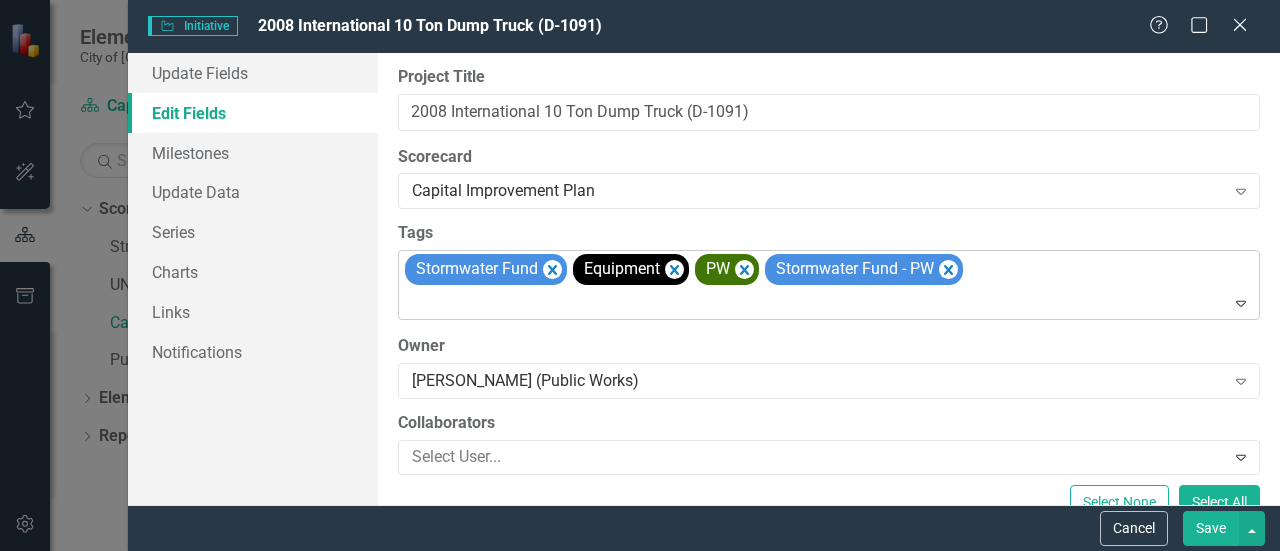 scroll, scrollTop: 0, scrollLeft: 0, axis: both 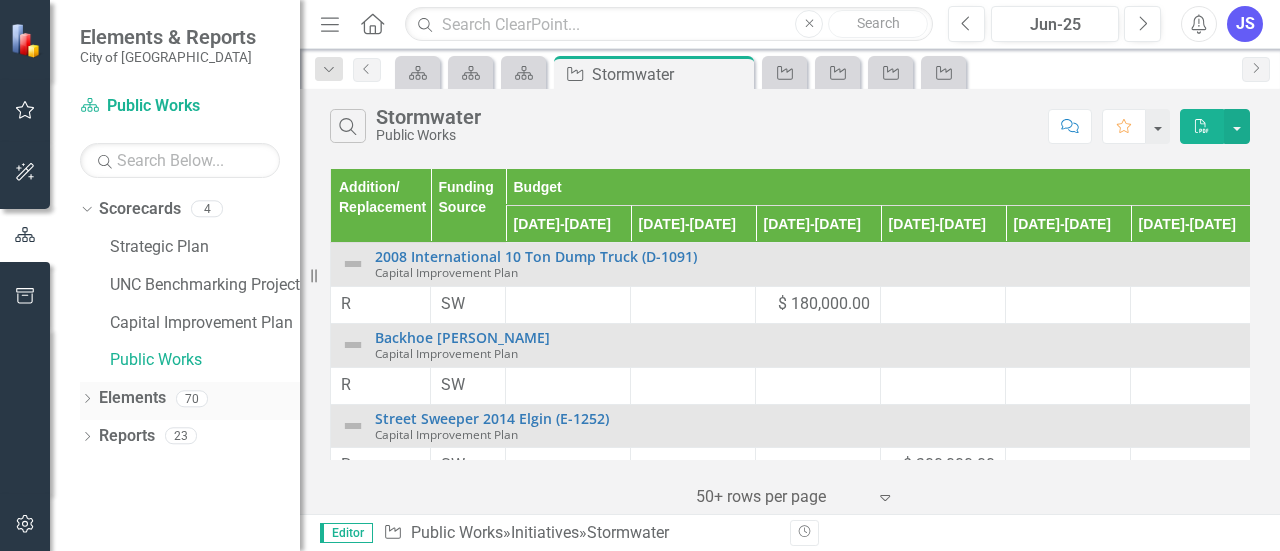 click on "Elements" at bounding box center [132, 398] 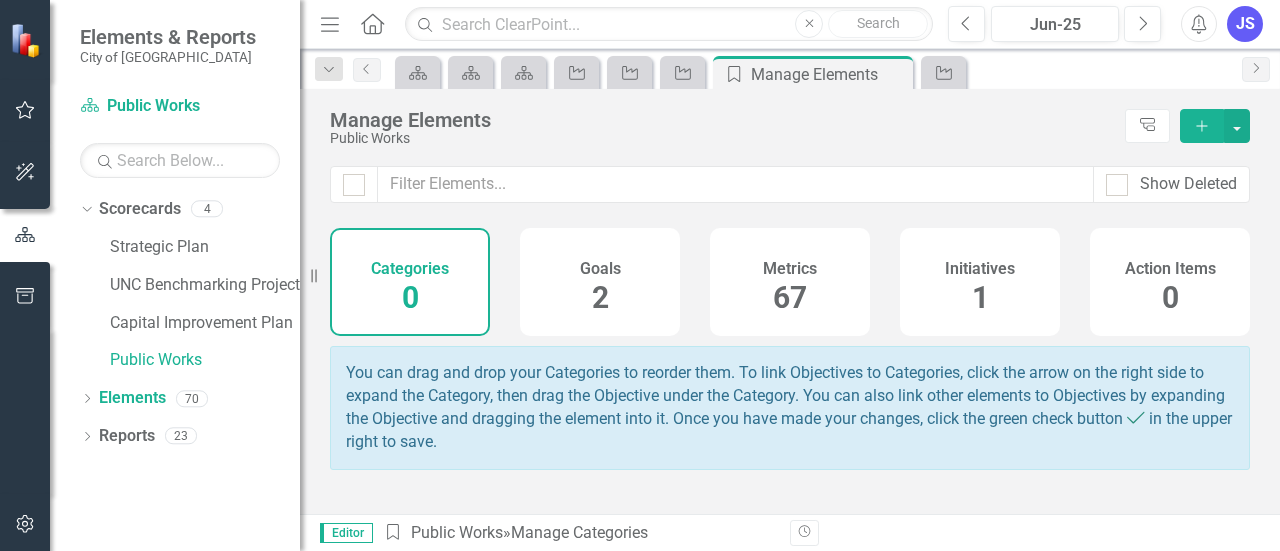 click on "Initiatives" at bounding box center (980, 269) 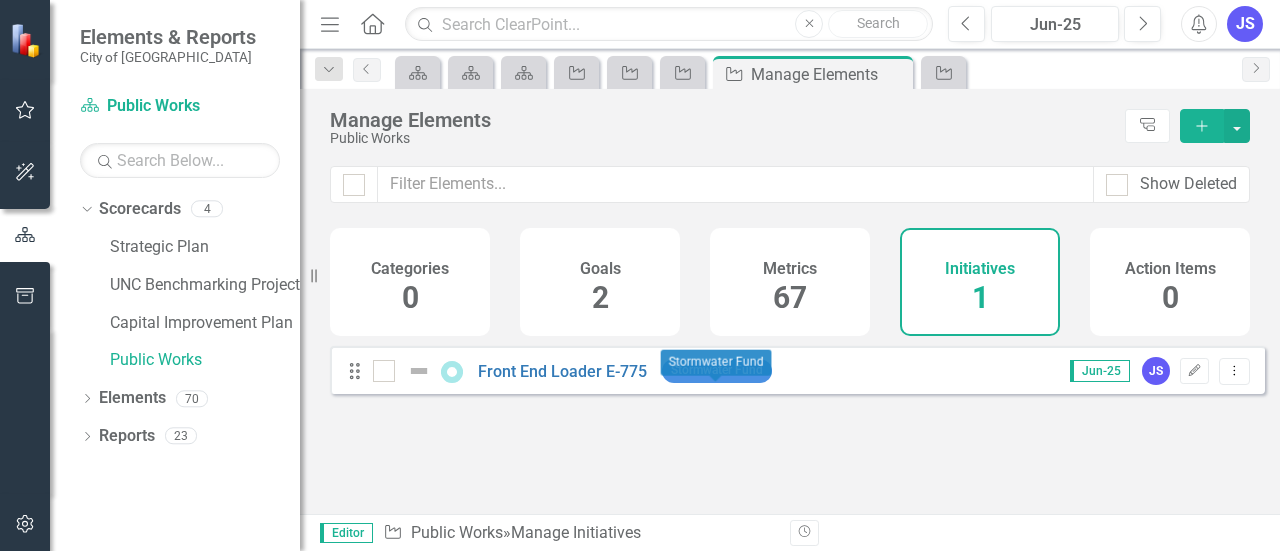 click on "Stormwater Fund" at bounding box center (717, 370) 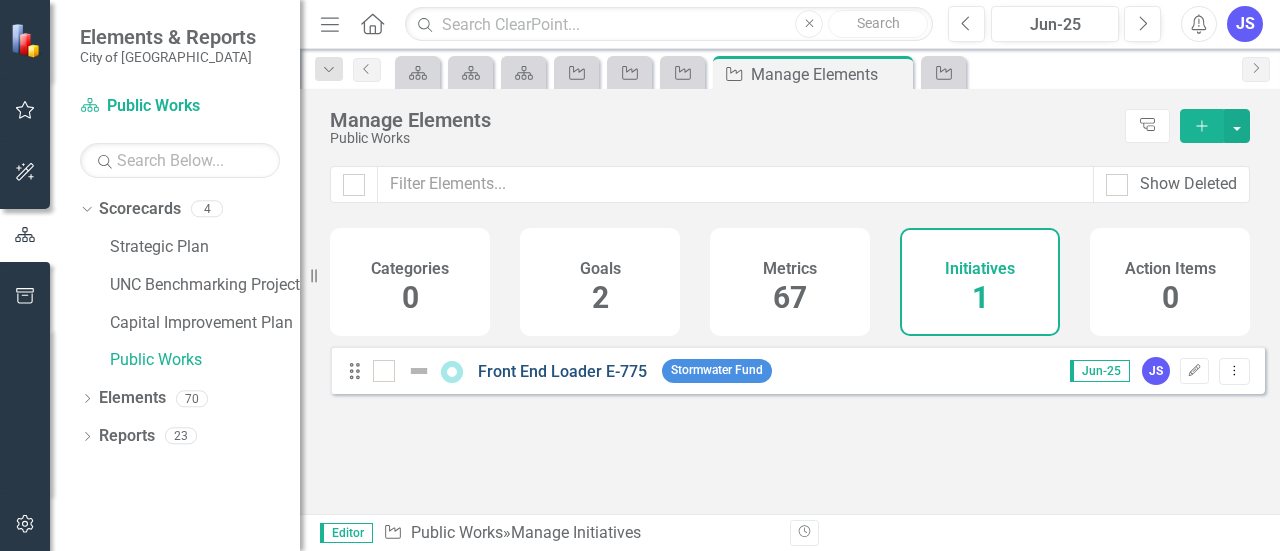 click on "Front End Loader E-775" at bounding box center (562, 371) 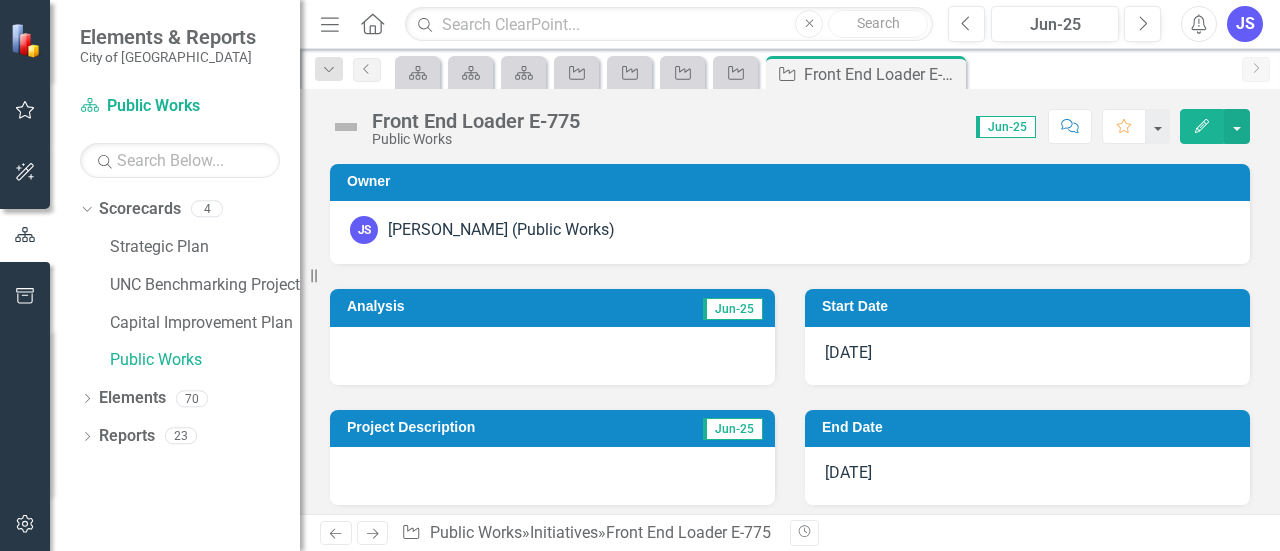 drag, startPoint x: 1206, startPoint y: 121, endPoint x: 1214, endPoint y: 106, distance: 17 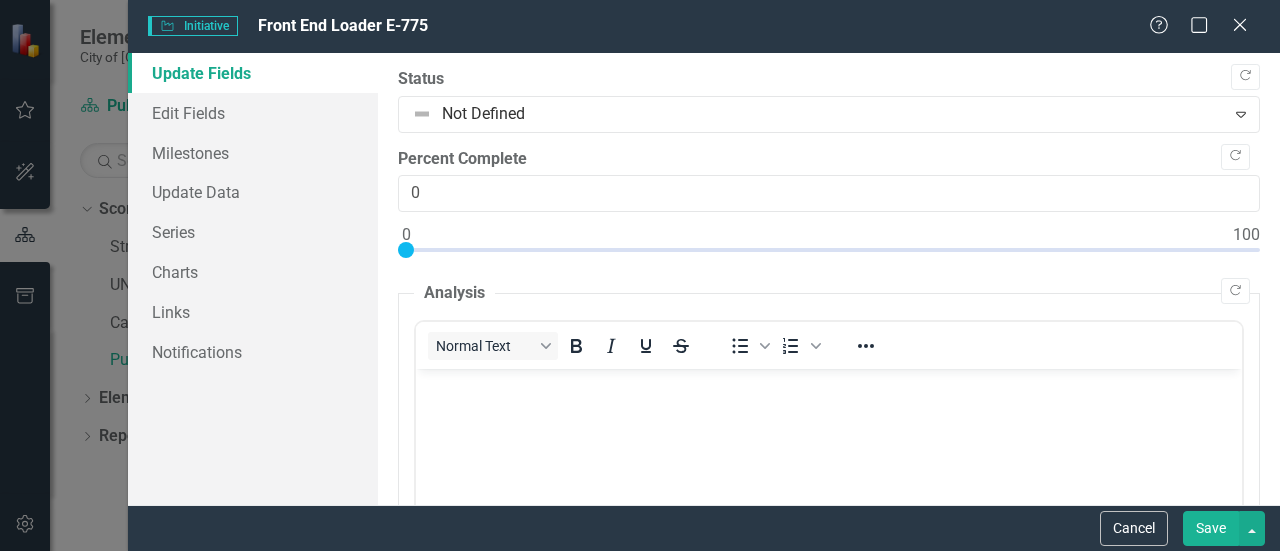 scroll, scrollTop: 0, scrollLeft: 0, axis: both 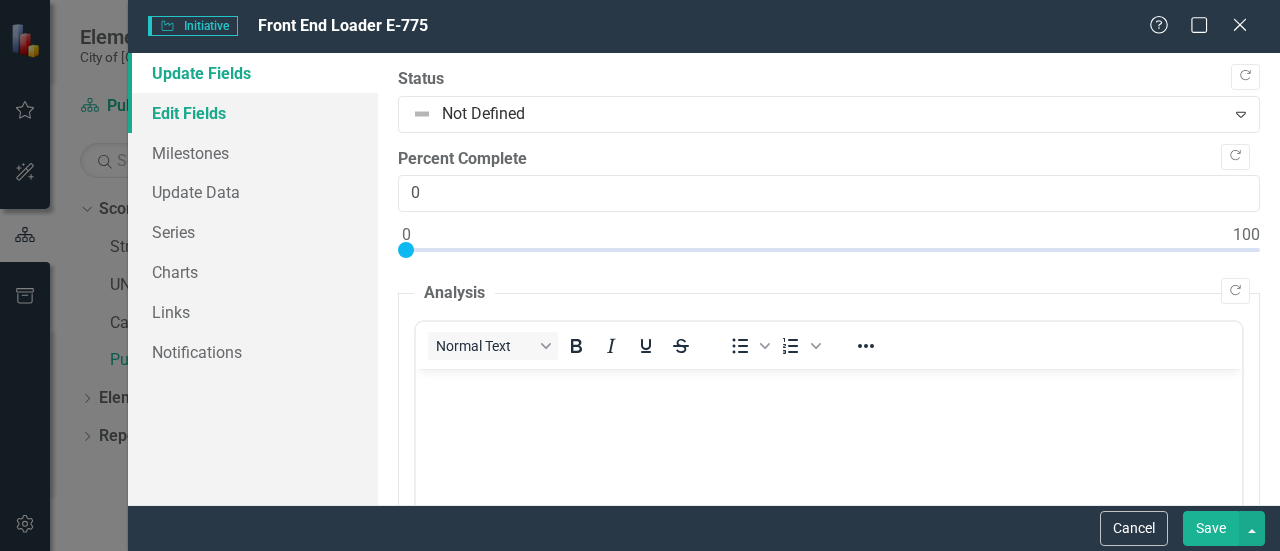 click on "Edit Fields" at bounding box center (253, 113) 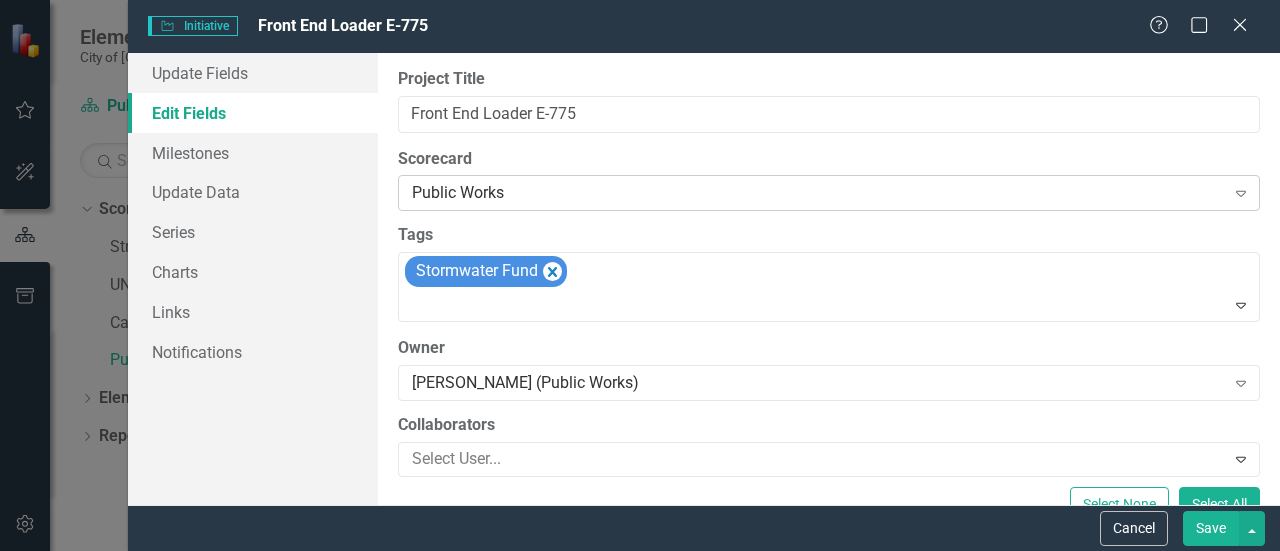 click on "Public Works" at bounding box center (818, 193) 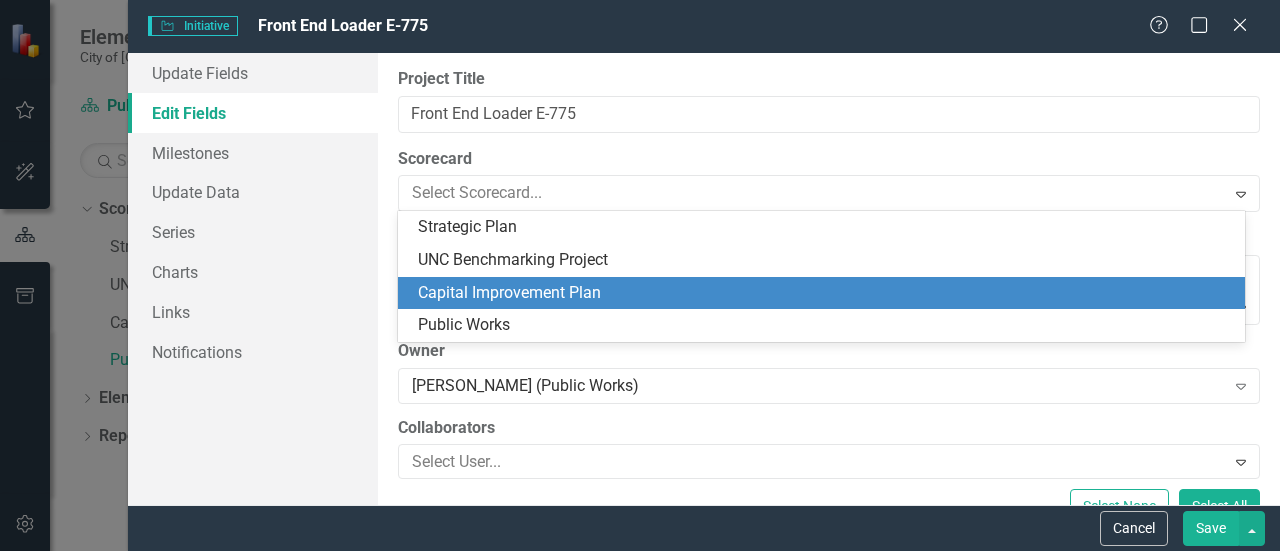 click on "Capital Improvement Plan" at bounding box center [821, 293] 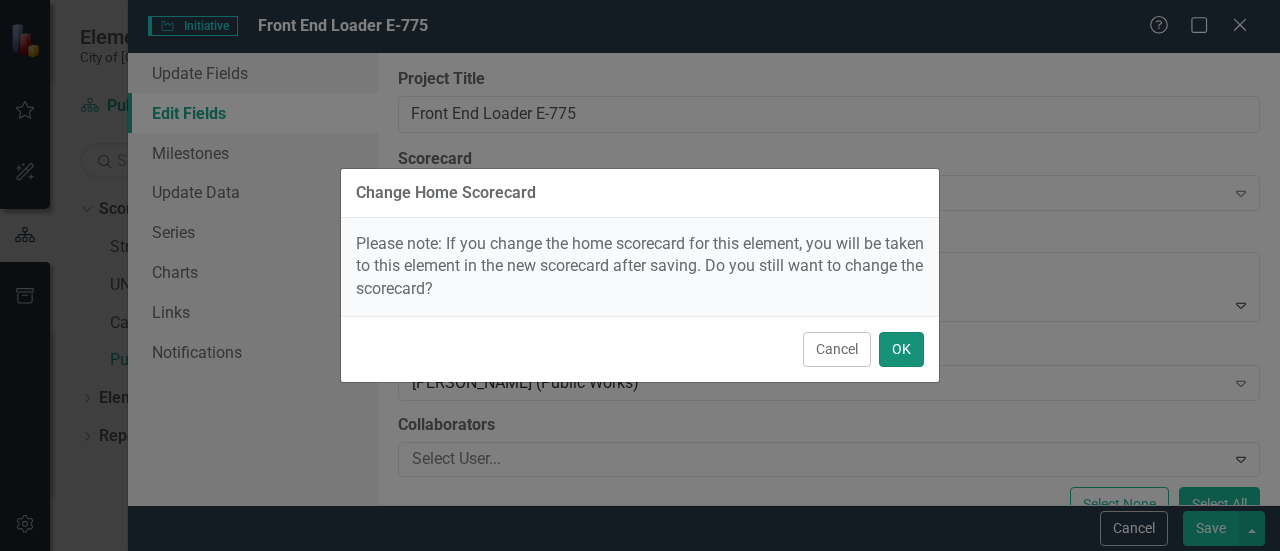 click on "OK" at bounding box center (901, 349) 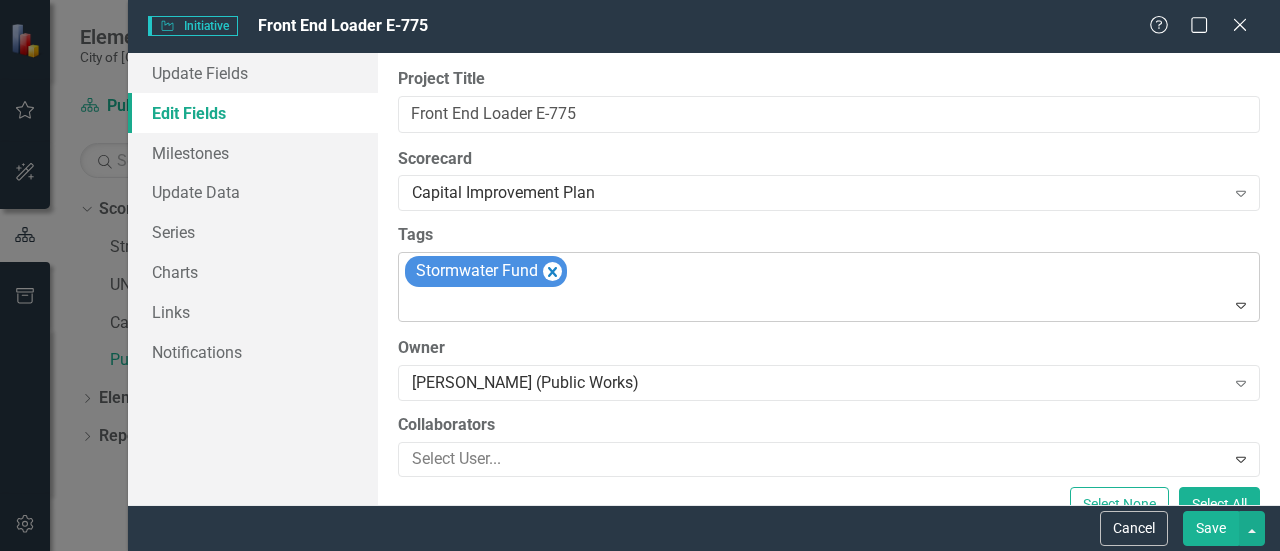 click at bounding box center (830, 305) 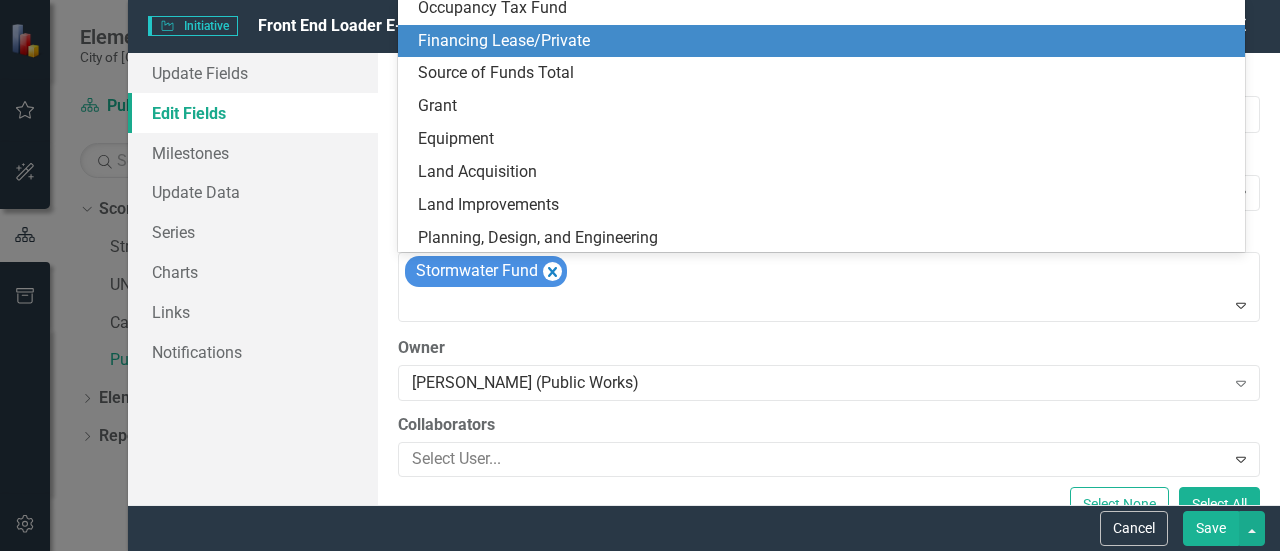 scroll, scrollTop: 100, scrollLeft: 0, axis: vertical 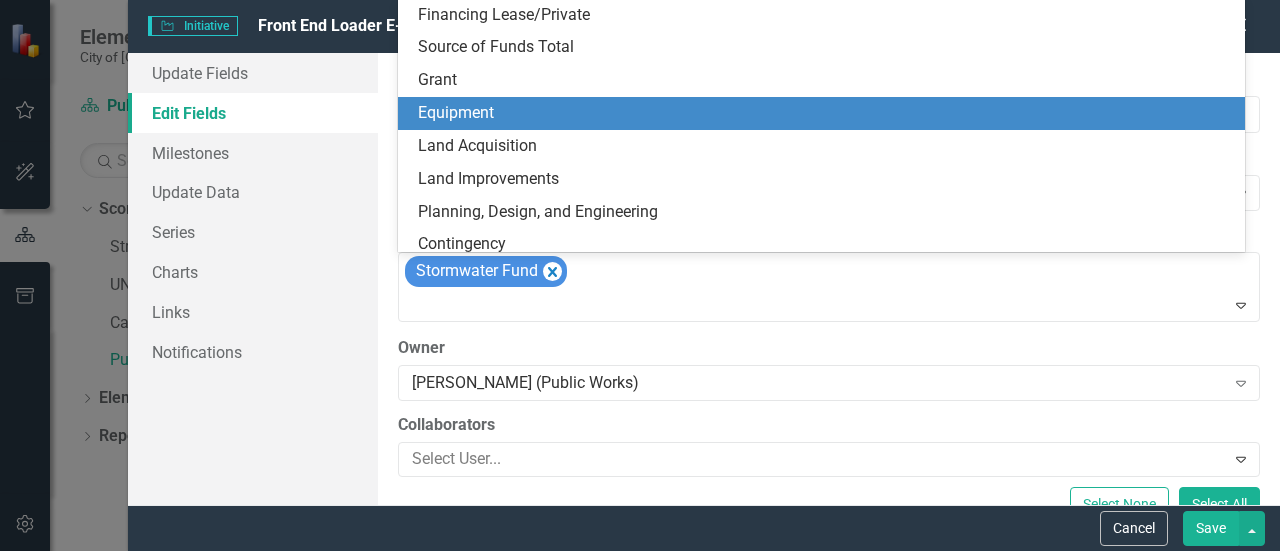 click on "Equipment" at bounding box center (456, 112) 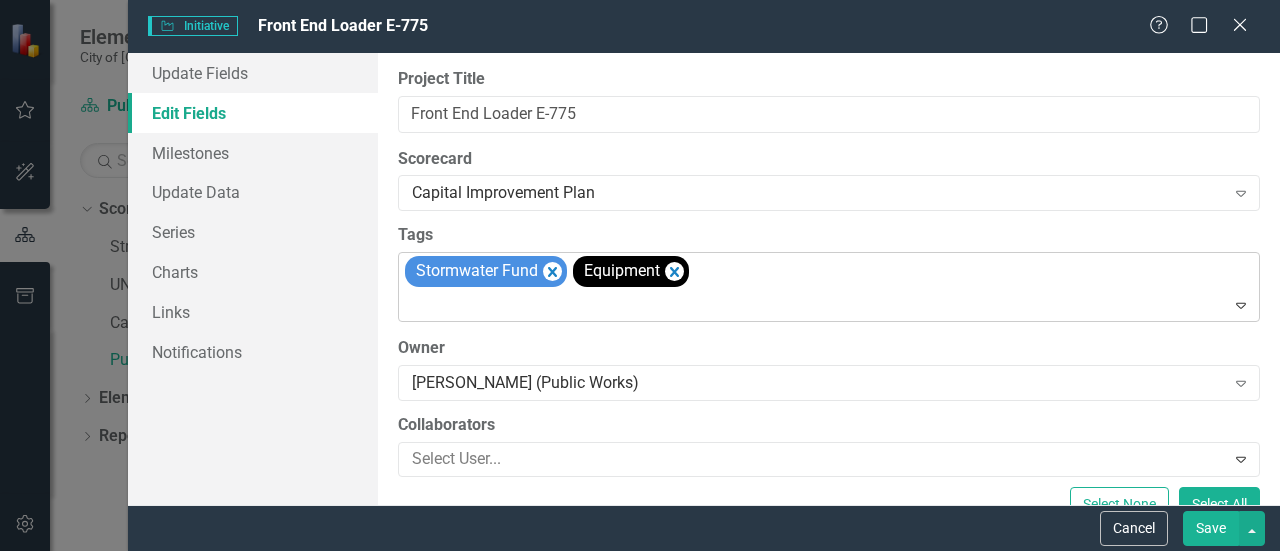 drag, startPoint x: 802, startPoint y: 289, endPoint x: 802, endPoint y: 275, distance: 14 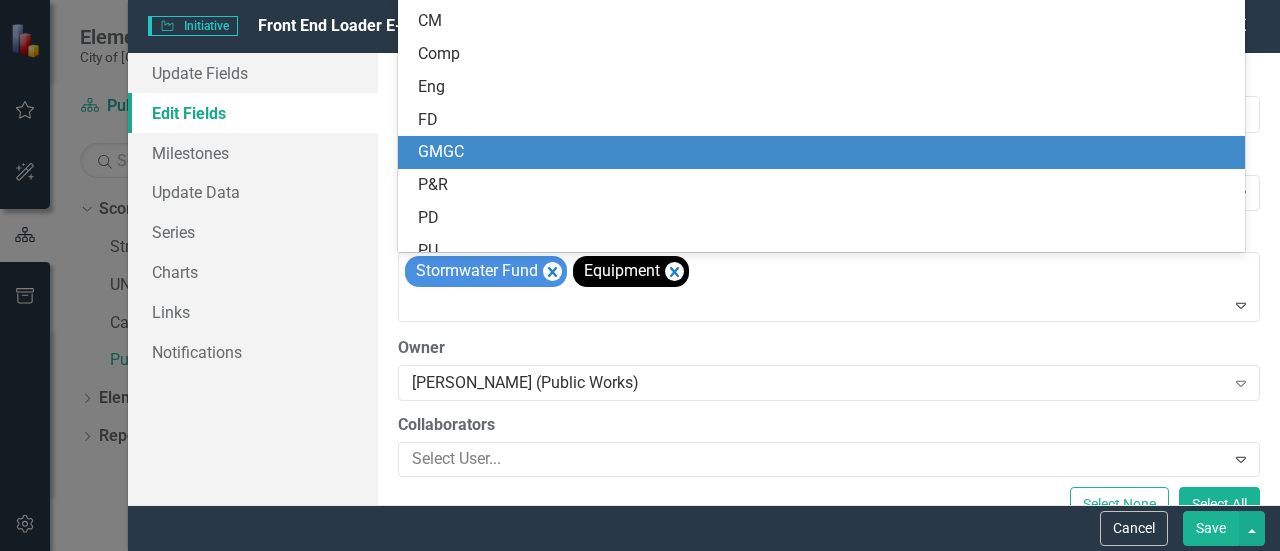 scroll, scrollTop: 522, scrollLeft: 0, axis: vertical 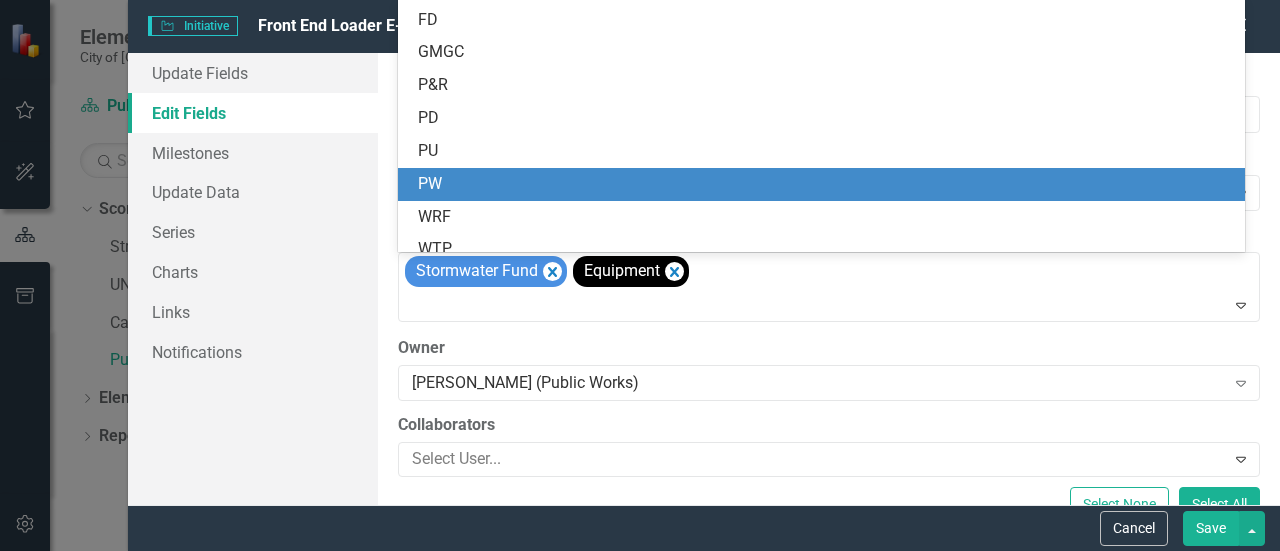 click on "PW" at bounding box center (825, 184) 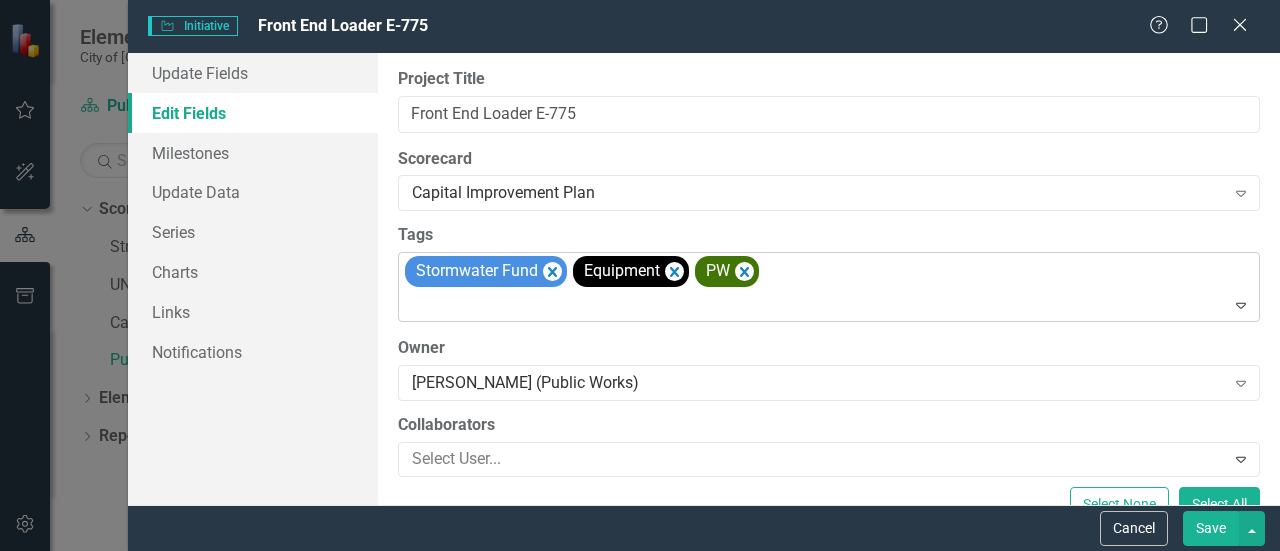 click on "Stormwater Fund Equipment PW" at bounding box center (830, 287) 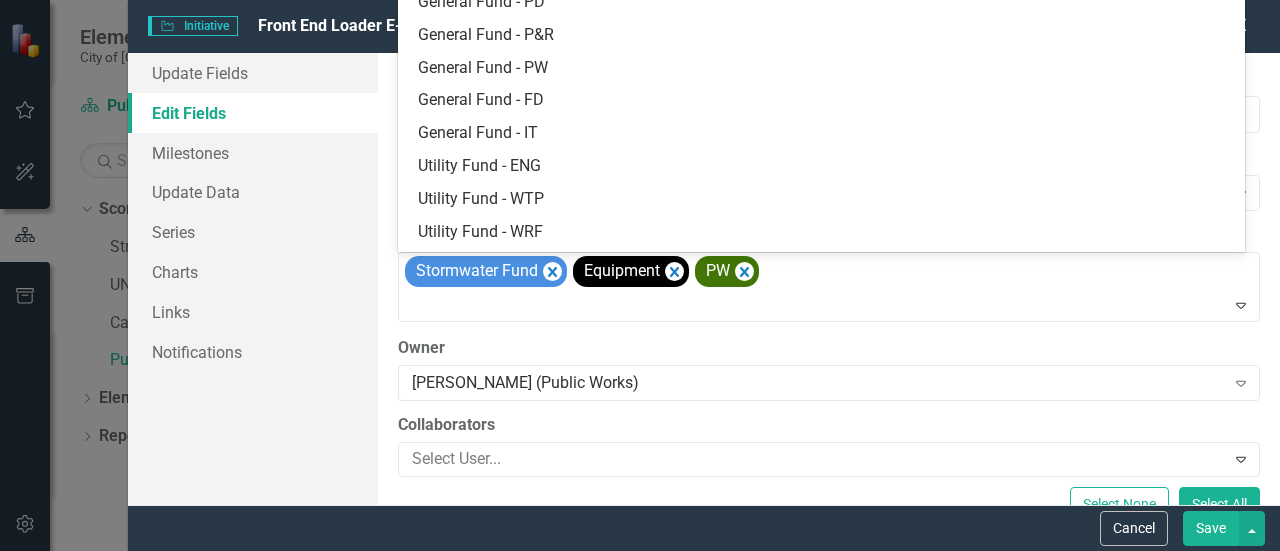 scroll, scrollTop: 1094, scrollLeft: 0, axis: vertical 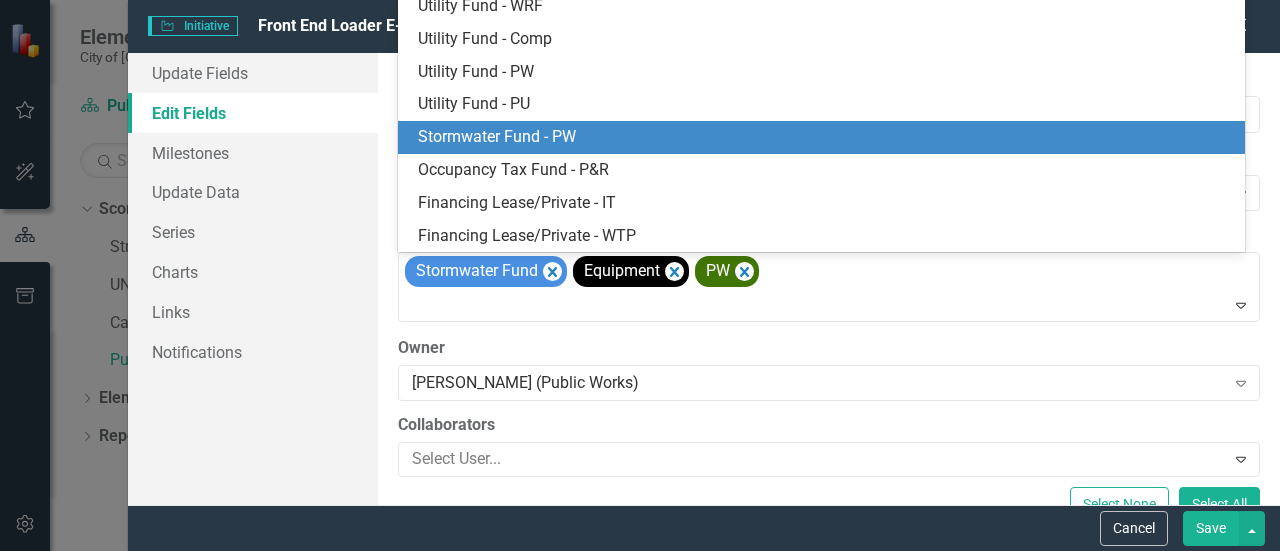 click on "Stormwater Fund - PW" at bounding box center (497, 136) 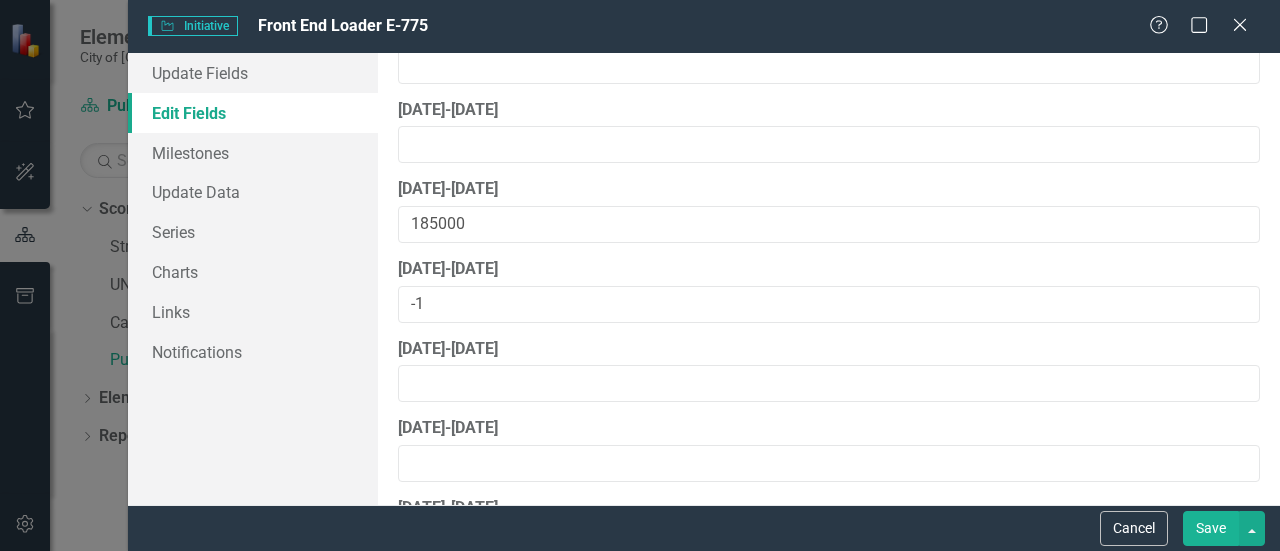 scroll, scrollTop: 1300, scrollLeft: 0, axis: vertical 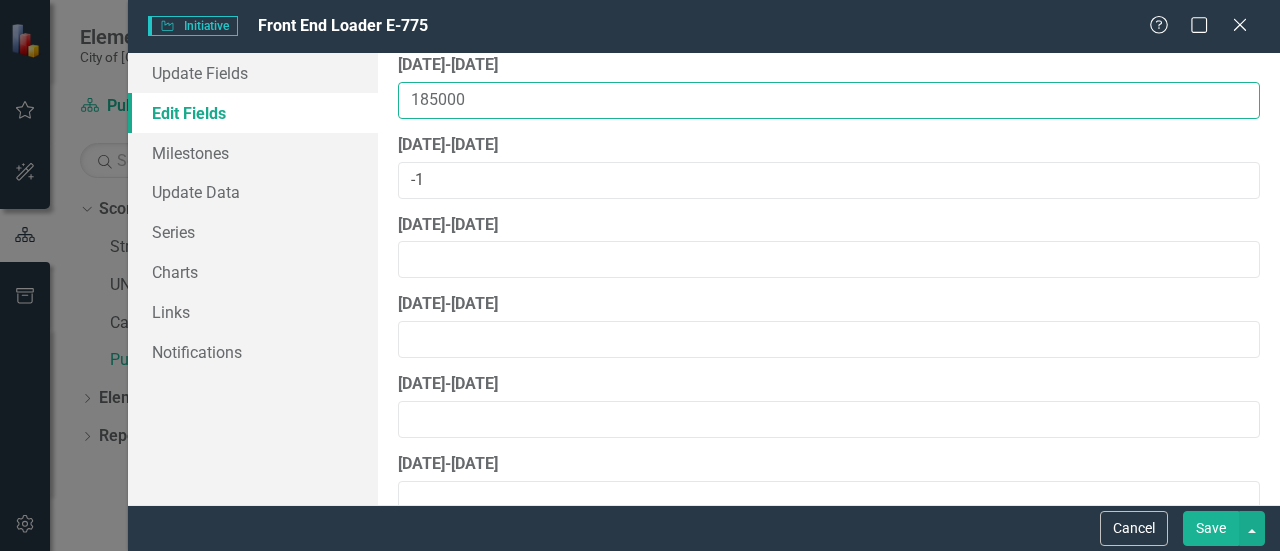 click on "185000" at bounding box center (829, 100) 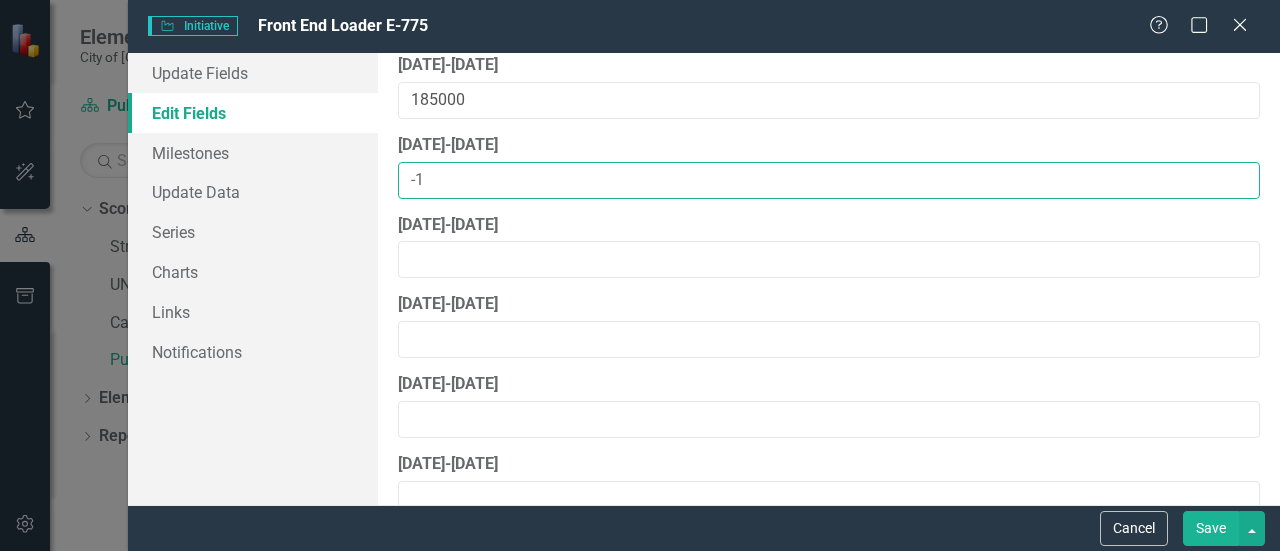 click on "-1" at bounding box center [829, 180] 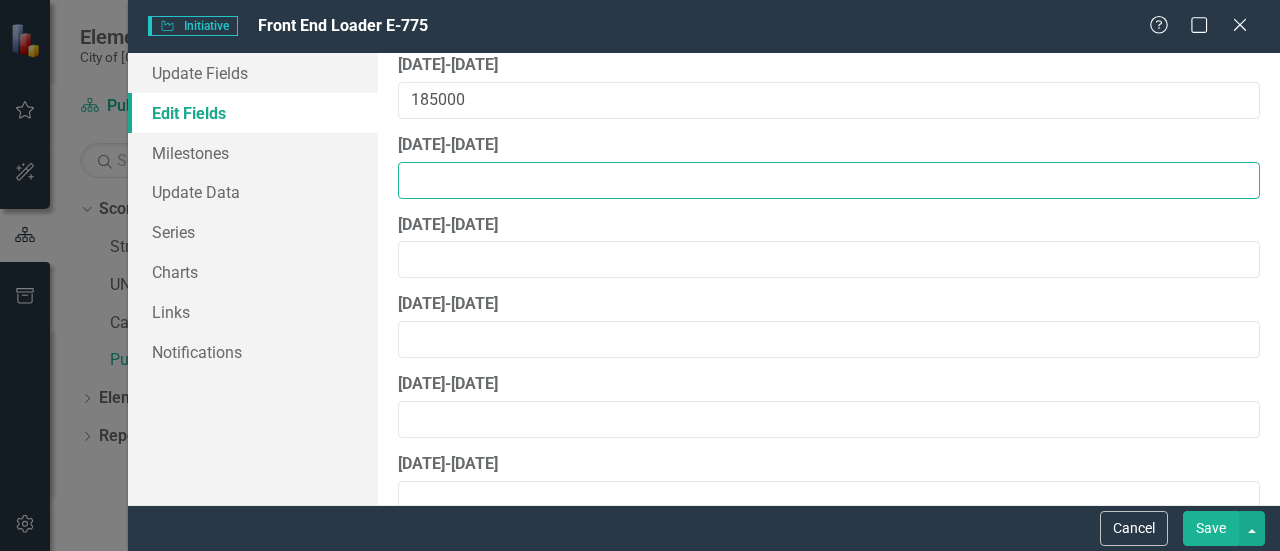 type 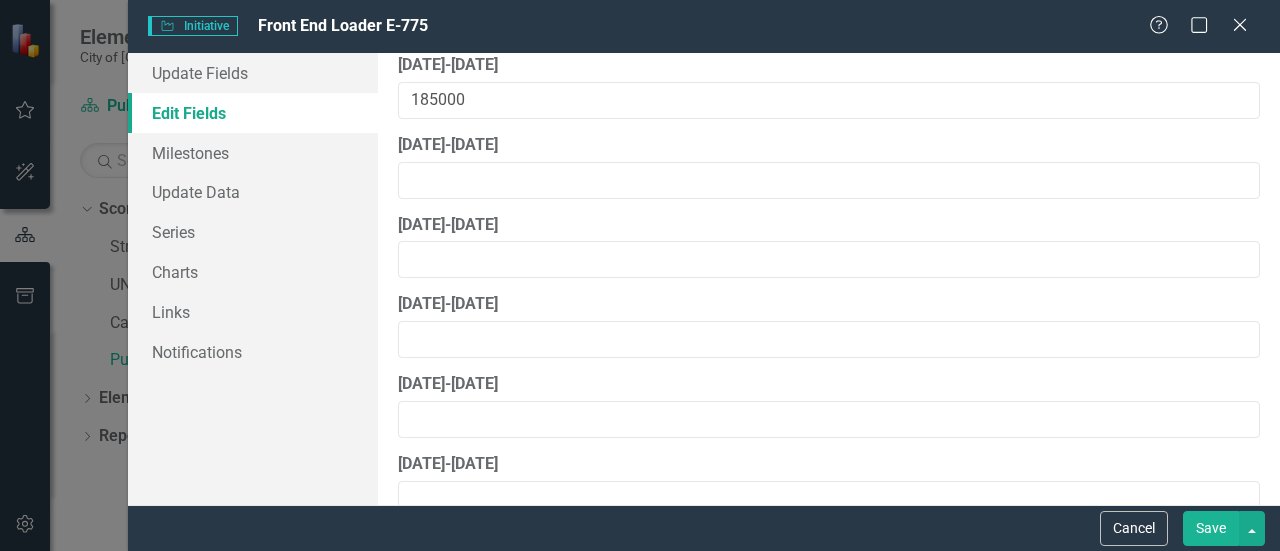 click on "ClearPoint Can Do More! How ClearPoint Can Help Close Enterprise  plans can automatically adjust milestone or initiative dates based on their linked elements. For example, you could set up your initiatives to automatically calculate start and end dates based on their milestones' dates, or automatically shift milestone dates when the initiative start date changes.  Please contact   [EMAIL_ADDRESS][DOMAIN_NAME]   for more information or to upgrade your account View Plans Learn More "Edit" fields in ClearPoint are the fields that do not change from reporting period to reporting period. For example, the element name would be consistent in all reporting periods.   Learn more in the ClearPoint Support Center. Close Help Project Title Front End Loader E-775 Scorecard Capital Improvement Plan  Expand Tags Stormwater Fund Equipment PW Stormwater Fund - PW Expand Owner [PERSON_NAME] (Public Works) Expand Collaborators Select User... Expand Select None Select All Reporting Frequency All Periods Expand Dependencies" at bounding box center (829, 279) 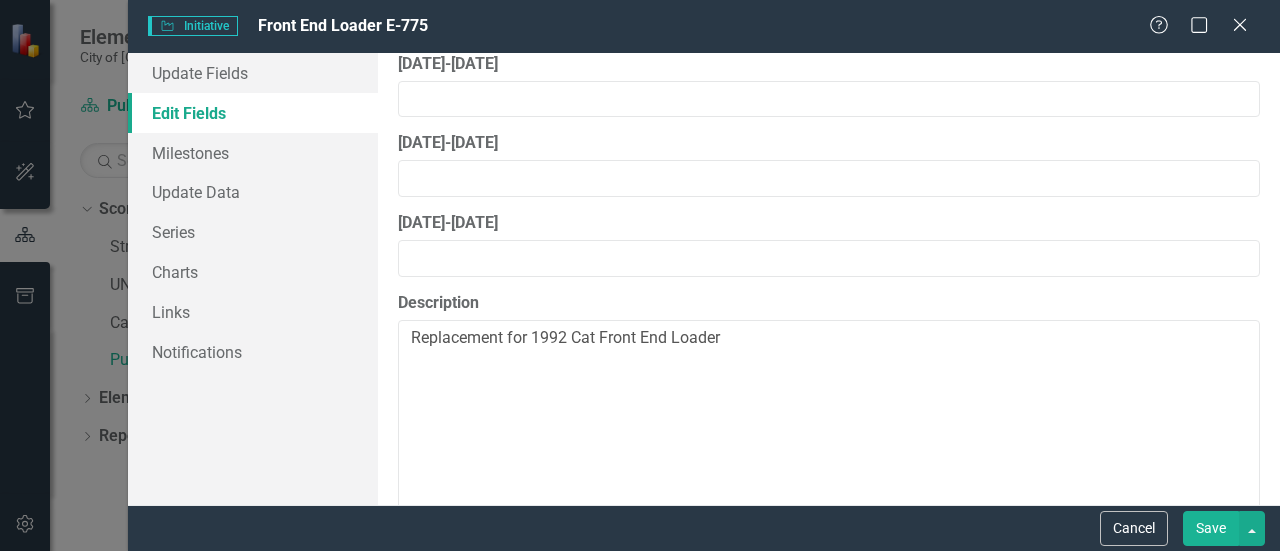 click on "Save" at bounding box center (1211, 528) 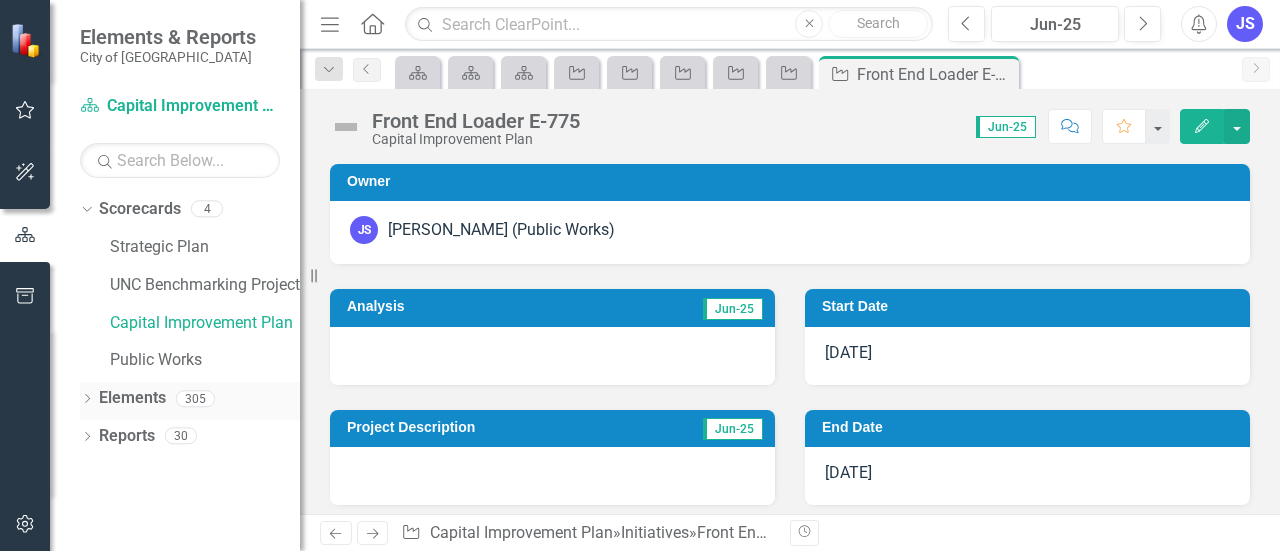 click on "Elements" at bounding box center [132, 398] 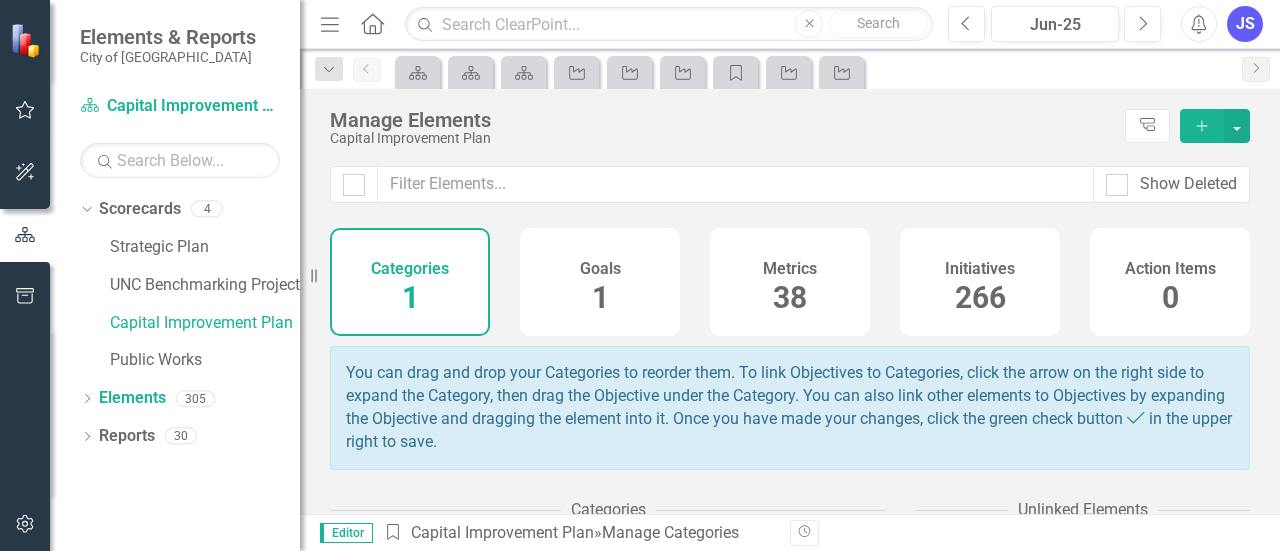click on "266" at bounding box center [980, 297] 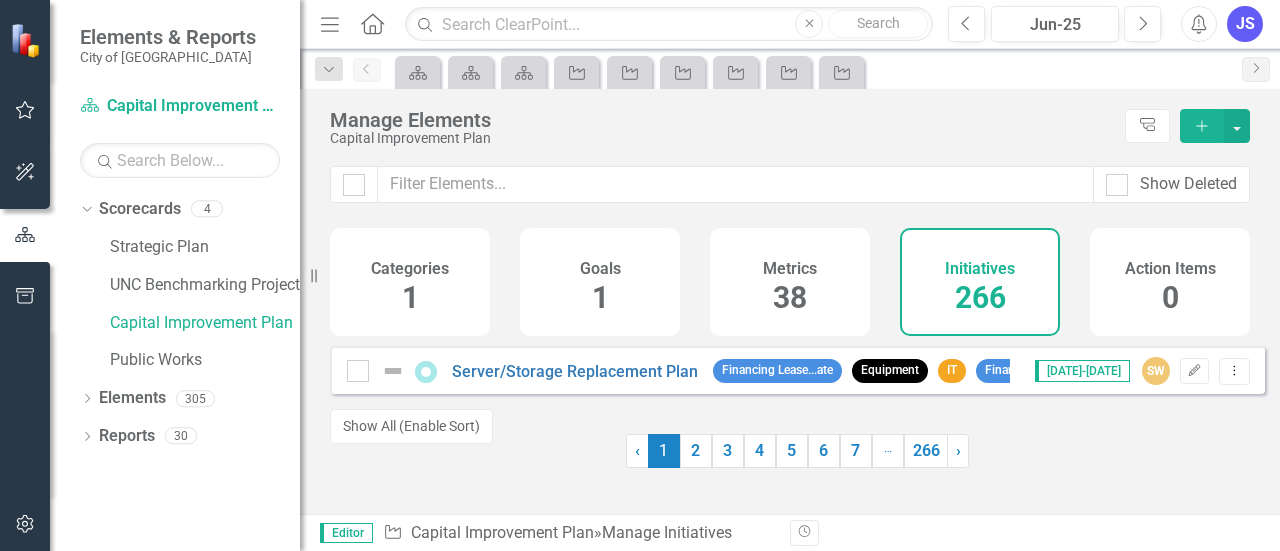 click at bounding box center [478, 451] 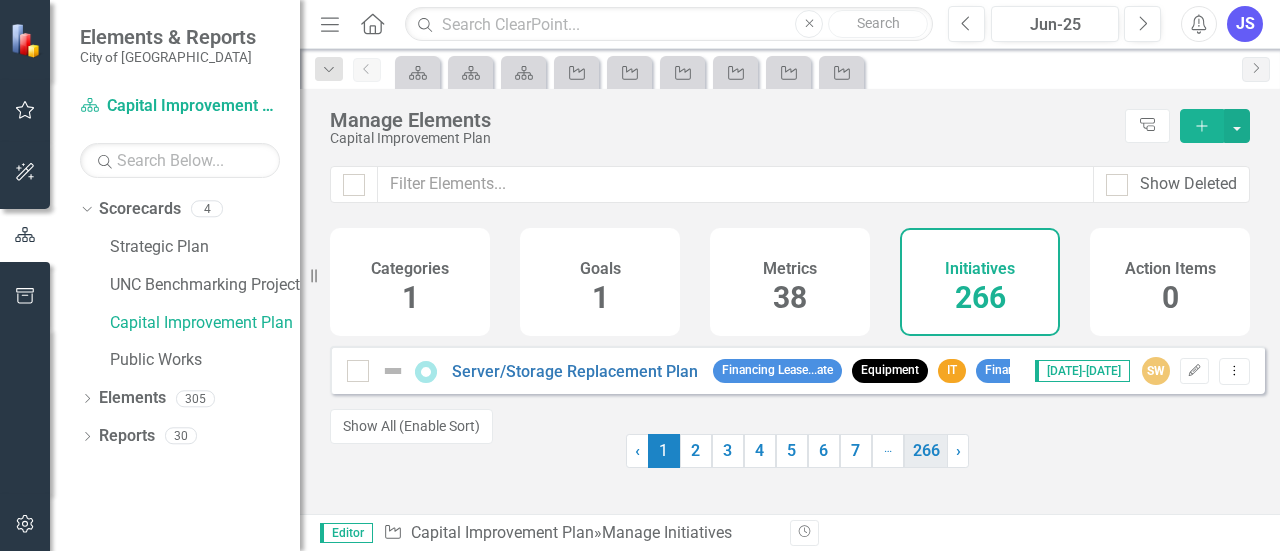 click on "266" at bounding box center [926, 451] 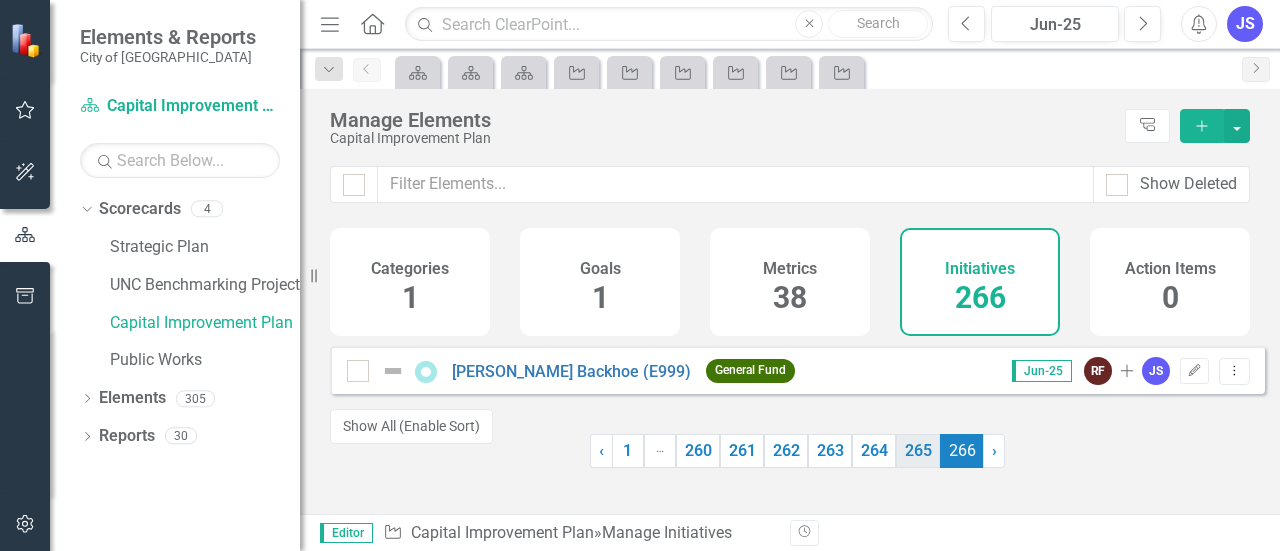 click on "265" at bounding box center [918, 451] 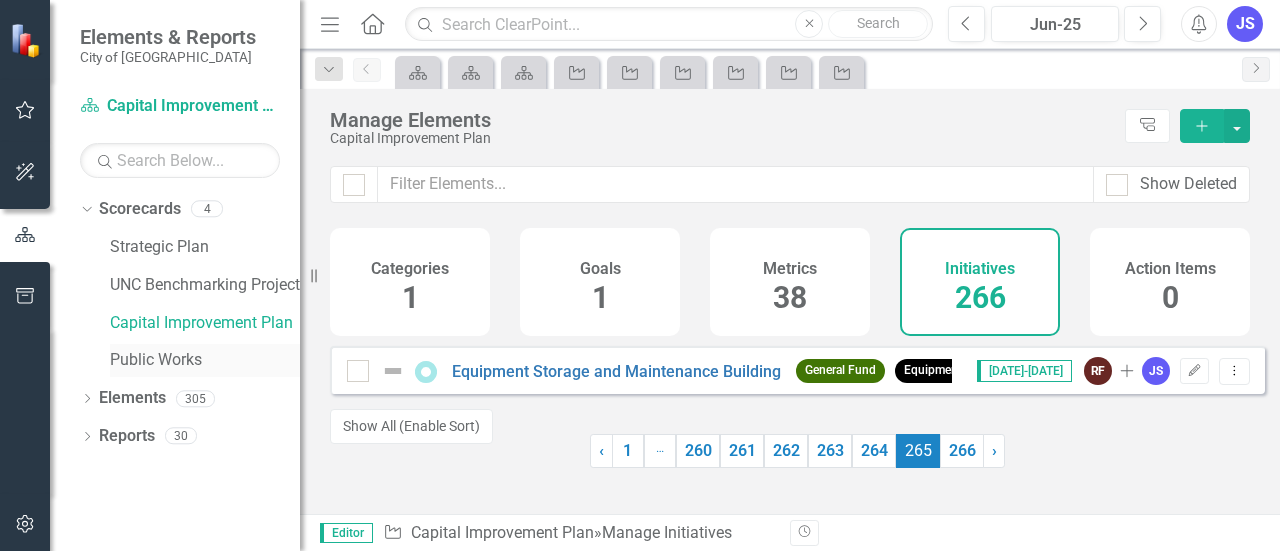 click on "Public Works" at bounding box center (205, 360) 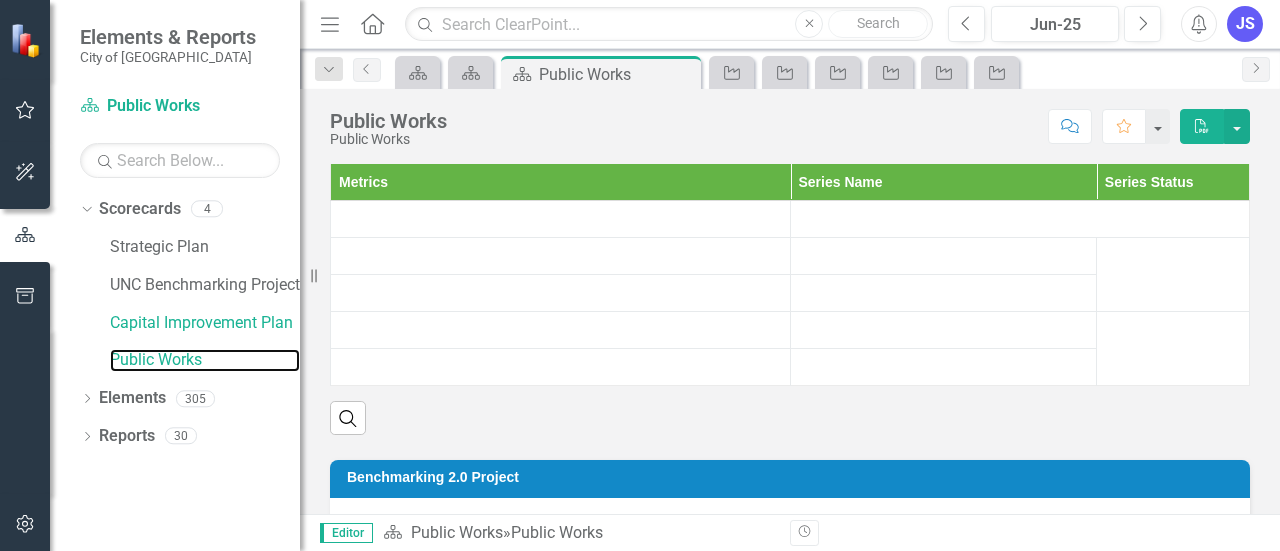 scroll, scrollTop: 400, scrollLeft: 0, axis: vertical 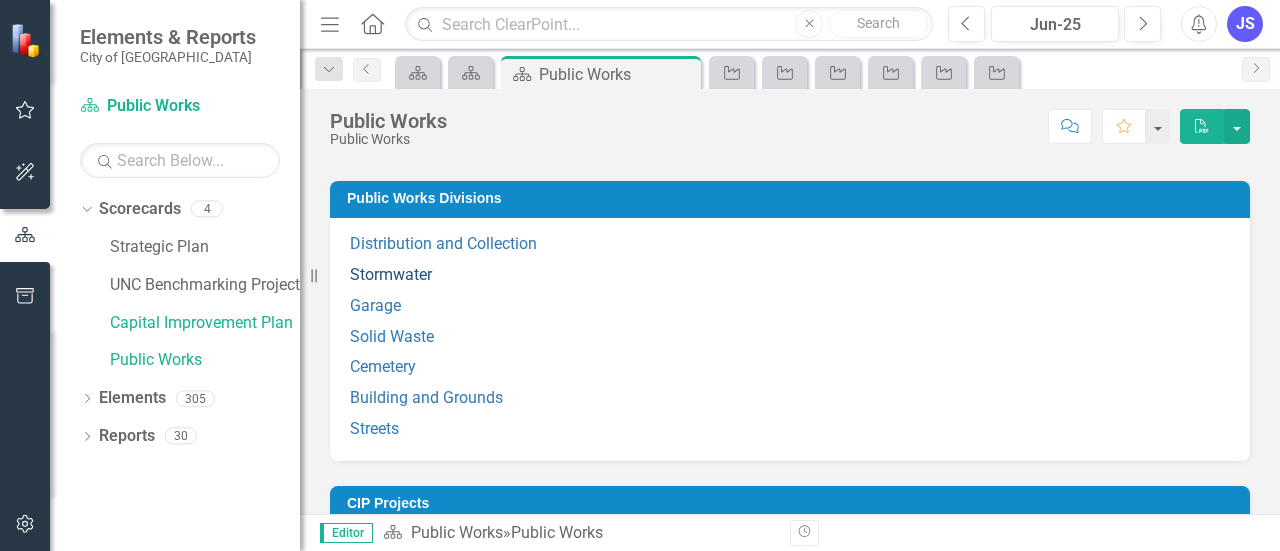 click on "Stormwater" at bounding box center [391, 274] 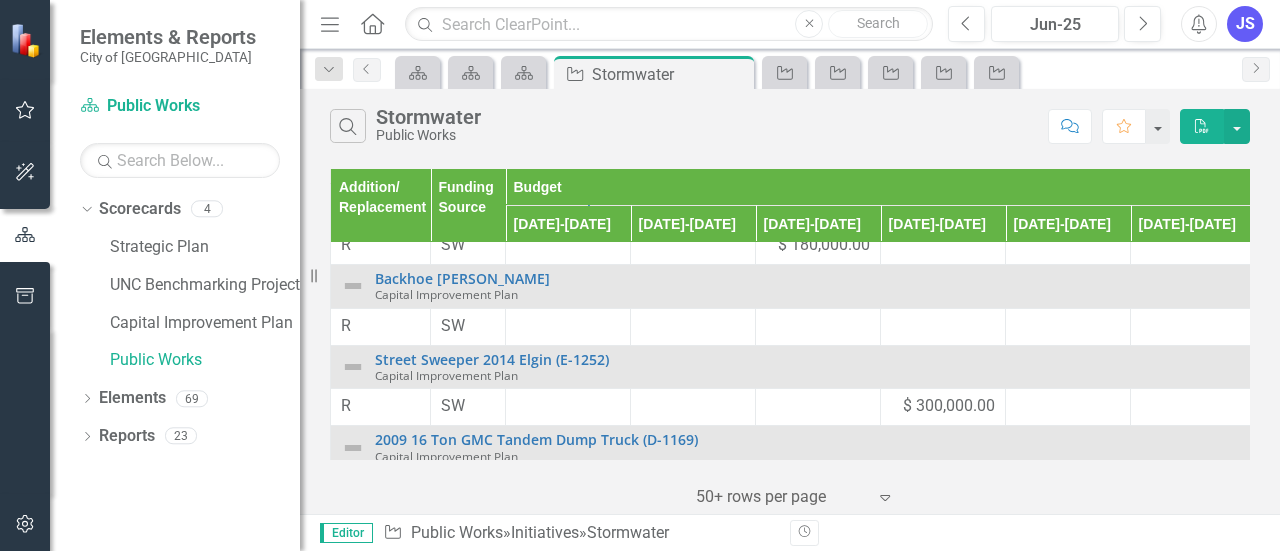 scroll, scrollTop: 0, scrollLeft: 0, axis: both 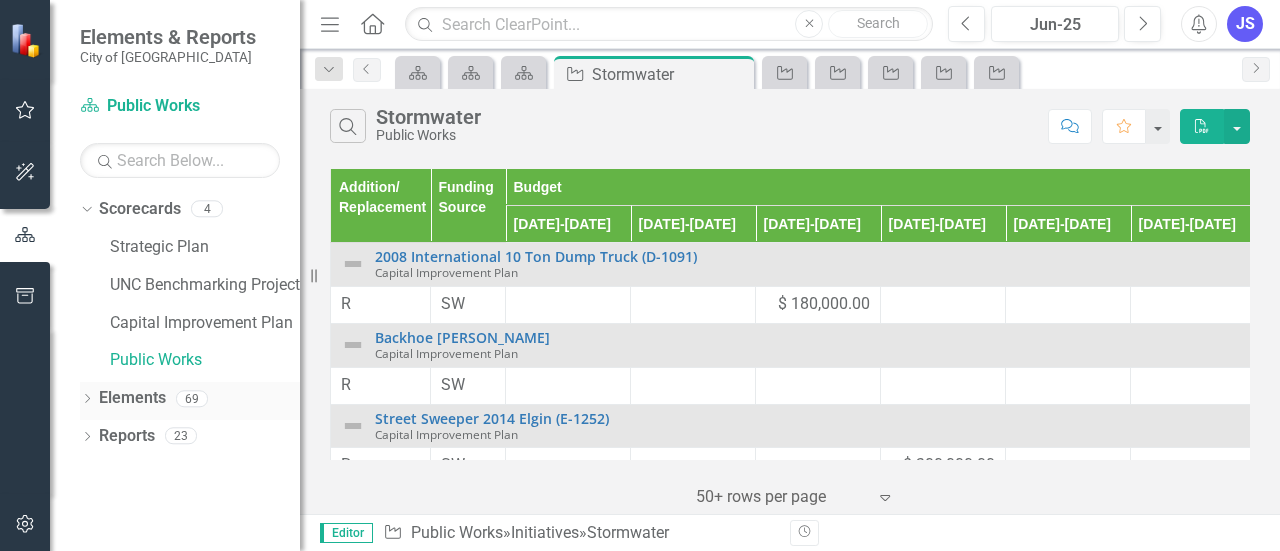 click on "Elements" at bounding box center [132, 398] 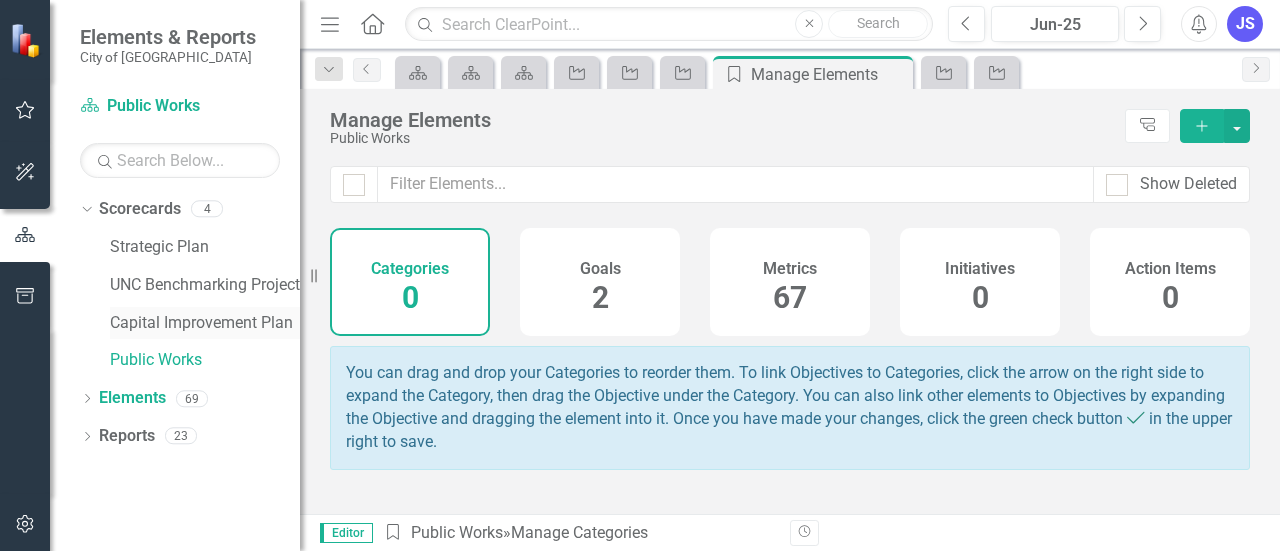 click on "Capital Improvement Plan" at bounding box center [205, 323] 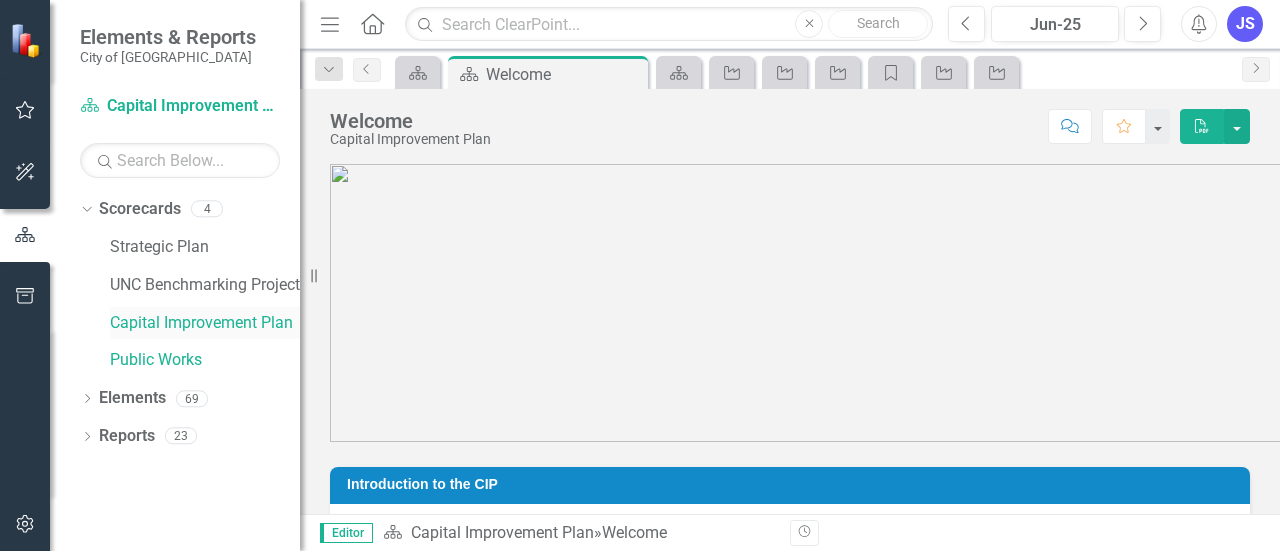 click on "Public Works" at bounding box center [205, 360] 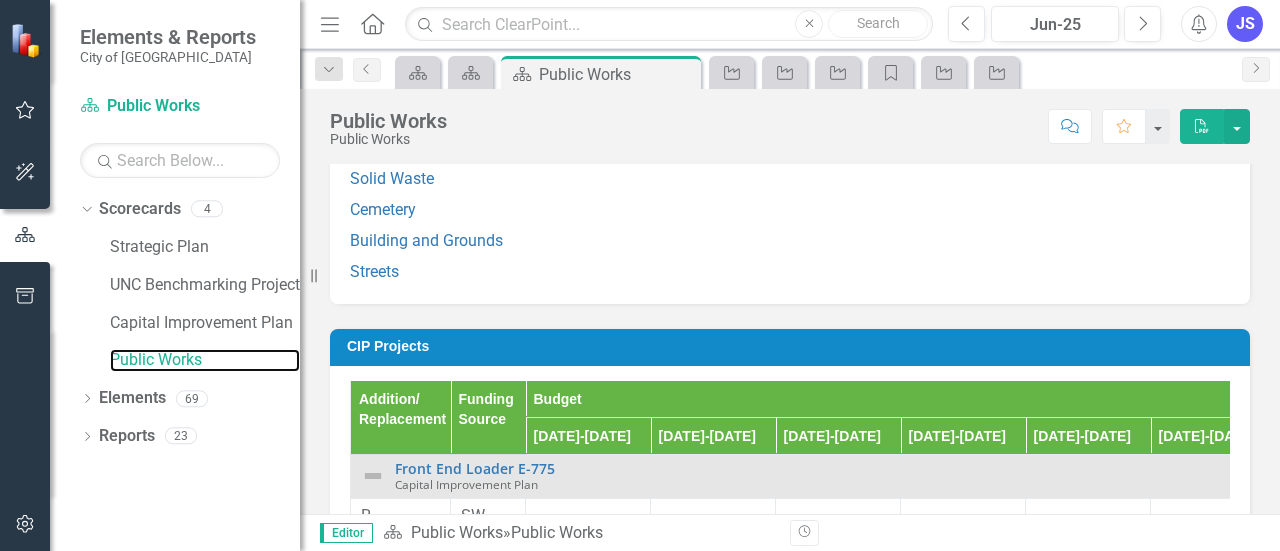 scroll, scrollTop: 300, scrollLeft: 0, axis: vertical 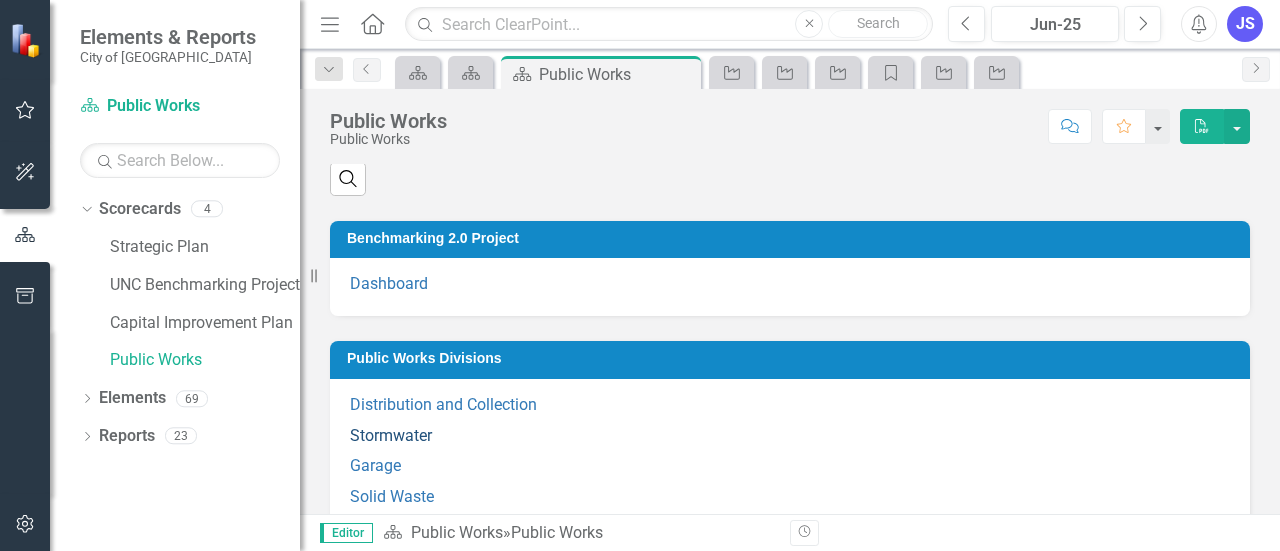 click on "Stormwater" at bounding box center [391, 435] 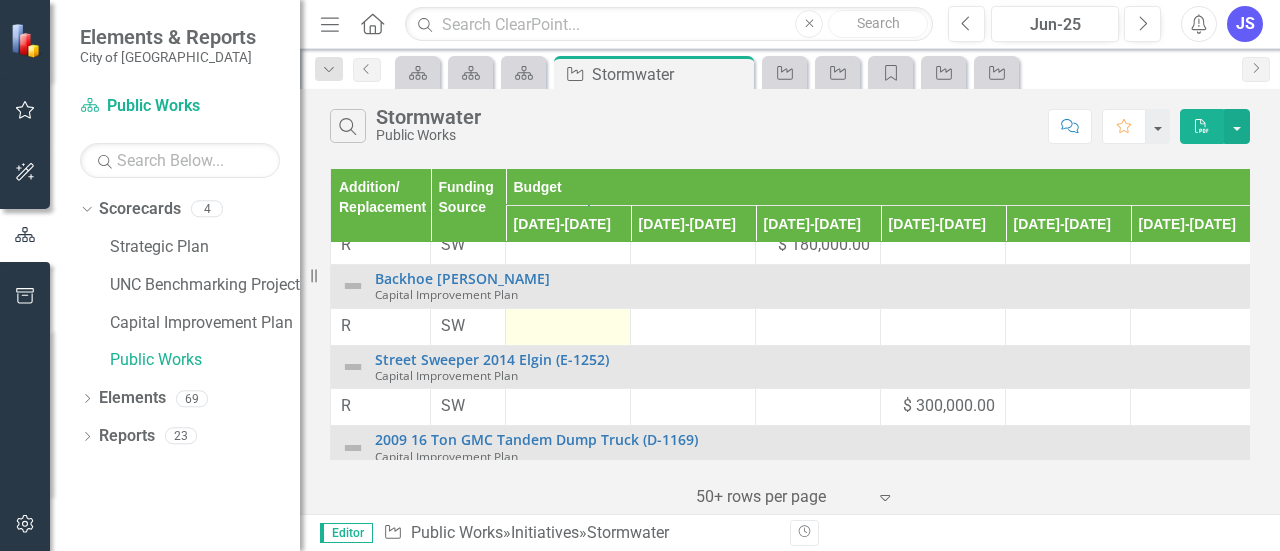 scroll, scrollTop: 0, scrollLeft: 0, axis: both 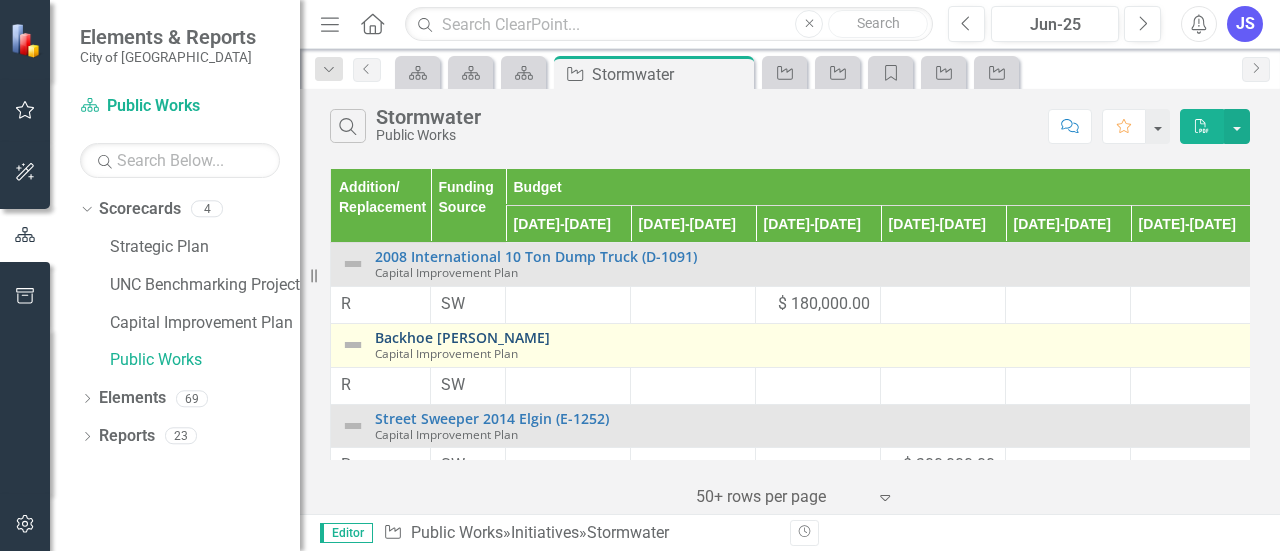 click on "Backhoe [PERSON_NAME]" at bounding box center (1060, 337) 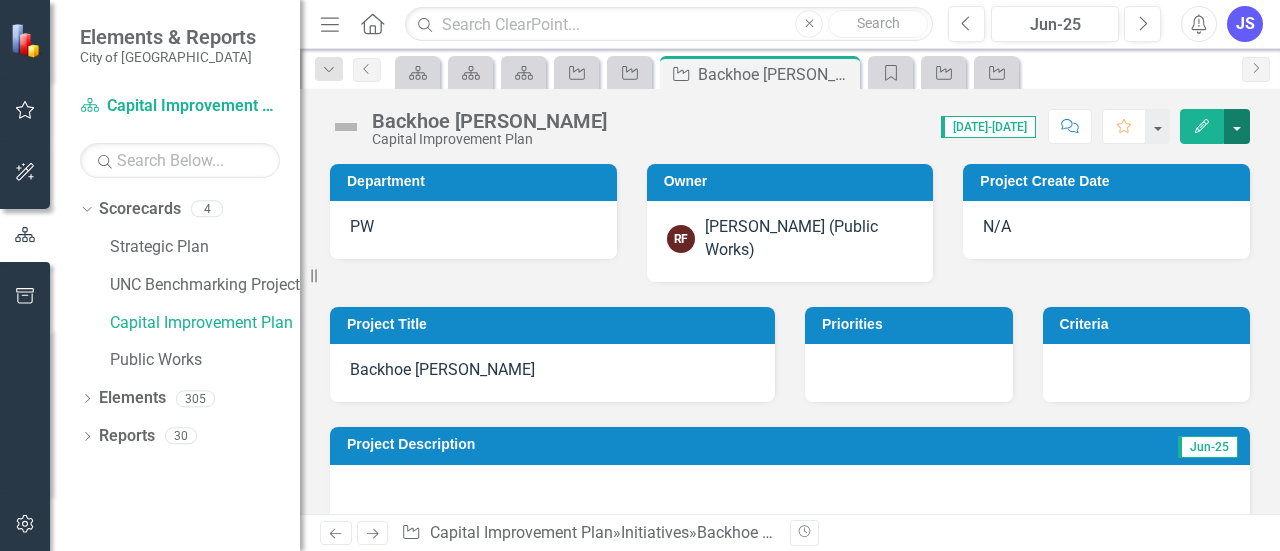 click at bounding box center [1237, 126] 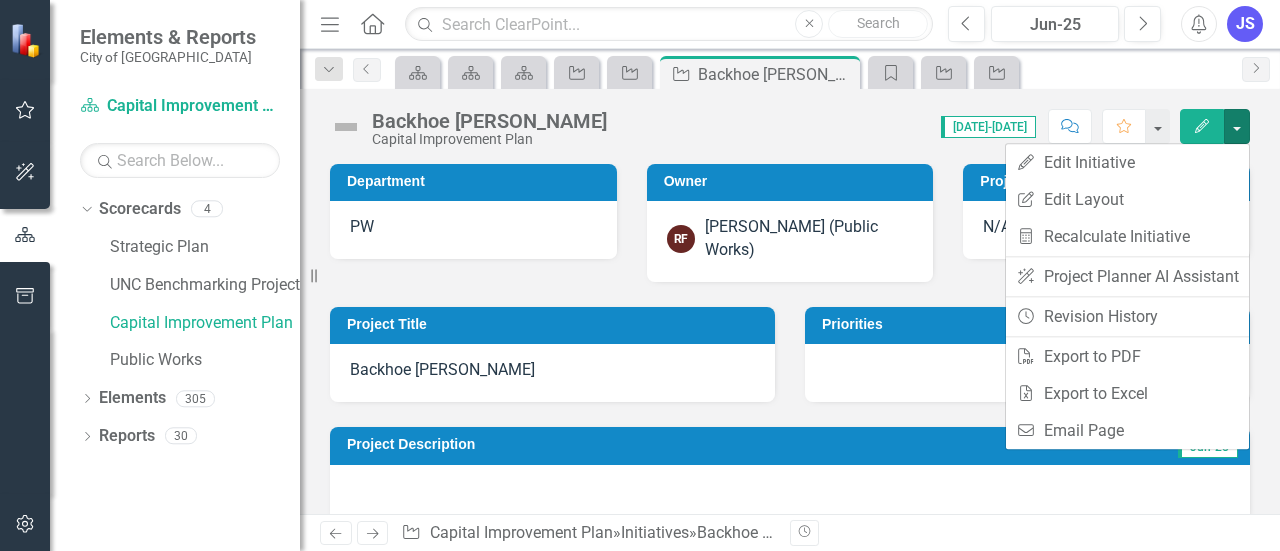 click on "Edit" 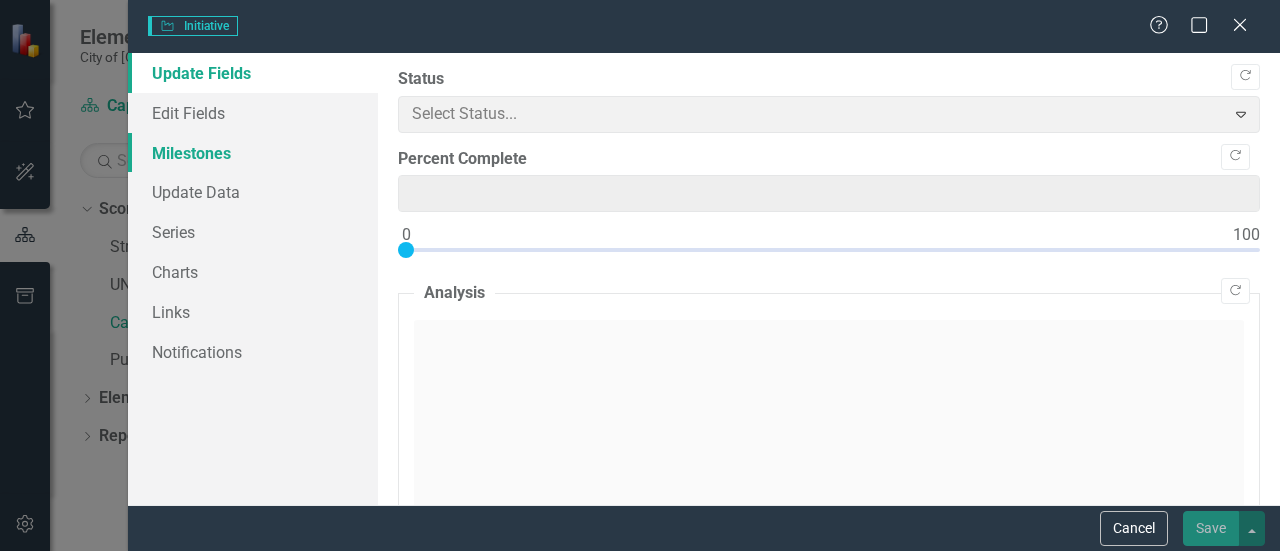 type on "0" 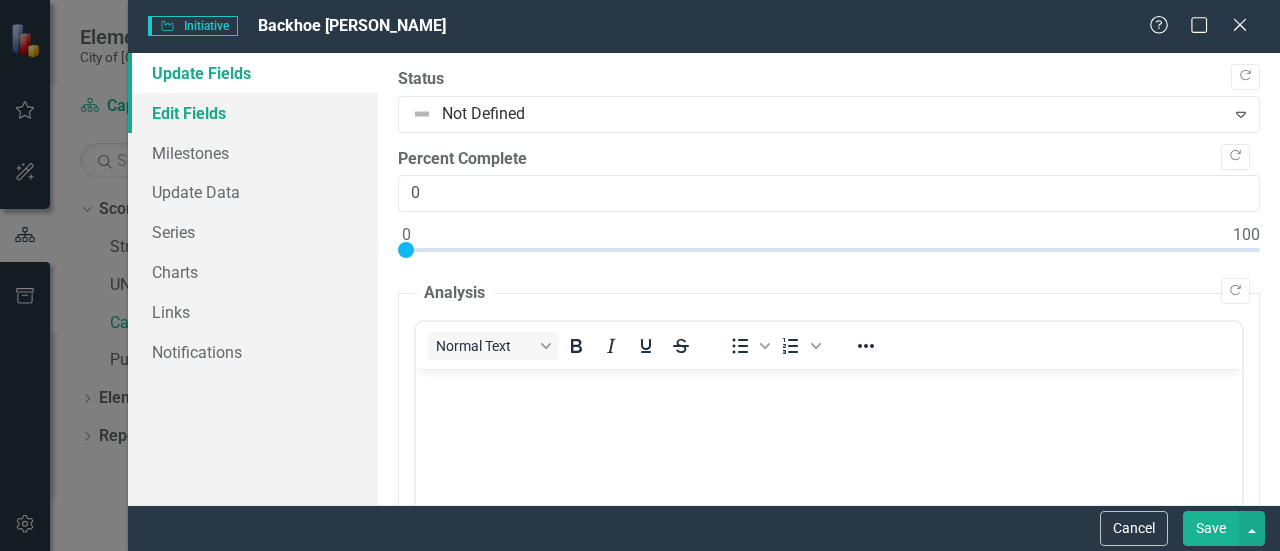 scroll, scrollTop: 0, scrollLeft: 0, axis: both 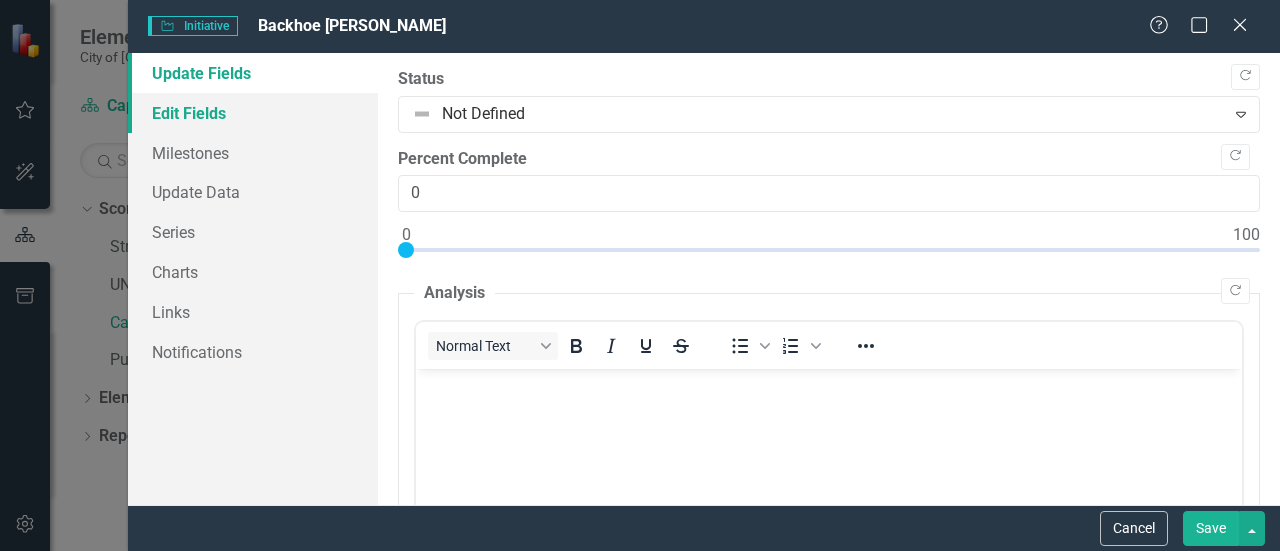 click on "Edit Fields" at bounding box center (253, 113) 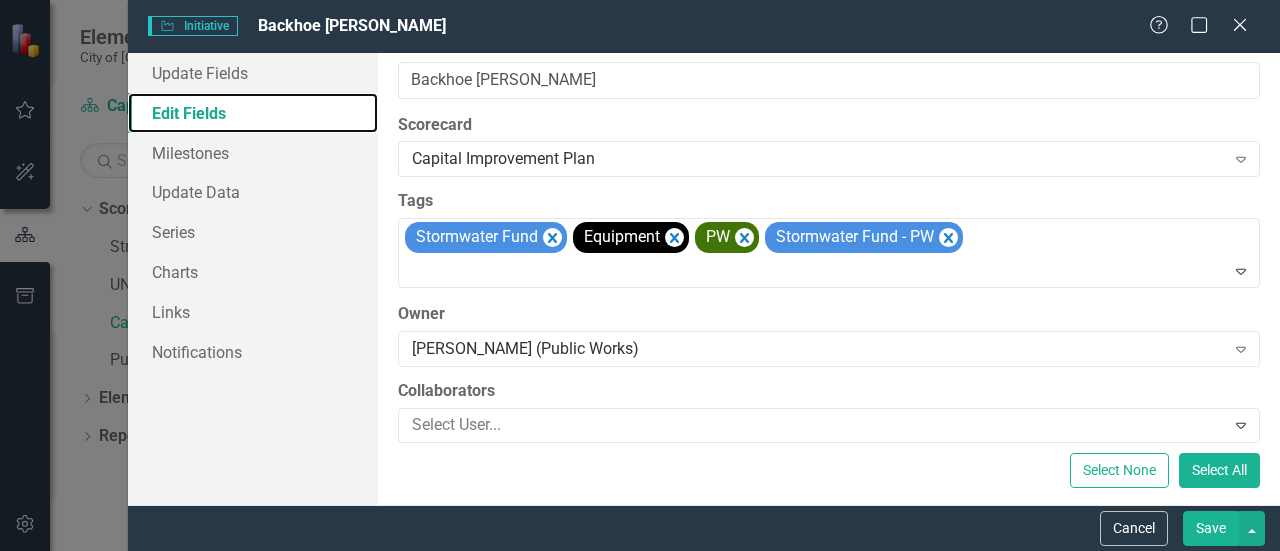 scroll, scrollTop: 0, scrollLeft: 0, axis: both 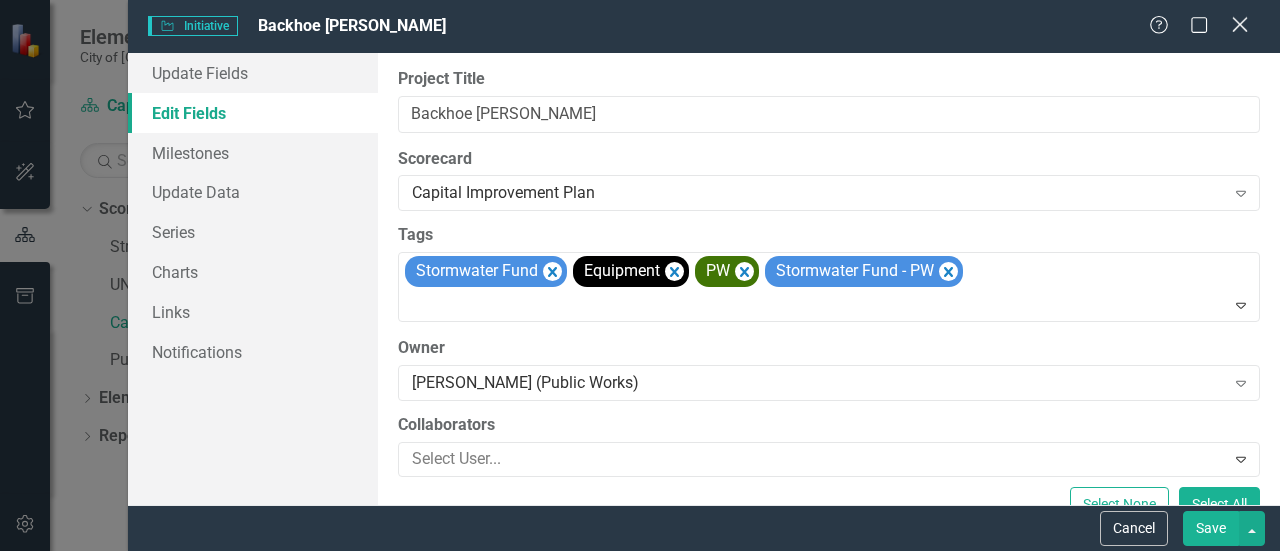 click on "Close" 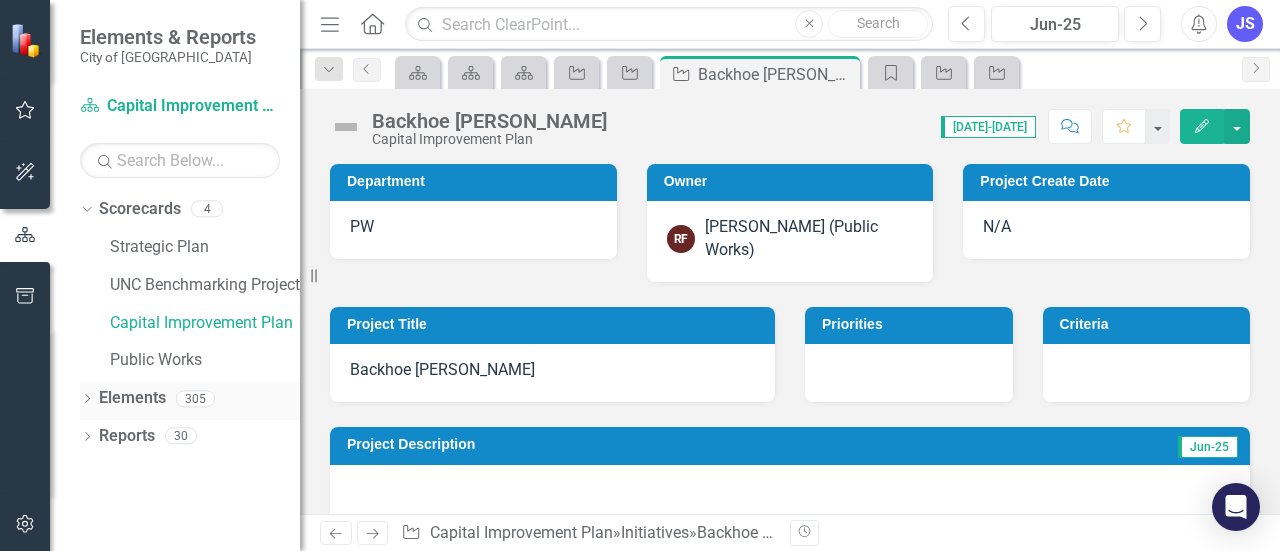 click on "Elements" at bounding box center [132, 398] 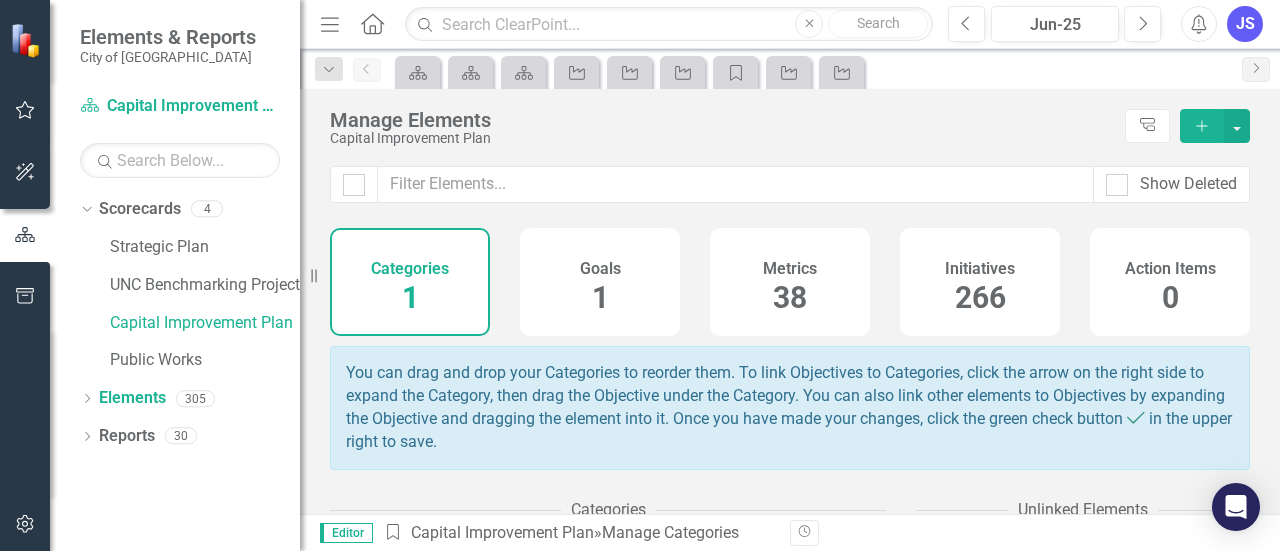 click on "266" at bounding box center (980, 297) 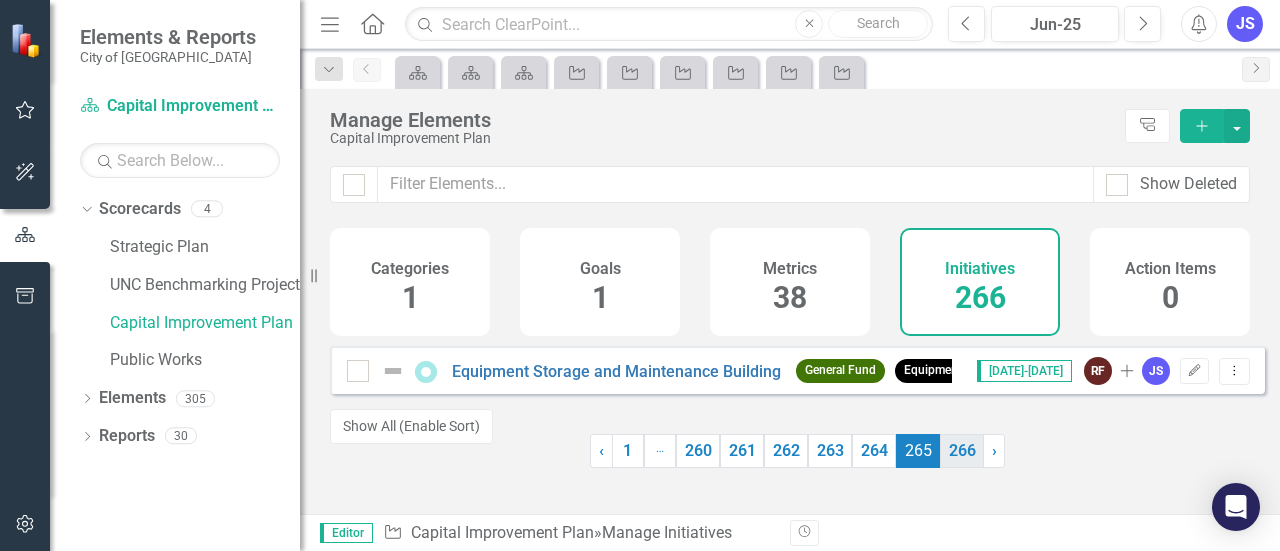 click on "266" at bounding box center [962, 451] 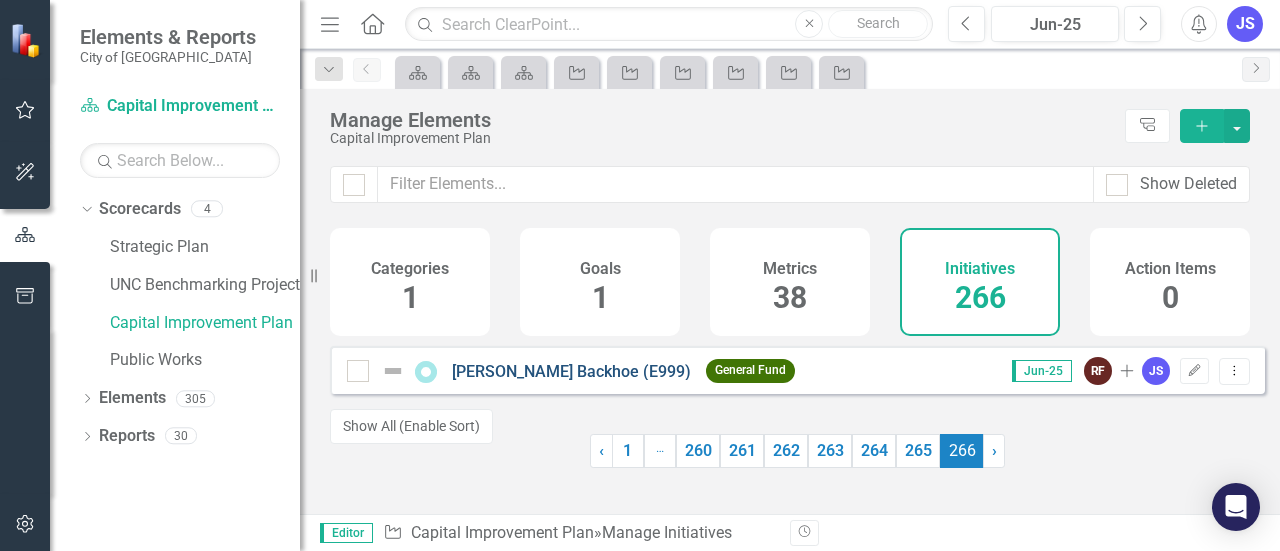 click on "[PERSON_NAME] Backhoe (E999)" at bounding box center (571, 371) 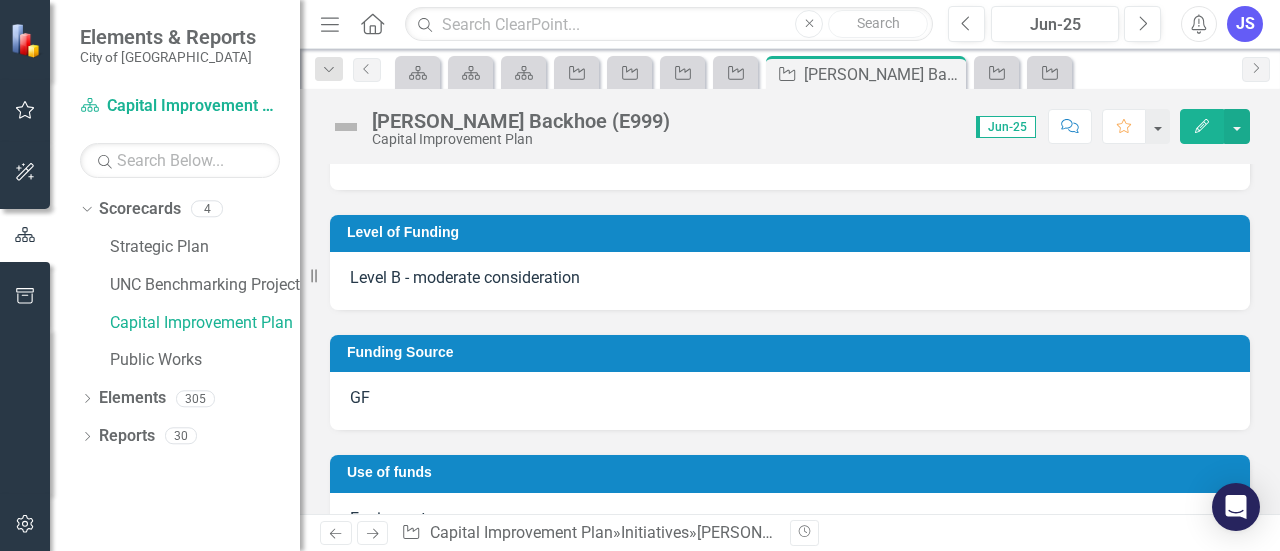 scroll, scrollTop: 700, scrollLeft: 0, axis: vertical 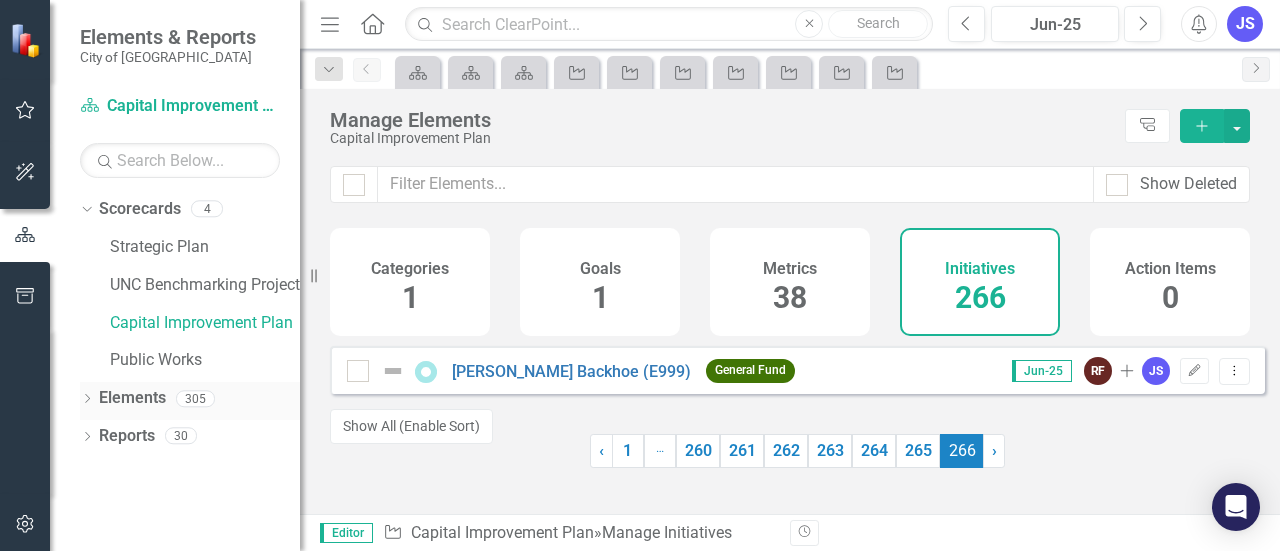 click on "Elements" at bounding box center [132, 398] 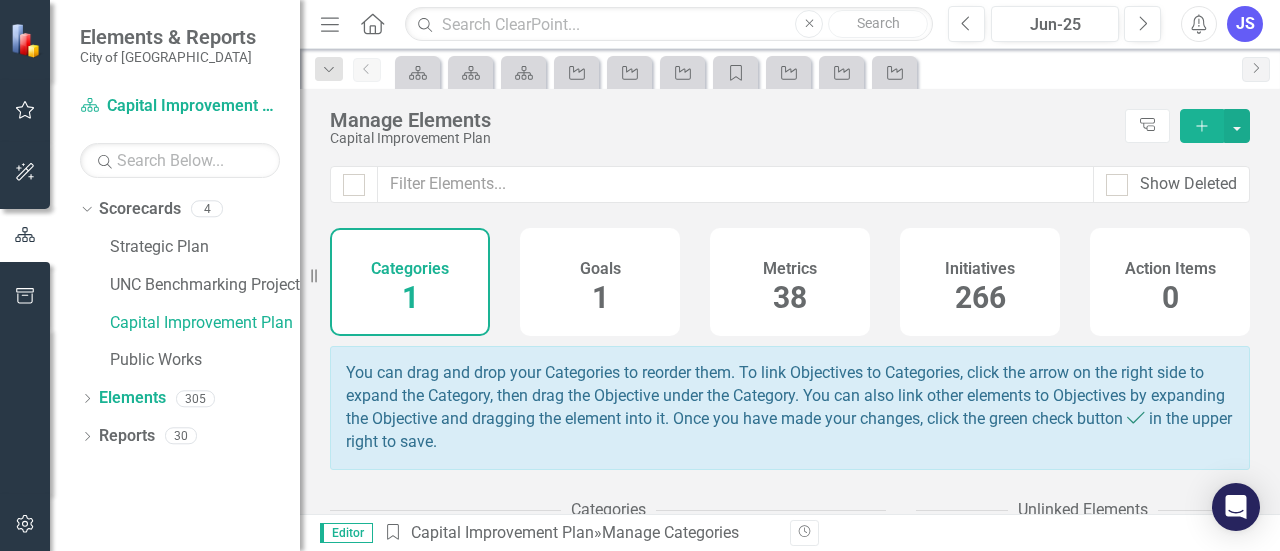 click on "266" at bounding box center [980, 297] 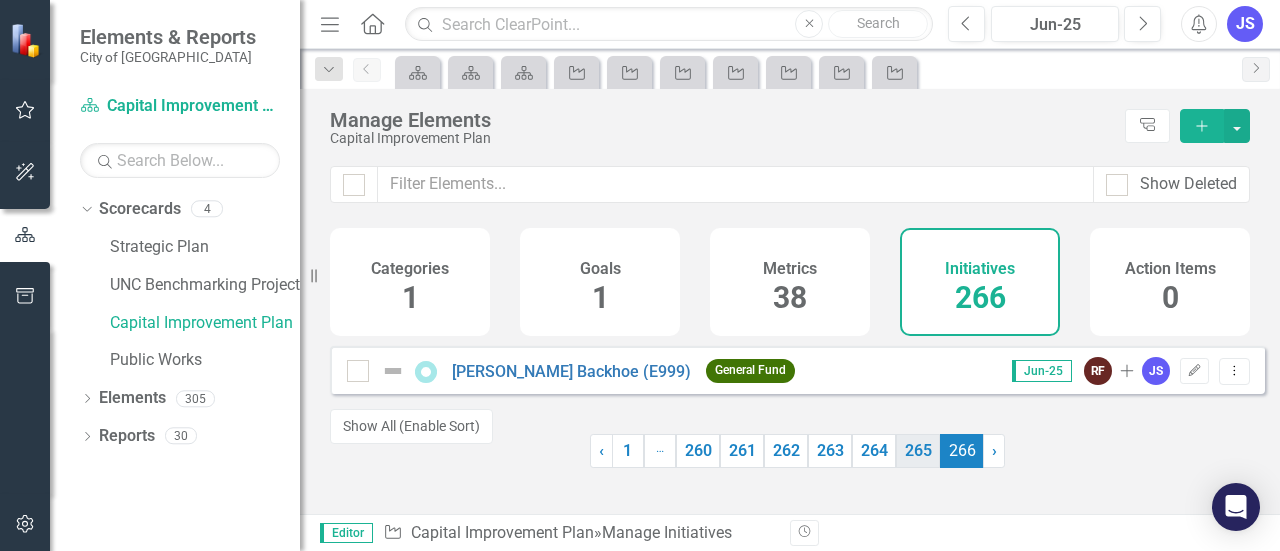click on "265" at bounding box center [918, 451] 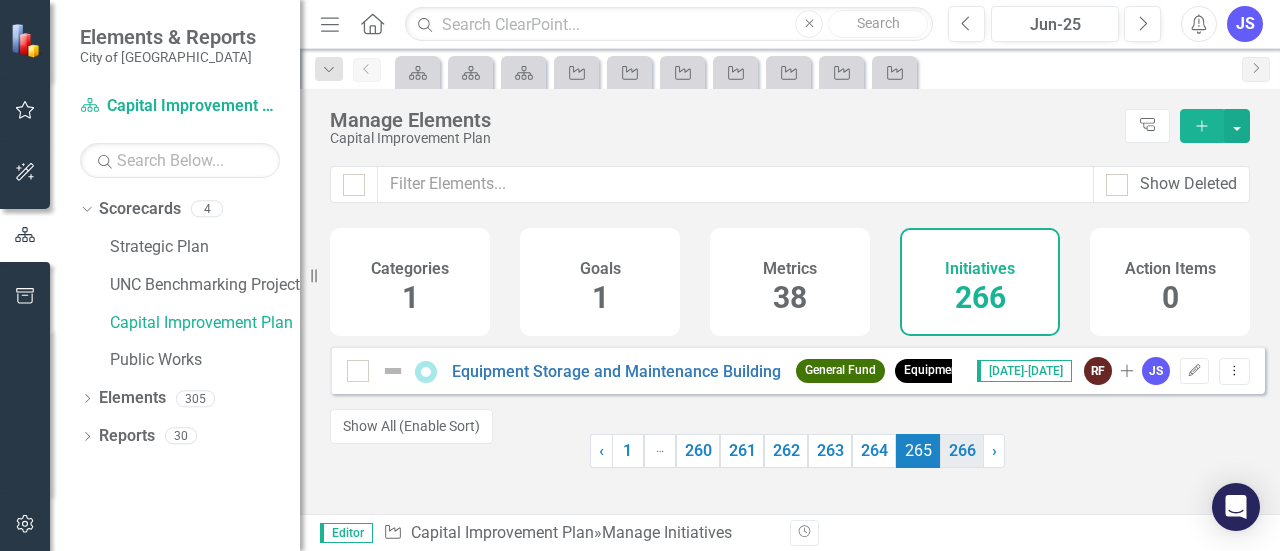 click on "266" at bounding box center (962, 451) 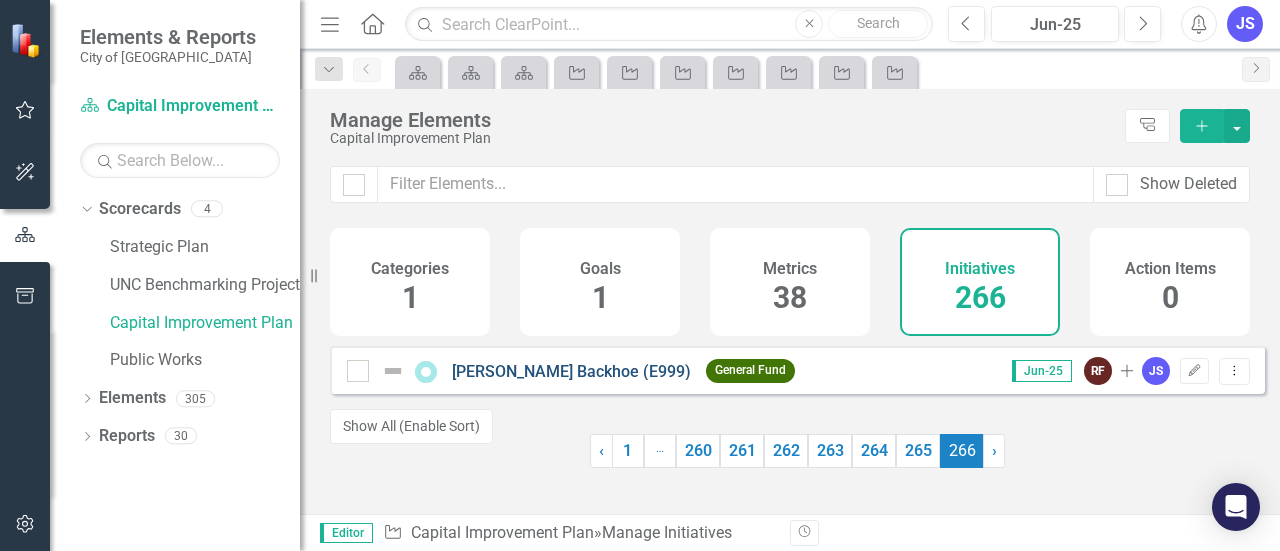 click on "[PERSON_NAME] Backhoe (E999)" at bounding box center [571, 371] 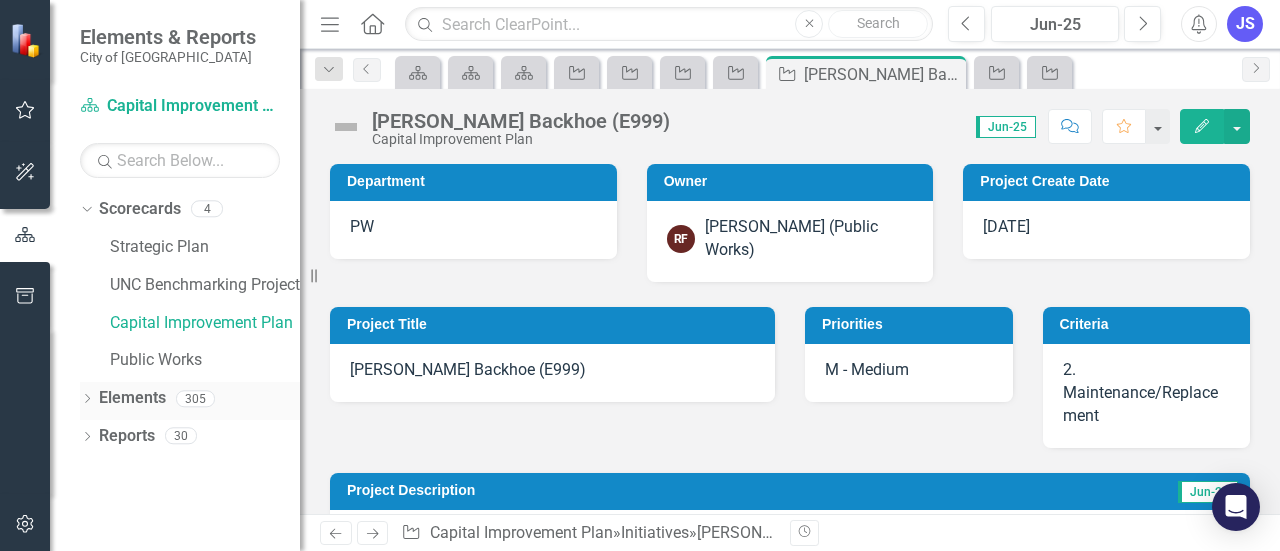 click on "Dropdown" 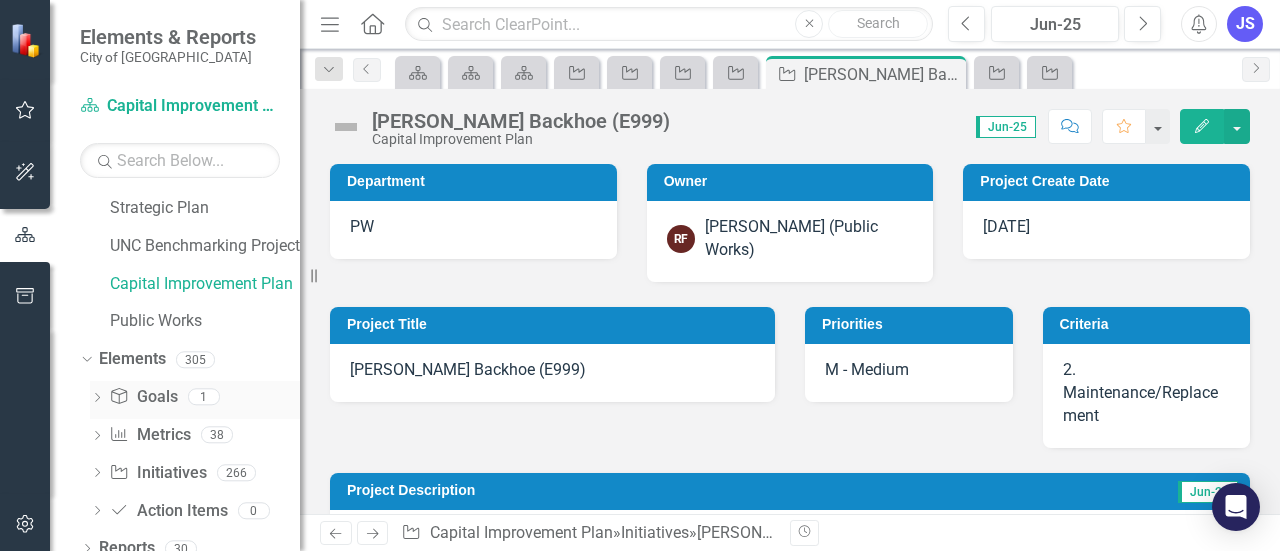 scroll, scrollTop: 57, scrollLeft: 0, axis: vertical 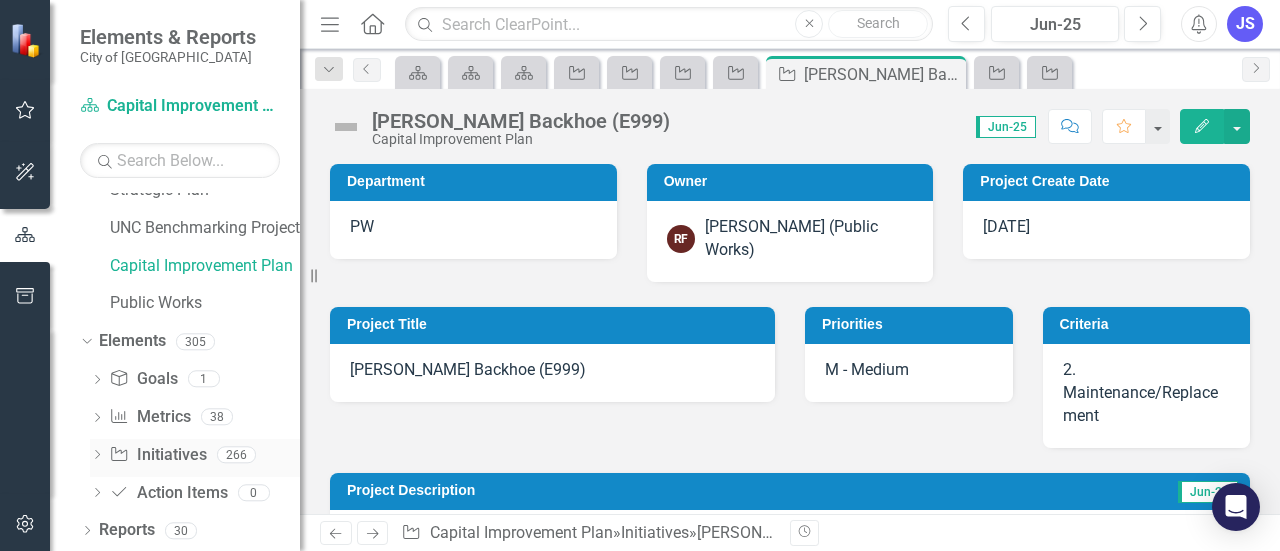 click on "Initiative Initiatives" at bounding box center (157, 455) 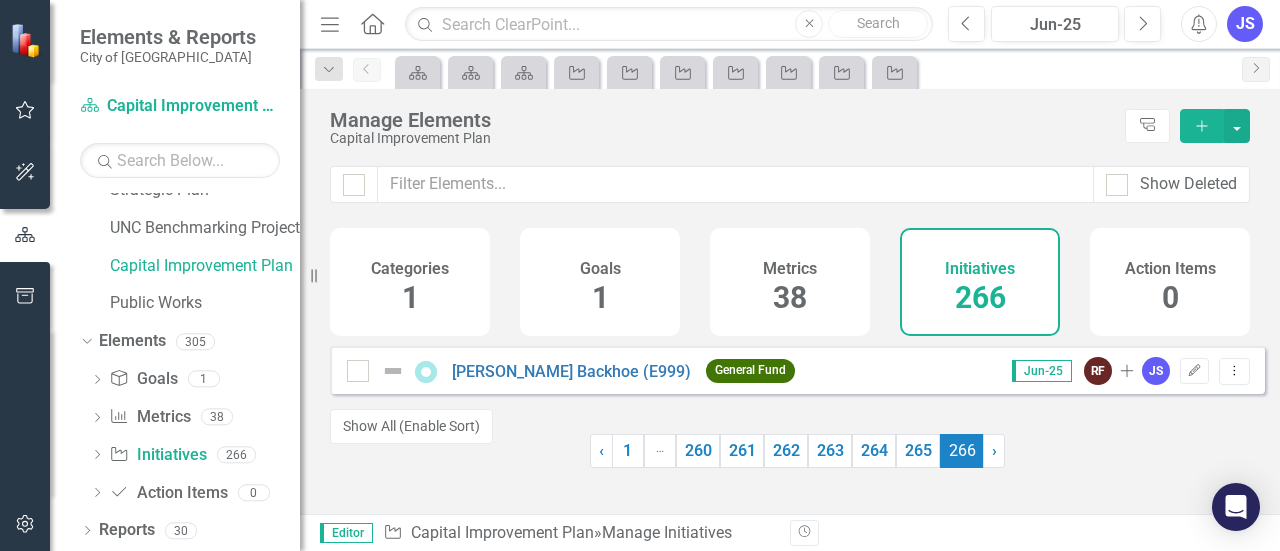 click on "Dropdown Goal Goals 1 Public Works Department Dropdown Metric Metrics 38 General Fund Utility Fund Downtown District Fund Occupancy Tax Fund Street Pavement Condition Rating Financing Bond Financing Installments Financing Lease Financing Not Specified Assessments Levy (Tax) Stormwater Fund Funds Total Land Acquisition Land Improvements Planning, Design & Engineering Equipment Contingency Other Construction Total Uses of Funds State funding Grant Funding Source of Funds Distribution Uses of Funds Distribution  IT Fund CM Fund  Comp Fund  Eng Fund  FD Fund   GMGC Fund P&R Fund  PD Fund PU Fund PW Fund  WRF Fund WTP Fund PU total Dropdown Initiative Initiatives 266   Server/Storage Replacement Plan   Front End Loader E-775   IT Vehicles   Boiler and Controls Replacement   Network Update   Replace Steel Waterline on Highway 117   MDT Replacement   UPS Unit Replacement   Beech Street Storm   Computer Replacement Plan   Phone System Upgrade   [PERSON_NAME] Center Construction   In Park Walking Paths" at bounding box center (190, 438) 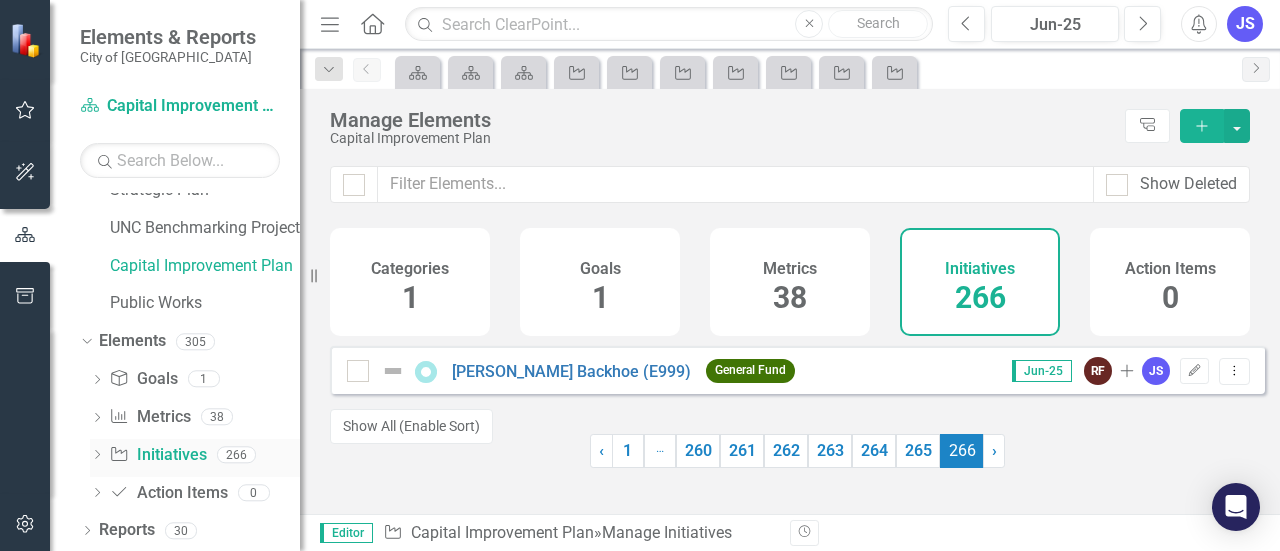 click on "Dropdown" 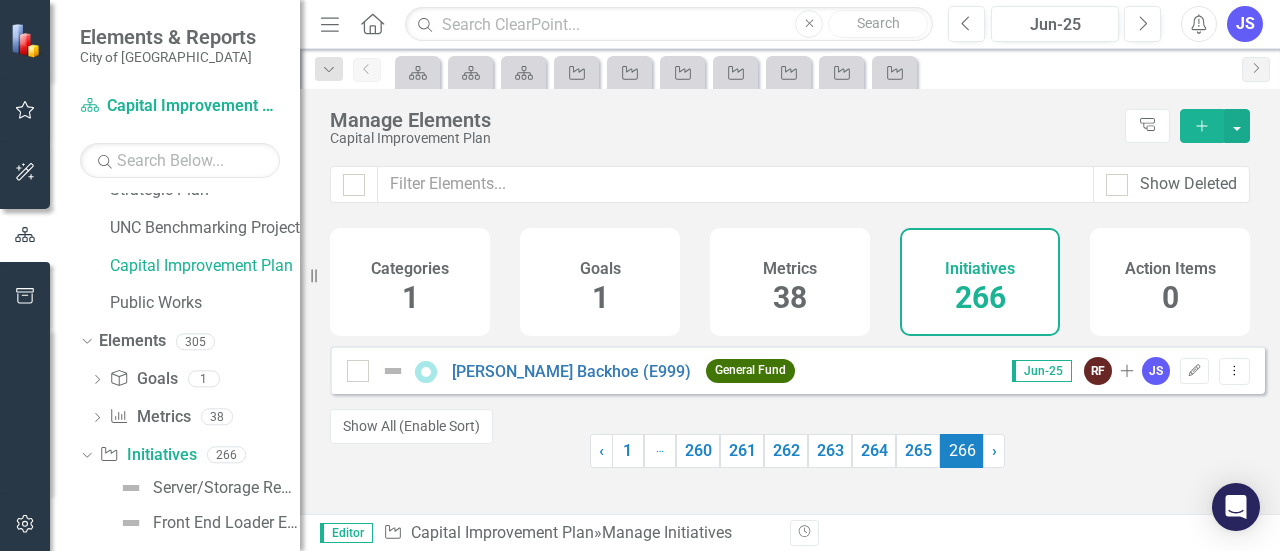 scroll, scrollTop: 257, scrollLeft: 0, axis: vertical 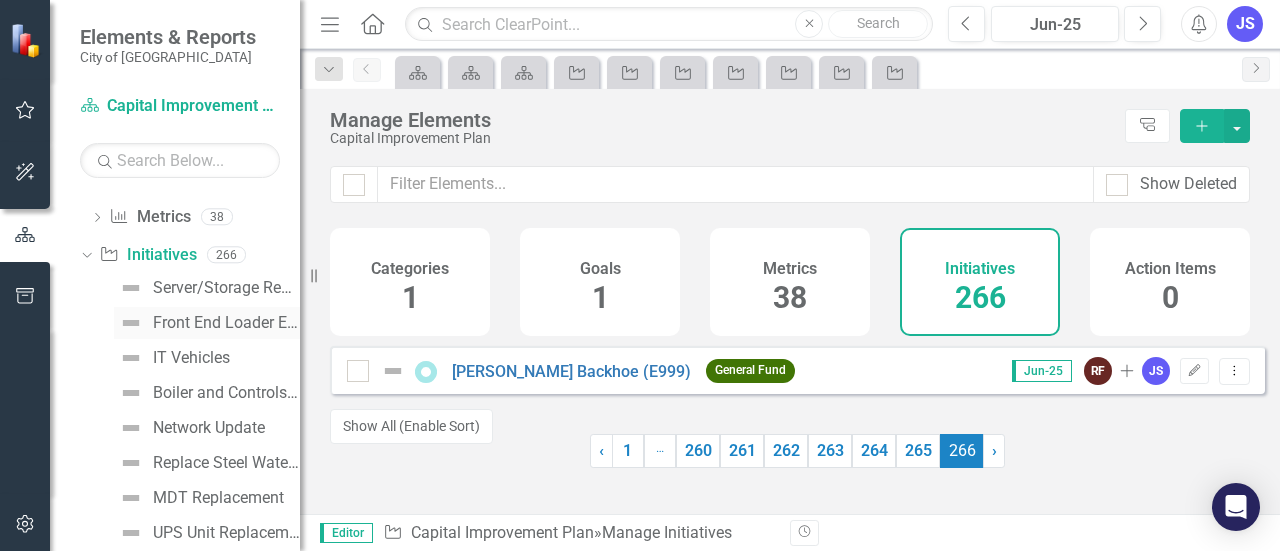 click on "Front End Loader E-775" at bounding box center [226, 323] 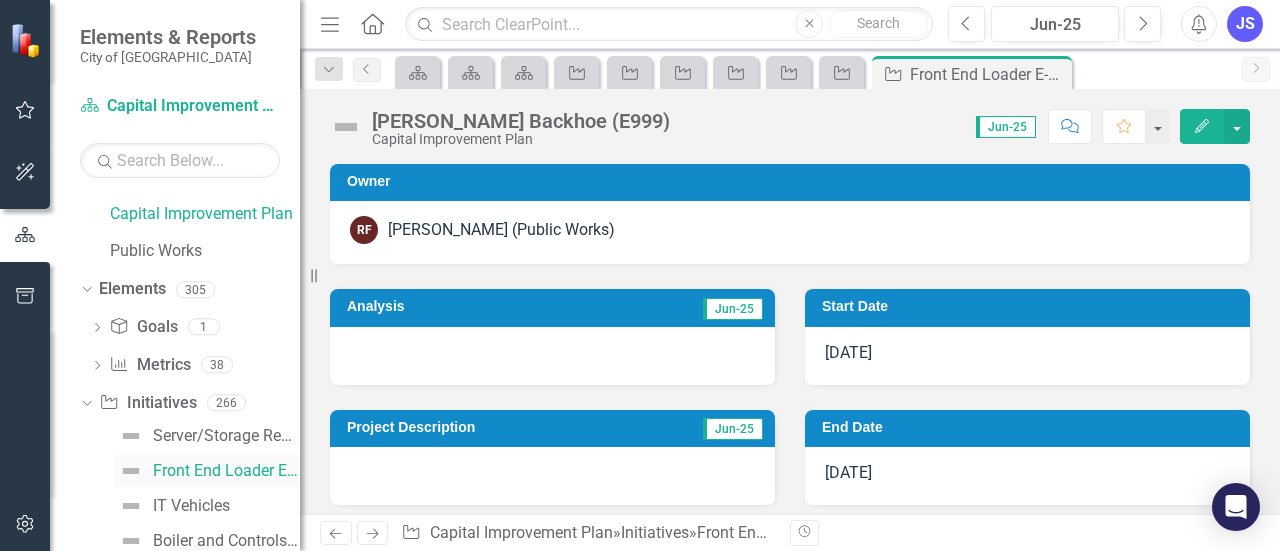 scroll, scrollTop: 44, scrollLeft: 0, axis: vertical 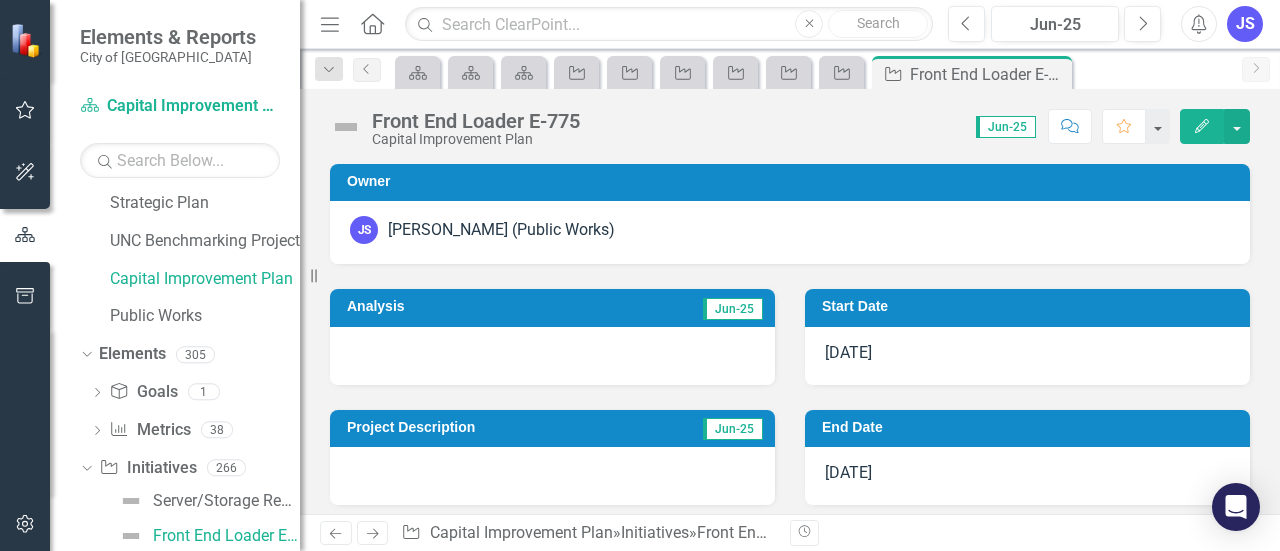 click on "Edit" 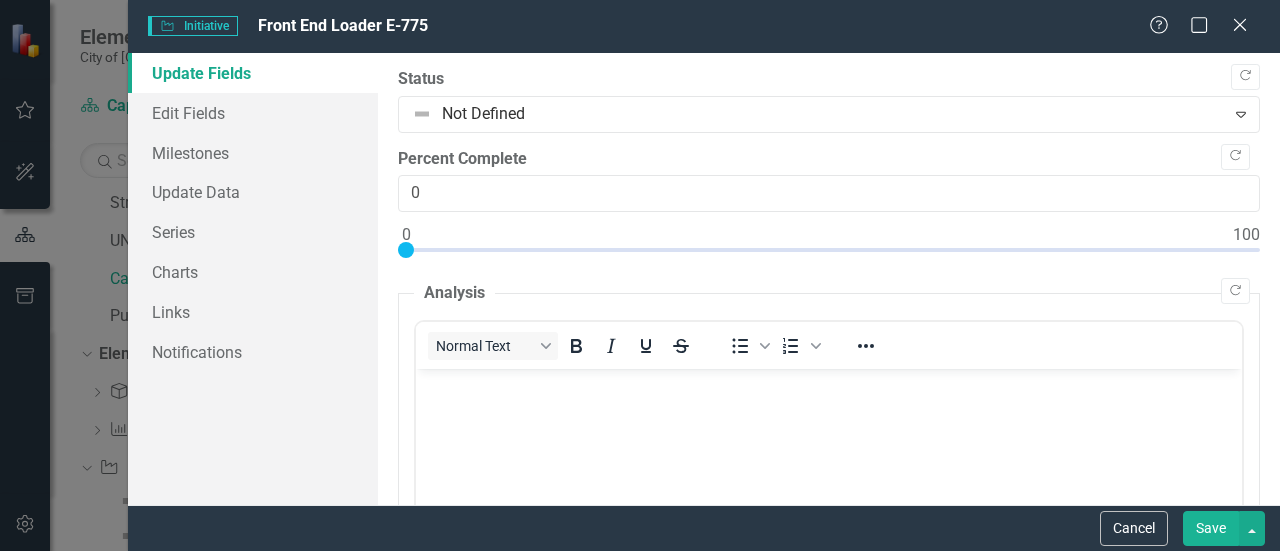 scroll, scrollTop: 0, scrollLeft: 0, axis: both 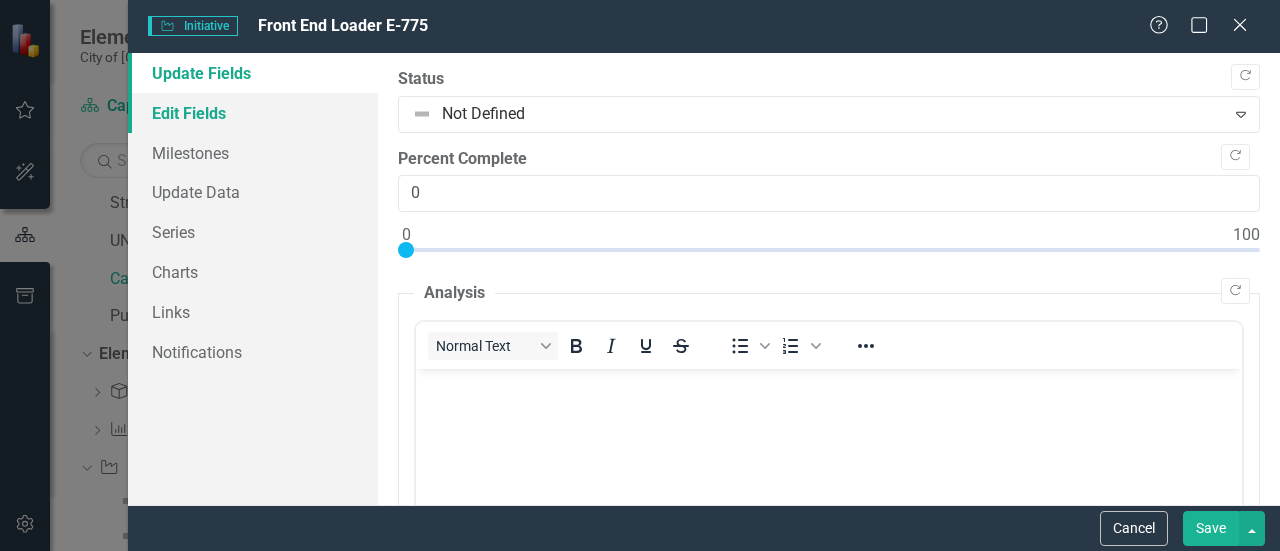 click on "Edit Fields" at bounding box center (253, 113) 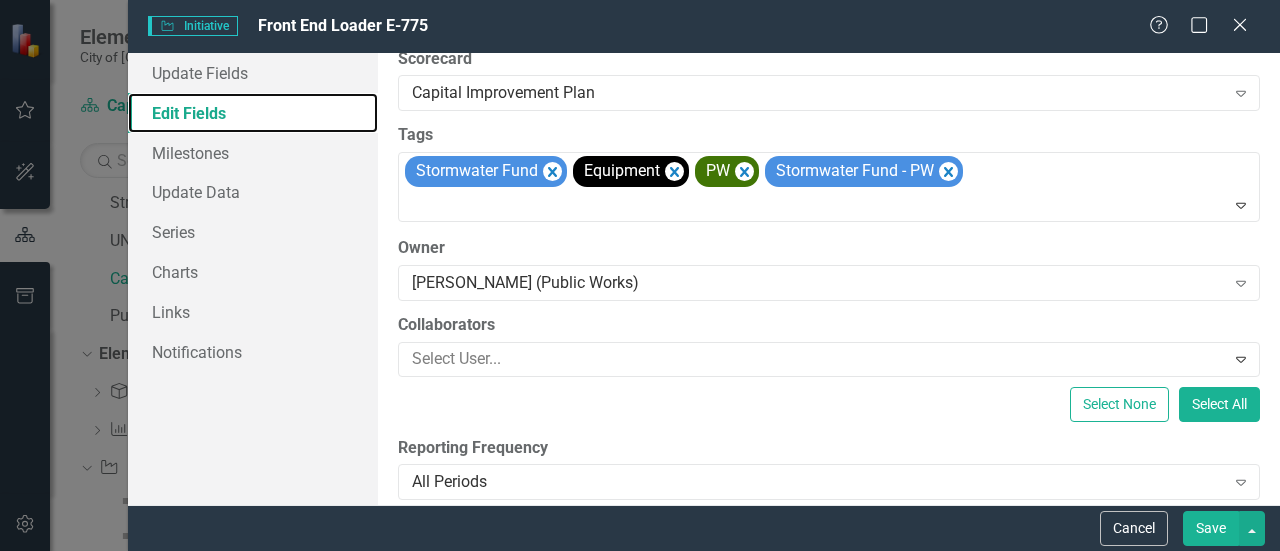 scroll, scrollTop: 300, scrollLeft: 0, axis: vertical 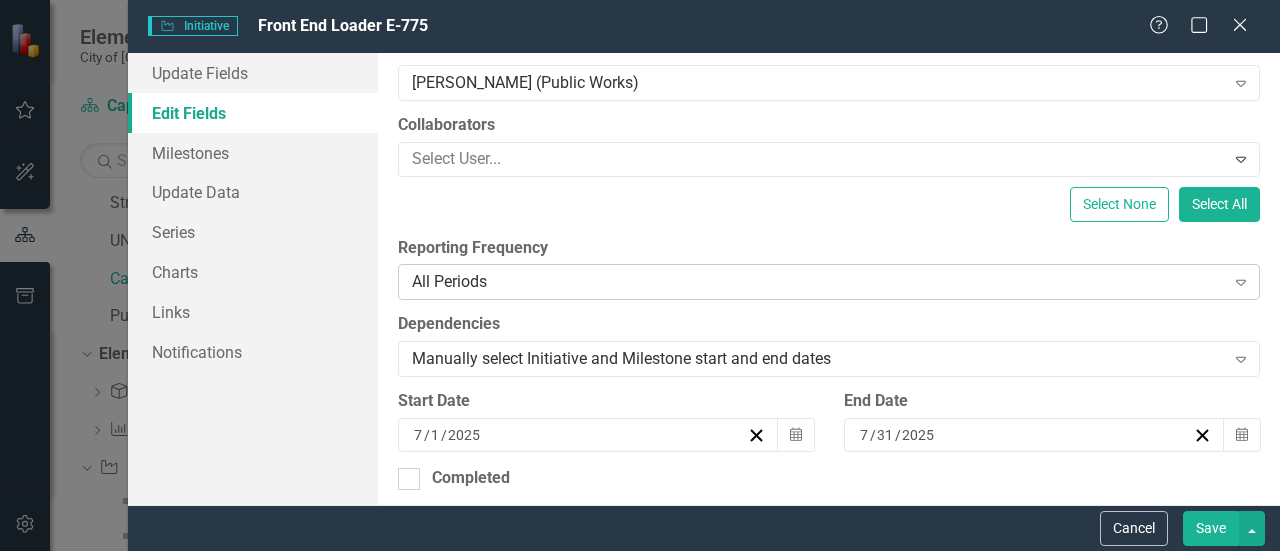 click on "All Periods" at bounding box center (818, 282) 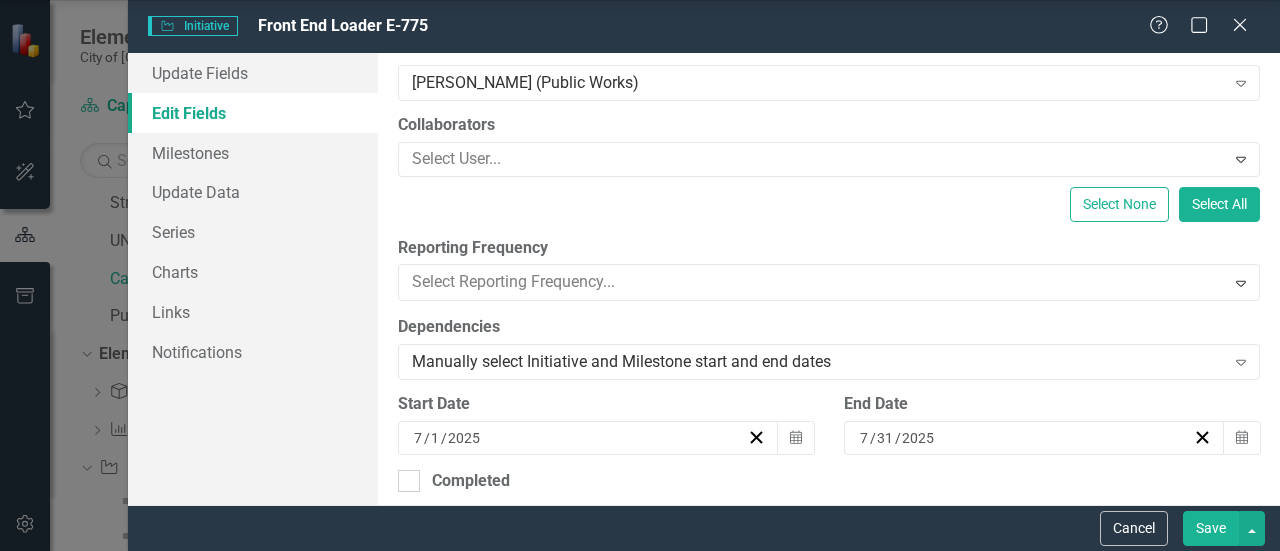 click on "FY Annual CIPs" at bounding box center (644, -148) 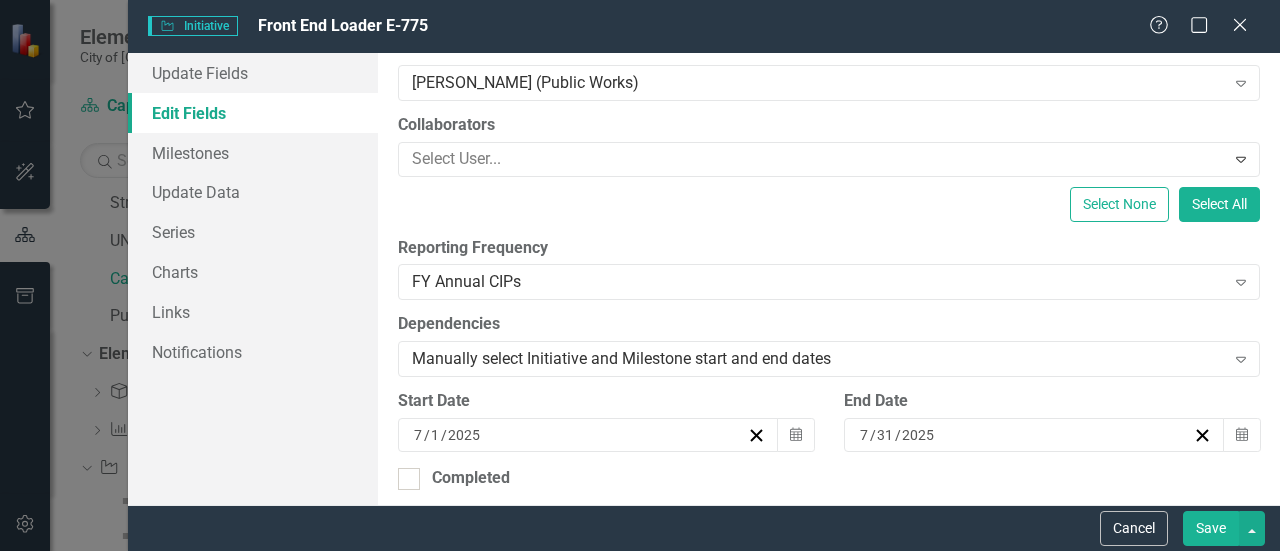 click on "Save" at bounding box center [1211, 528] 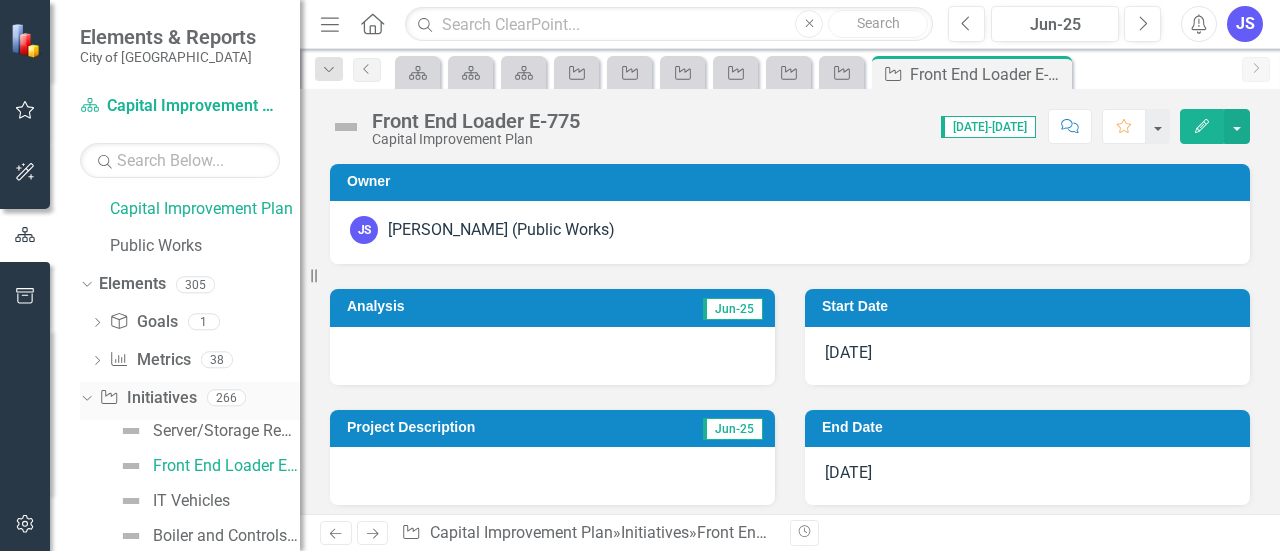 scroll, scrollTop: 144, scrollLeft: 0, axis: vertical 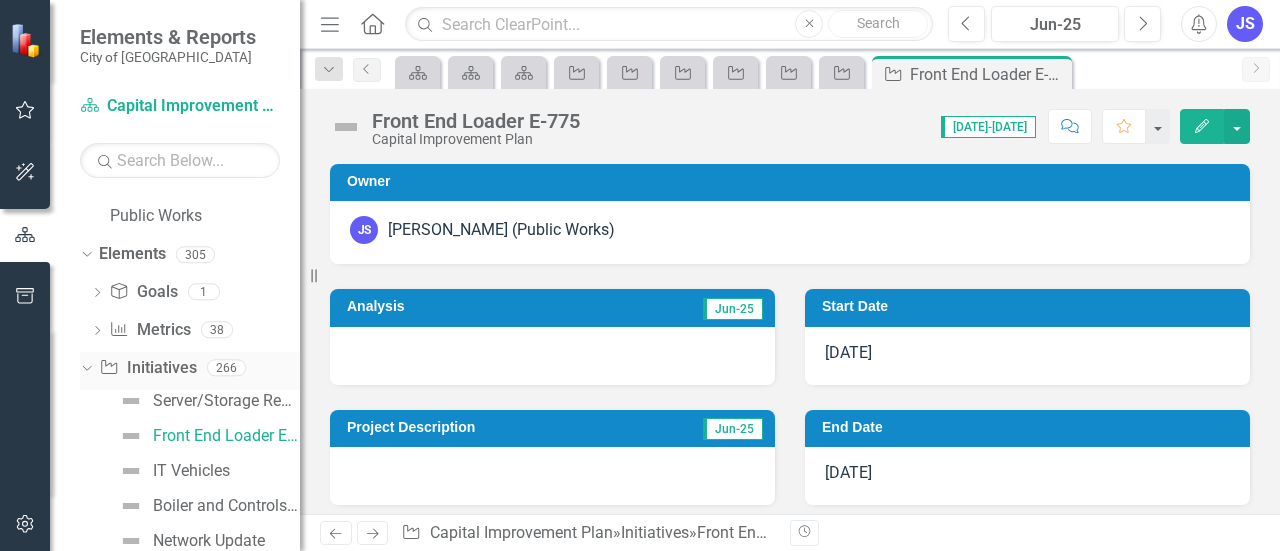 click on "Initiative Initiatives" at bounding box center [147, 368] 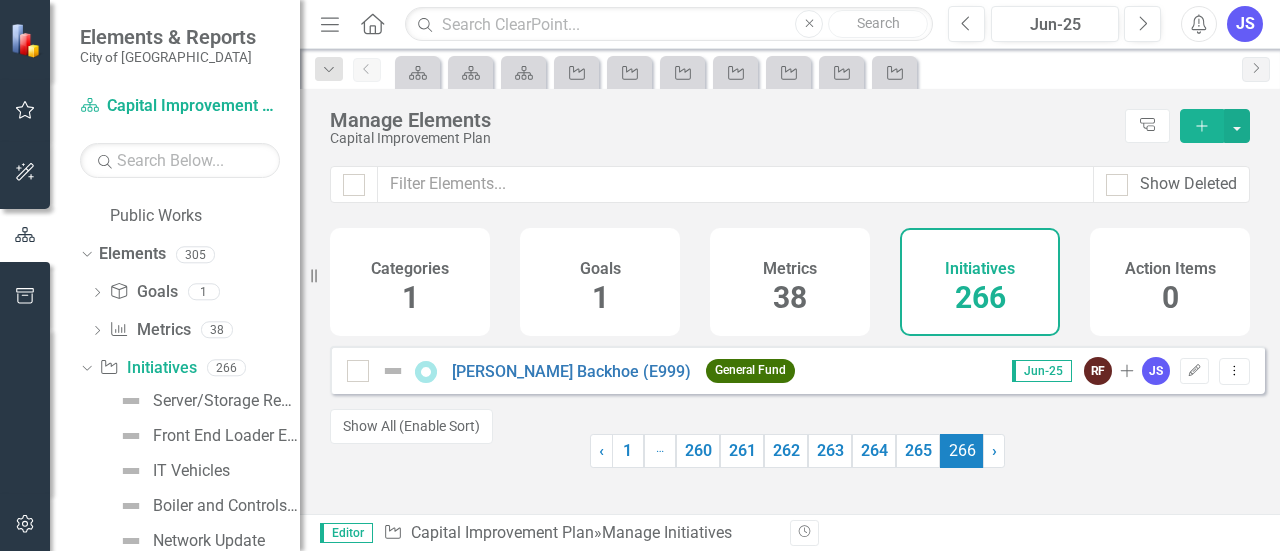 click on "Capital Improvement Plan" at bounding box center [205, 179] 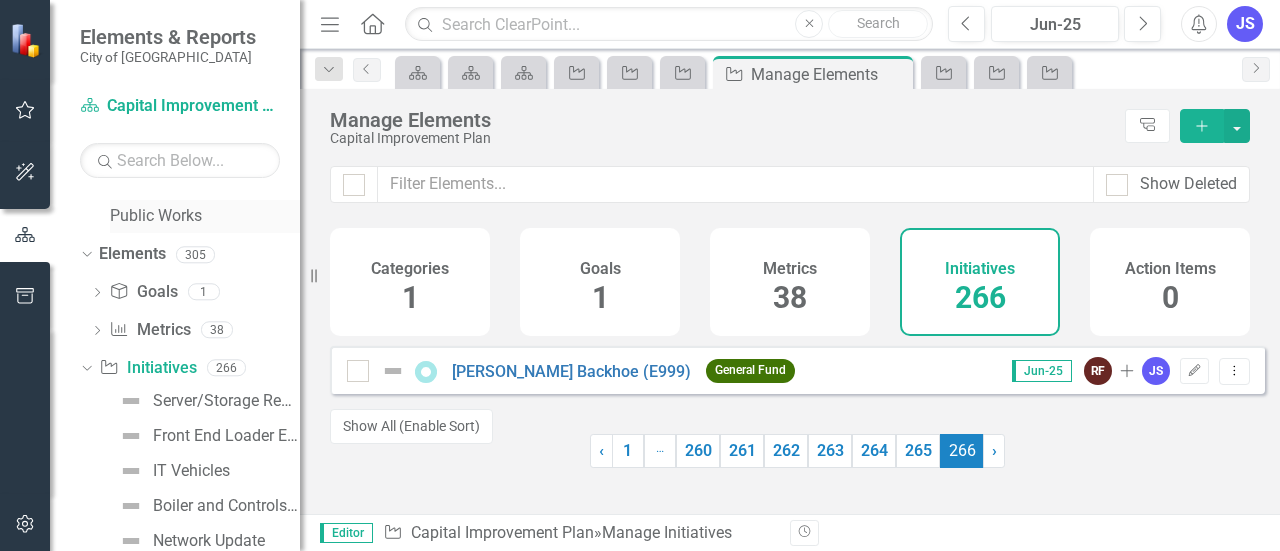 drag, startPoint x: 164, startPoint y: 226, endPoint x: 168, endPoint y: 215, distance: 11.7046995 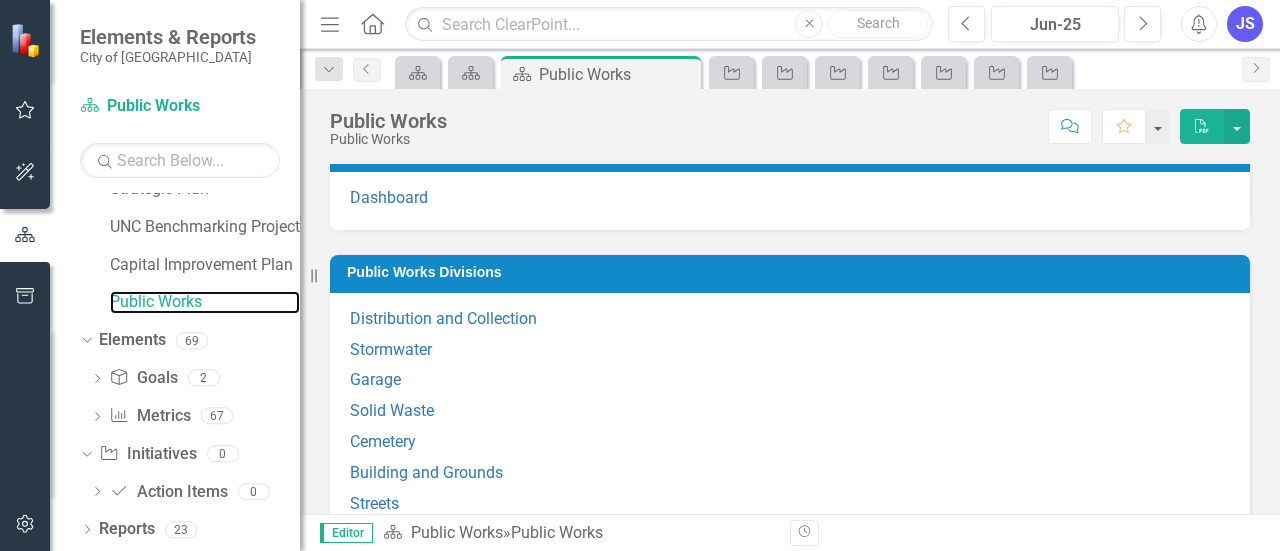 scroll, scrollTop: 560, scrollLeft: 0, axis: vertical 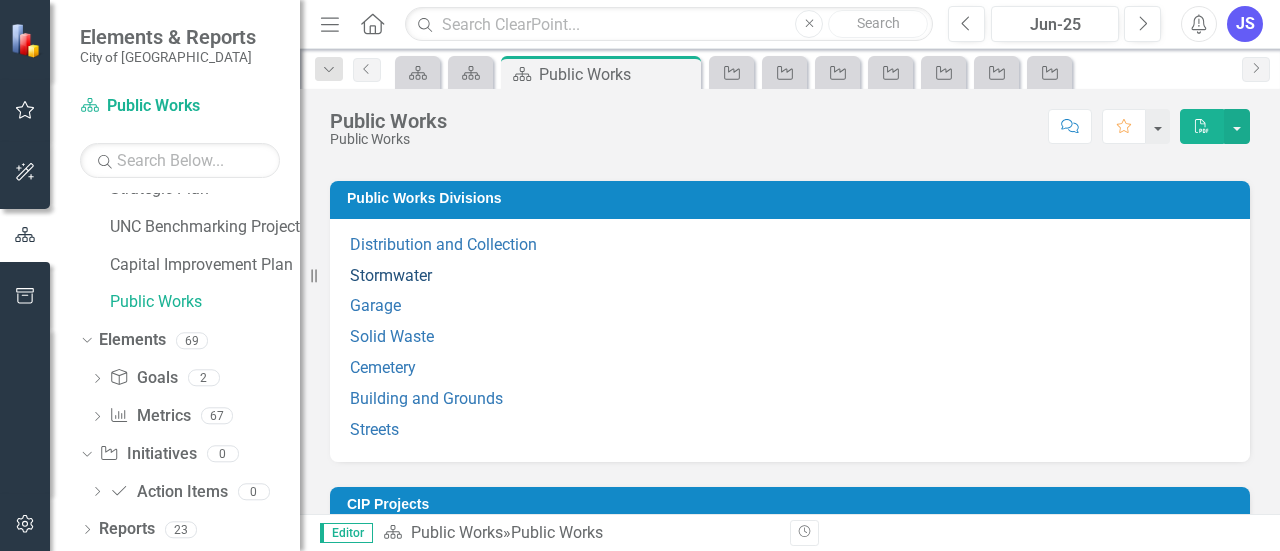 click on "Stormwater" at bounding box center [391, 275] 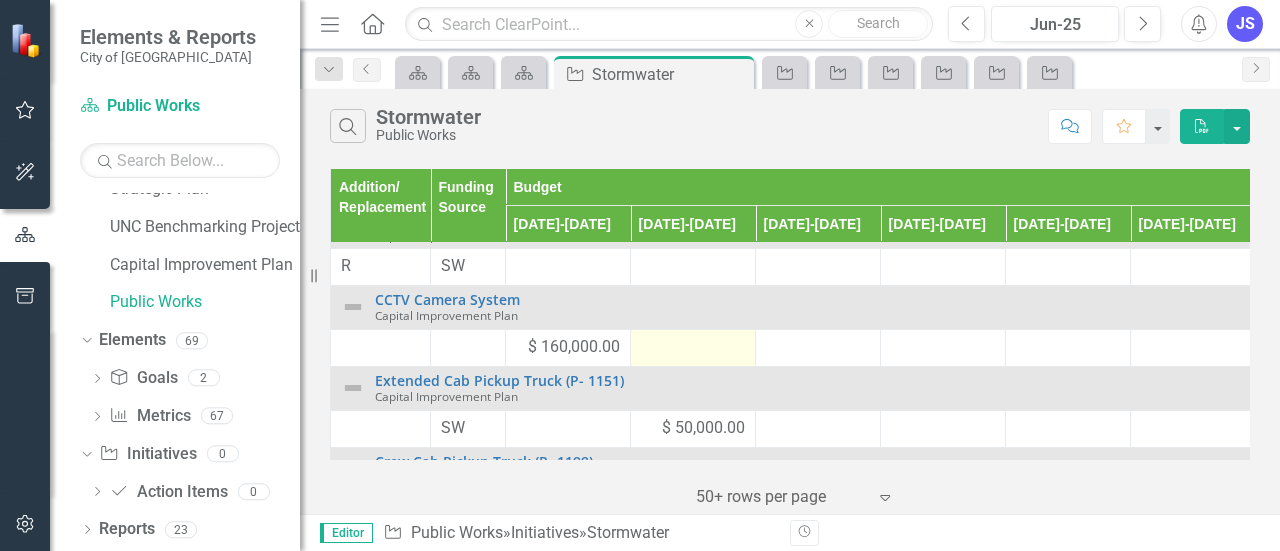 scroll, scrollTop: 759, scrollLeft: 0, axis: vertical 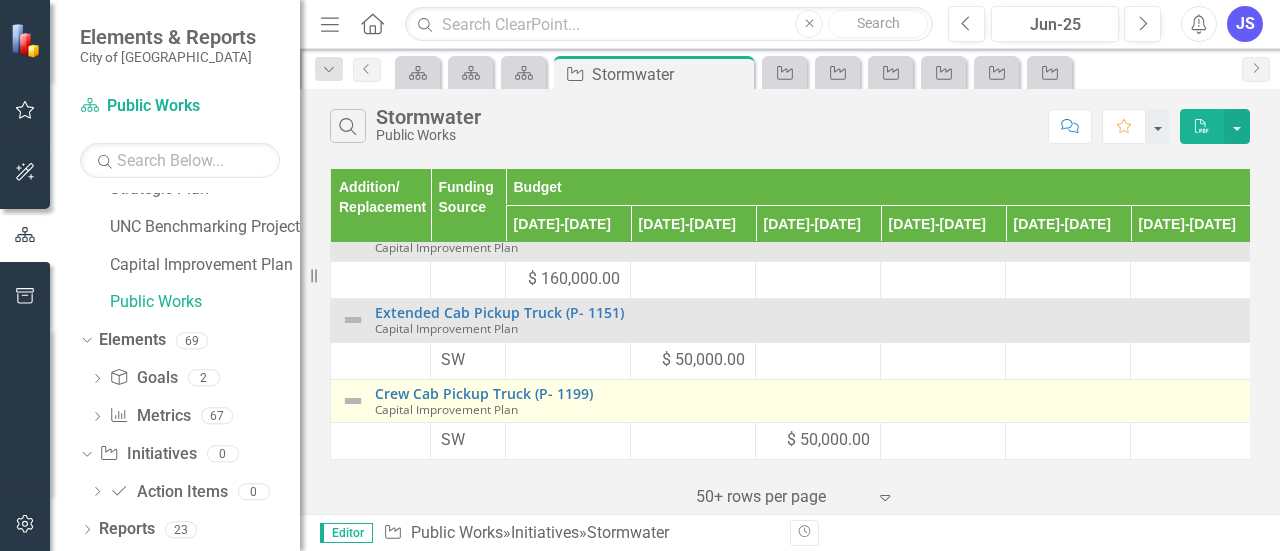 click on "Capital Improvement Plan" at bounding box center (446, 409) 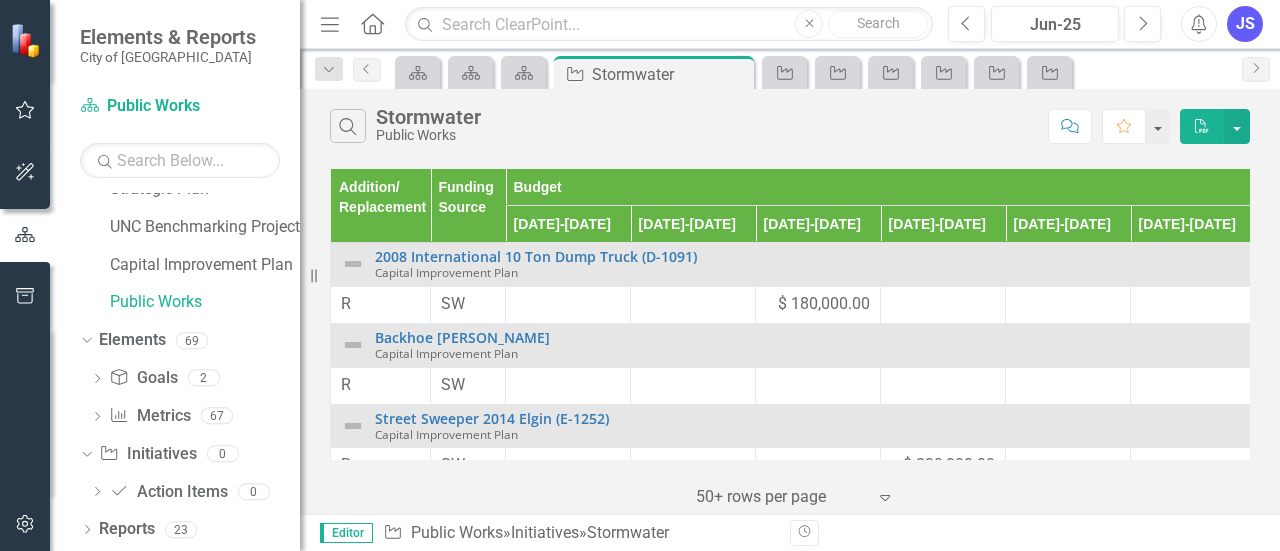scroll, scrollTop: 200, scrollLeft: 0, axis: vertical 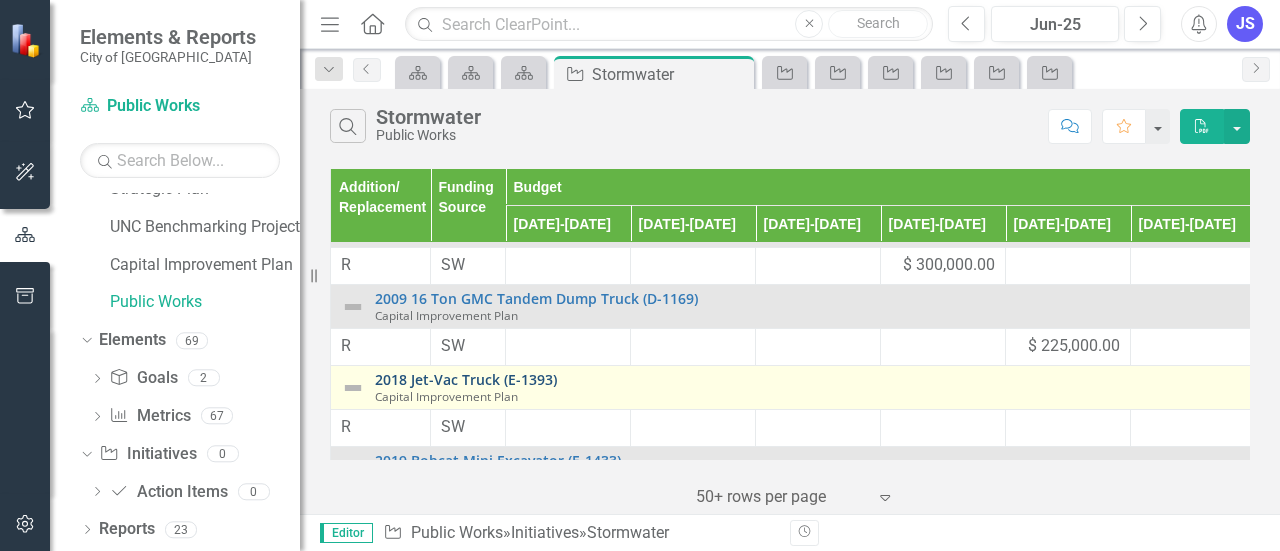 click on "2018 Jet-Vac Truck (E-1393)" at bounding box center (1060, 379) 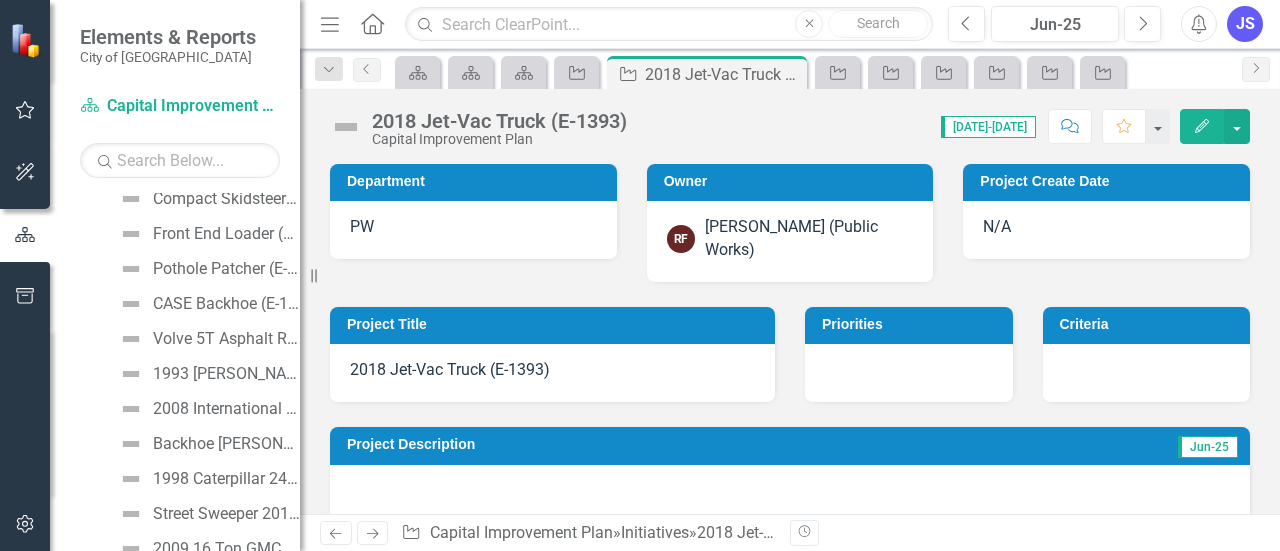 scroll, scrollTop: 3018, scrollLeft: 0, axis: vertical 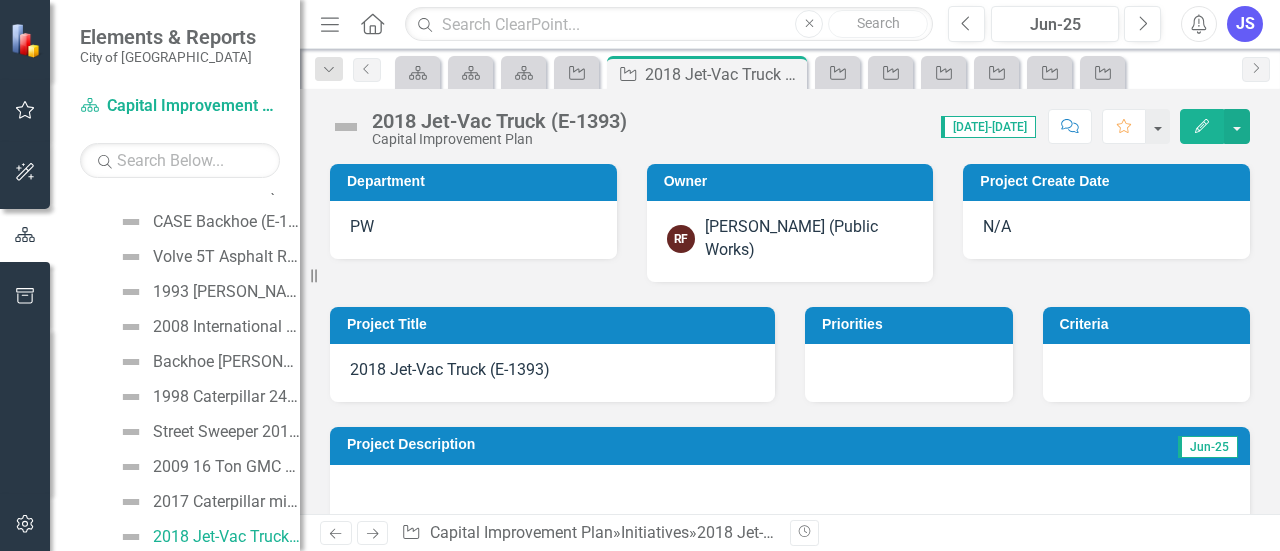 click on "Edit" at bounding box center (1202, 126) 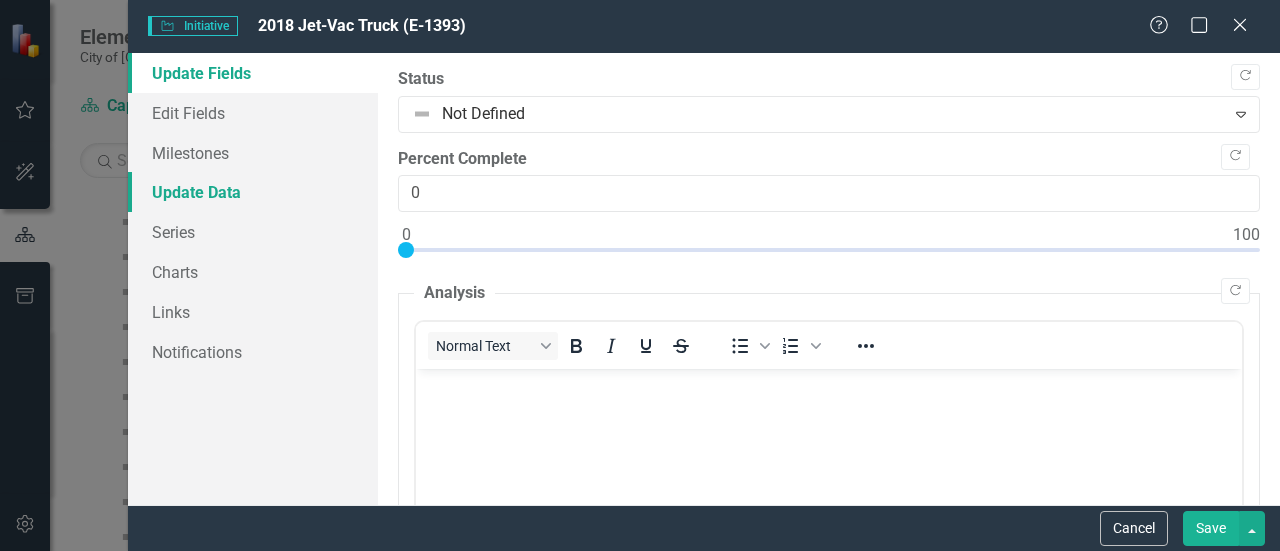 scroll, scrollTop: 0, scrollLeft: 0, axis: both 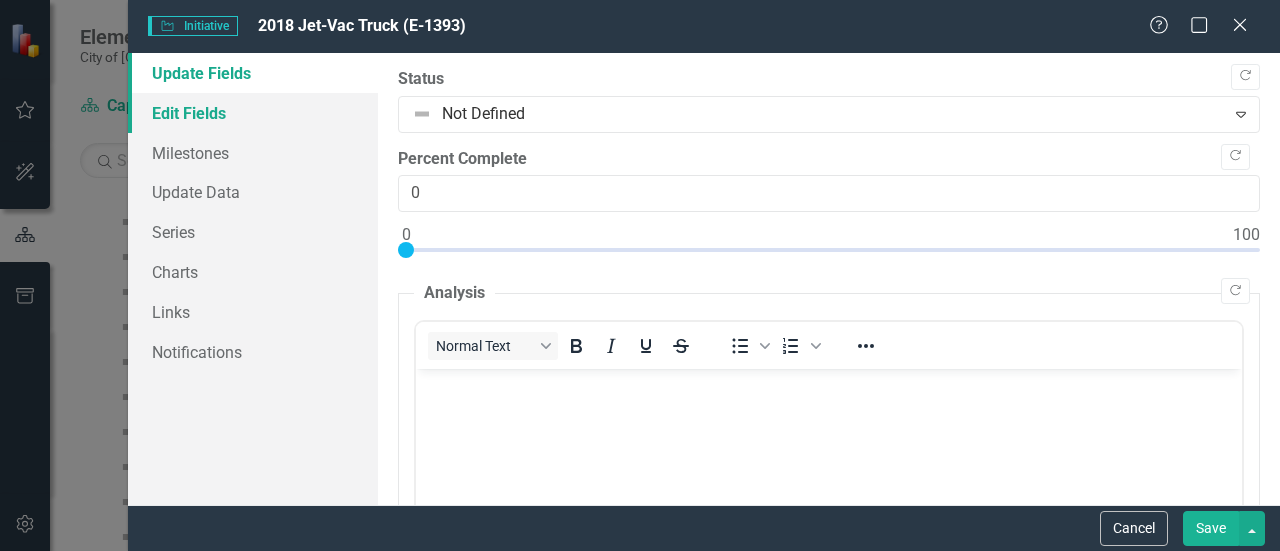 click on "Edit Fields" at bounding box center (253, 113) 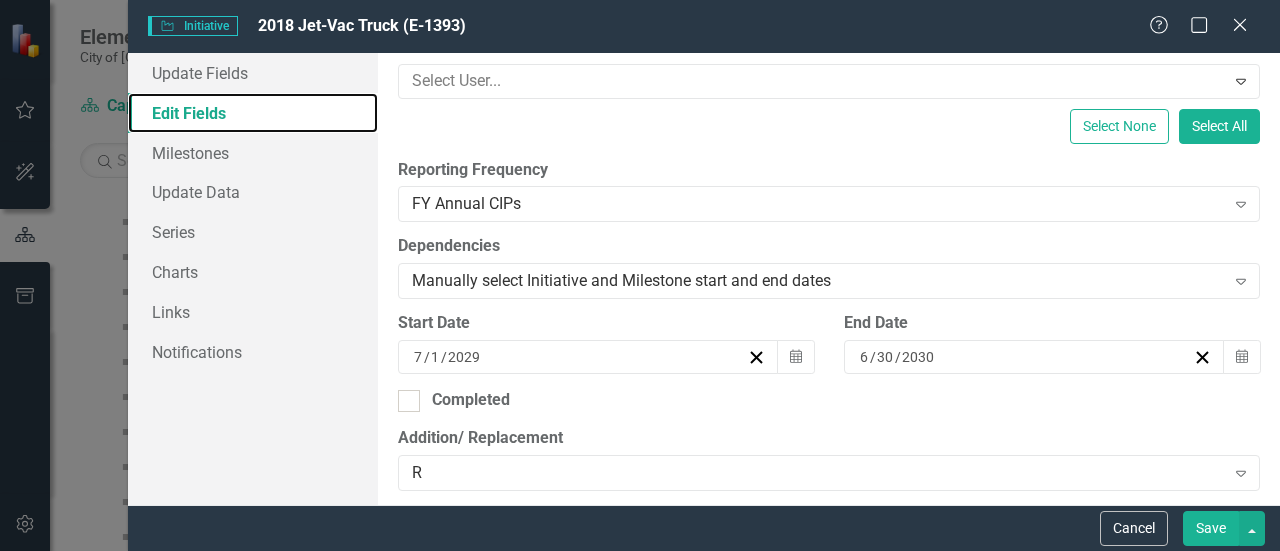 scroll, scrollTop: 0, scrollLeft: 0, axis: both 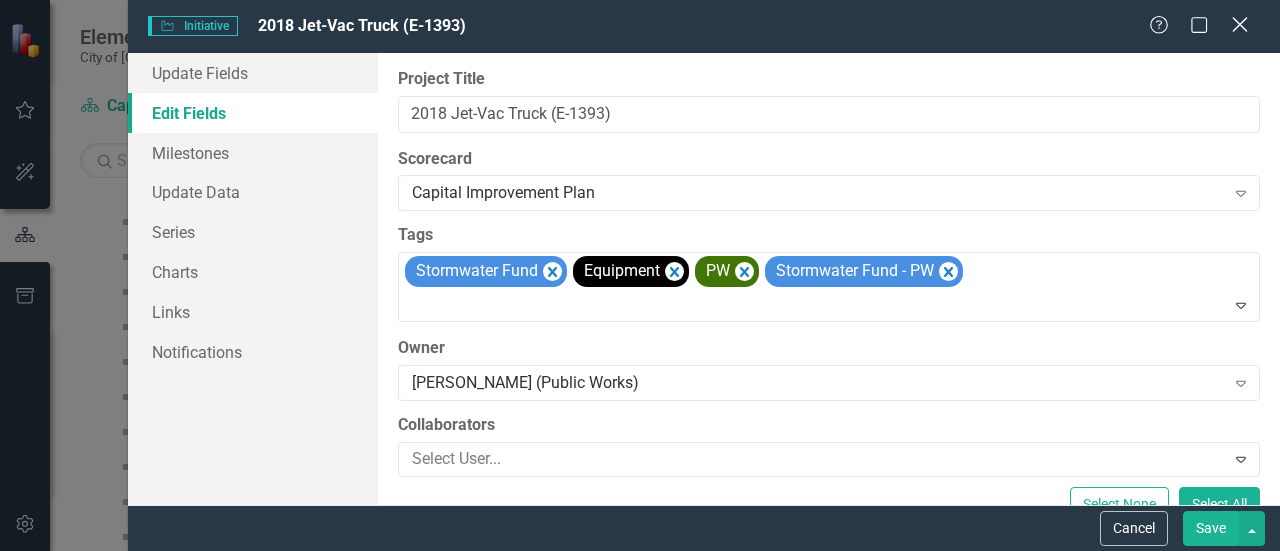 click 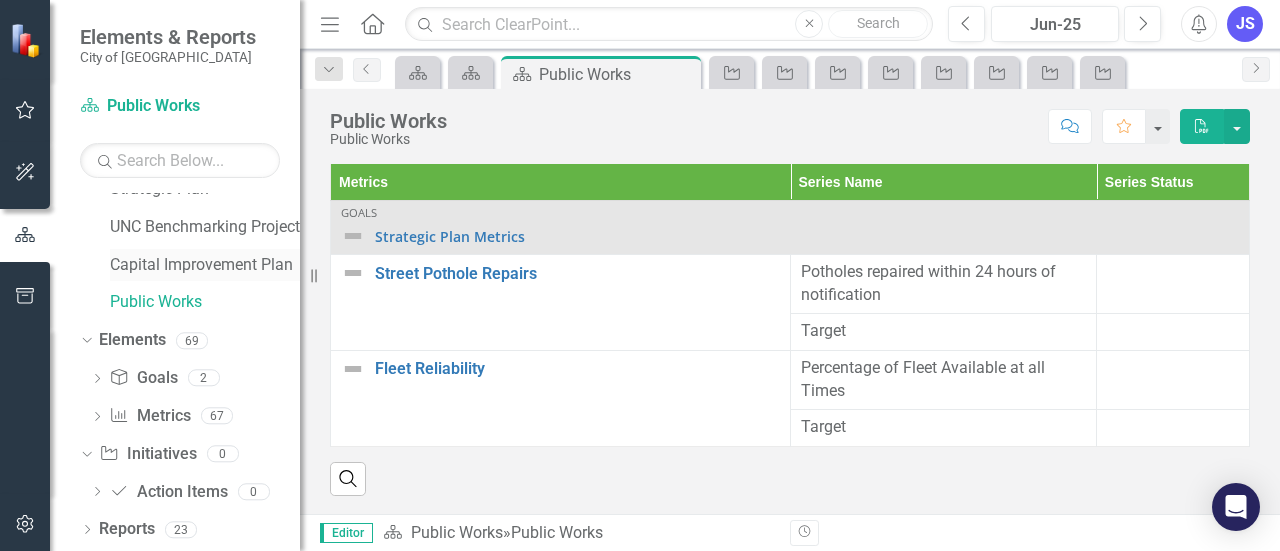 scroll, scrollTop: 58, scrollLeft: 0, axis: vertical 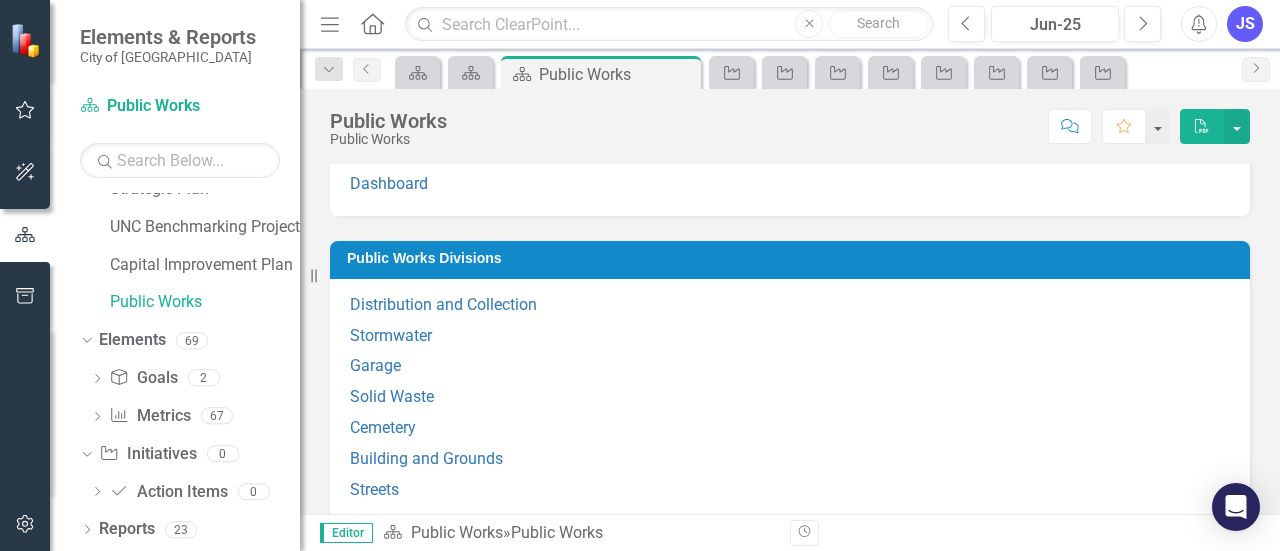 click on "Dropdown Goal Goals 2 Strategic Plan Metrics Older Version Benchmarking Metrics Dropdown Metric Metrics 67 Street Pothole Repairs Fleet Reliability Capital Improvement Project Sums Residential Refuse Collection Cost per Ton Collected Residential Refuse Collection Cost per Collection Point Refuse Tons Collected per Municipal Collection FTE Complaints per 1,000 Collection Points Valid Complaints per 1,000 Collection Points Recycling Services Cost per Capita Recycling Services FTEs per 10,000 Population Tons Recyclables Collected per 1,000 Population Tons Recyclables Collected per 1,000 Collection Points Tons Solid Waste Landfilled per 1,000 Population Recycling Services Cost per Ton Collected Recycling Services Cost per Collection Point Tons Collected Curbside per Municipal FTE Community Set-Out Rate Tons Recycled as Percentage of Tons Refuse and Recyclables Collected Yard Waste and Leaf Collection Costs per Capita Yard Waste and Leaf Collection FTEs per 10,000 Population Cost per Ton for Contract Resurfacing 0" at bounding box center (190, 437) 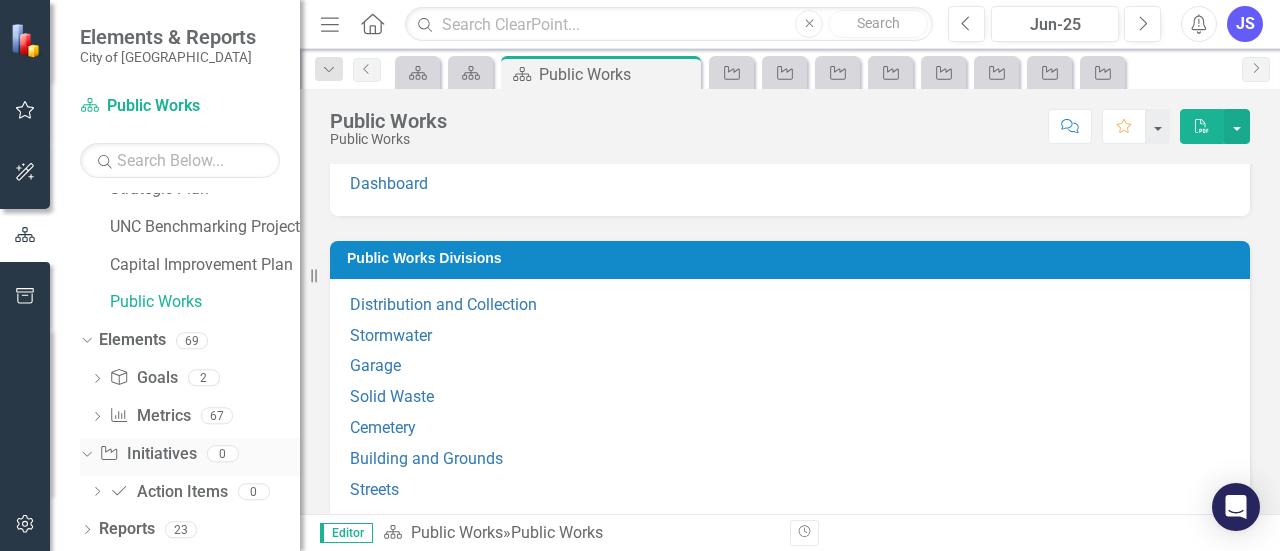 click on "Initiative Initiatives" at bounding box center (147, 454) 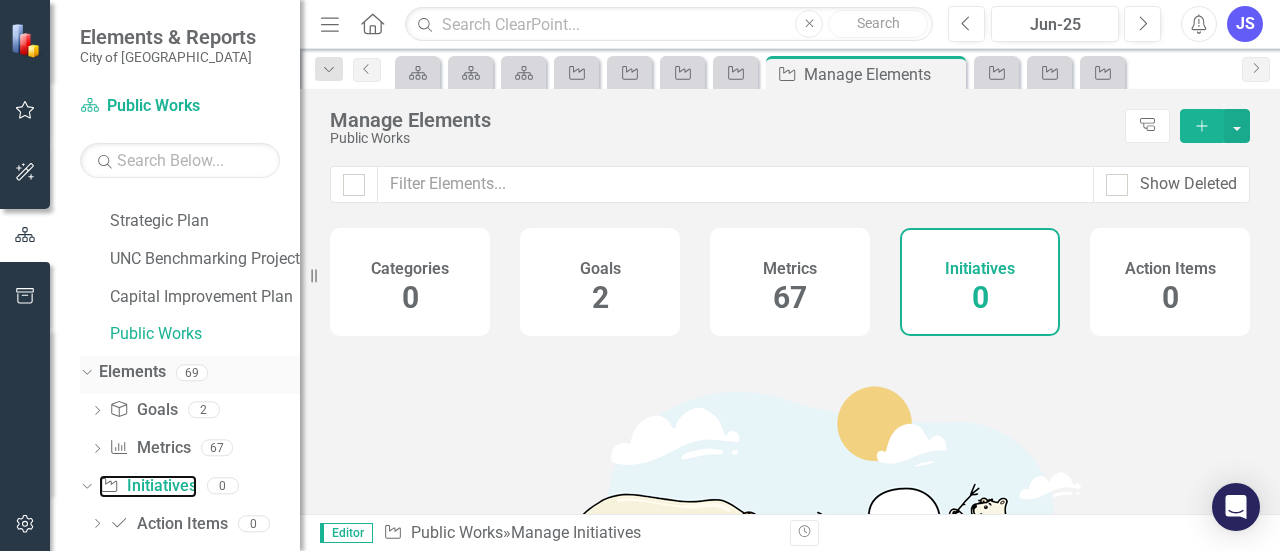 scroll, scrollTop: 0, scrollLeft: 0, axis: both 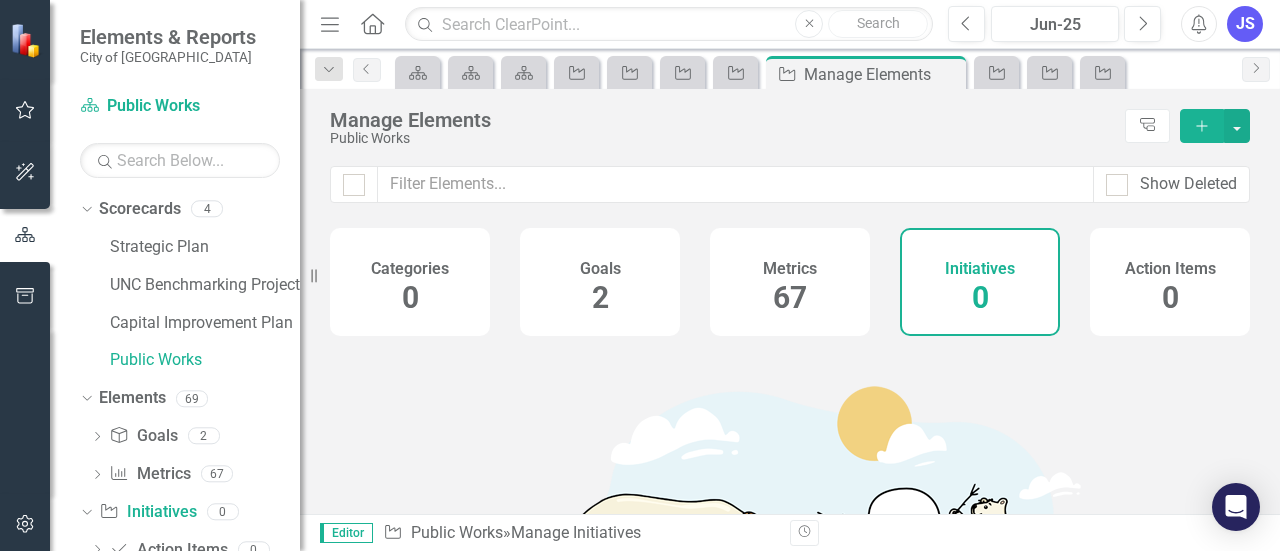 click on "Capital Improvement Plan" at bounding box center [205, 326] 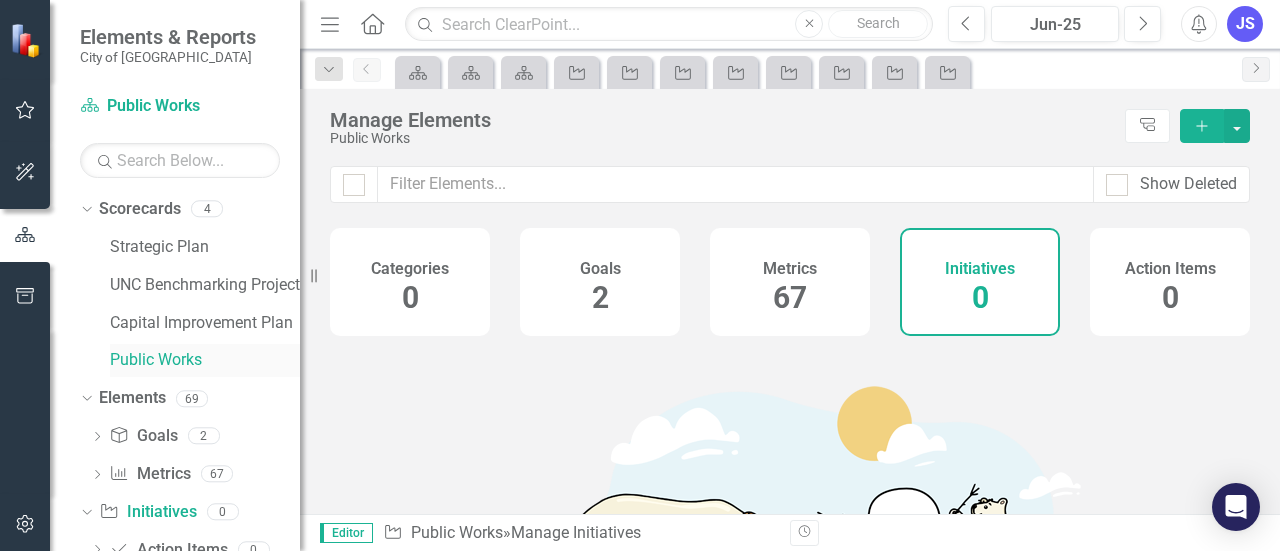 click on "Public Works" at bounding box center (205, 360) 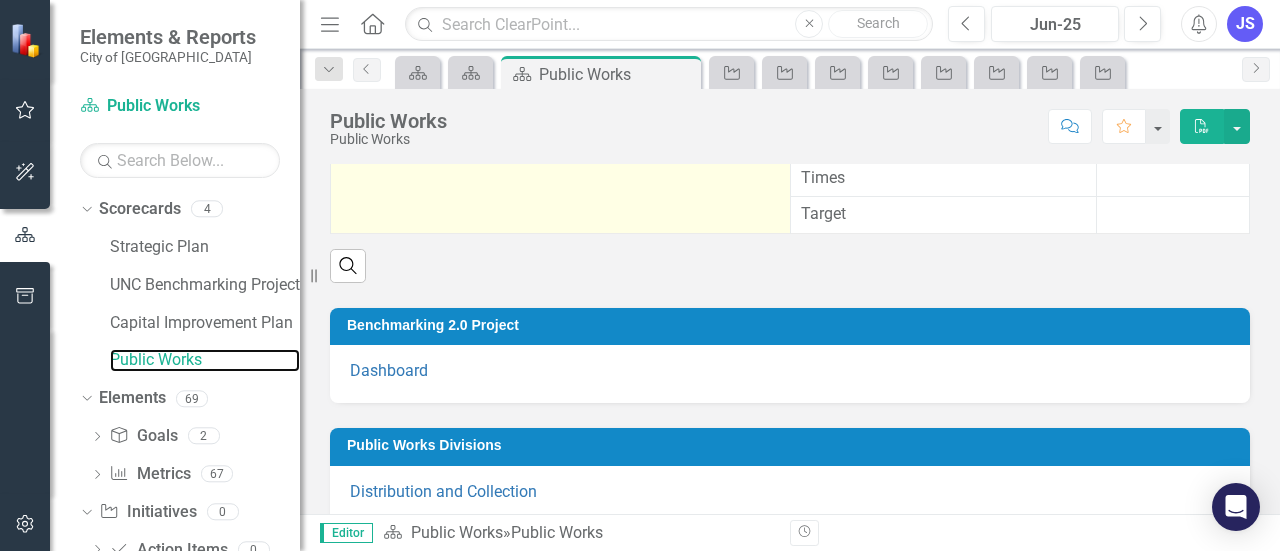 scroll, scrollTop: 400, scrollLeft: 0, axis: vertical 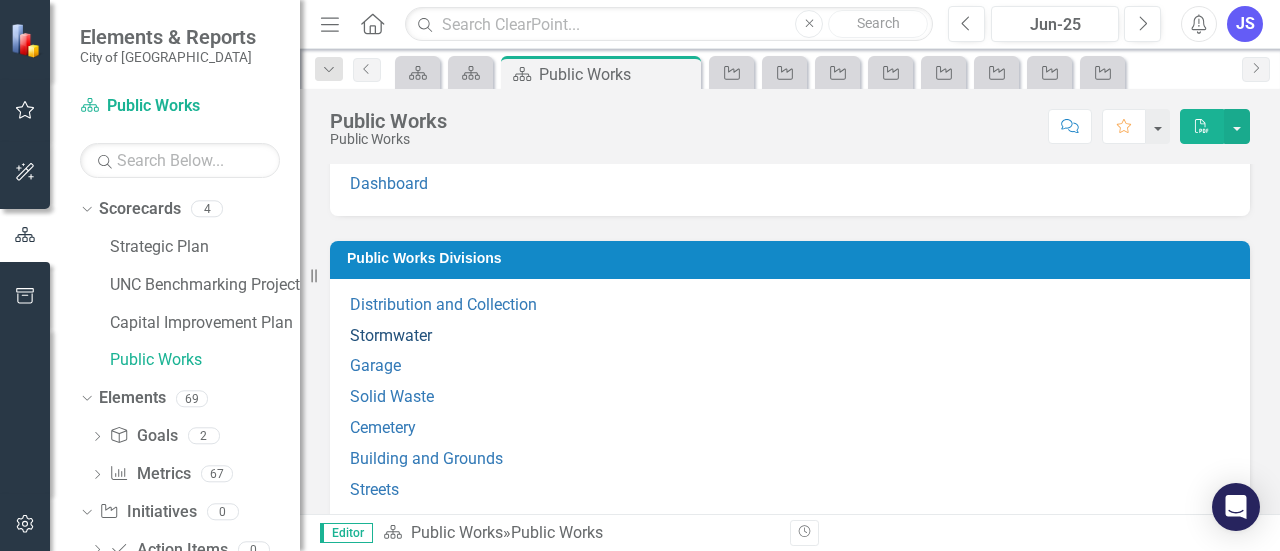 click on "Stormwater" at bounding box center (391, 335) 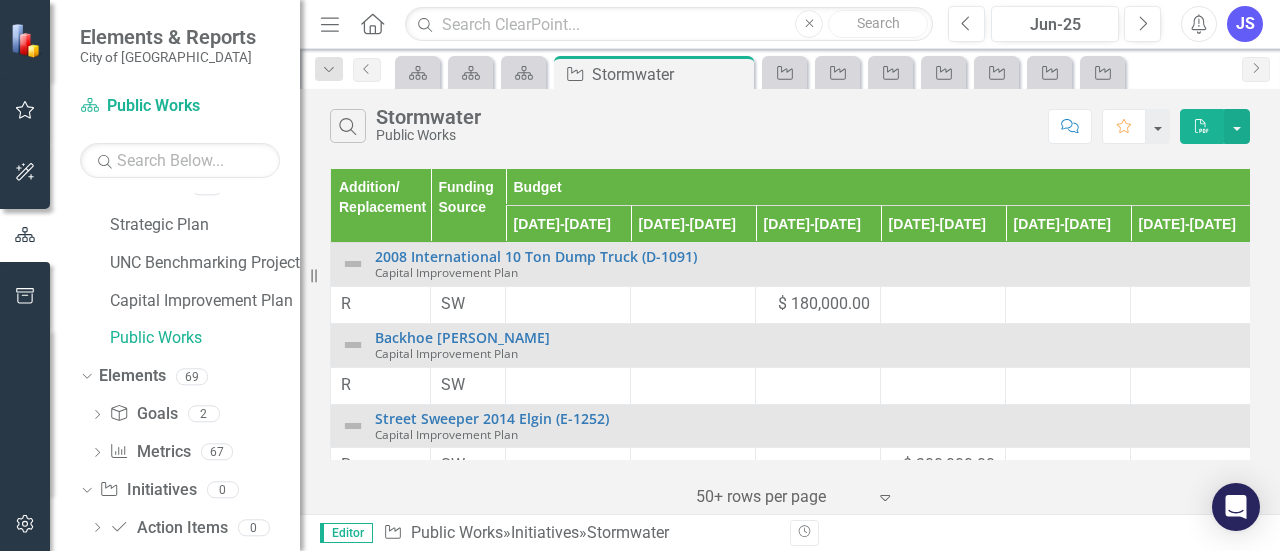 scroll, scrollTop: 57, scrollLeft: 0, axis: vertical 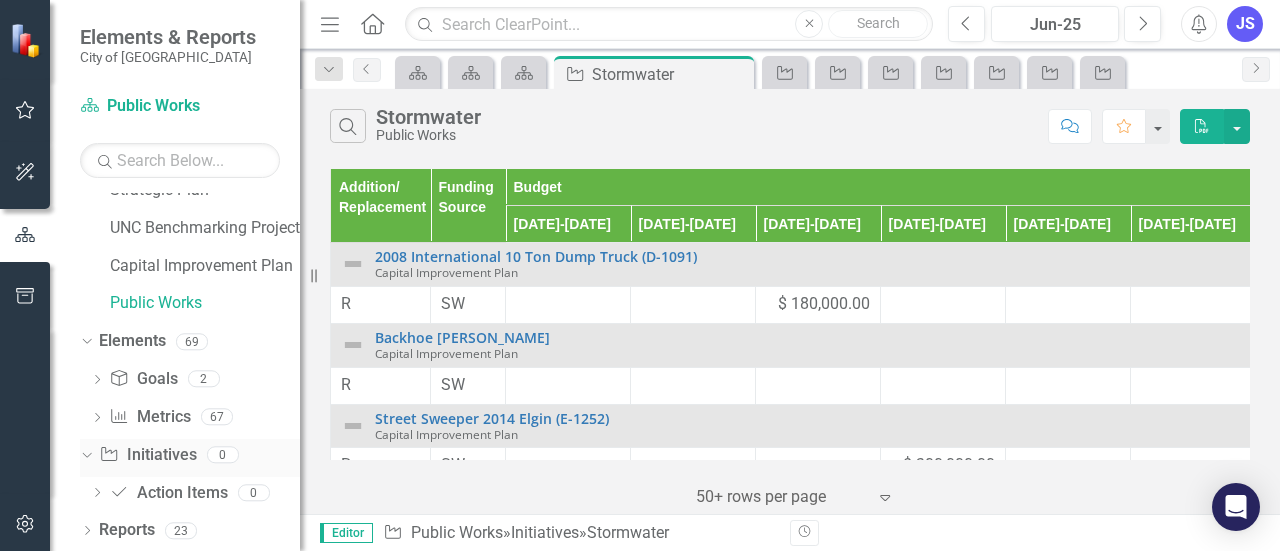 click on "Initiative Initiatives" at bounding box center (147, 455) 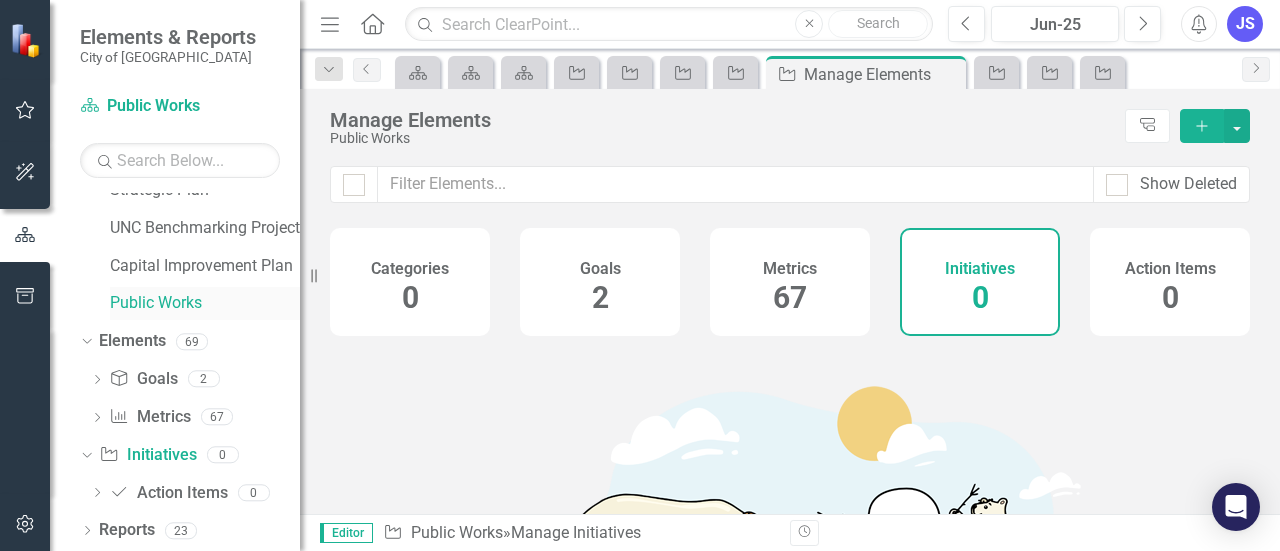 click on "Public Works" at bounding box center (205, 303) 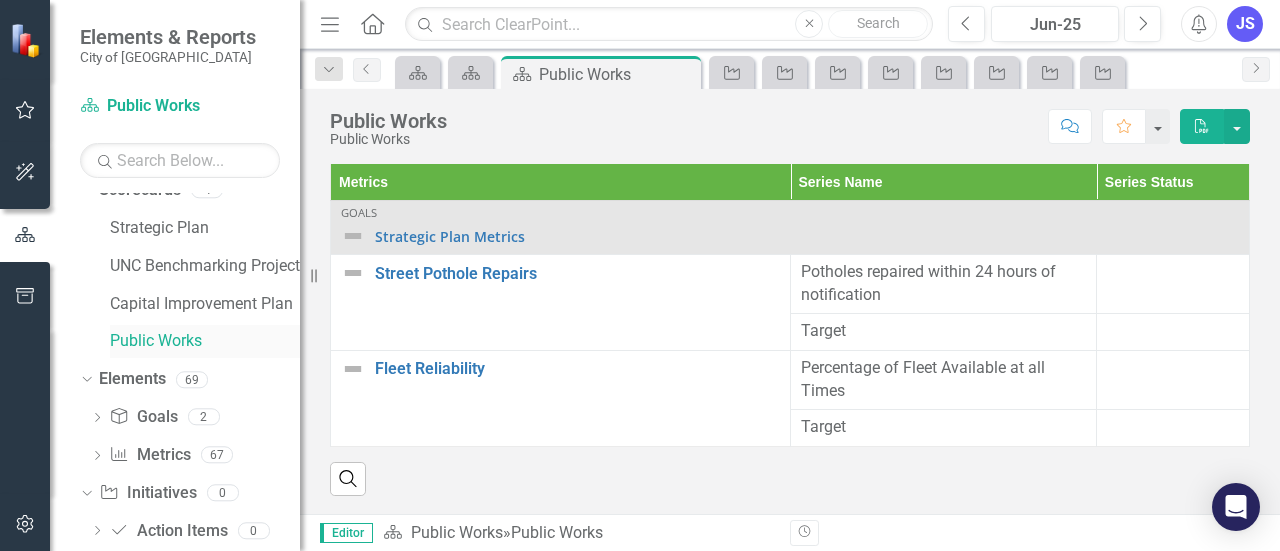 scroll, scrollTop: 0, scrollLeft: 0, axis: both 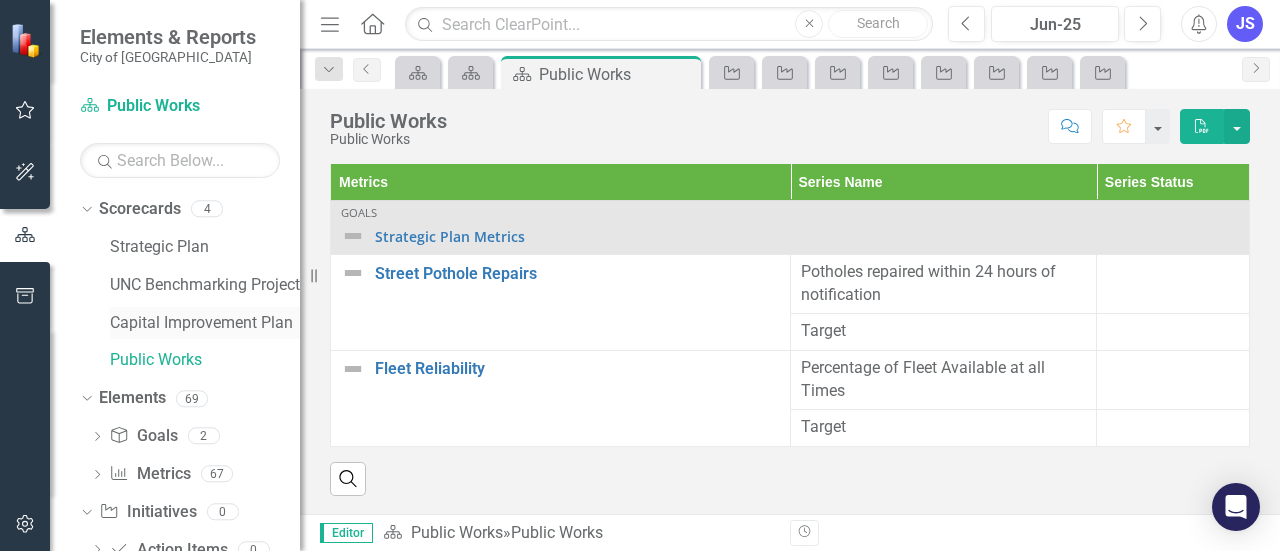 click on "Capital Improvement Plan" at bounding box center (205, 323) 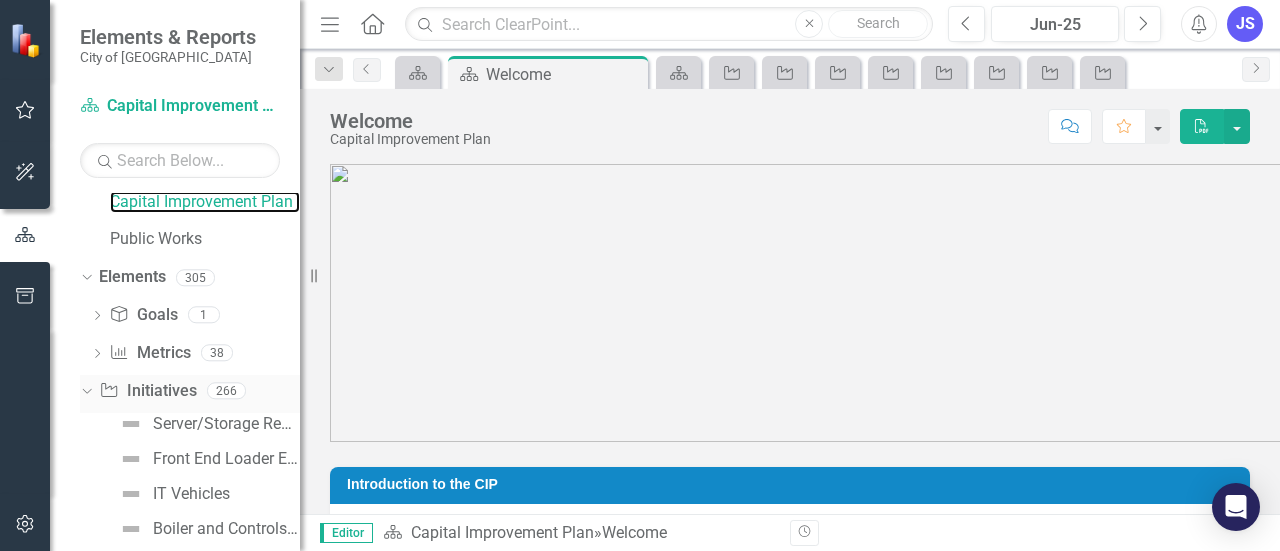 scroll, scrollTop: 200, scrollLeft: 0, axis: vertical 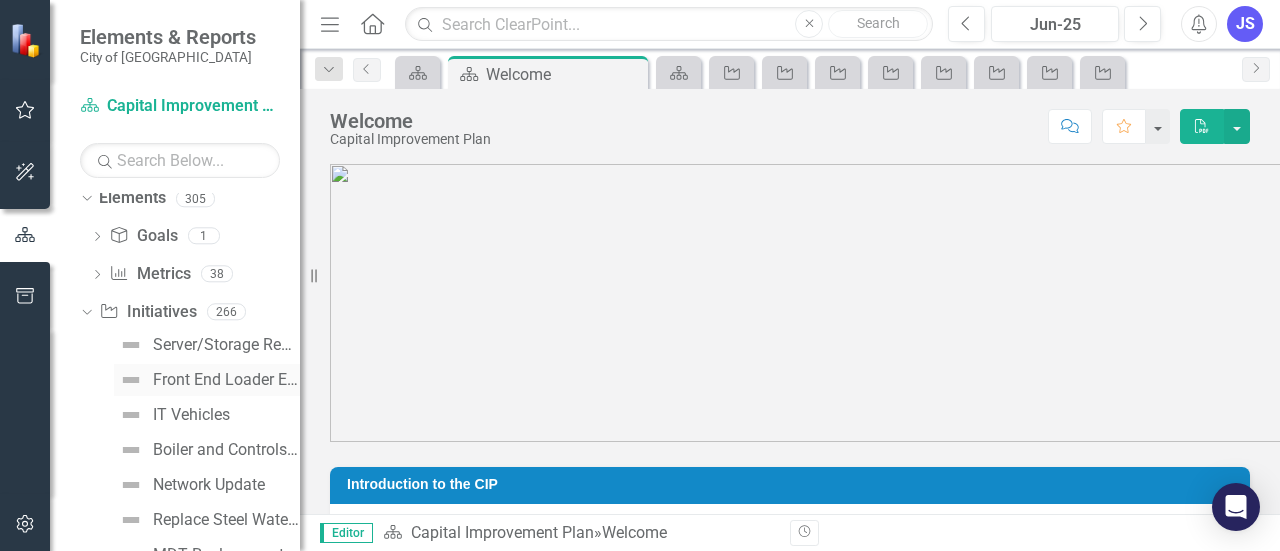 click on "Front End Loader E-775" at bounding box center [226, 380] 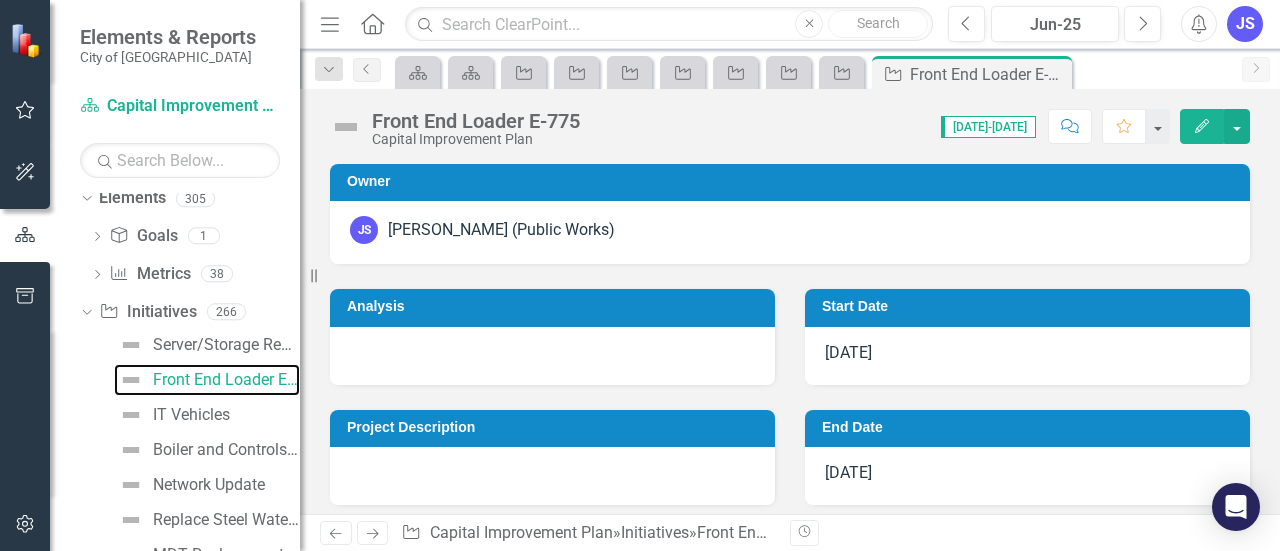 scroll, scrollTop: 44, scrollLeft: 0, axis: vertical 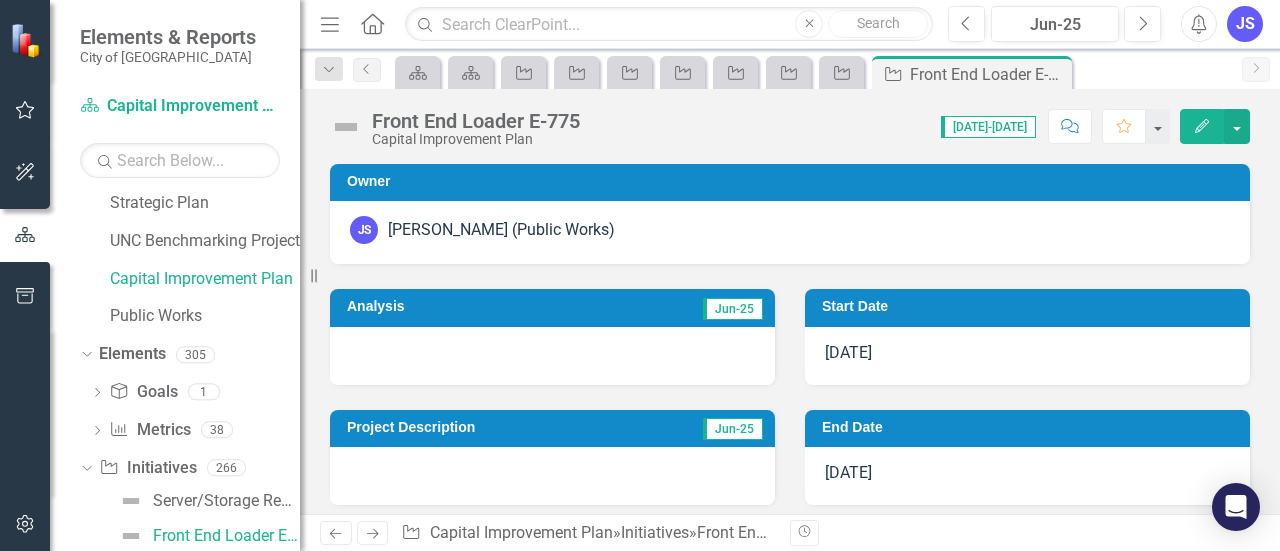 drag, startPoint x: 1198, startPoint y: 121, endPoint x: 1222, endPoint y: 121, distance: 24 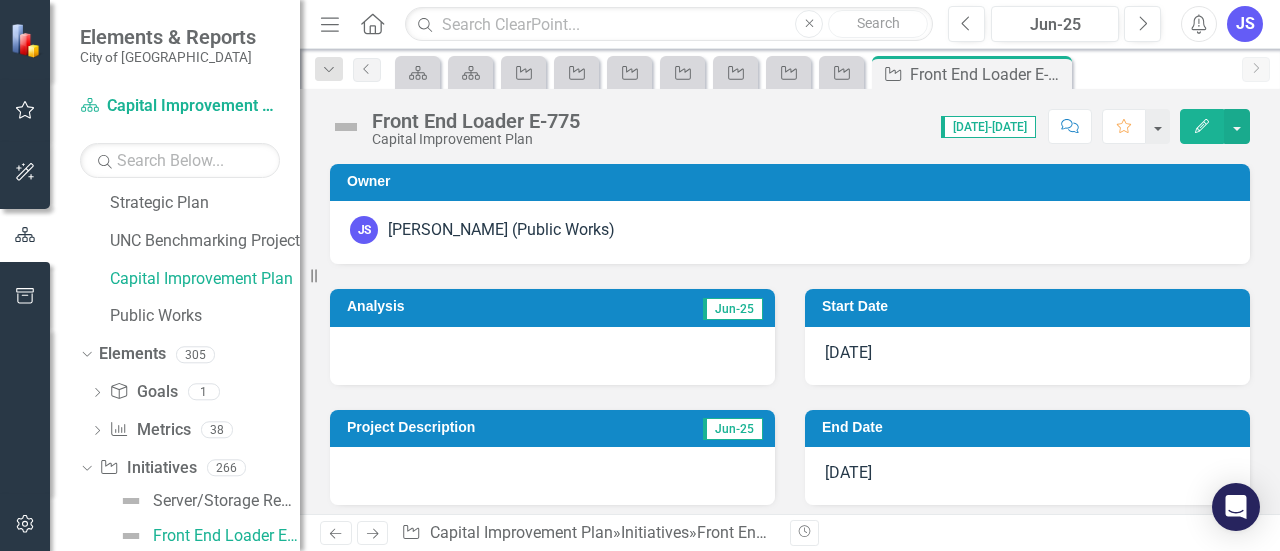click on "Edit" 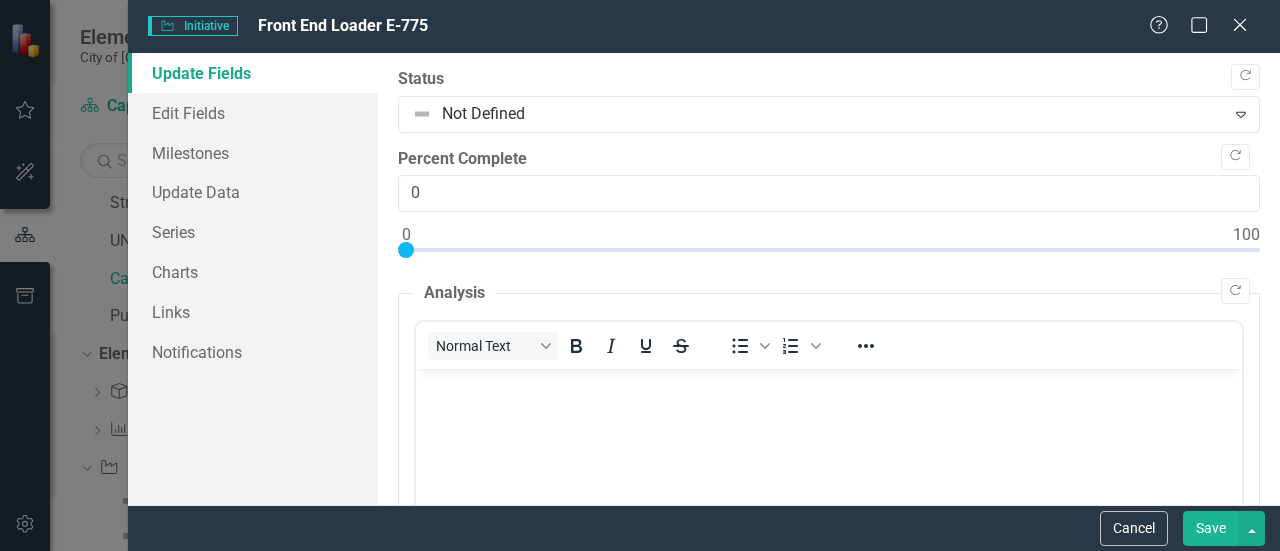 scroll, scrollTop: 0, scrollLeft: 0, axis: both 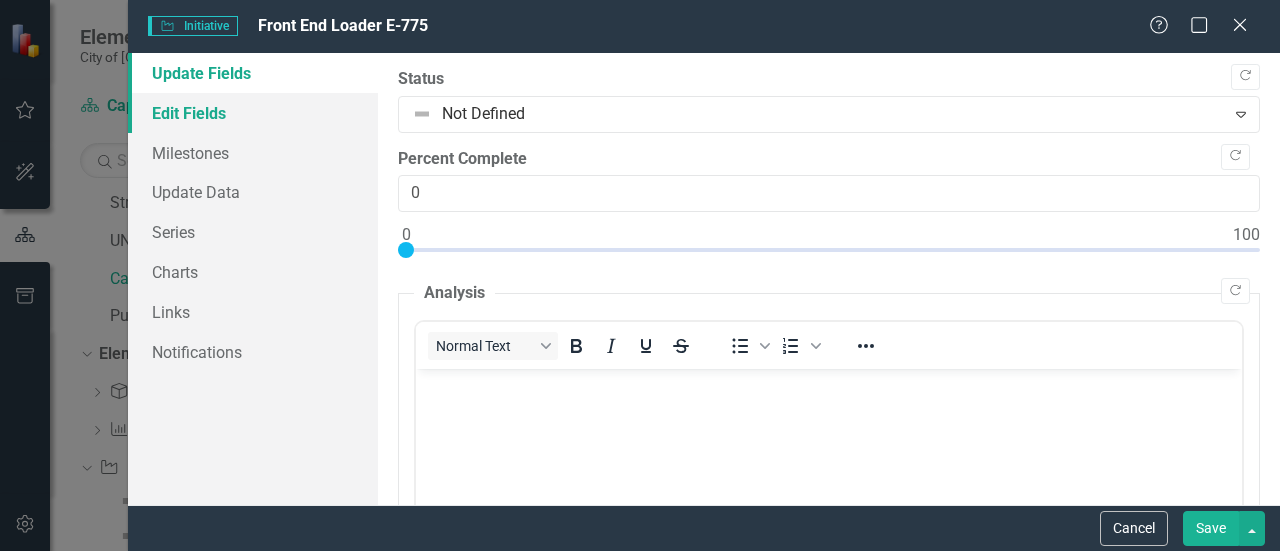 click on "Edit Fields" at bounding box center (253, 113) 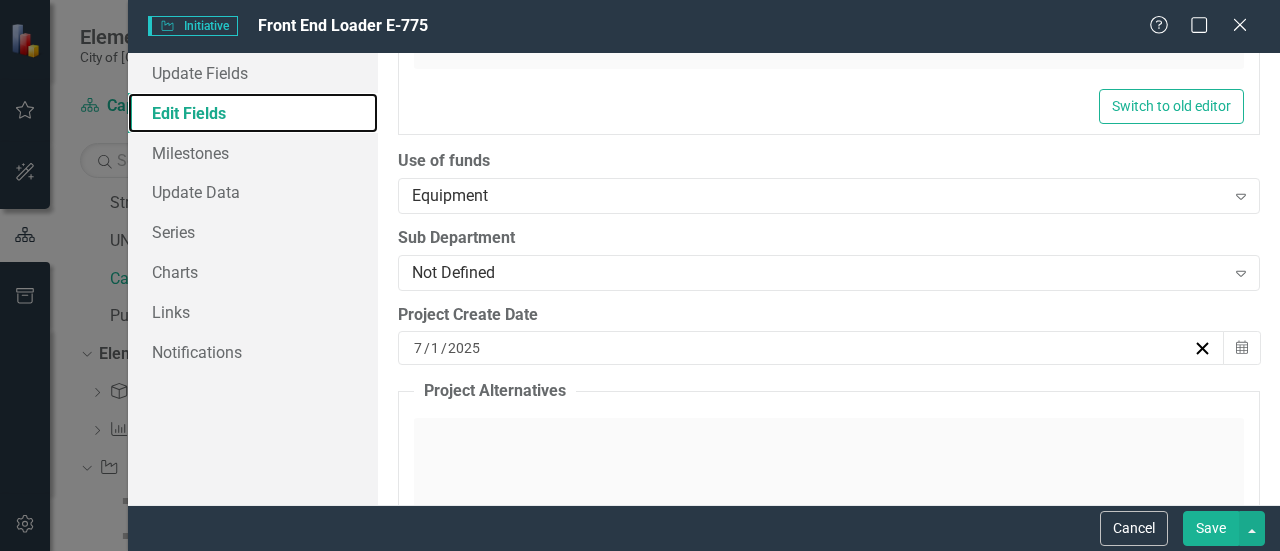 scroll, scrollTop: 2500, scrollLeft: 0, axis: vertical 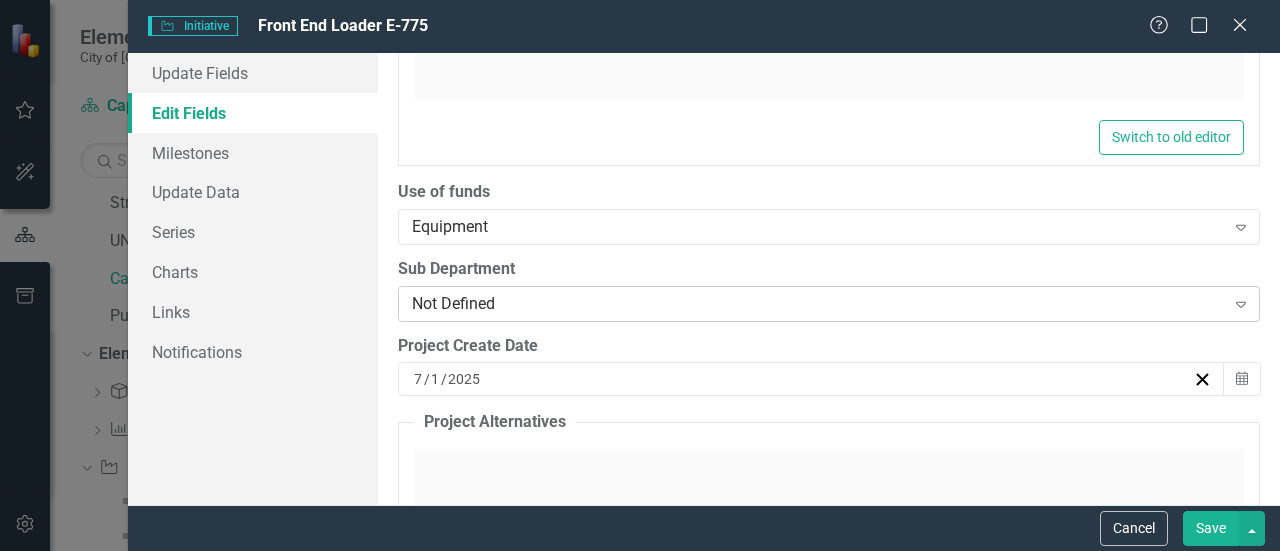 click on "Not Defined" at bounding box center [818, 303] 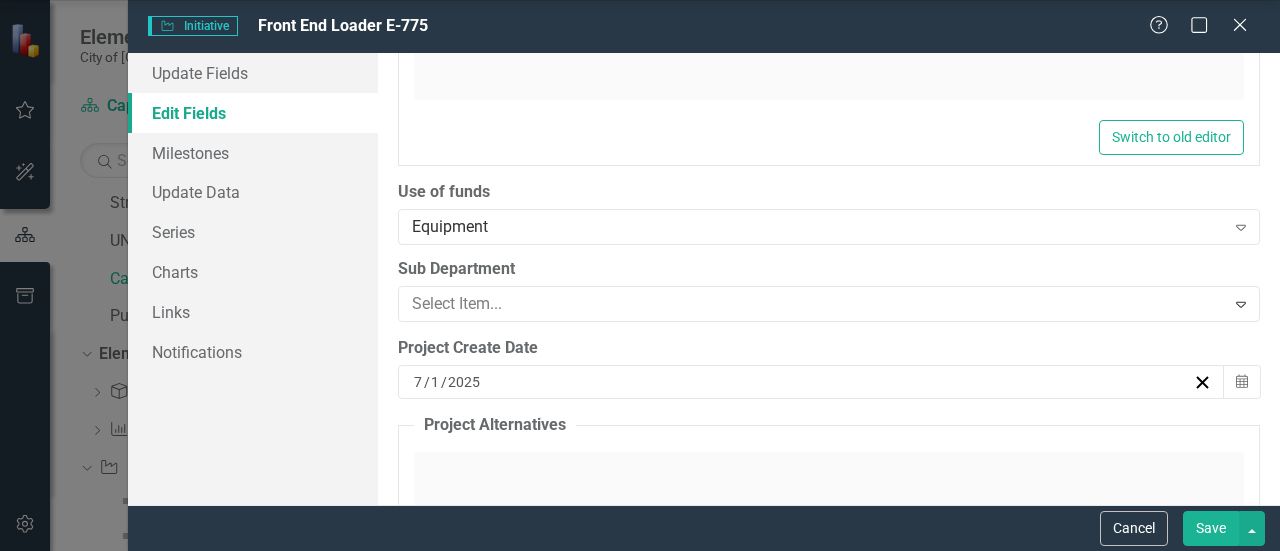 click on "Stormwater" at bounding box center [644, -181] 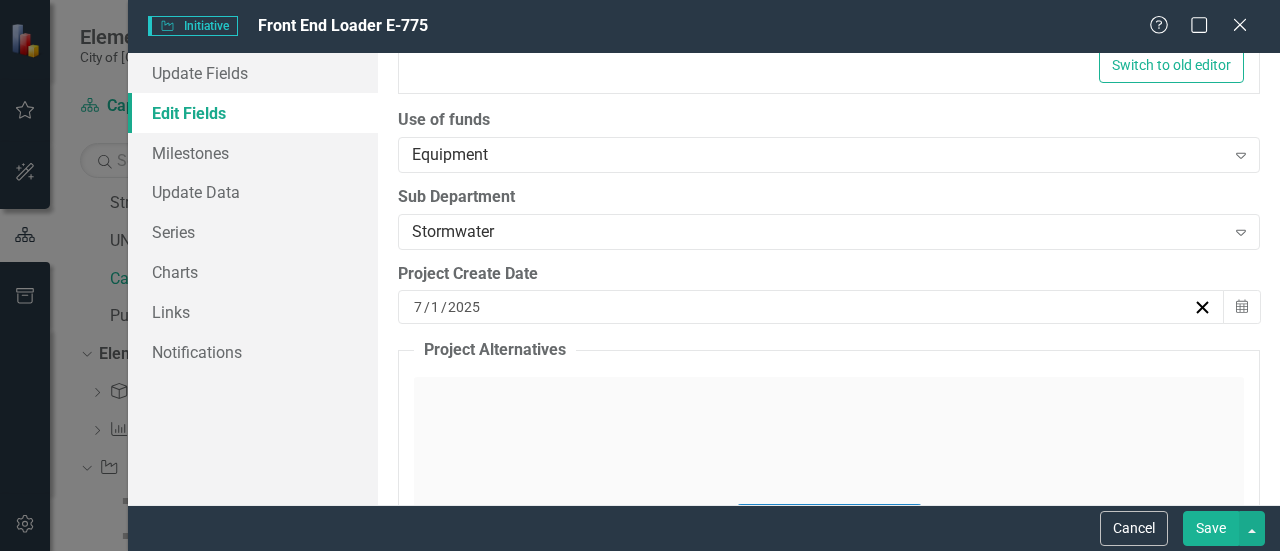 scroll, scrollTop: 2600, scrollLeft: 0, axis: vertical 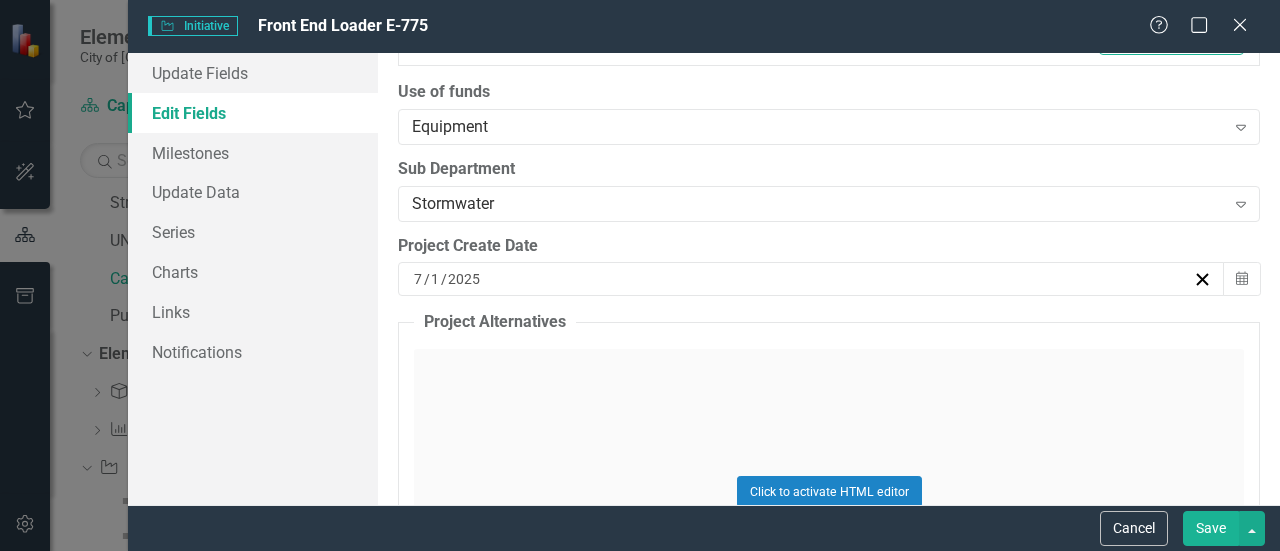 click on "Save" at bounding box center (1211, 528) 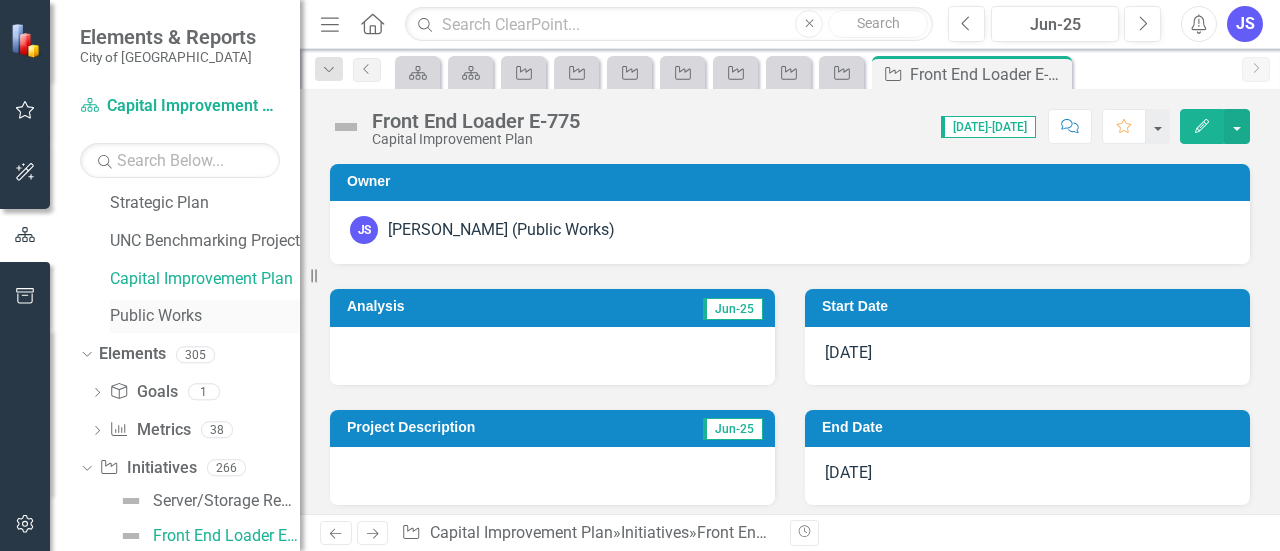 click on "Public Works" at bounding box center [205, 316] 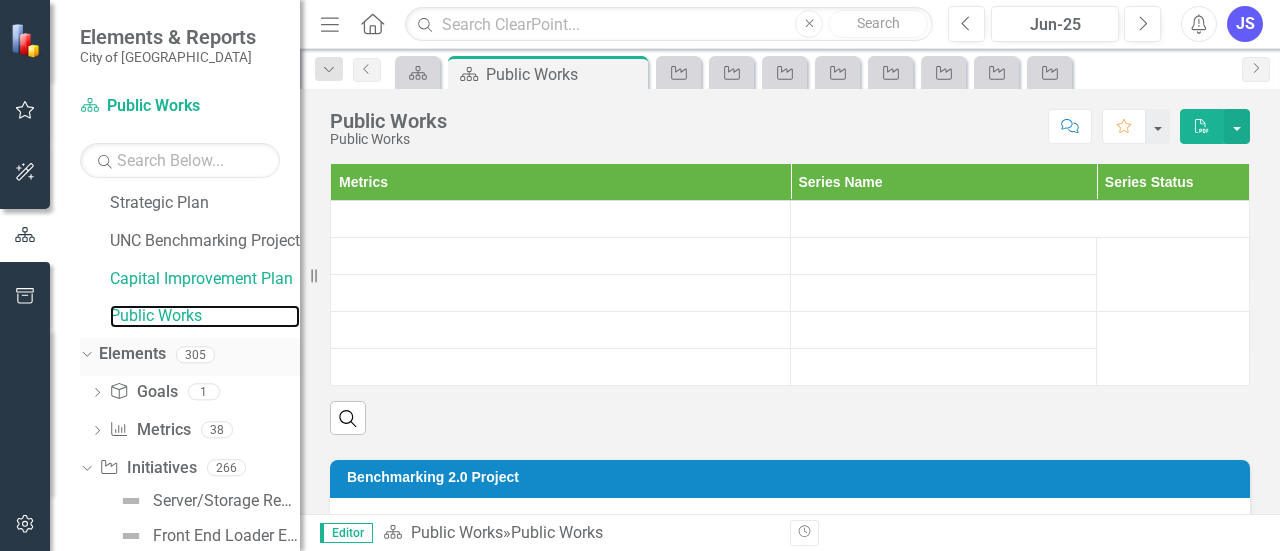 scroll, scrollTop: 244, scrollLeft: 0, axis: vertical 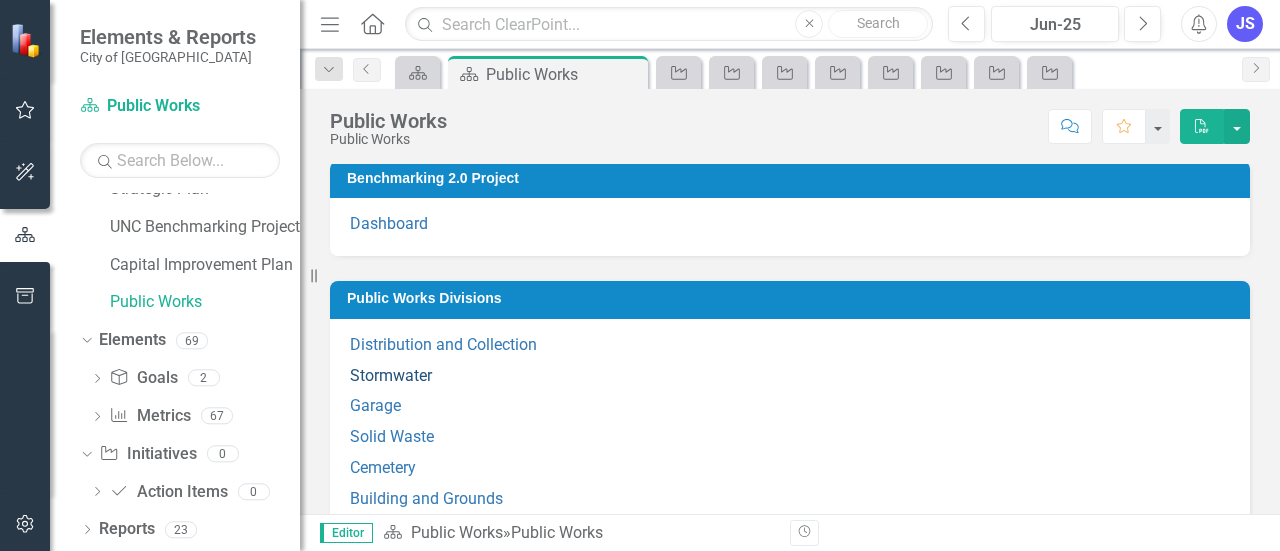 click on "Stormwater" at bounding box center (391, 375) 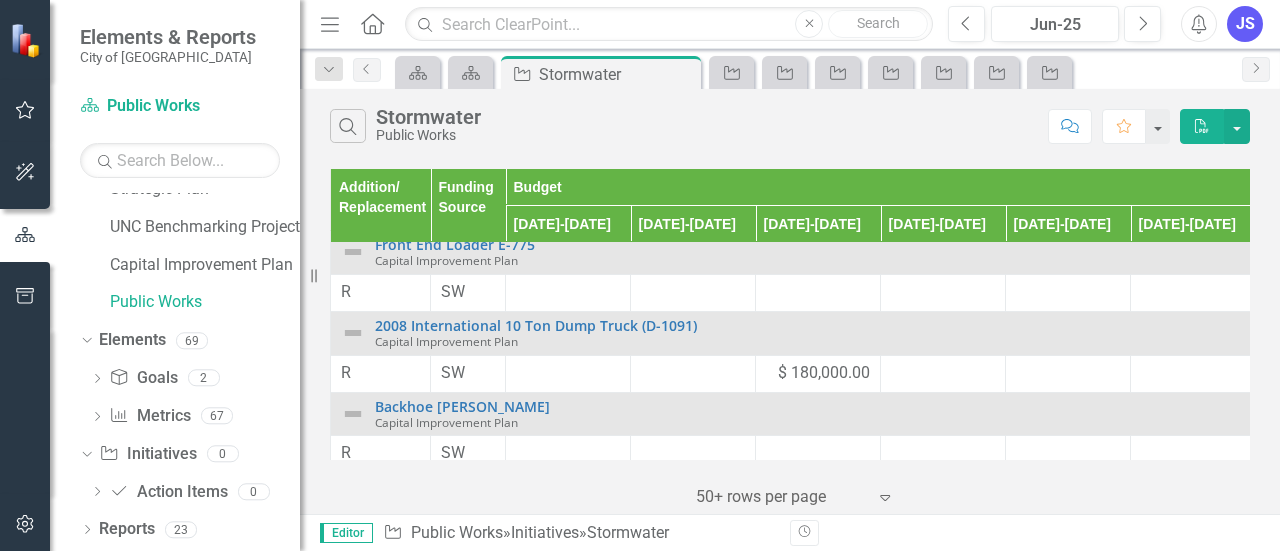 scroll, scrollTop: 0, scrollLeft: 0, axis: both 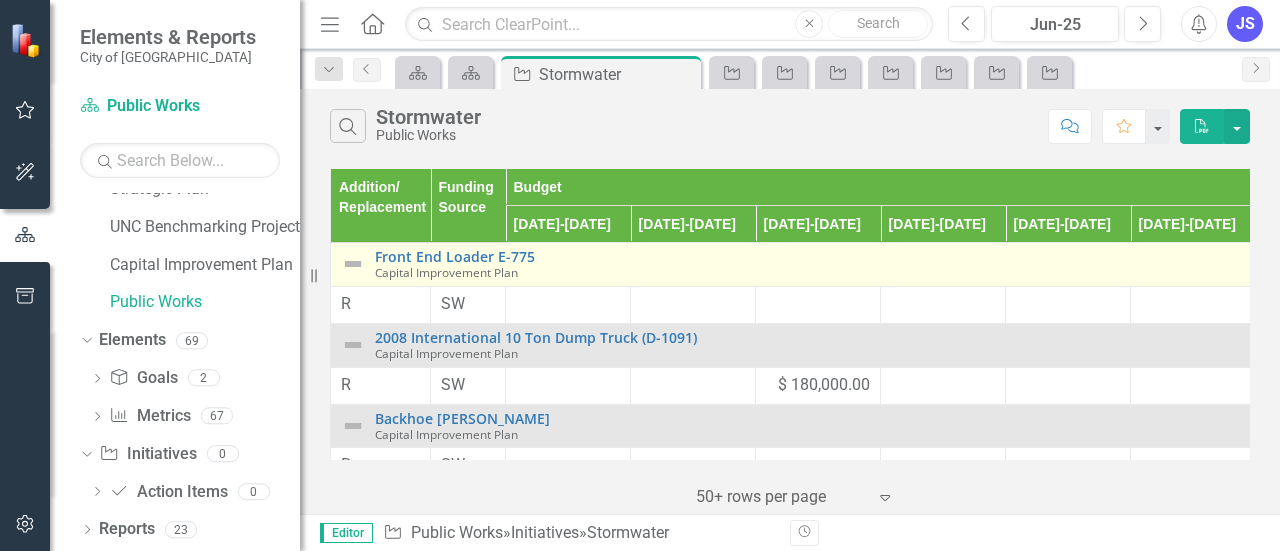 click on "Capital Improvement Plan" at bounding box center [446, 272] 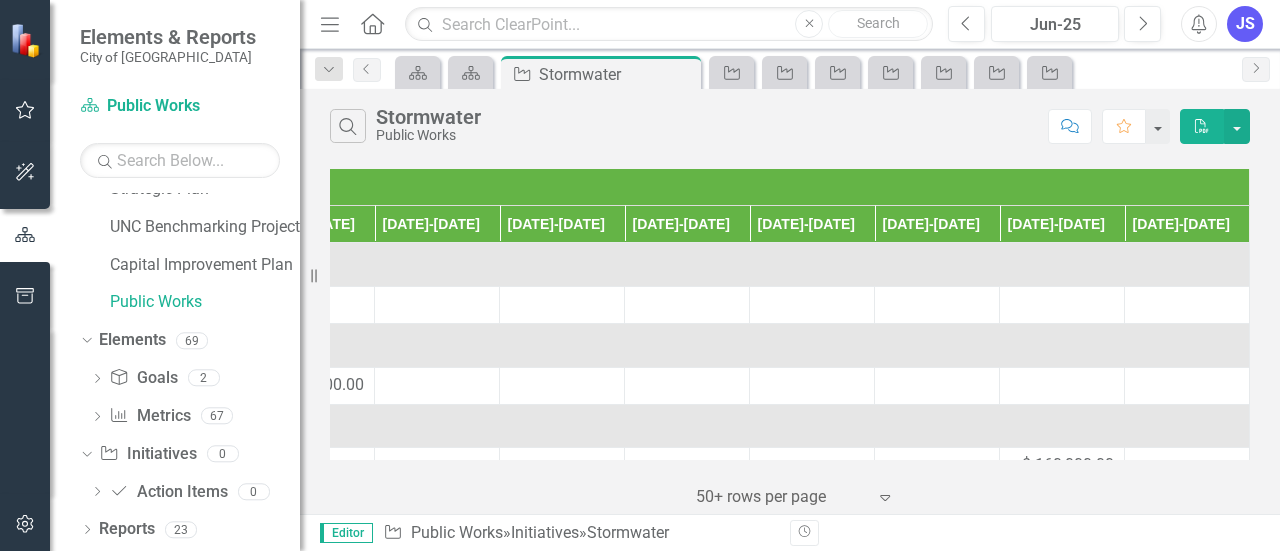 scroll, scrollTop: 0, scrollLeft: 0, axis: both 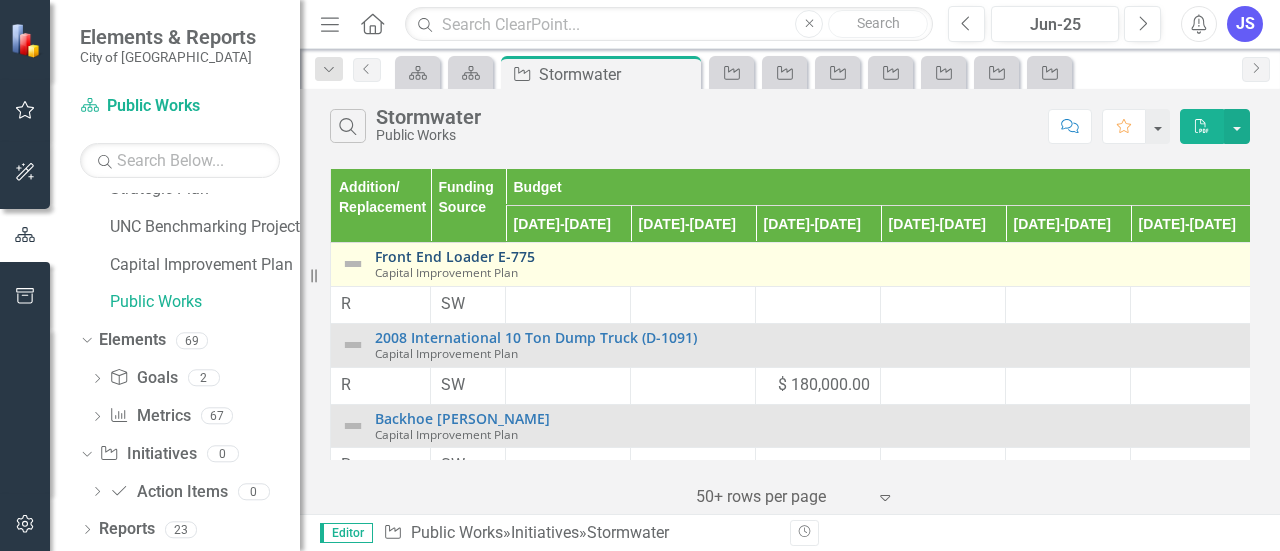 click on "Front End Loader E-775" at bounding box center (1060, 256) 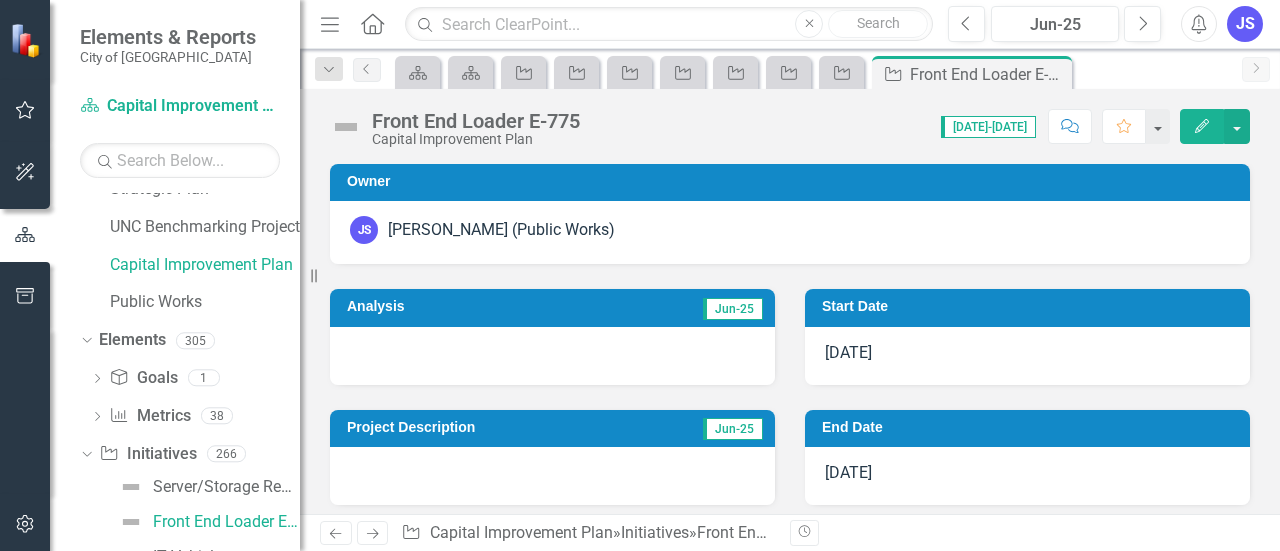scroll, scrollTop: 44, scrollLeft: 0, axis: vertical 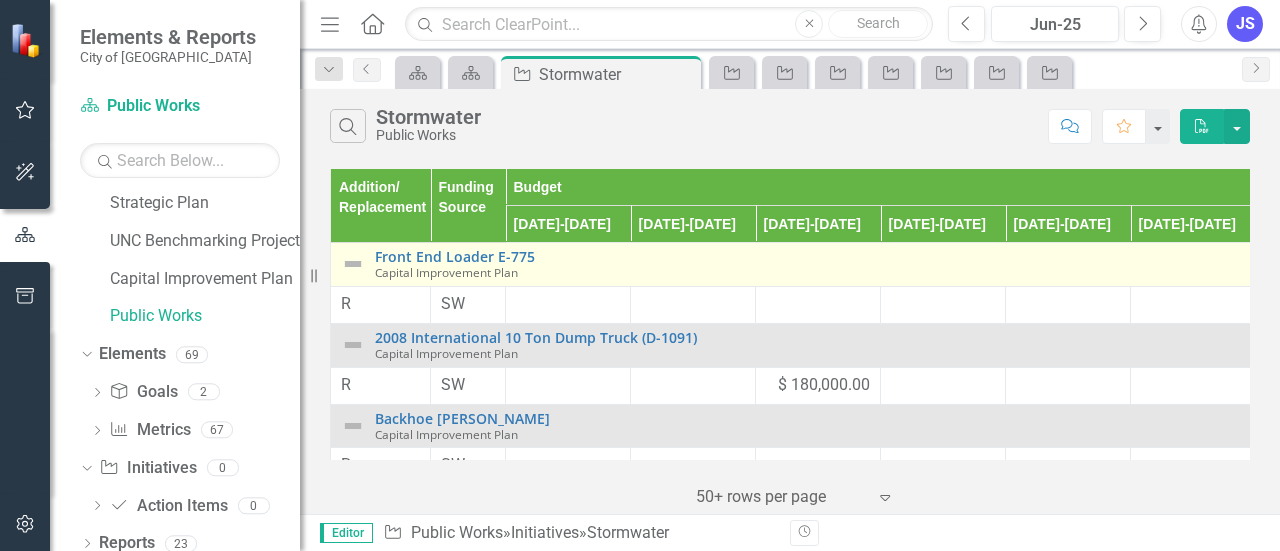 click on "Front End Loader E-775 Capital Improvement Plan" at bounding box center (1060, 264) 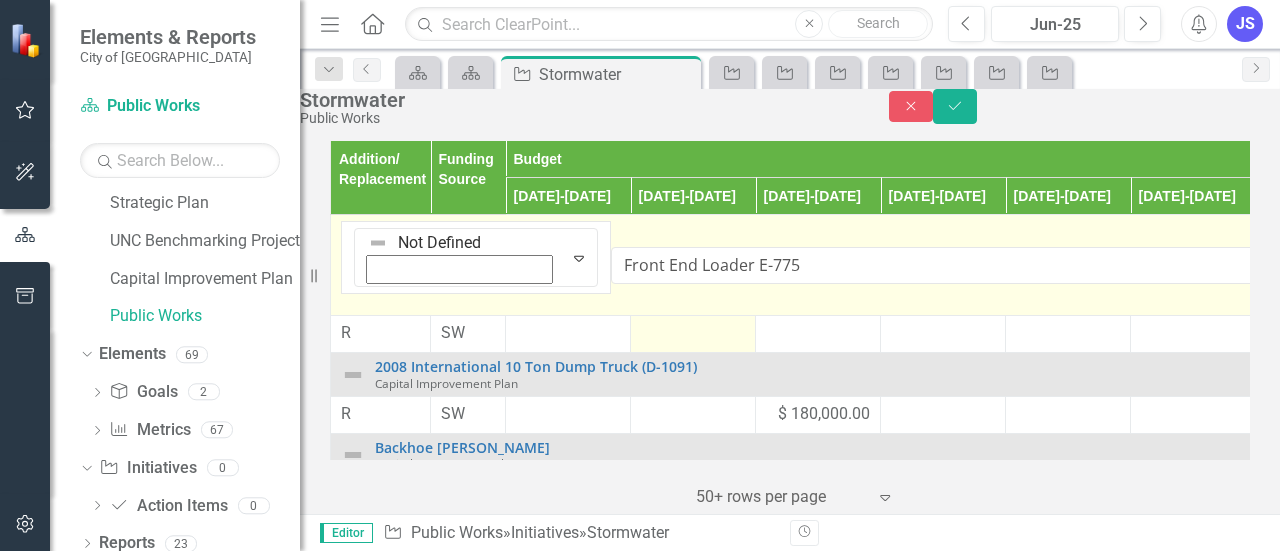 click at bounding box center [693, 334] 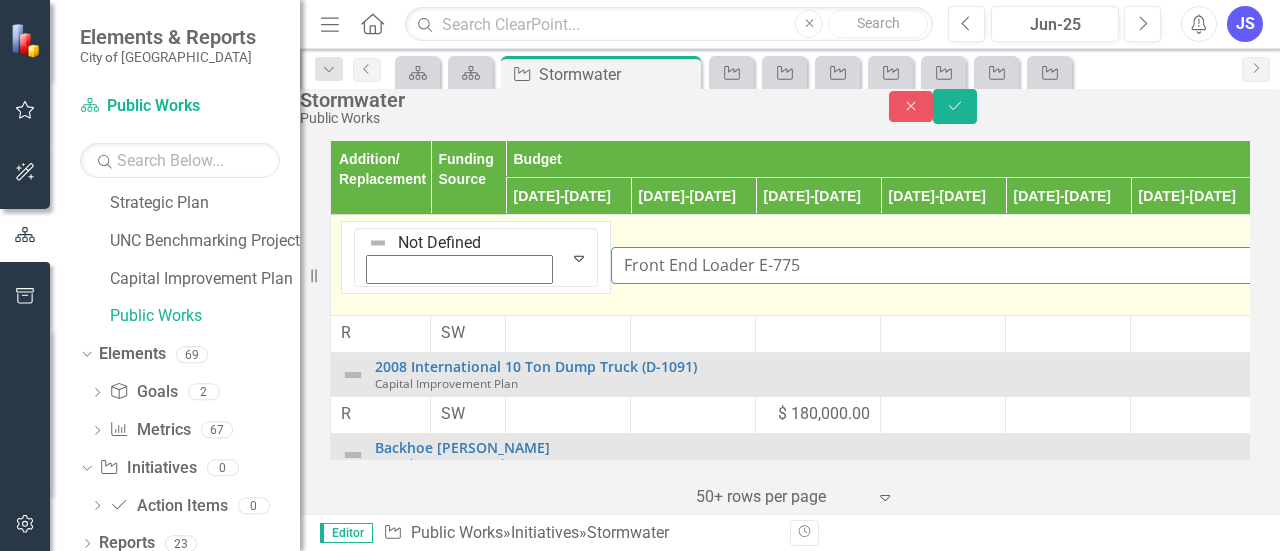 click on "Front End Loader E-775" at bounding box center [1178, 265] 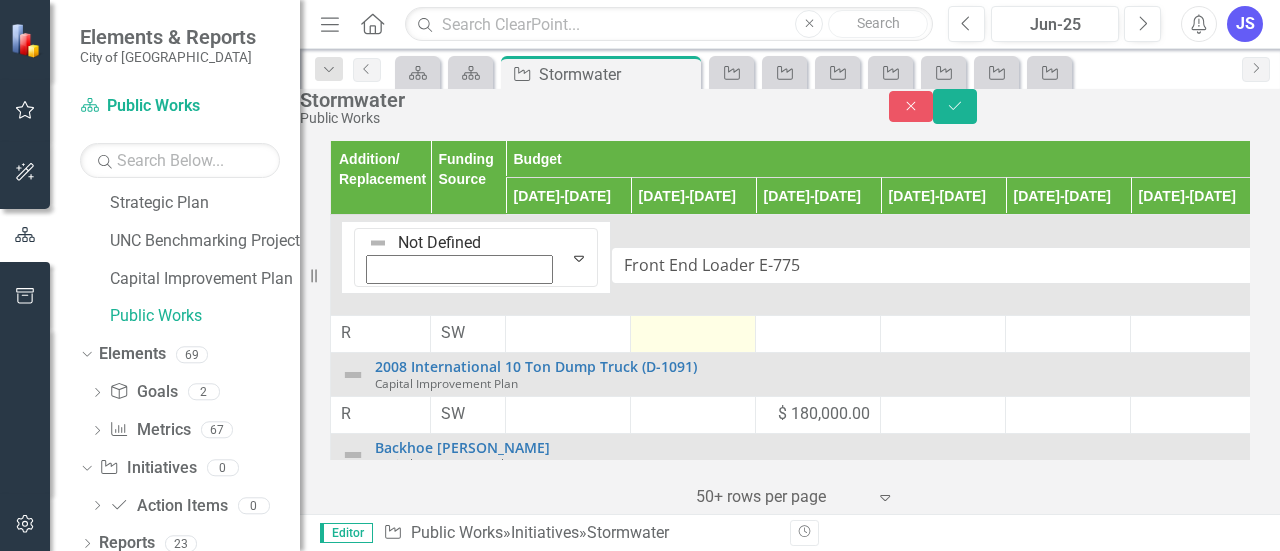 click at bounding box center (693, 334) 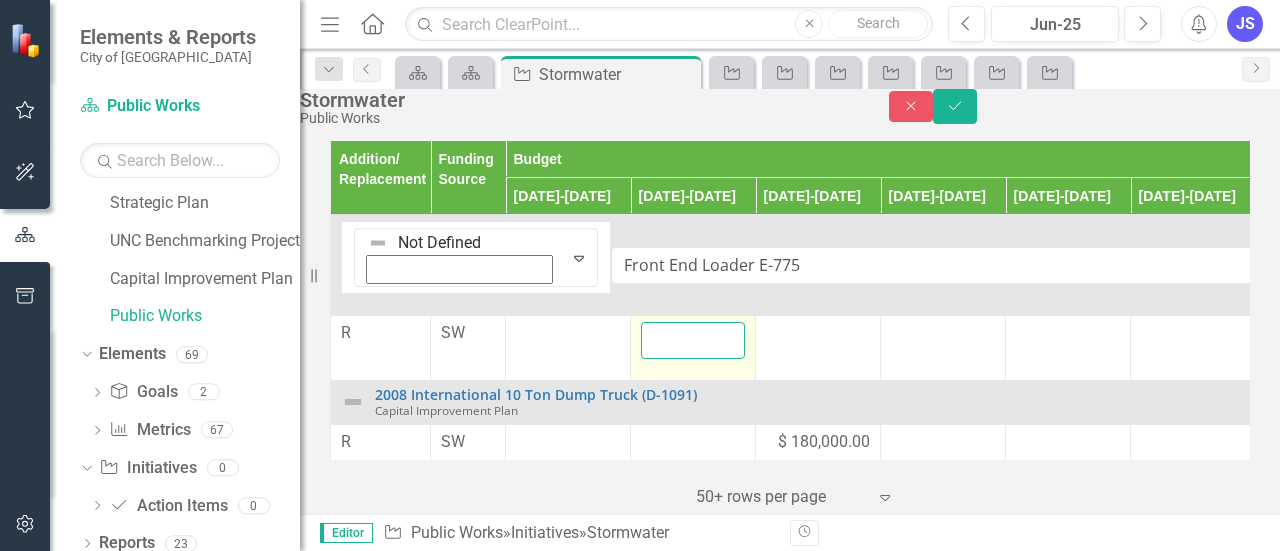 click at bounding box center (693, 340) 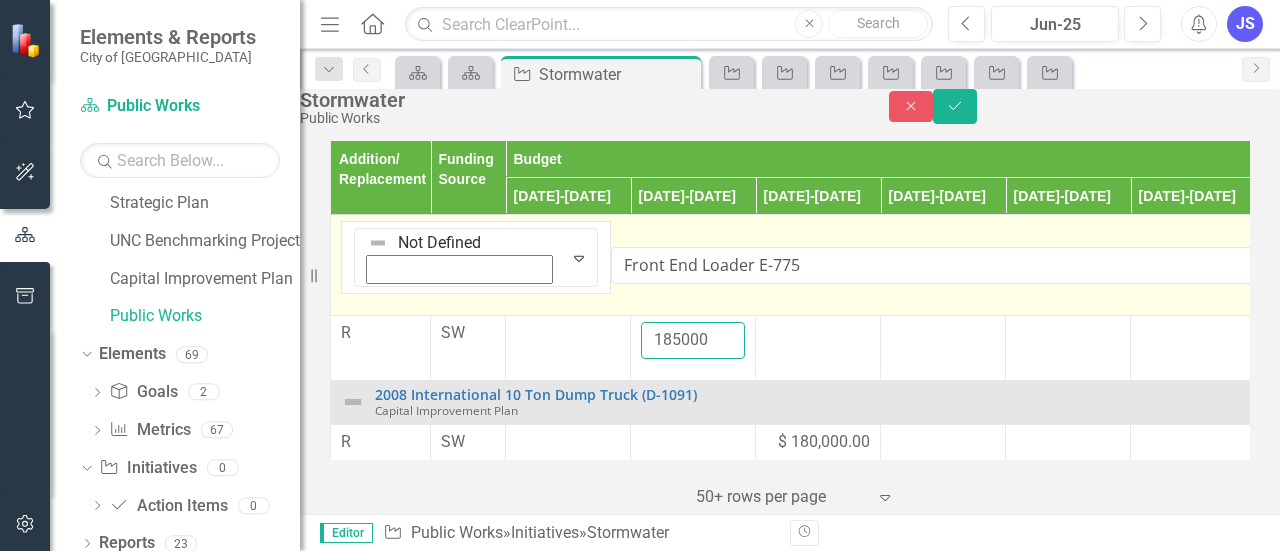 type on "185000" 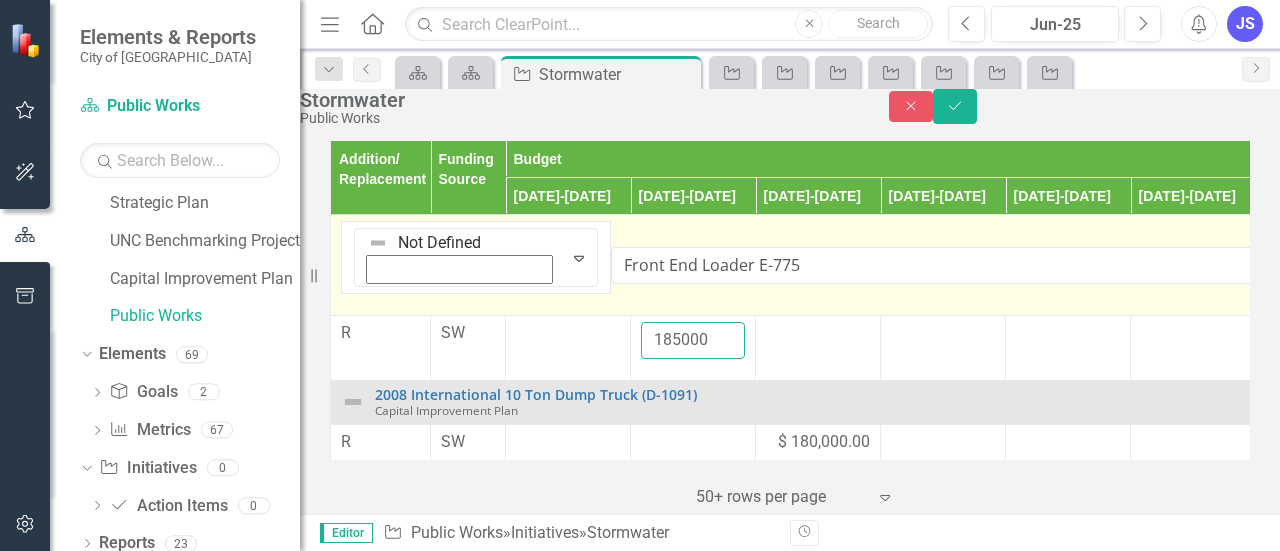 click on "Save" at bounding box center [955, 106] 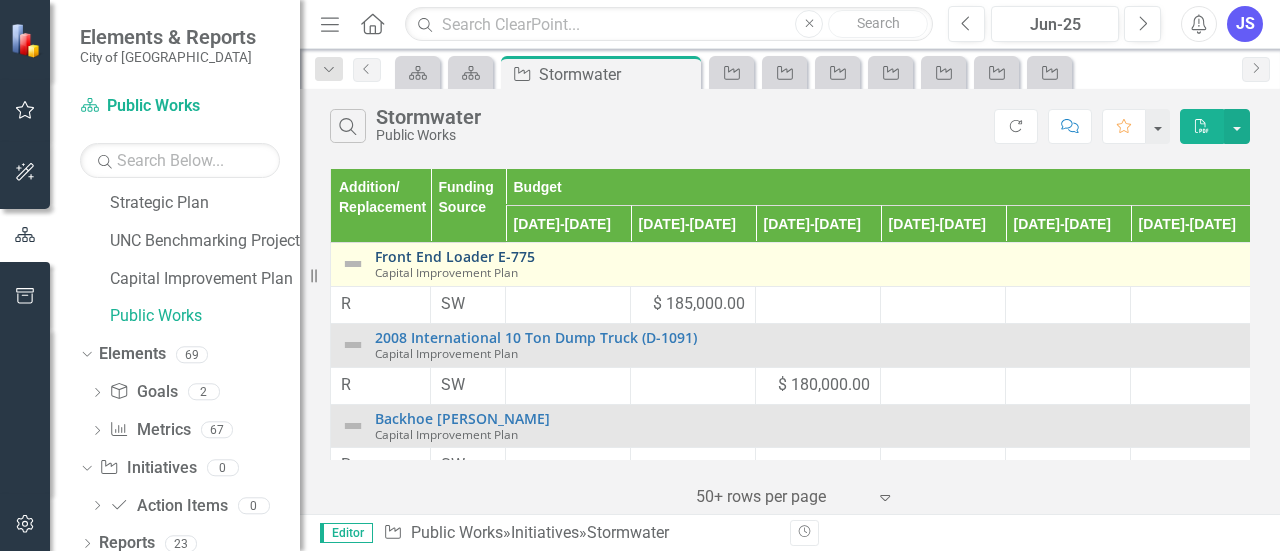 click on "Front End Loader E-775" at bounding box center (1060, 256) 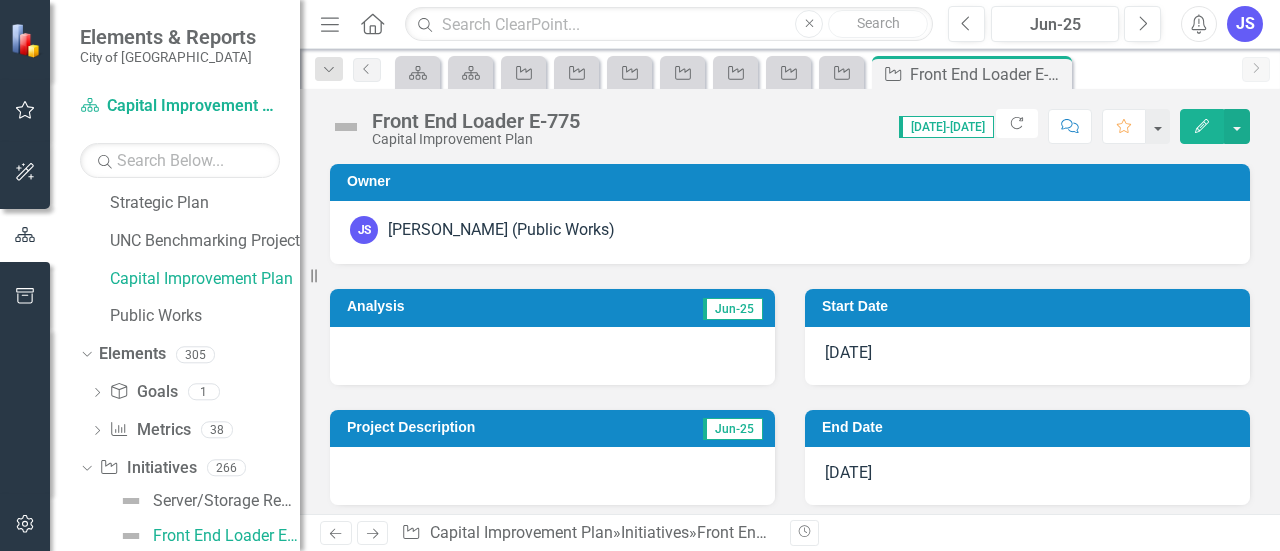 drag, startPoint x: 1208, startPoint y: 117, endPoint x: 1232, endPoint y: 190, distance: 76.843994 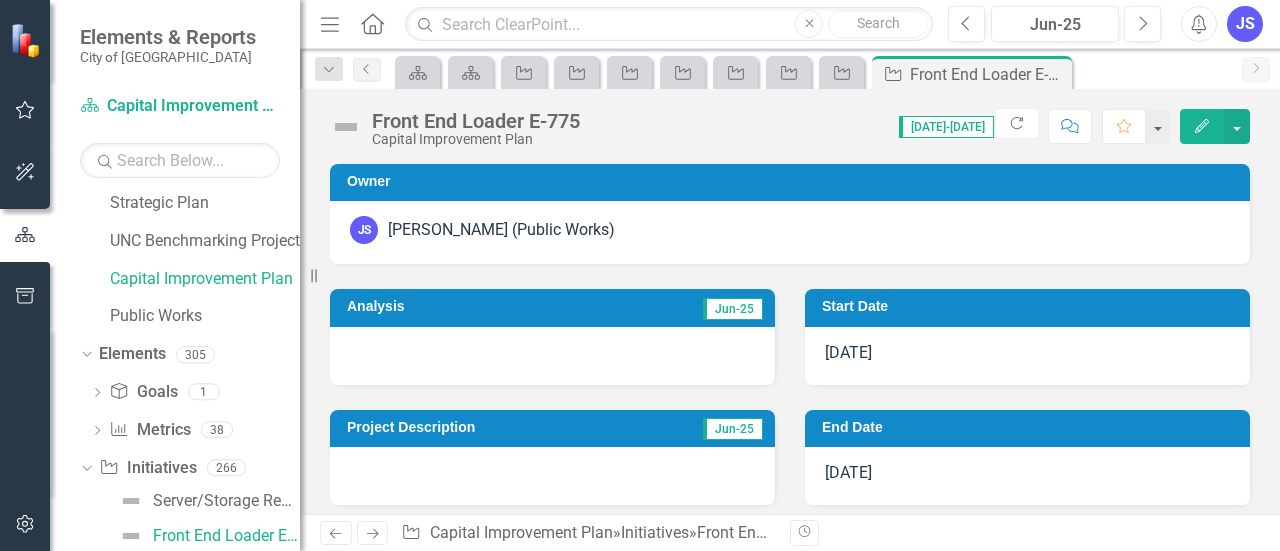 click on "Edit" at bounding box center (1202, 126) 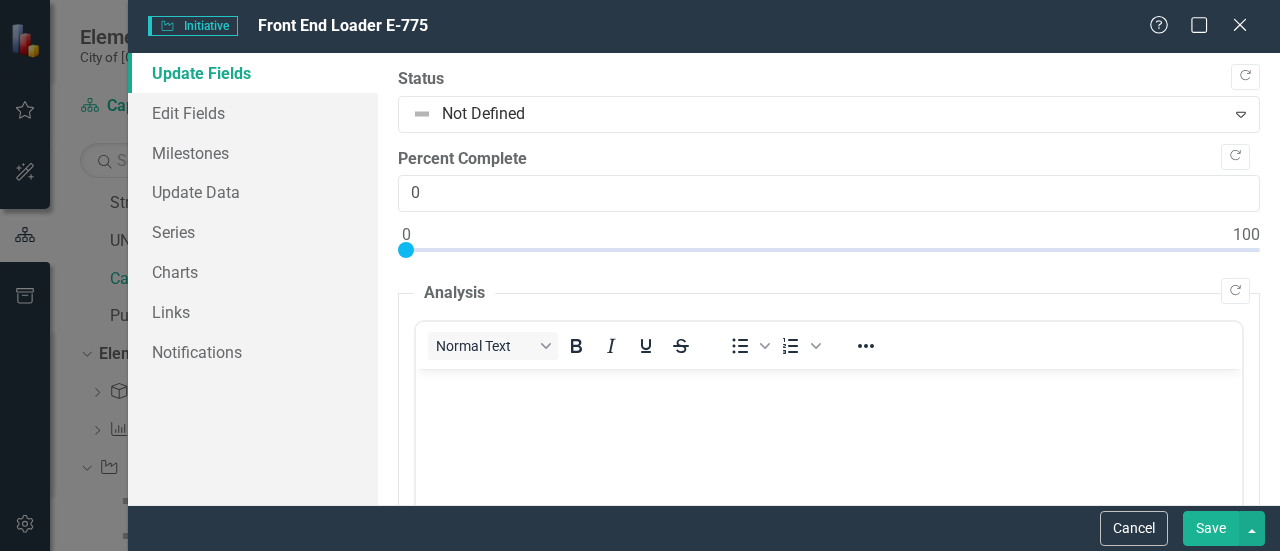scroll, scrollTop: 0, scrollLeft: 0, axis: both 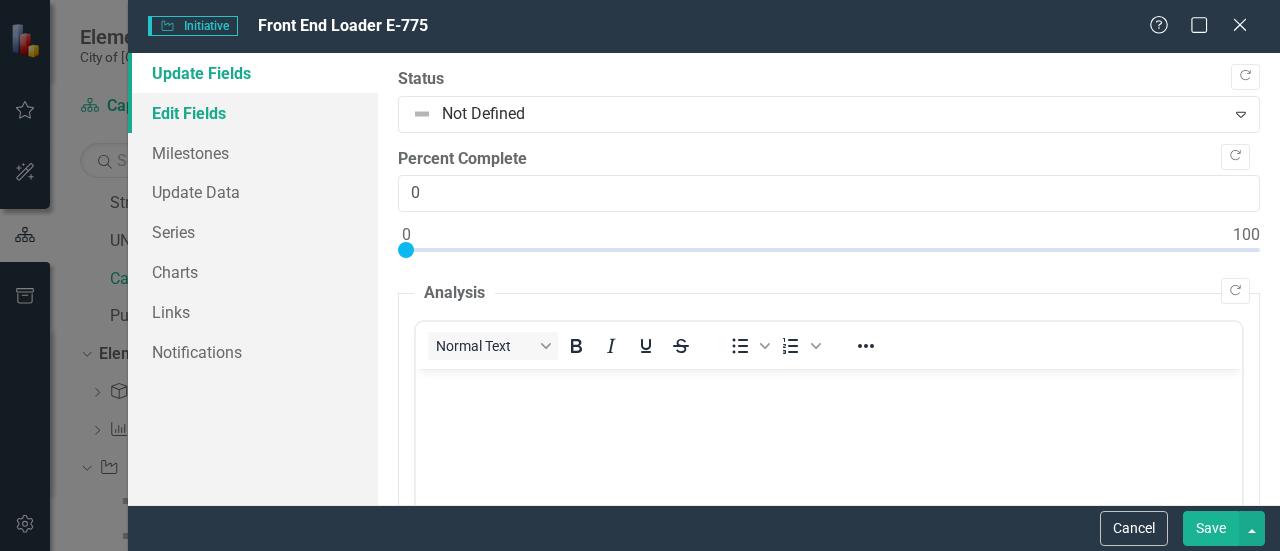 click on "Edit Fields" at bounding box center (253, 113) 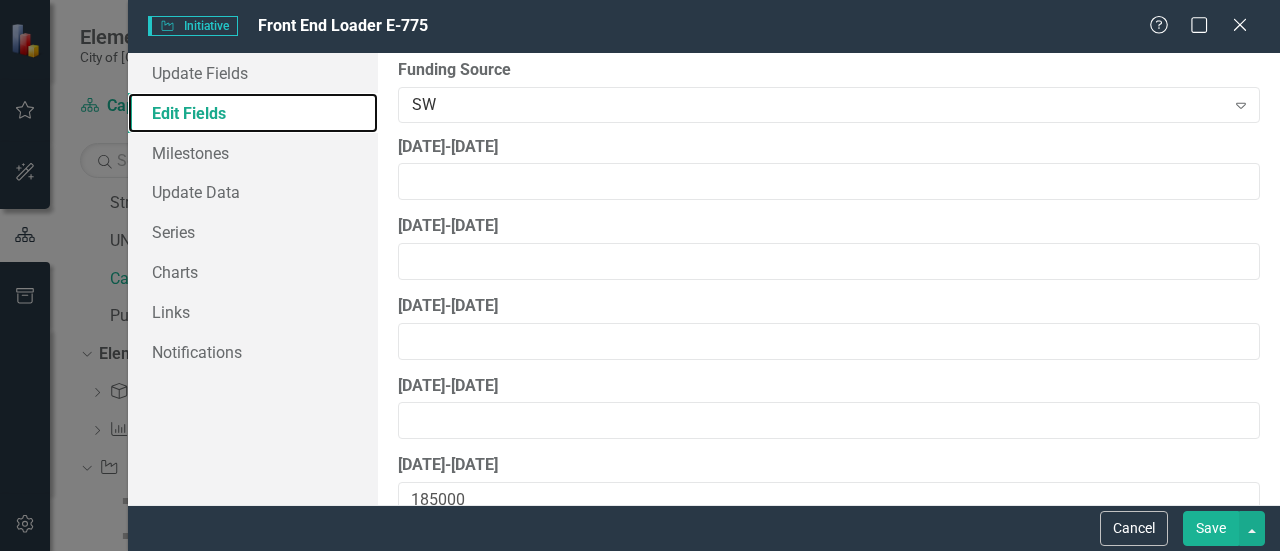 scroll, scrollTop: 1000, scrollLeft: 0, axis: vertical 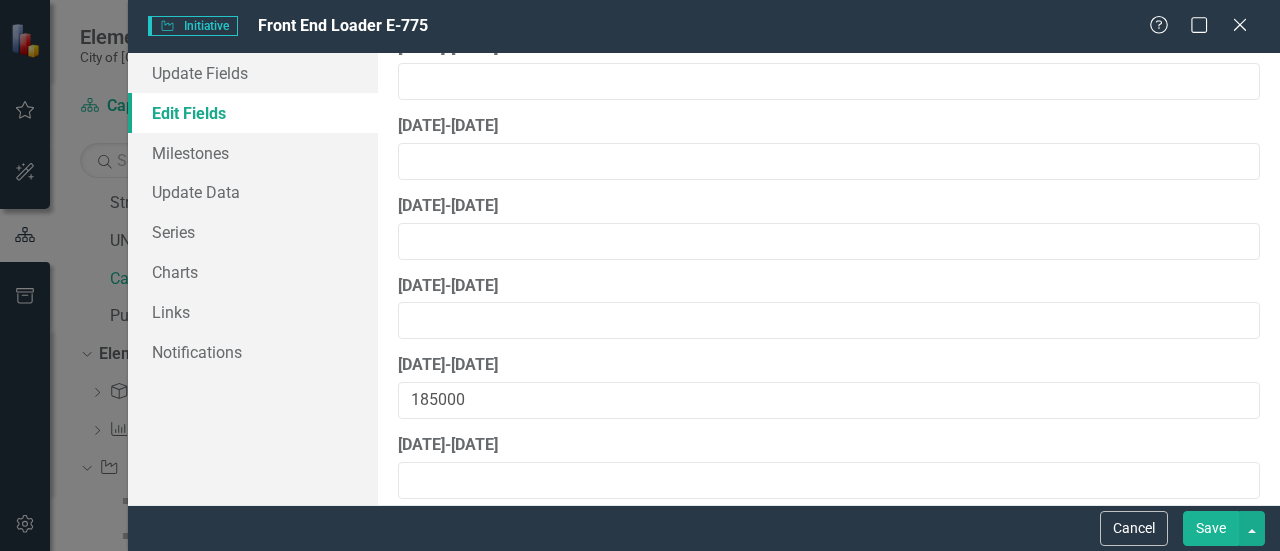 click on "[DATE]-[DATE]" at bounding box center (829, 365) 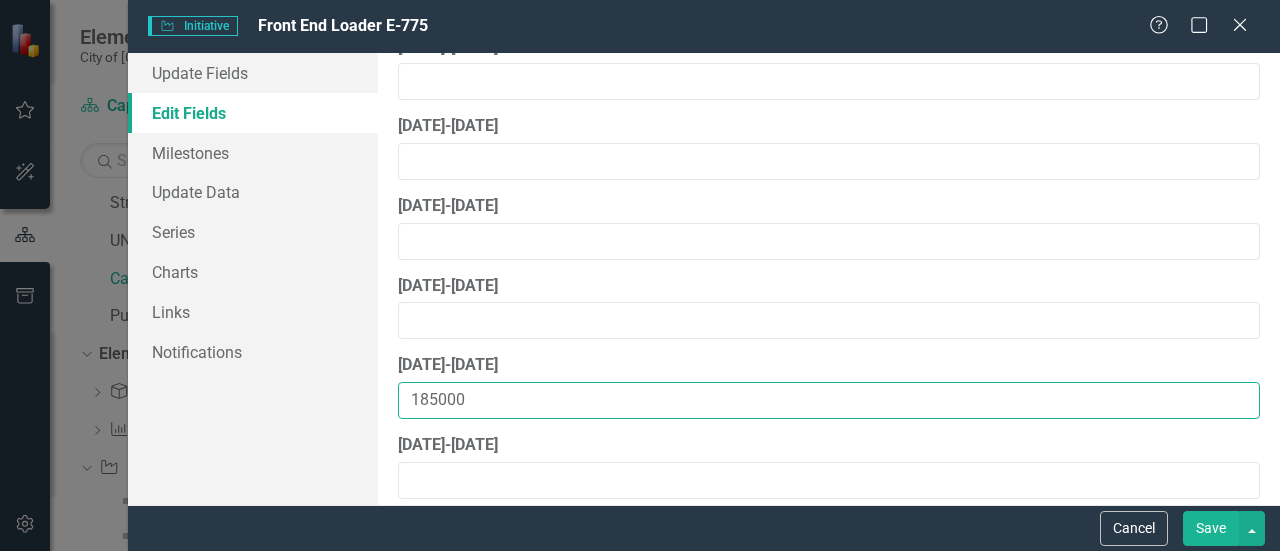 click on "185000" at bounding box center (829, 400) 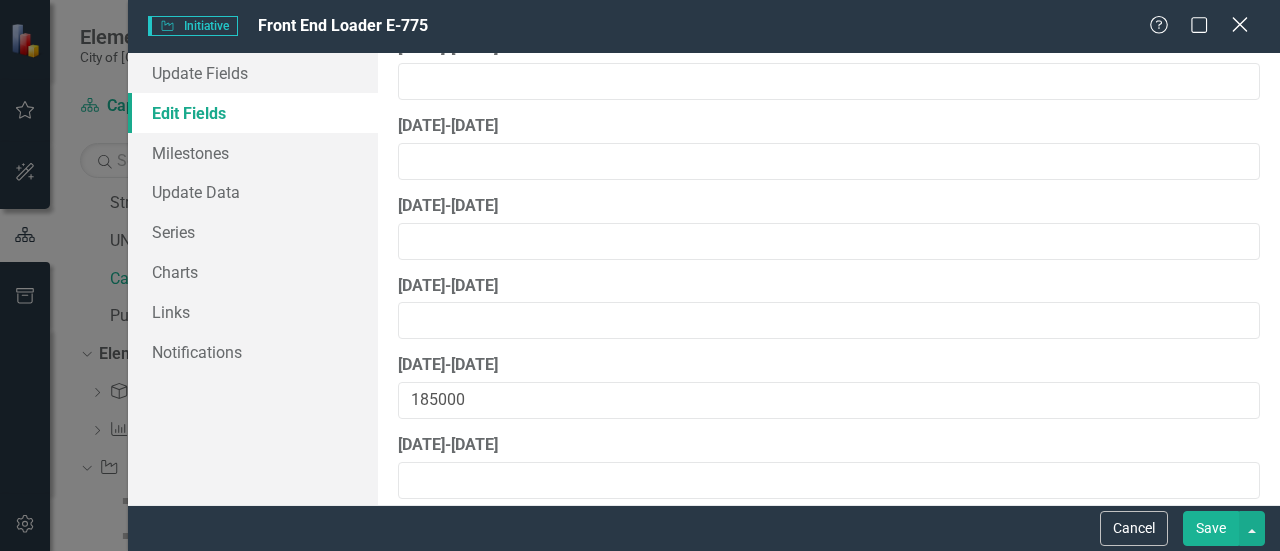 click on "Close" 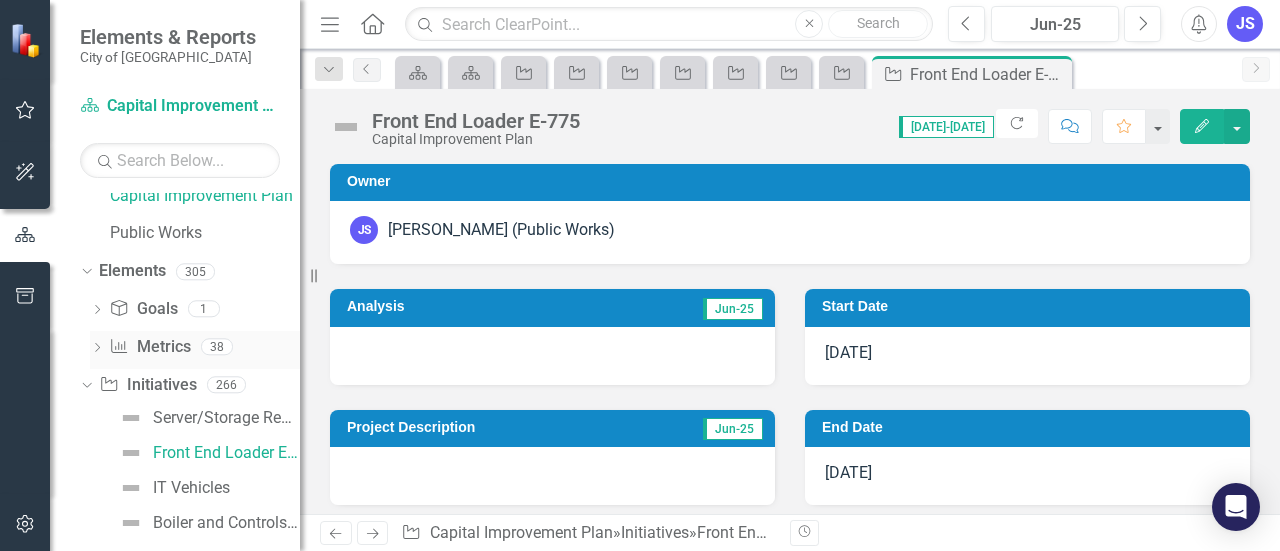 scroll, scrollTop: 244, scrollLeft: 0, axis: vertical 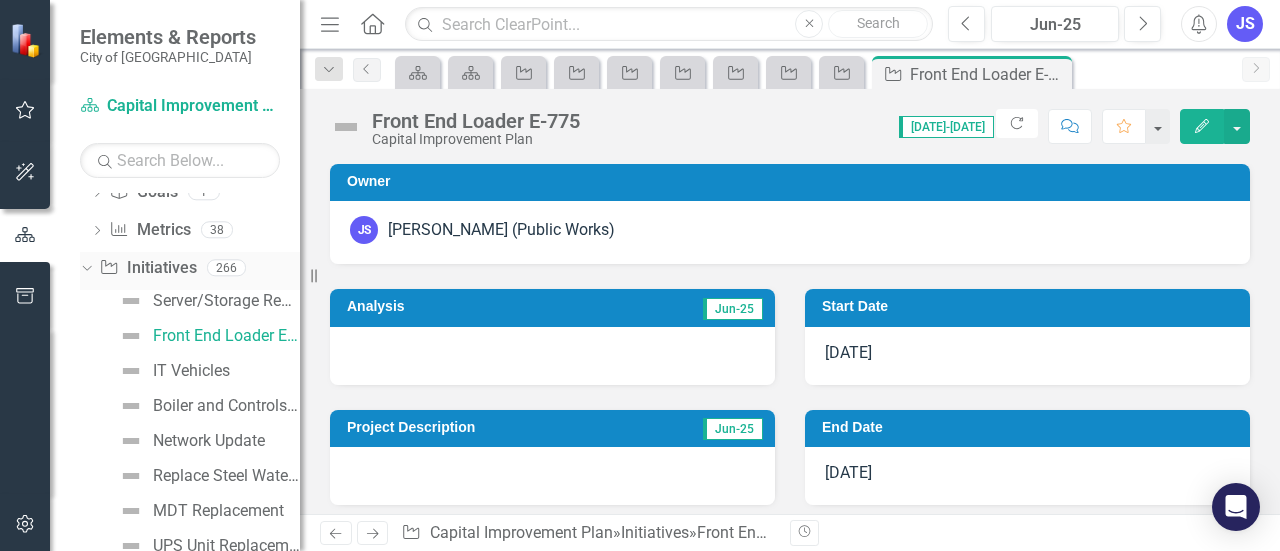 click on "Initiative Initiatives" at bounding box center [147, 268] 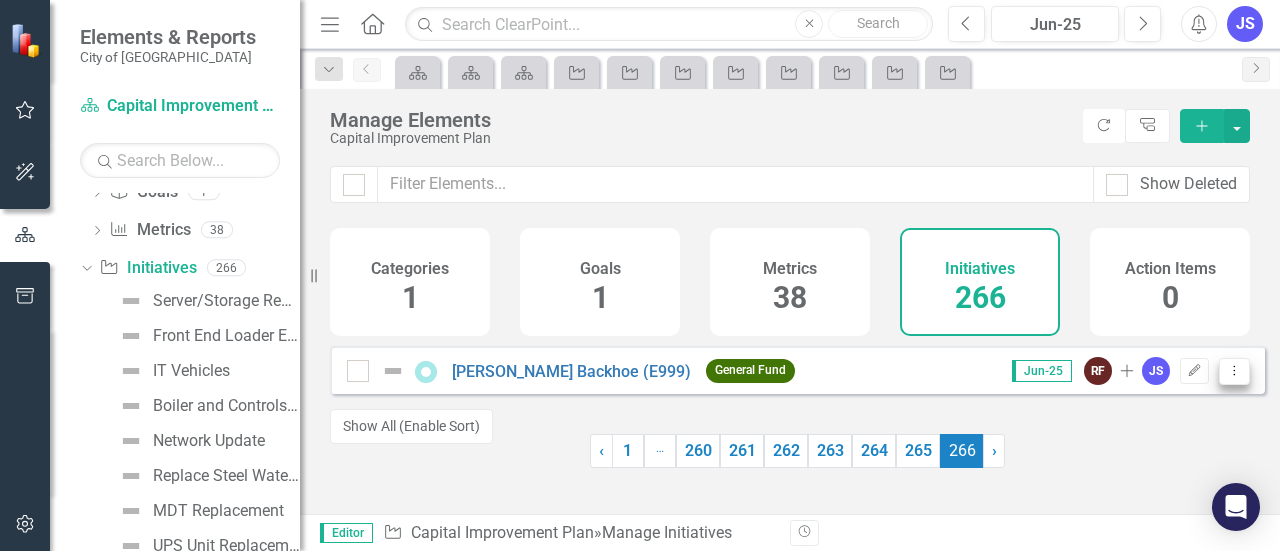 click on "Dropdown Menu" at bounding box center (1234, 371) 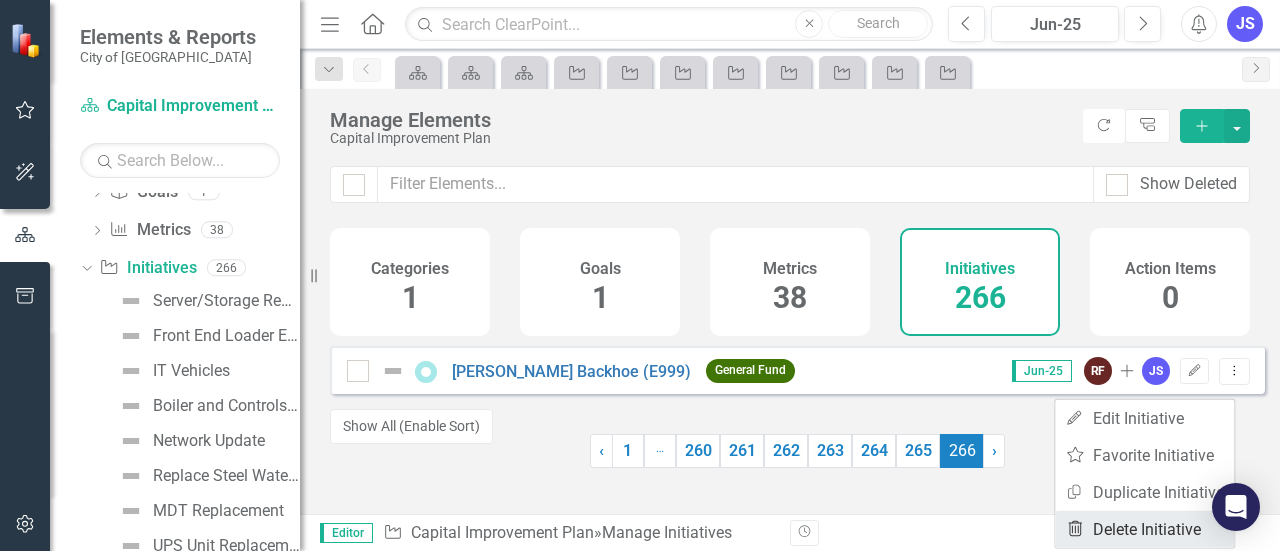 click on "Trash Delete Initiative" at bounding box center [1144, 529] 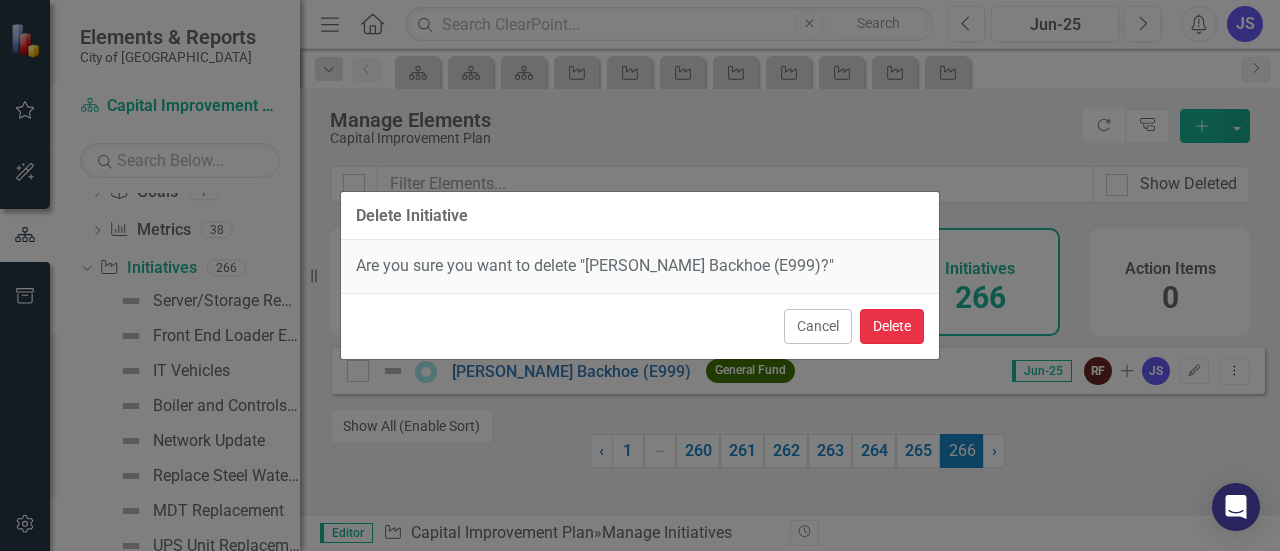 click on "Delete" at bounding box center [892, 326] 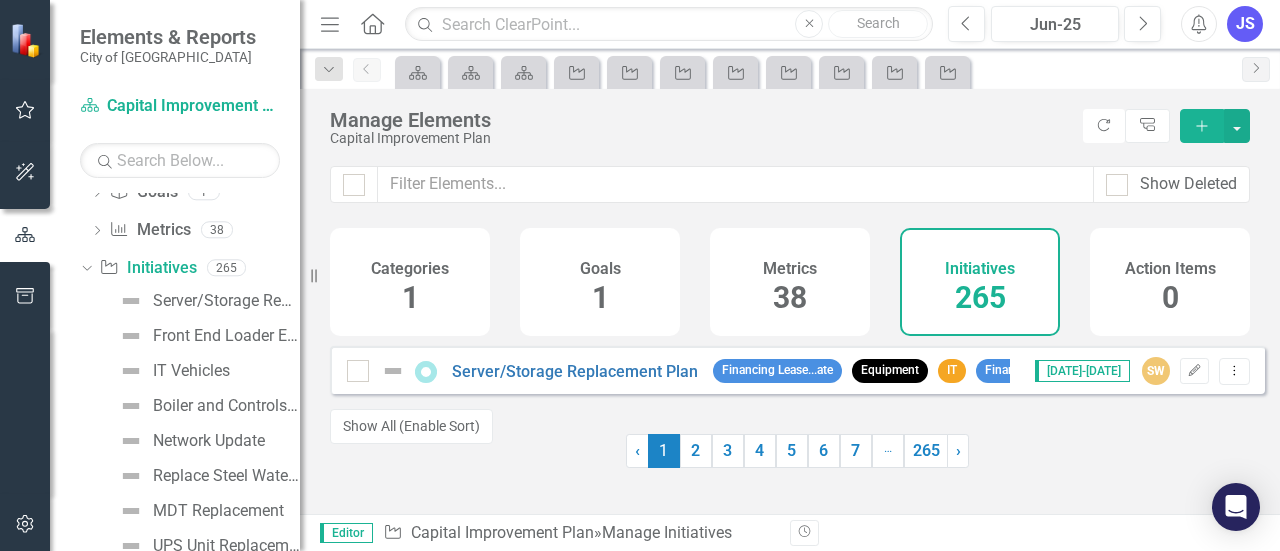 click on "265" at bounding box center (980, 297) 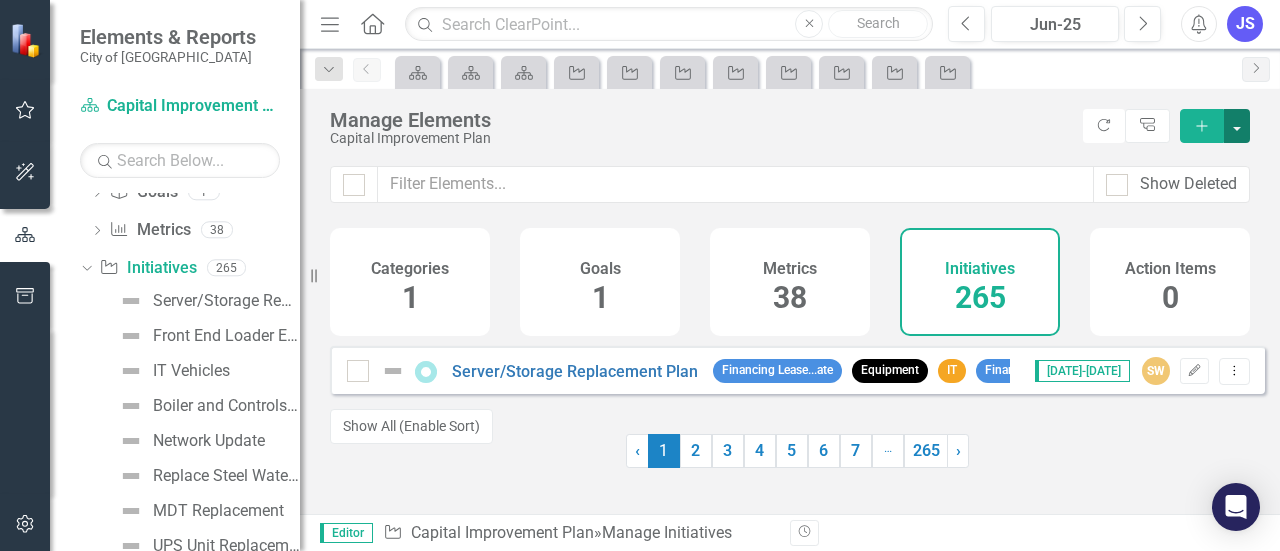 click at bounding box center [1237, 126] 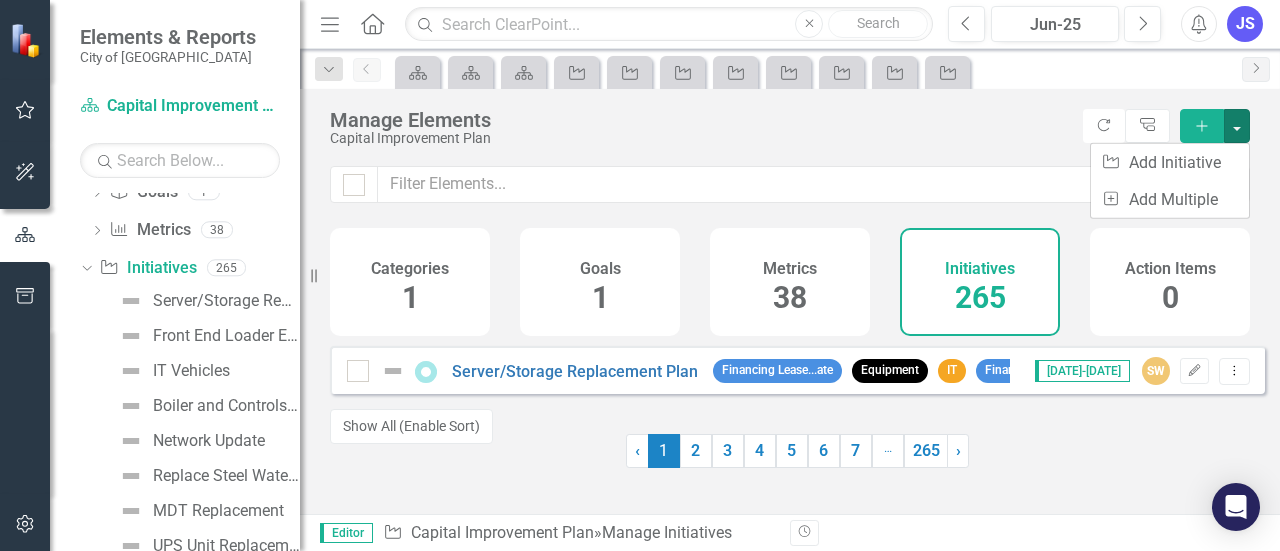 click on "Scorecard Scorecard Scorecard Initiative Initiative Initiative Initiative Initiative Initiative Initiative Initiative" at bounding box center (811, 72) 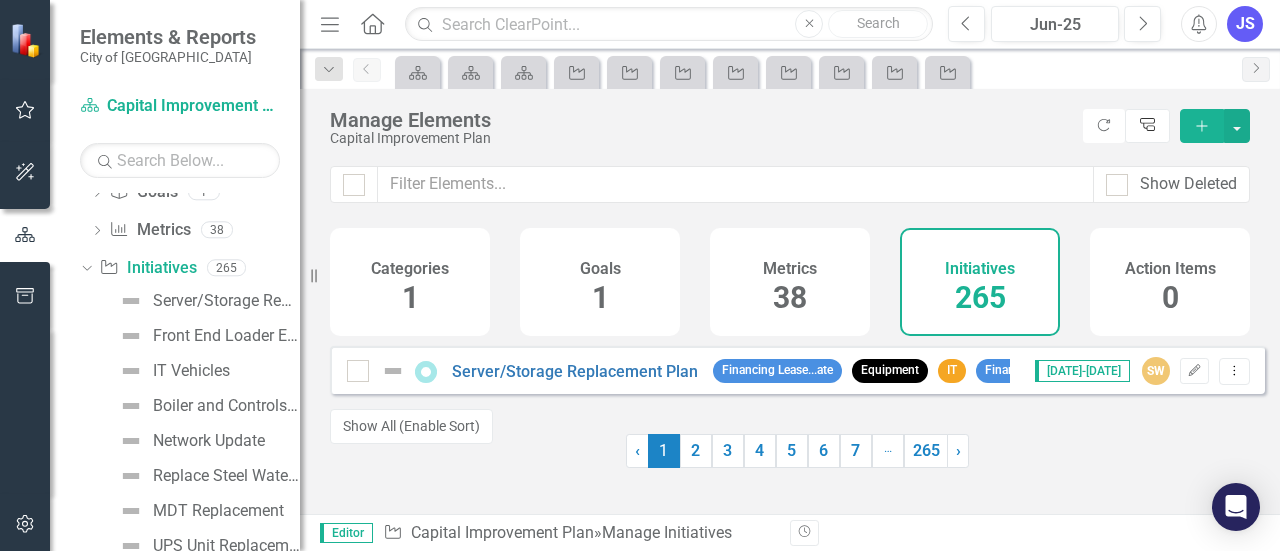 click on "Tree Explorer" 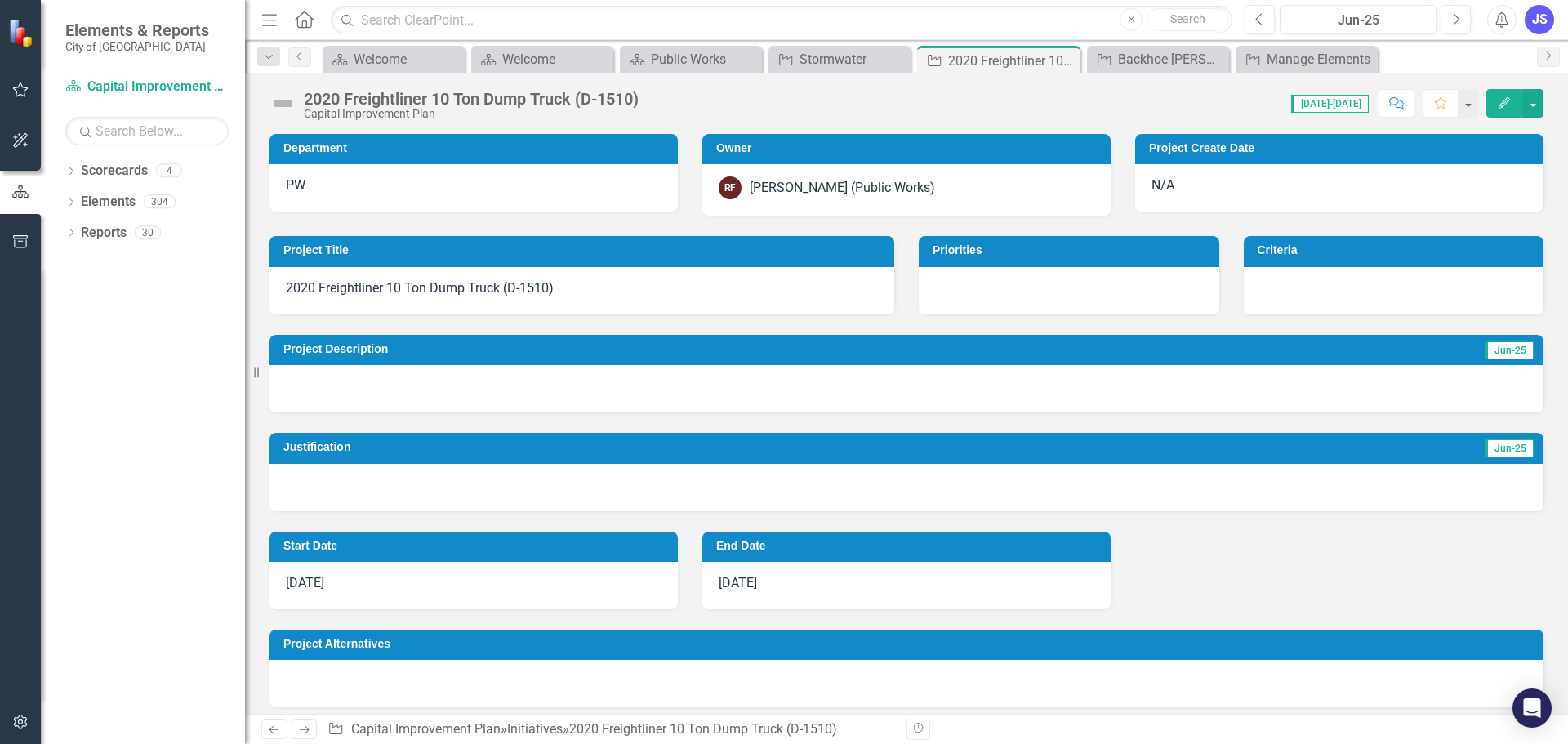scroll, scrollTop: 0, scrollLeft: 0, axis: both 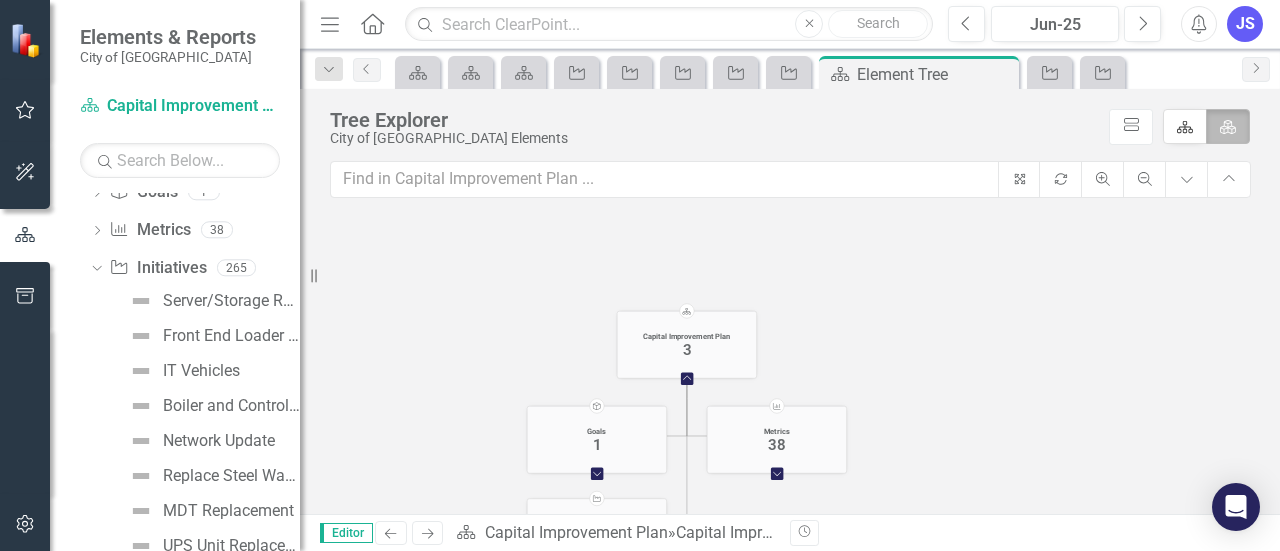 click on "Tree Explorer City of Goldsboro  Elements icon.diagramCells Scorecard Element Fit icon.rotate Zoom In Zoom Out Expand Chart Collapse Chart Scorecard Capital Improvement Plan  3 Collapse Chart Goal Goals 1 Expand Chart Metric Metrics 38 Expand Chart Initiative Initiatives 265 Expand Chart" at bounding box center (790, 301) 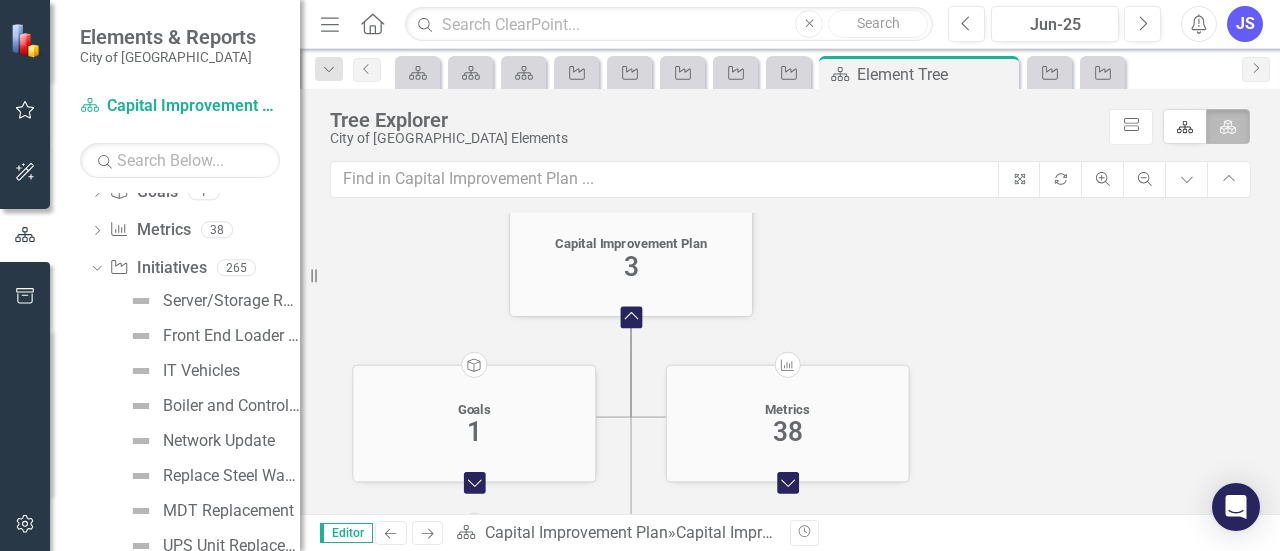 drag, startPoint x: 902, startPoint y: 413, endPoint x: 1131, endPoint y: 359, distance: 235.28069 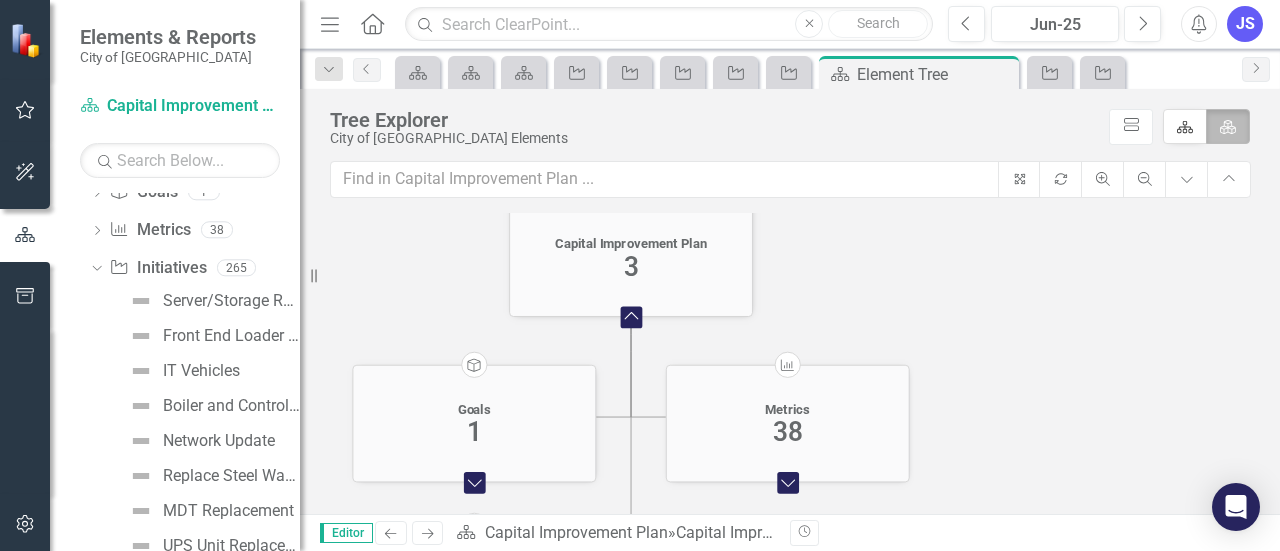 click on "Scorecard Capital Improvement Plan  3 Collapse Chart Goal Goals 1 Expand Chart Metric Metrics 38 Expand Chart Initiative Initiatives 265 Expand Chart" 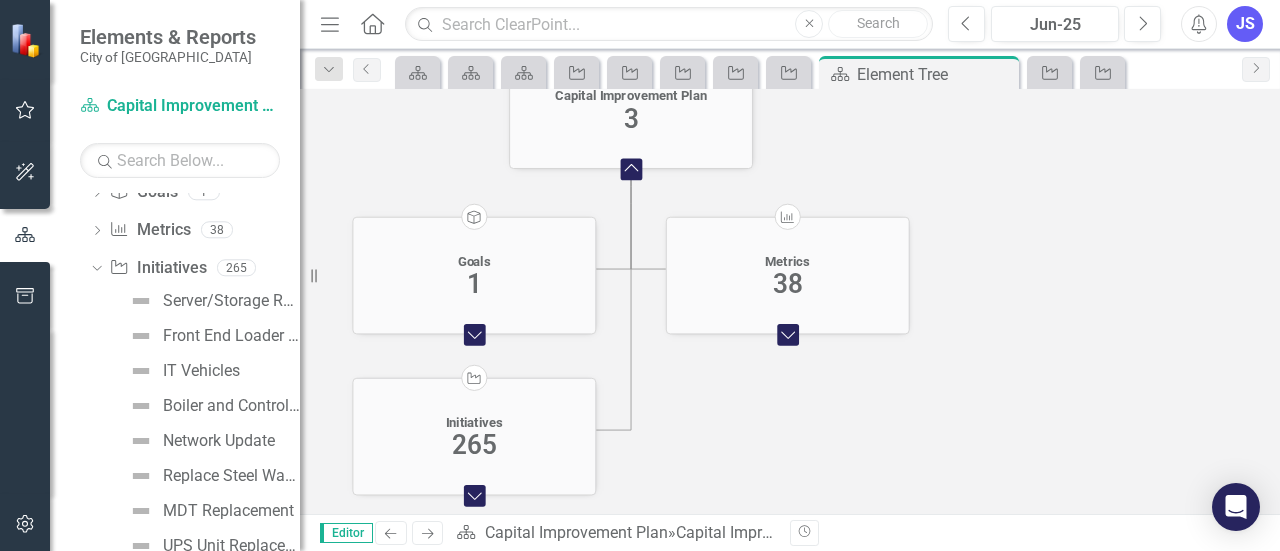 scroll, scrollTop: 0, scrollLeft: 0, axis: both 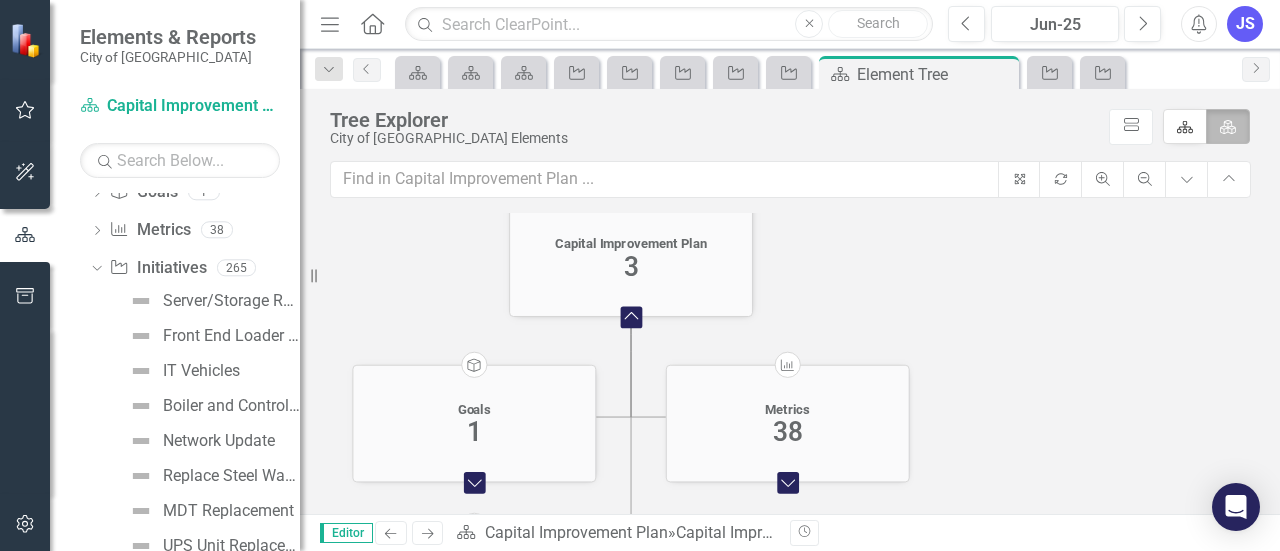 click on "3" 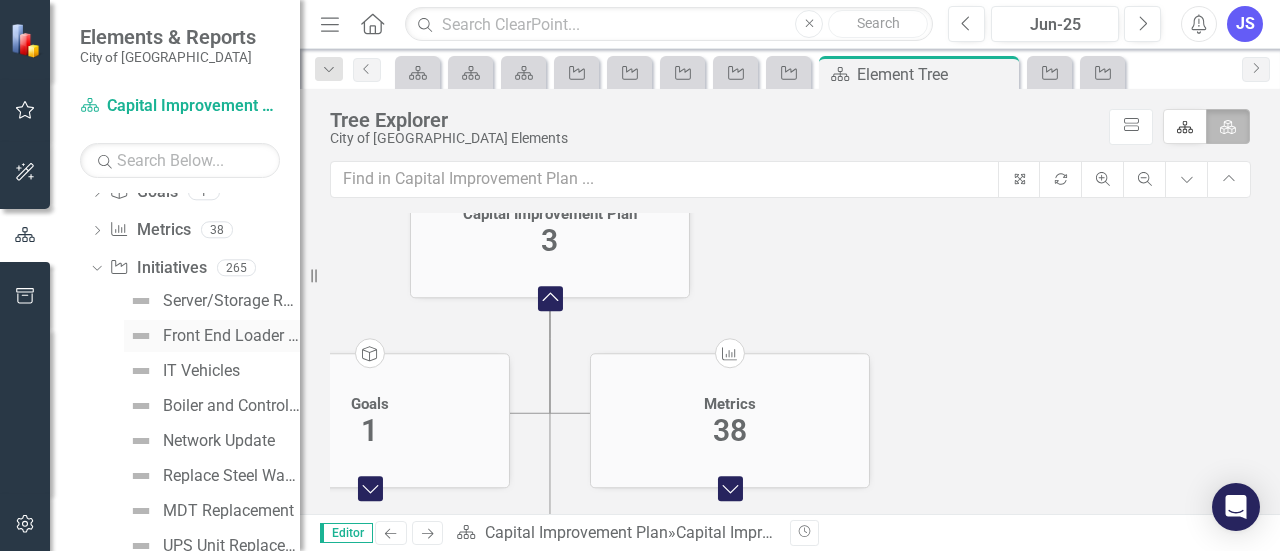 drag, startPoint x: 188, startPoint y: 329, endPoint x: 196, endPoint y: 319, distance: 12.806249 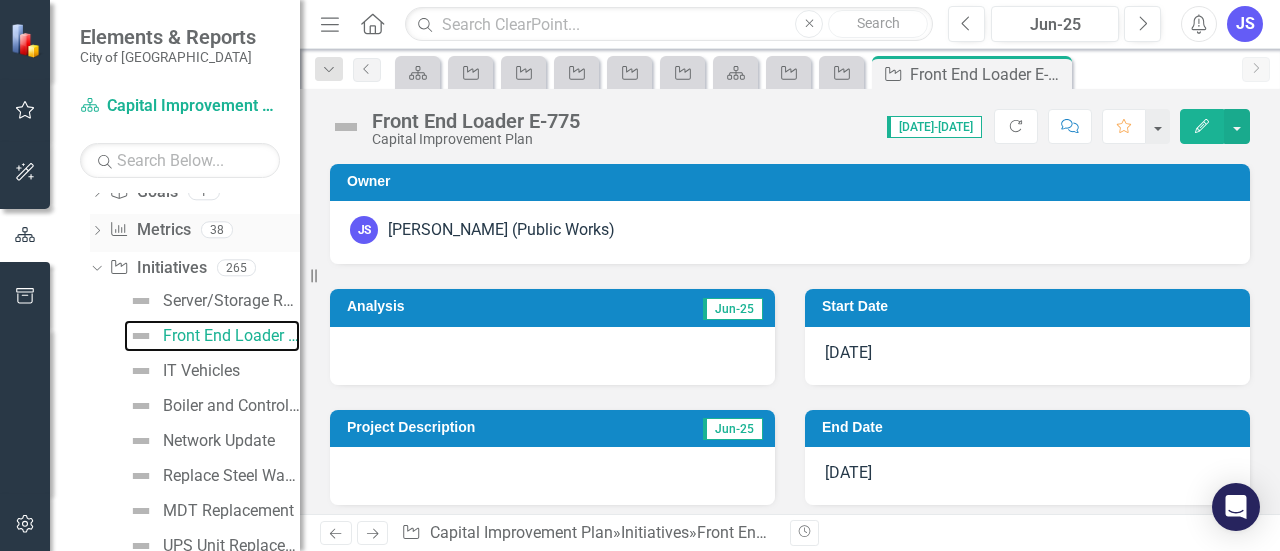 scroll, scrollTop: 44, scrollLeft: 0, axis: vertical 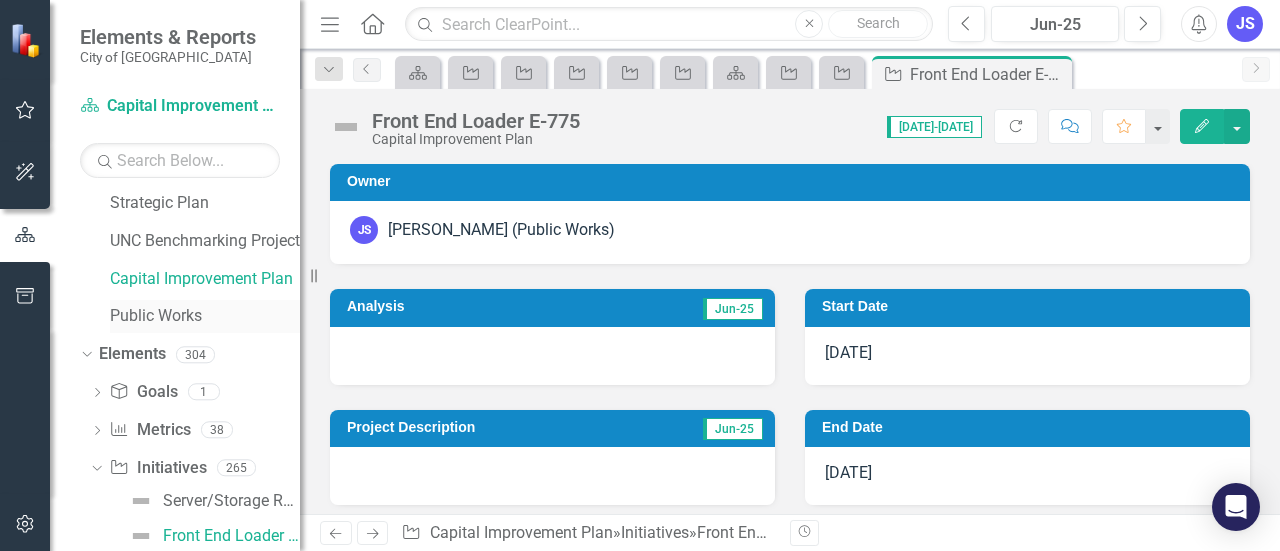 click on "Public Works" at bounding box center (205, 316) 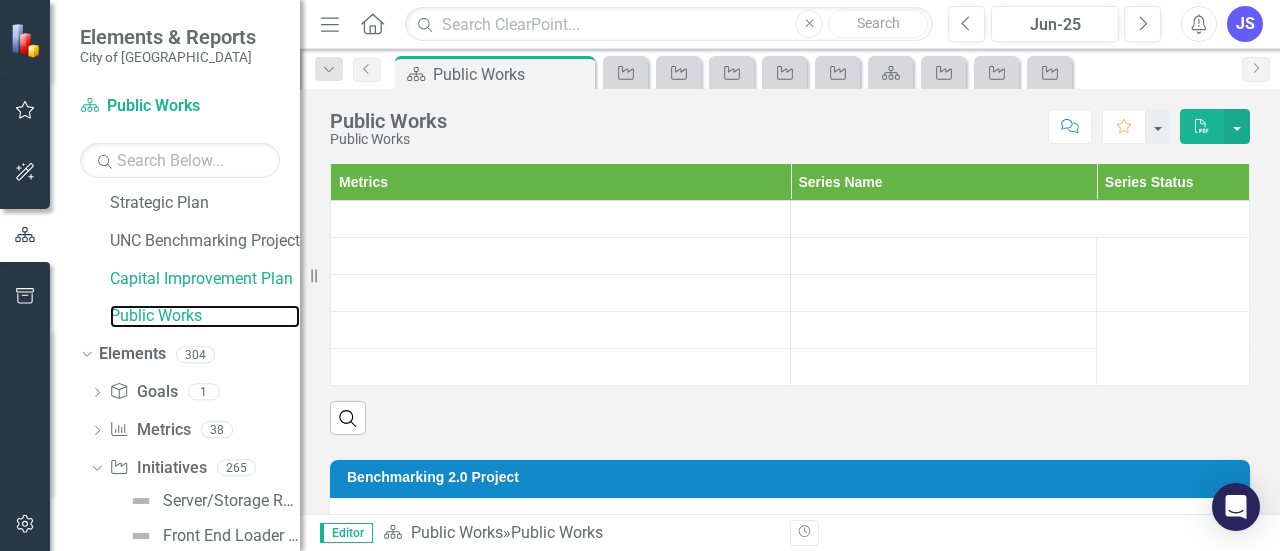 scroll, scrollTop: 500, scrollLeft: 0, axis: vertical 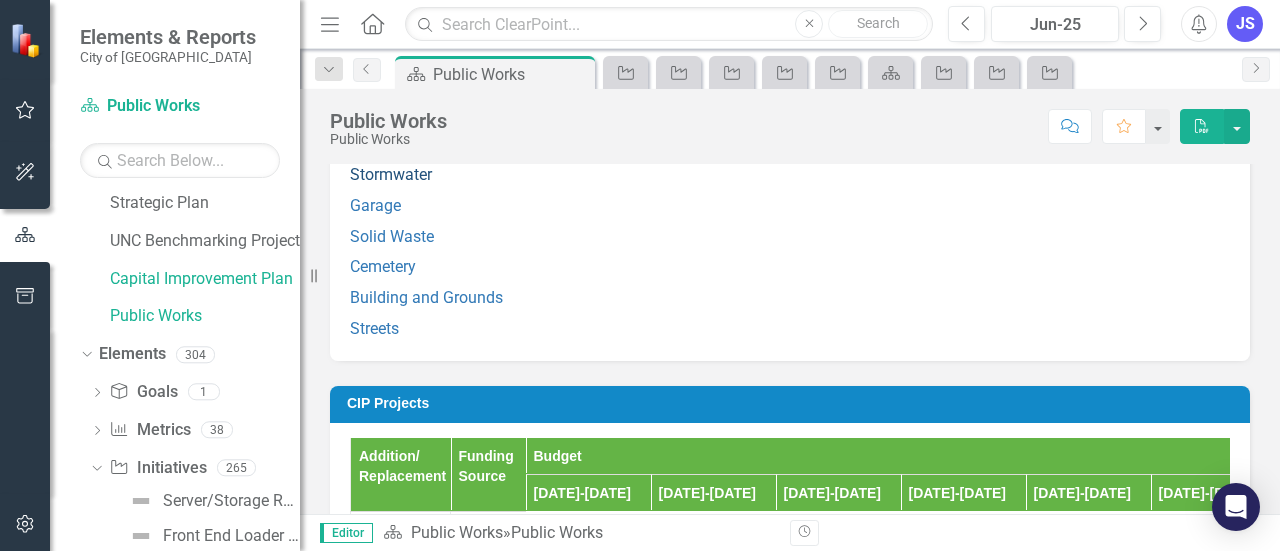 click on "Stormwater" at bounding box center [391, 174] 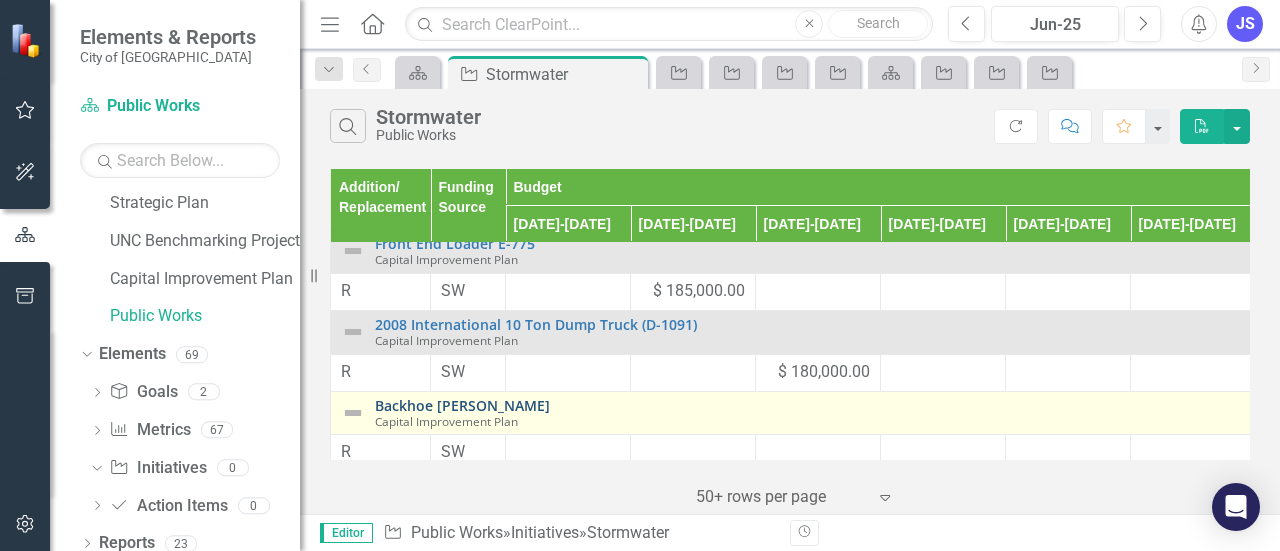 scroll, scrollTop: 0, scrollLeft: 0, axis: both 